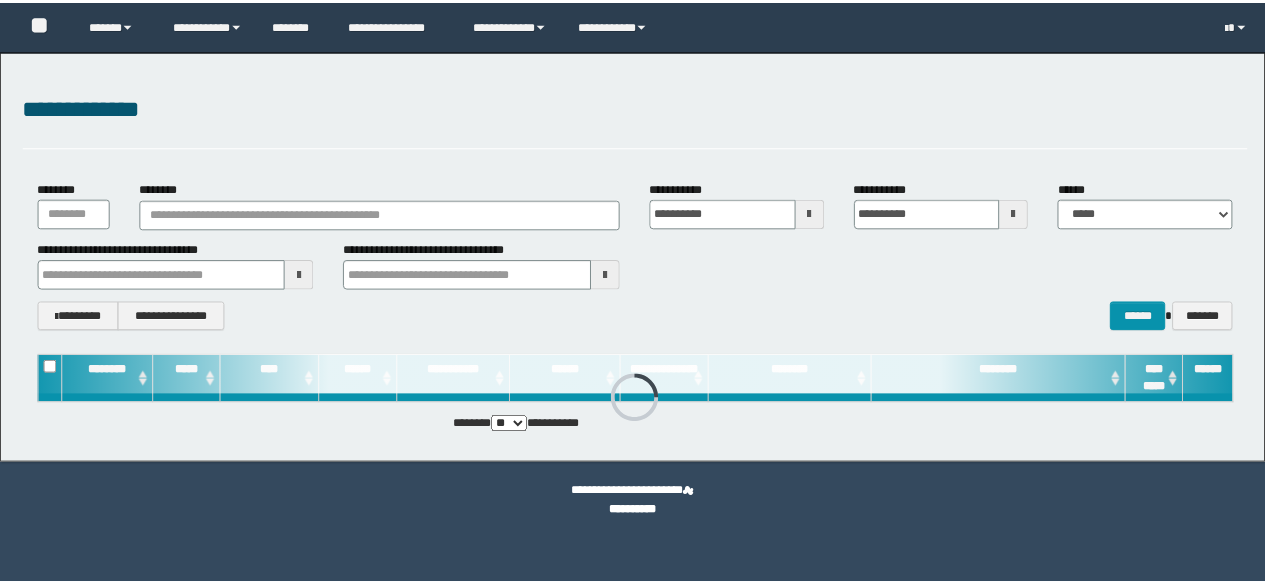 scroll, scrollTop: 0, scrollLeft: 0, axis: both 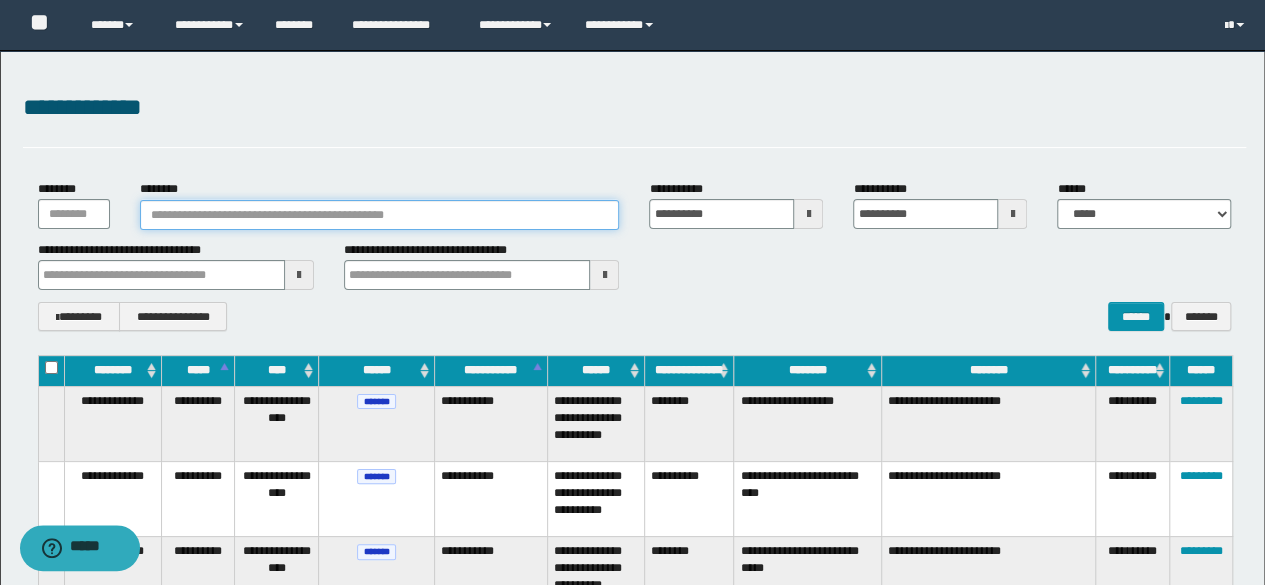 click on "********" at bounding box center [380, 215] 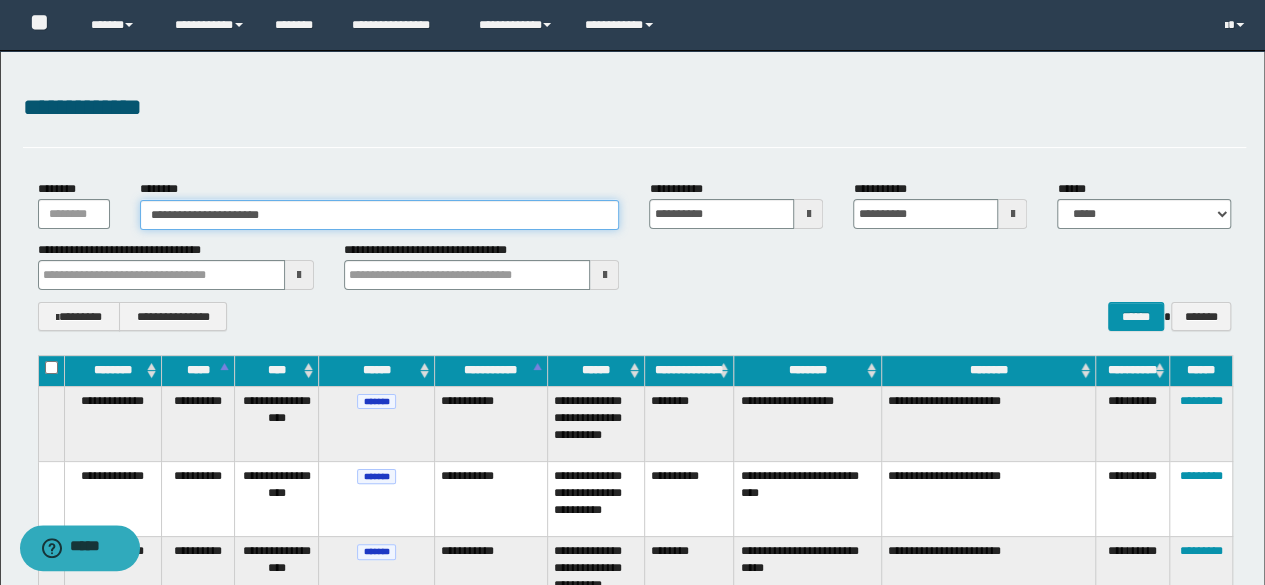 type on "**********" 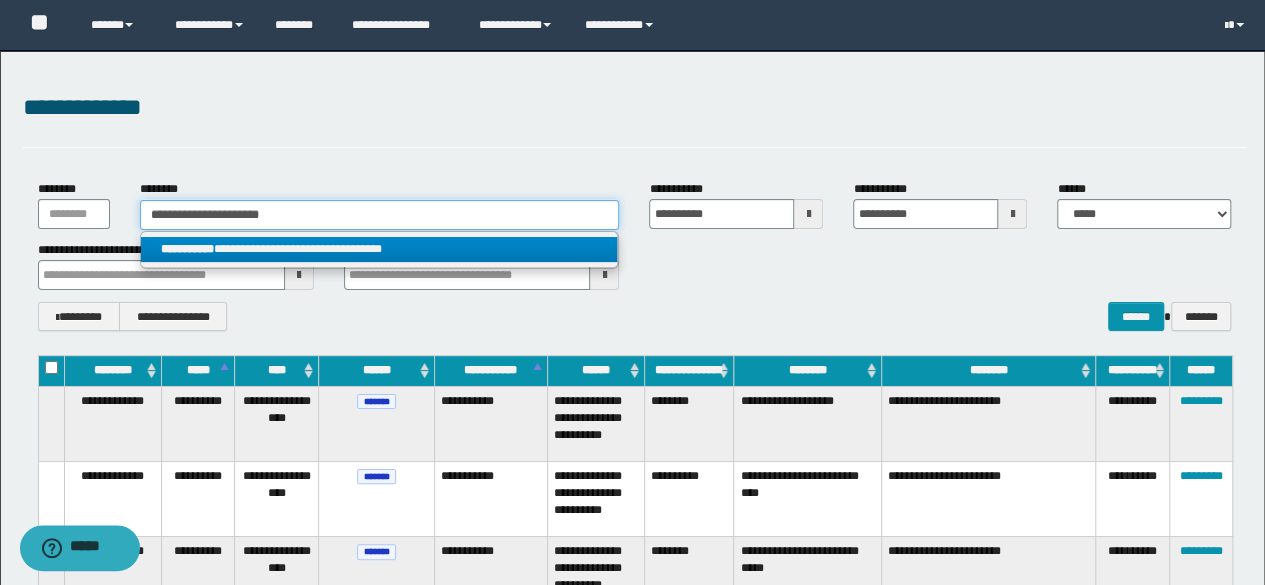 type on "**********" 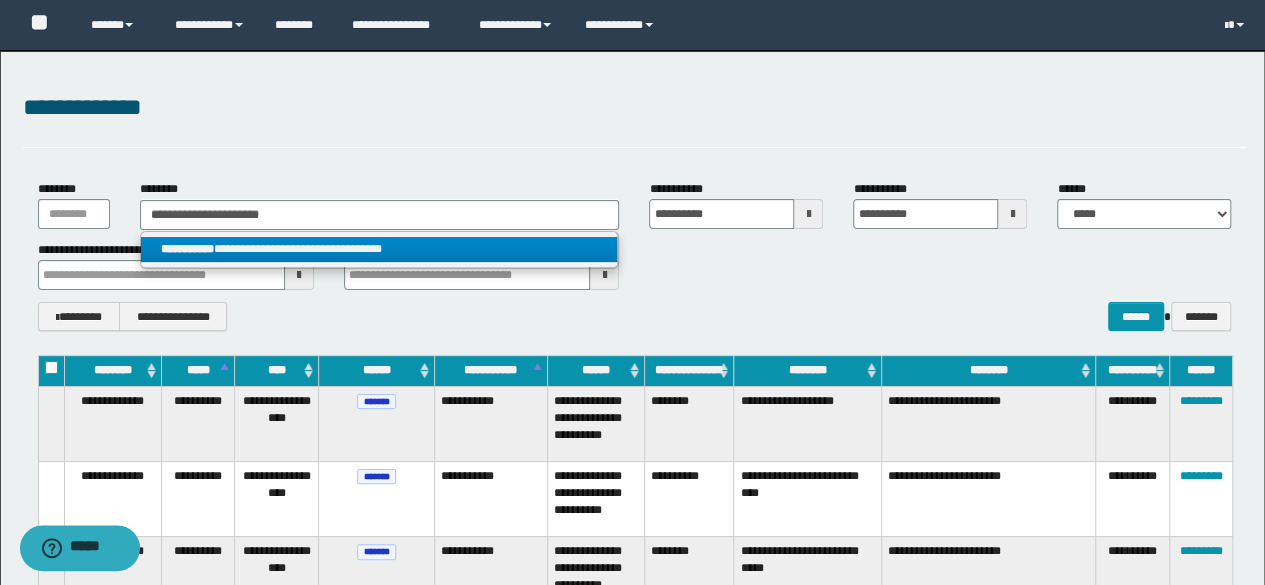 click on "**********" at bounding box center [379, 249] 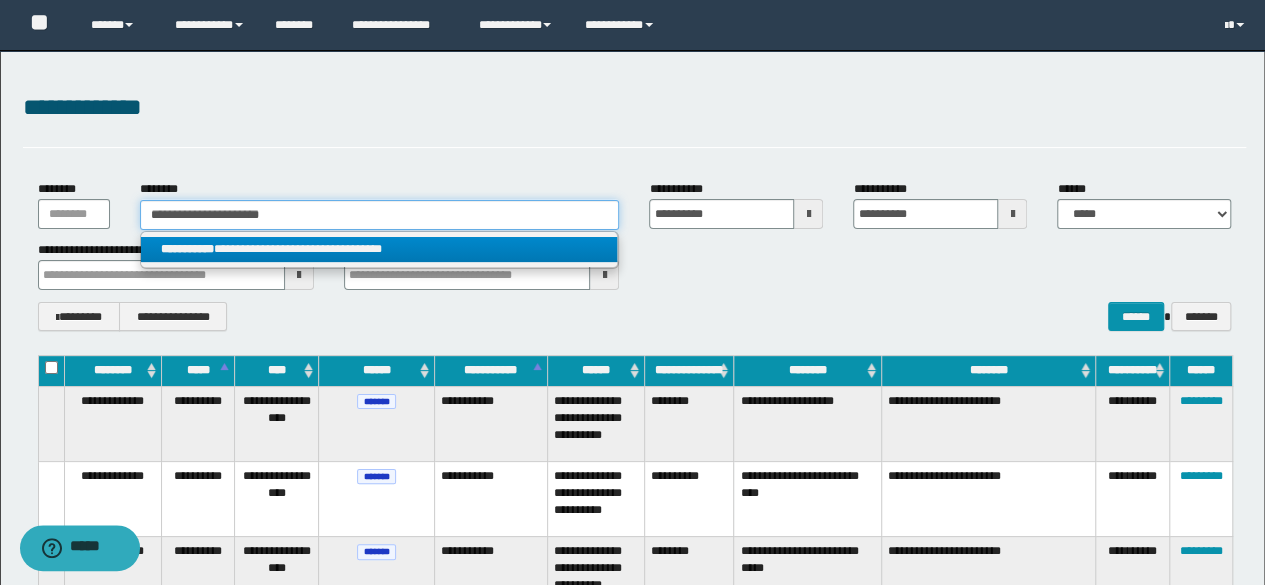 type 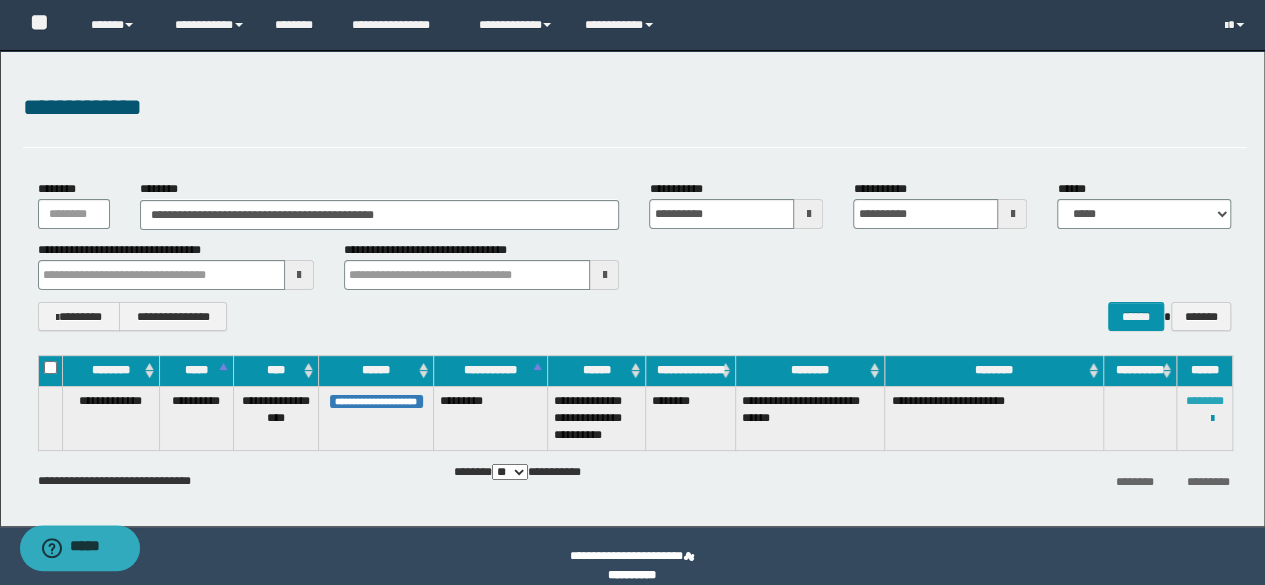 click on "********" at bounding box center (1205, 401) 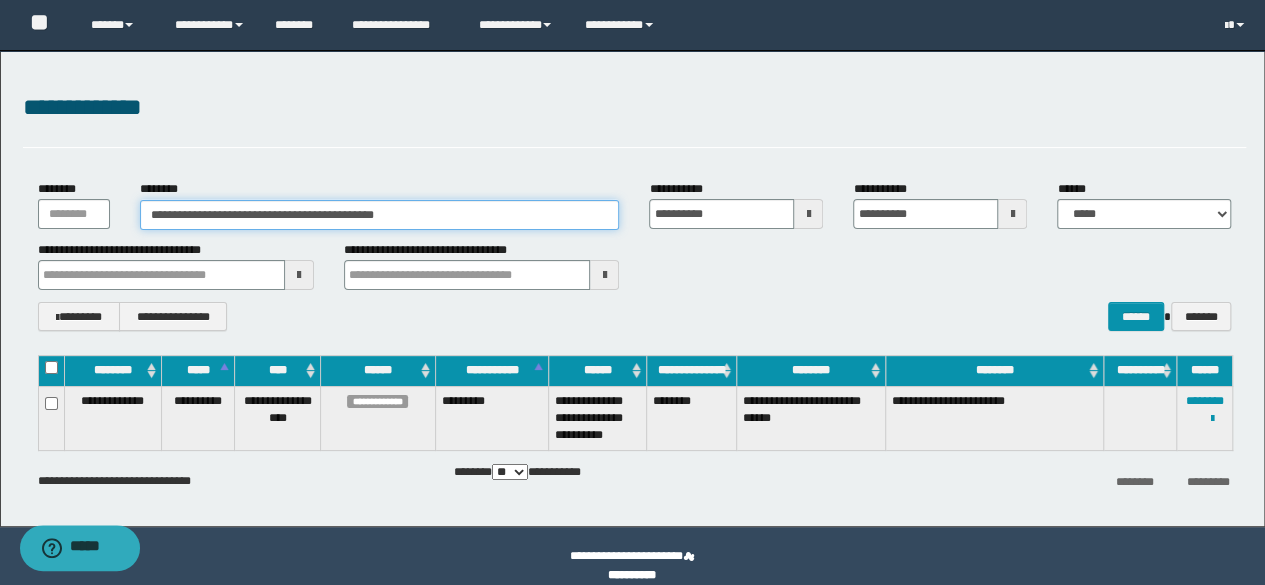 drag, startPoint x: 451, startPoint y: 209, endPoint x: 0, endPoint y: 185, distance: 451.63812 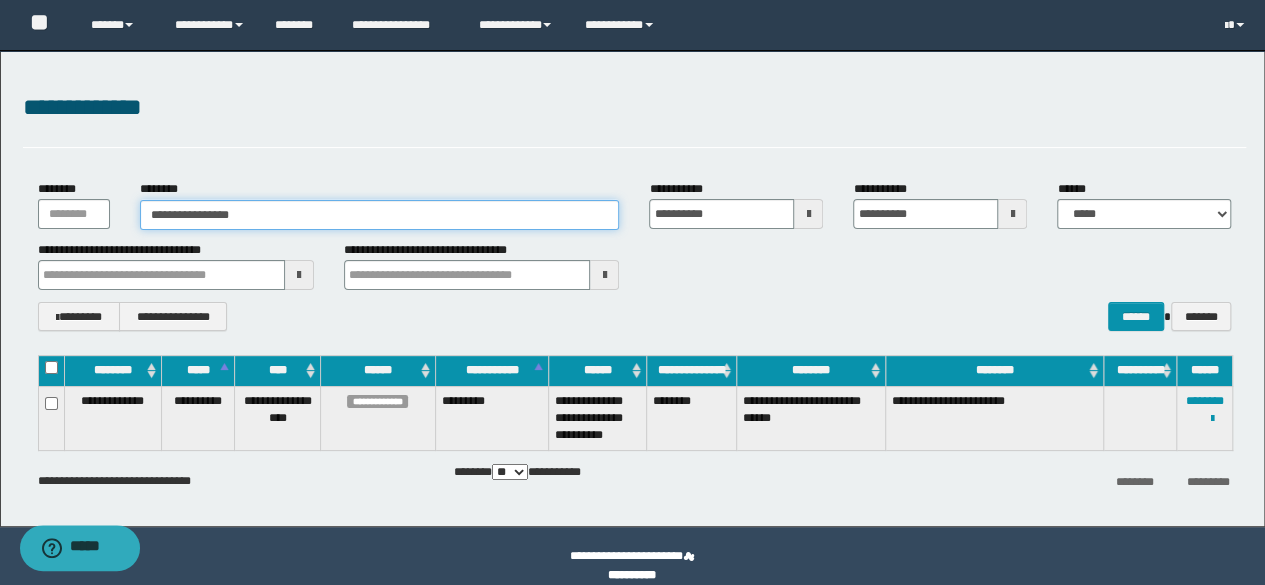 type on "**********" 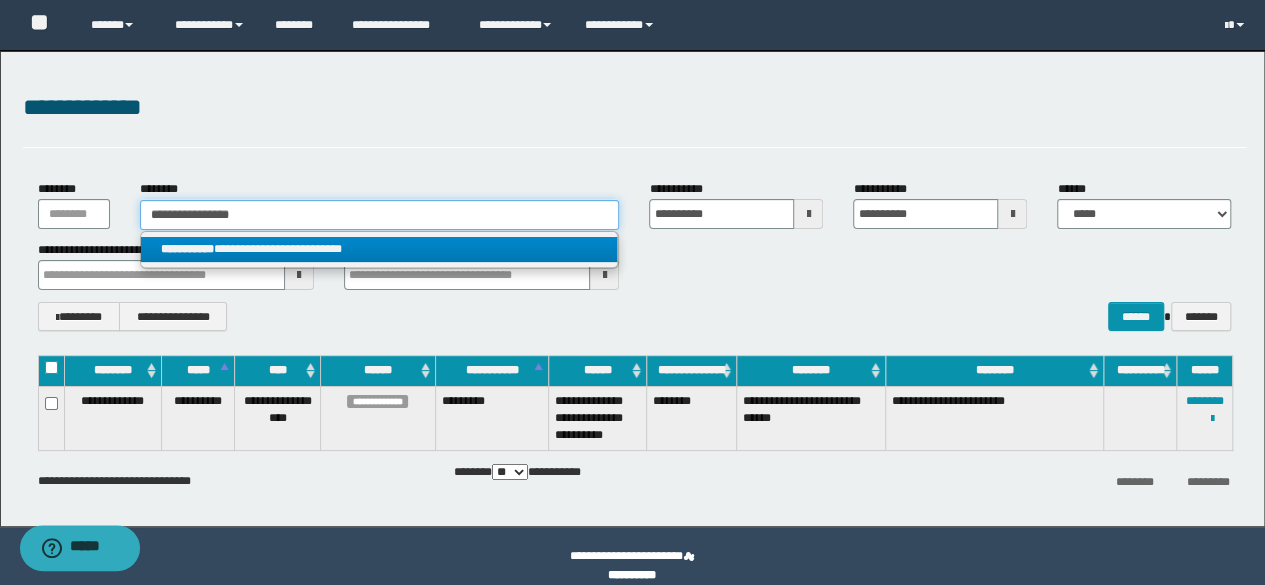 type on "**********" 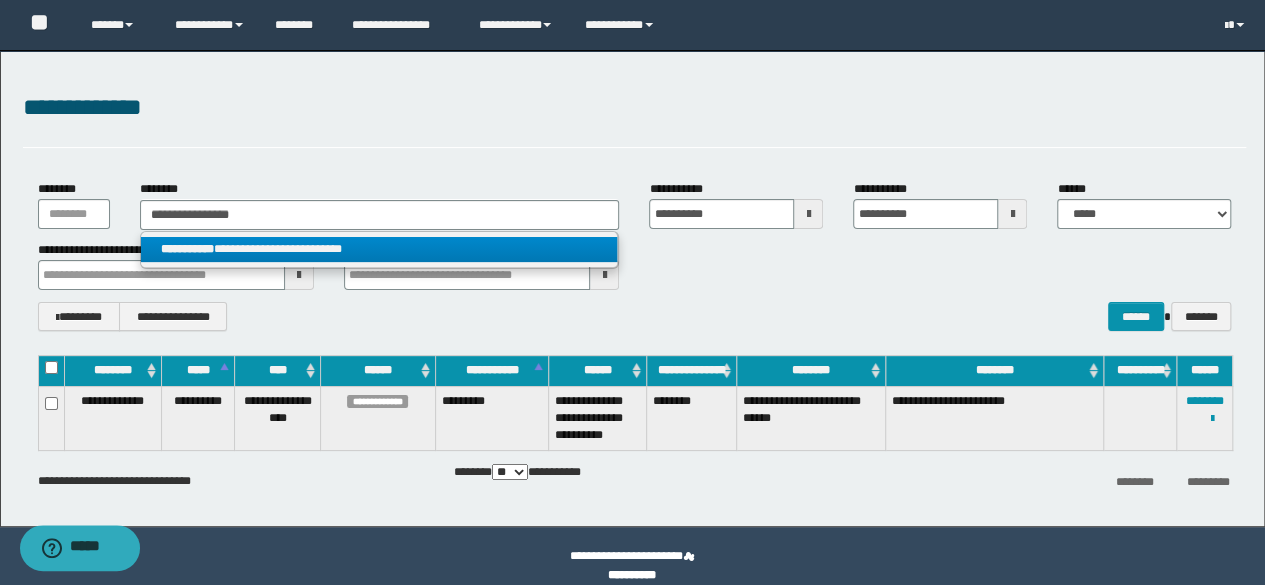 click on "**********" at bounding box center (379, 249) 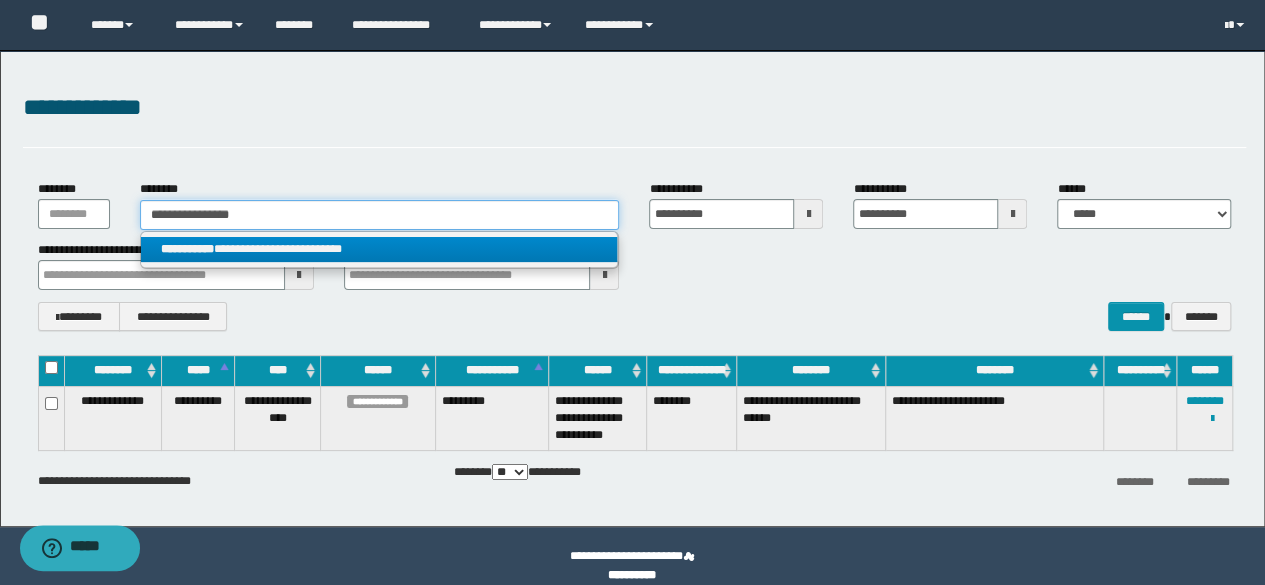 type 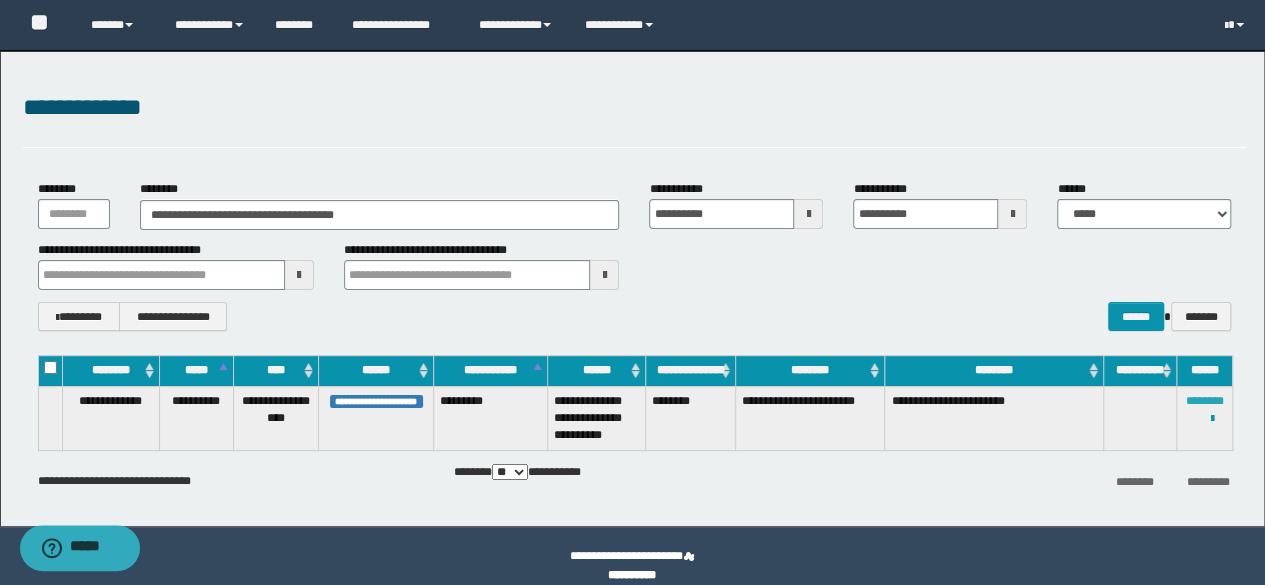 click on "********" at bounding box center (1205, 401) 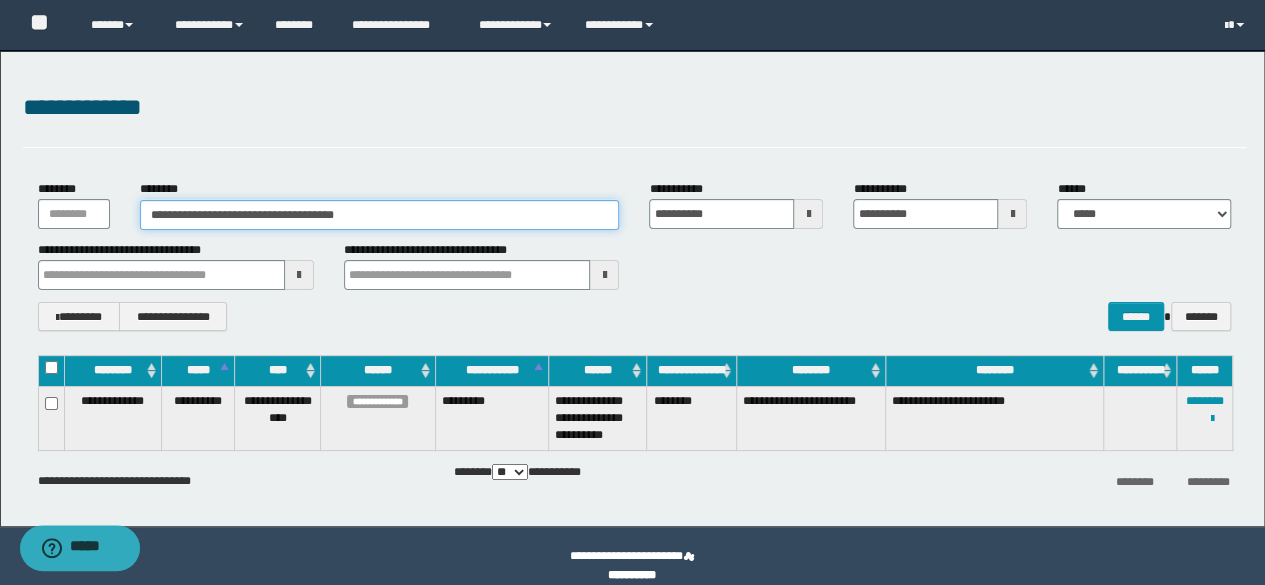 drag, startPoint x: 462, startPoint y: 215, endPoint x: 0, endPoint y: 199, distance: 462.27698 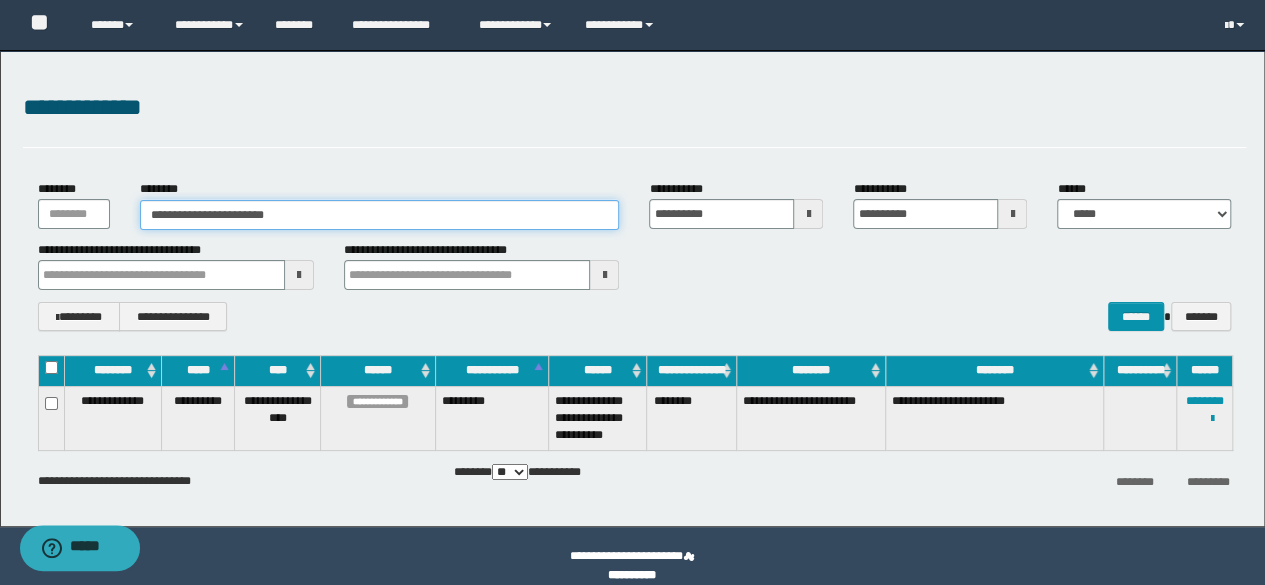 type on "**********" 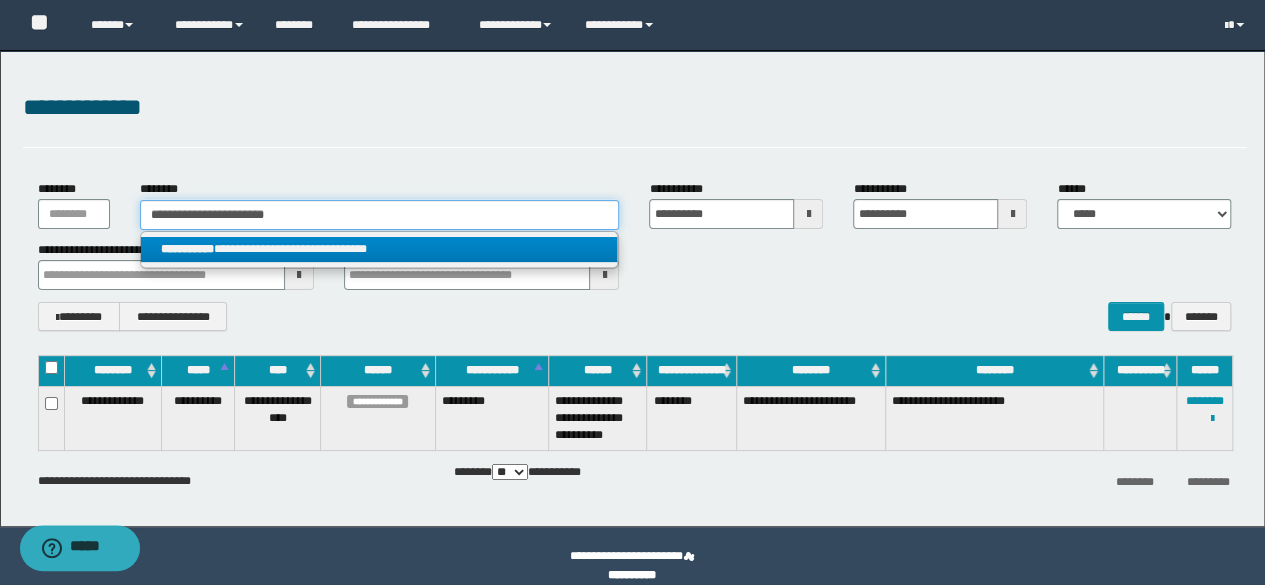 type on "**********" 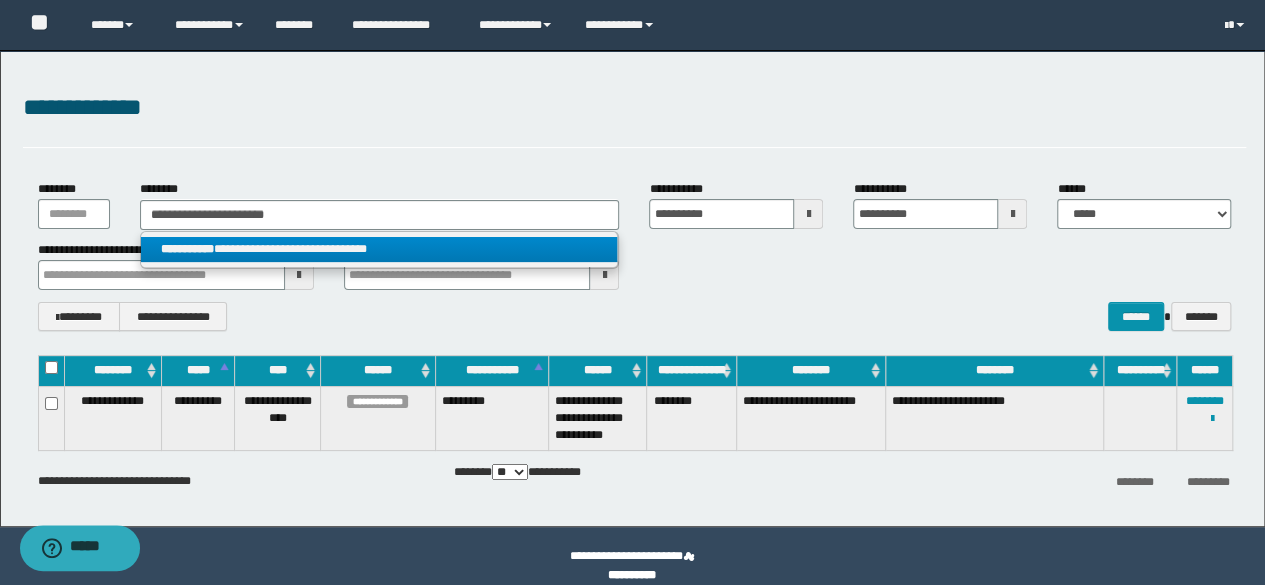 click on "**********" at bounding box center (379, 249) 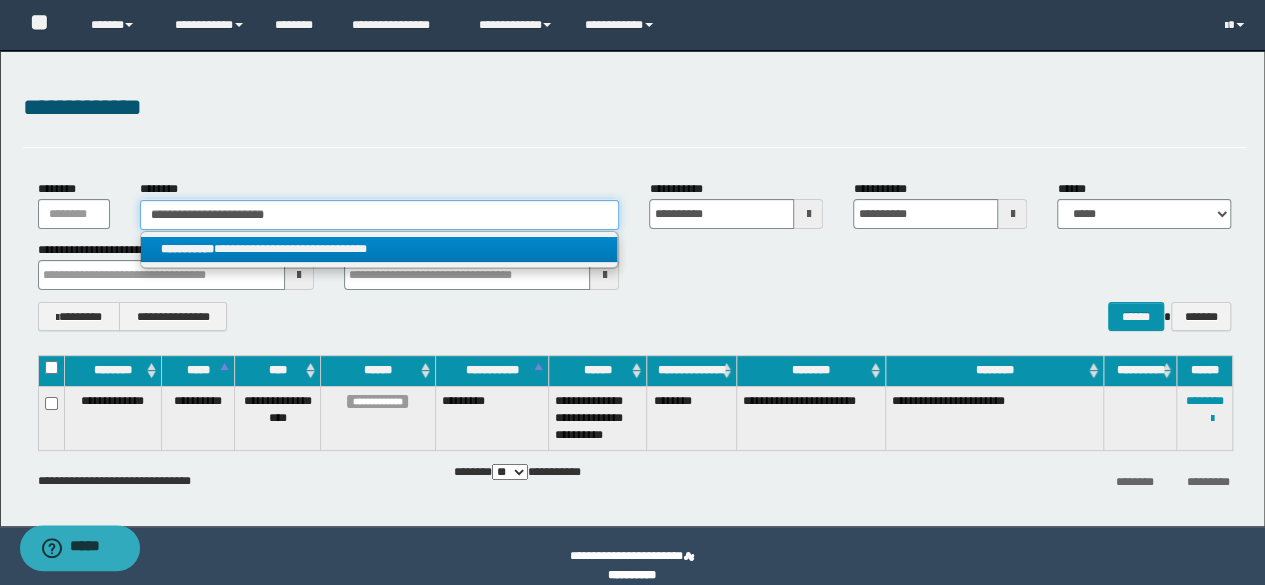 type 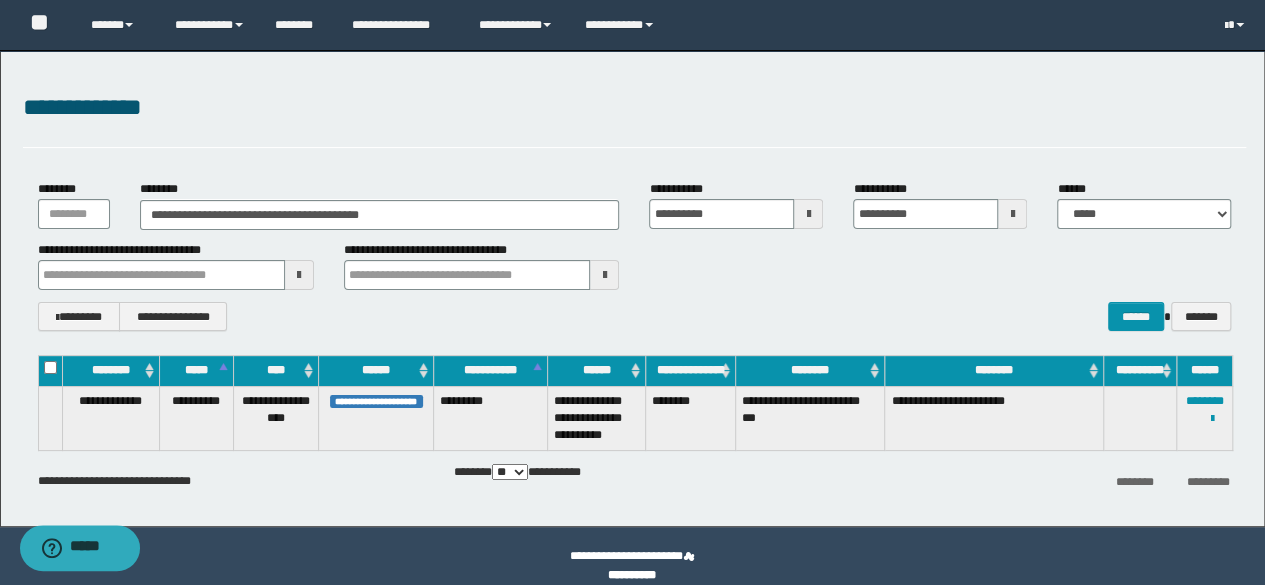click on "********" at bounding box center [1205, 401] 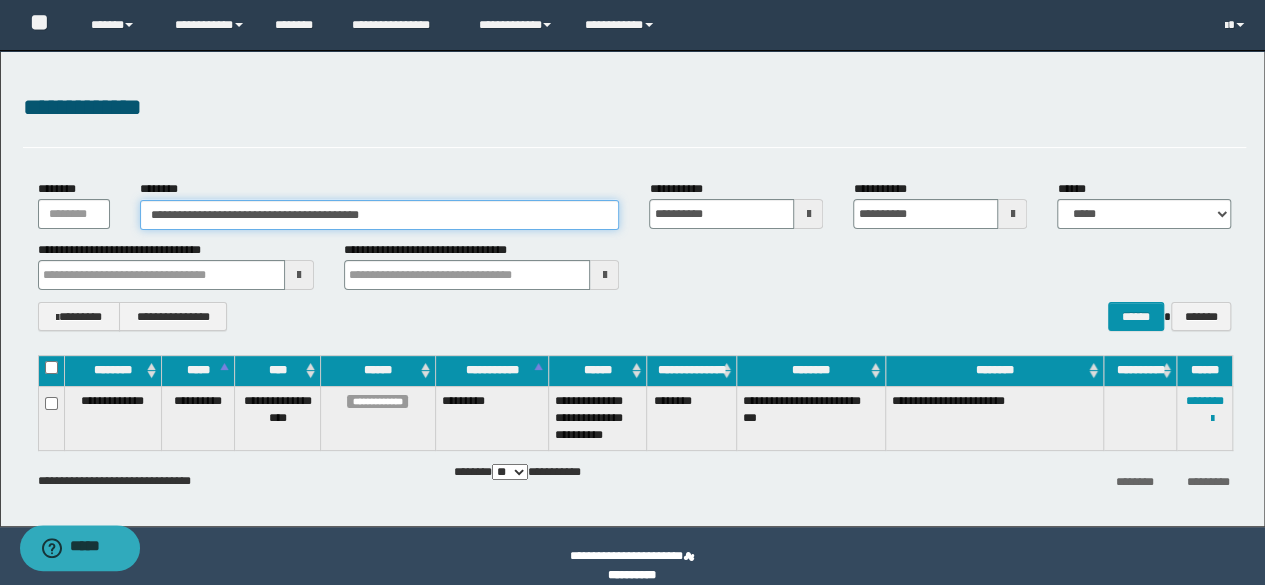 drag, startPoint x: 434, startPoint y: 212, endPoint x: 7, endPoint y: 211, distance: 427.00116 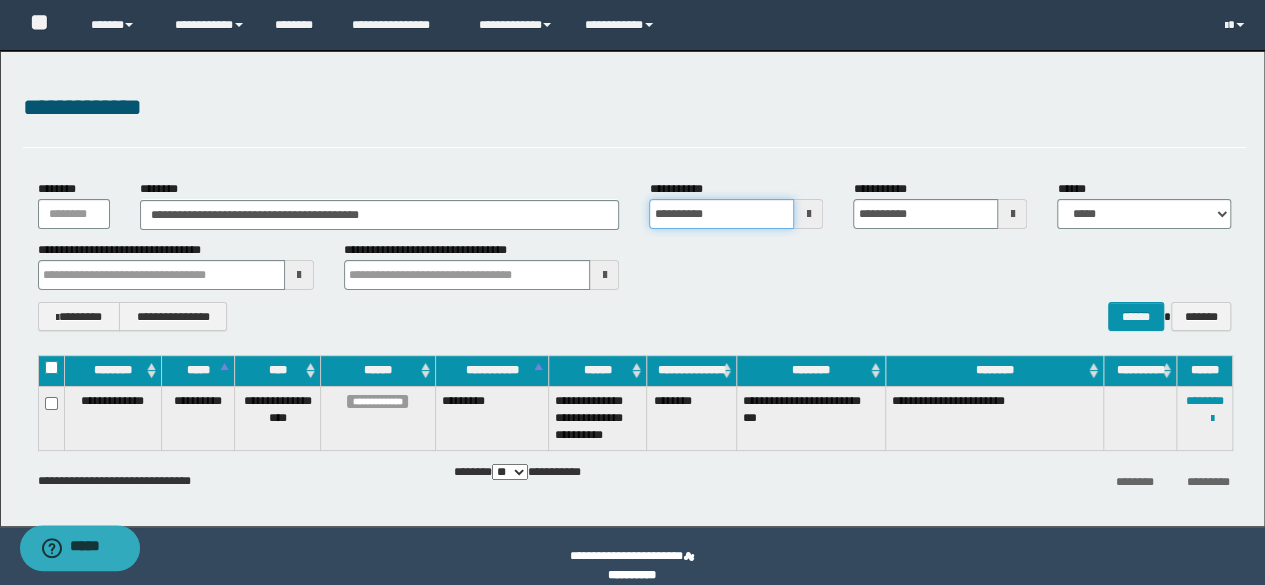 type 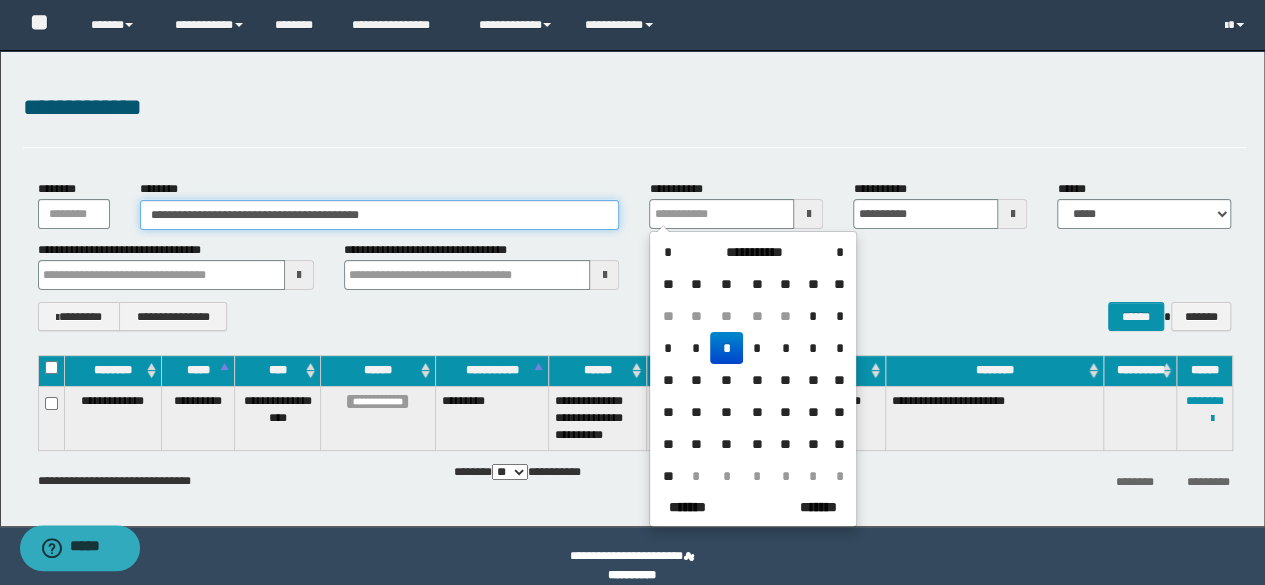 click on "**********" at bounding box center [380, 215] 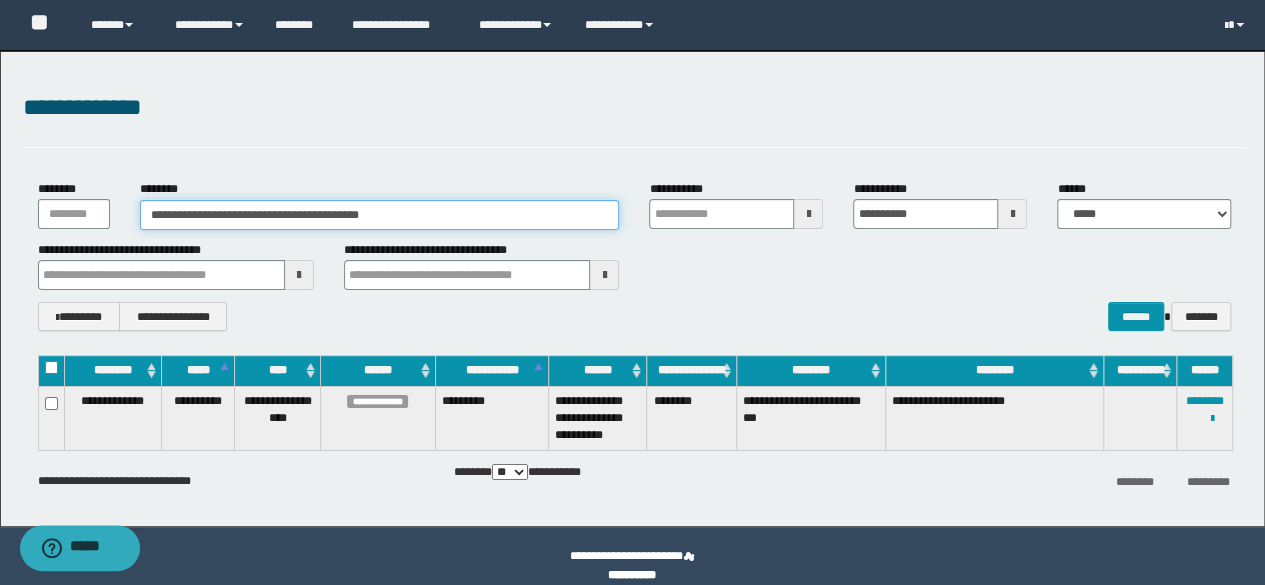 click on "**********" at bounding box center (380, 215) 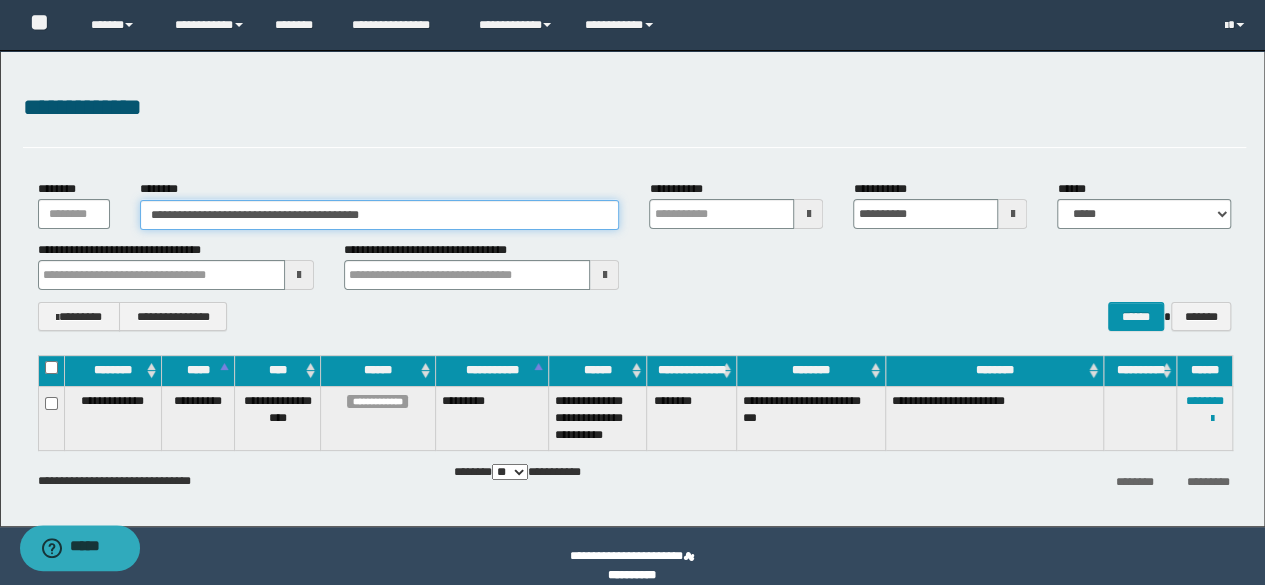 paste 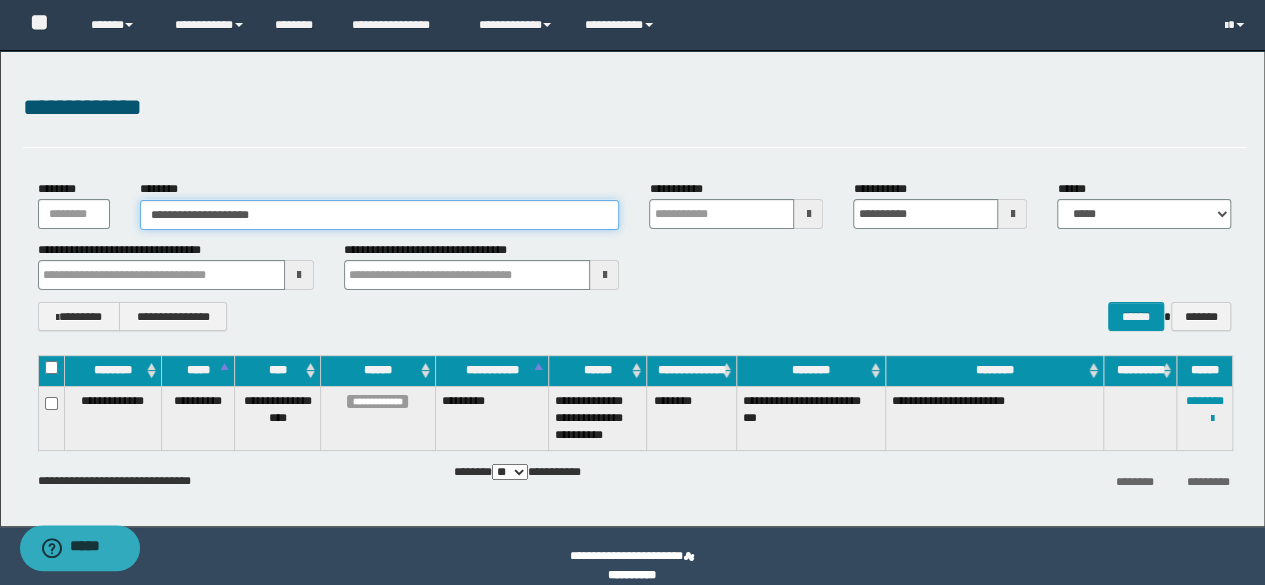 drag, startPoint x: 452, startPoint y: 220, endPoint x: 3, endPoint y: 213, distance: 449.05457 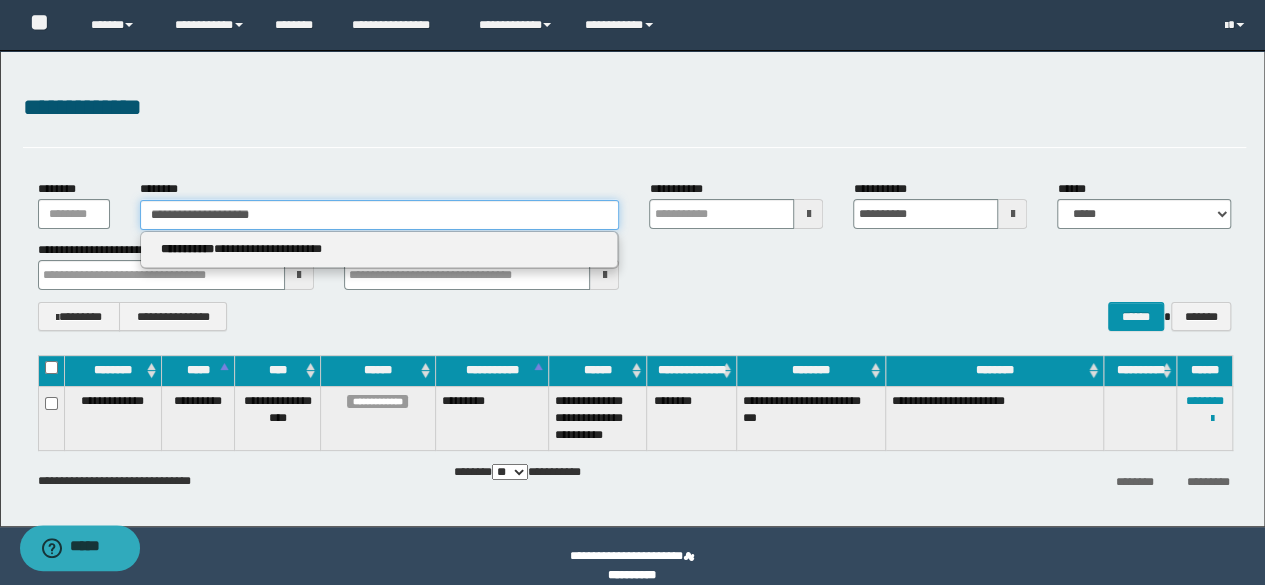 click on "**********" at bounding box center (380, 215) 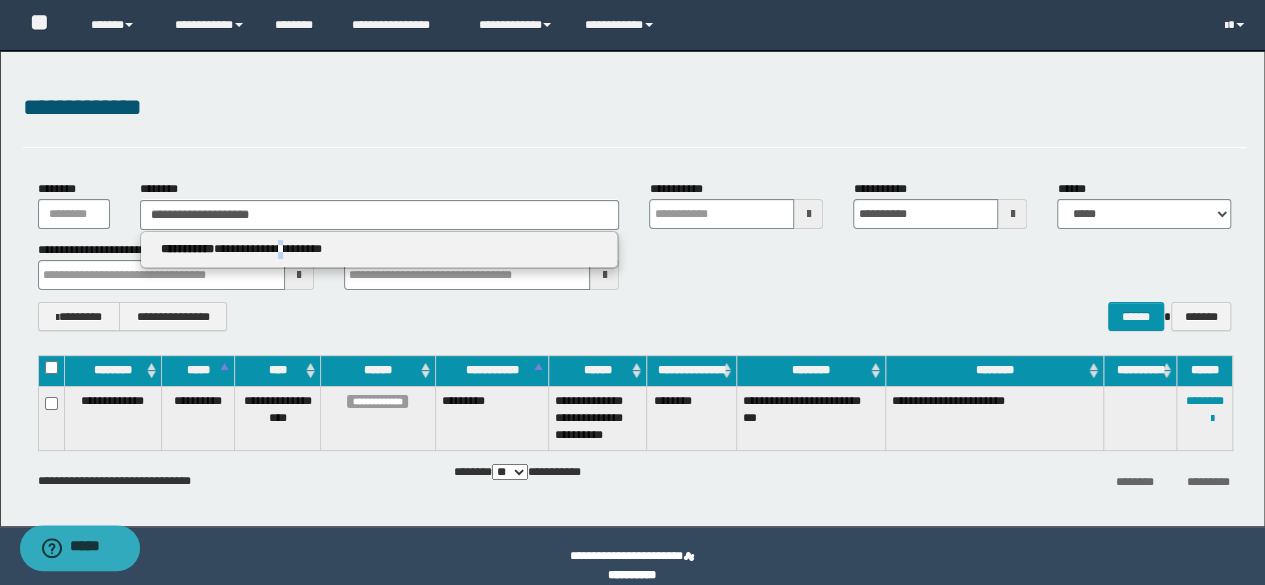 click on "**********" at bounding box center [379, 249] 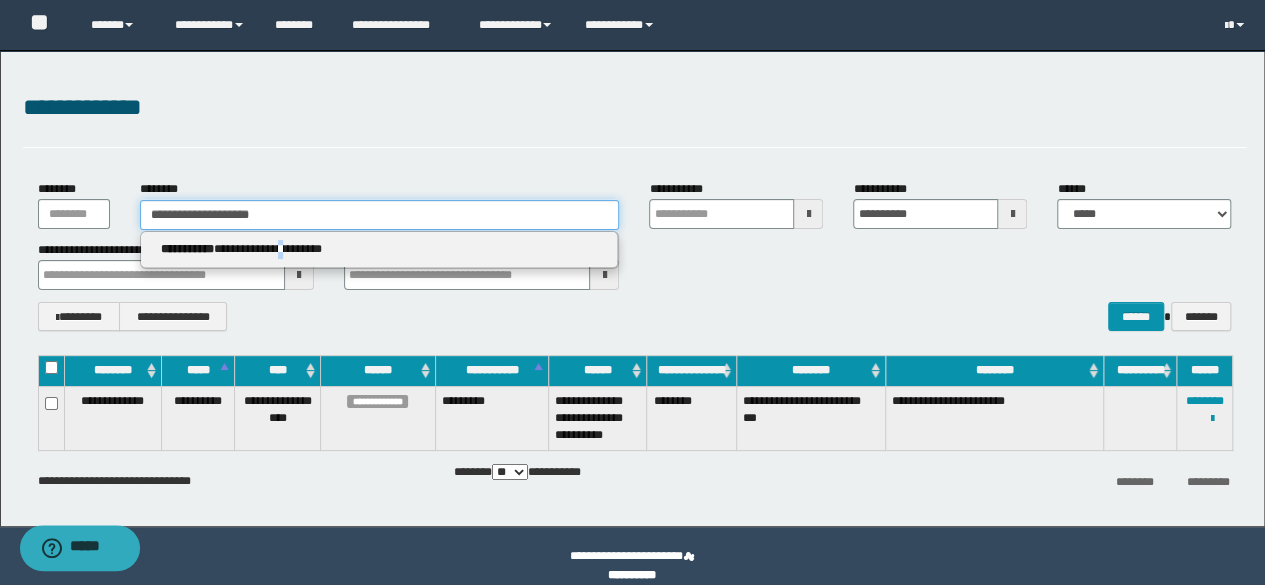 type 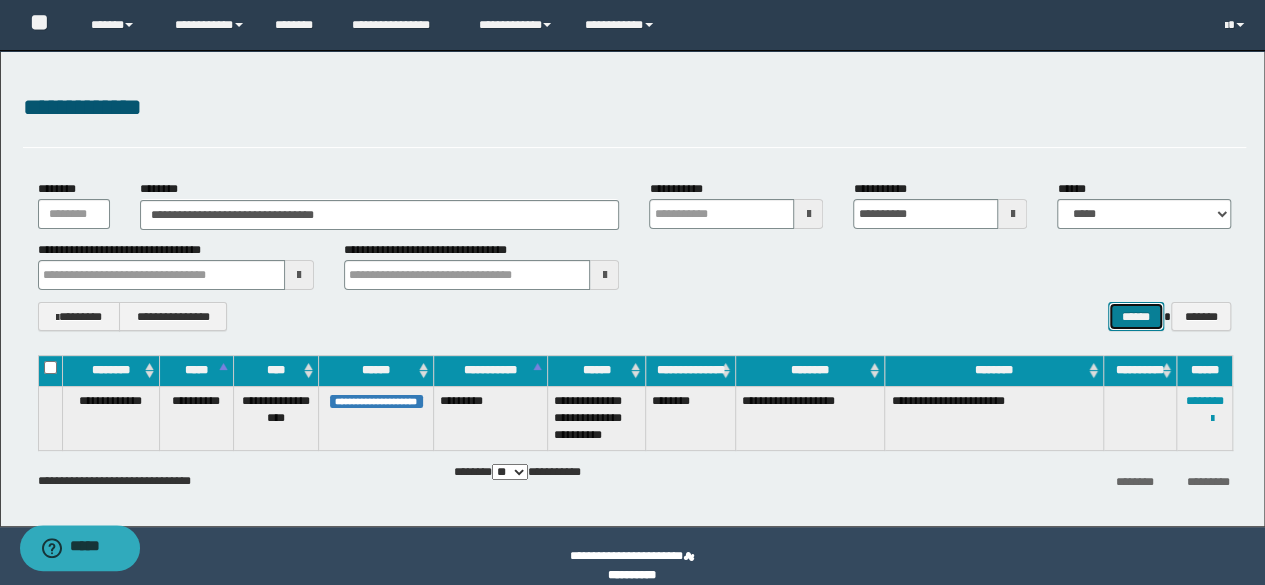 click on "******" at bounding box center (1136, 316) 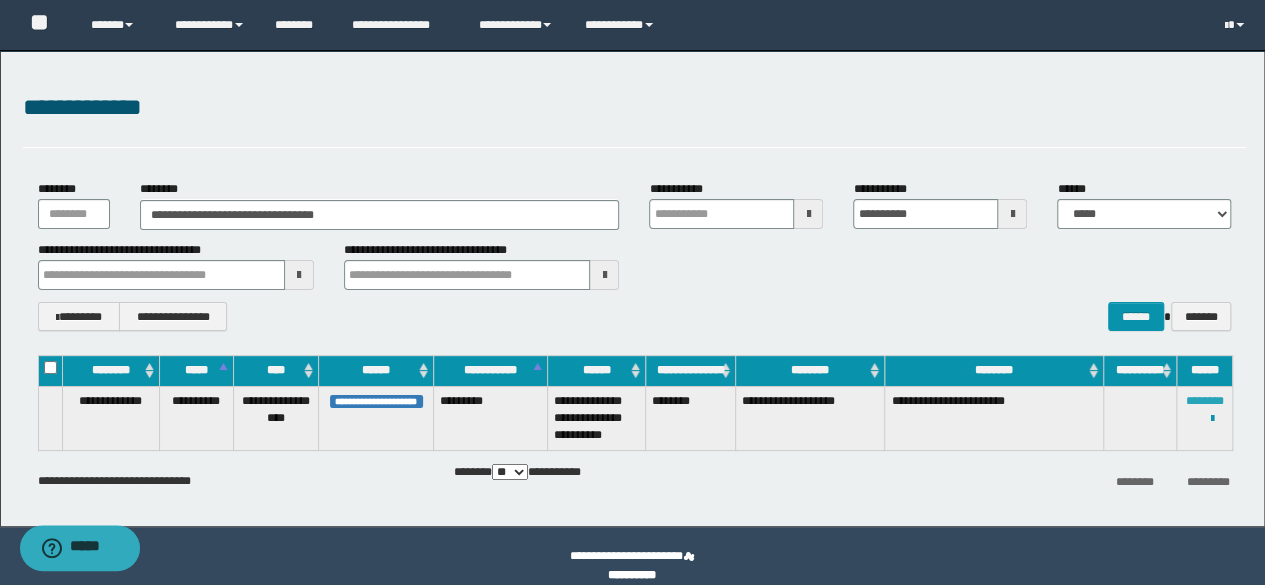 click on "********" at bounding box center [1205, 401] 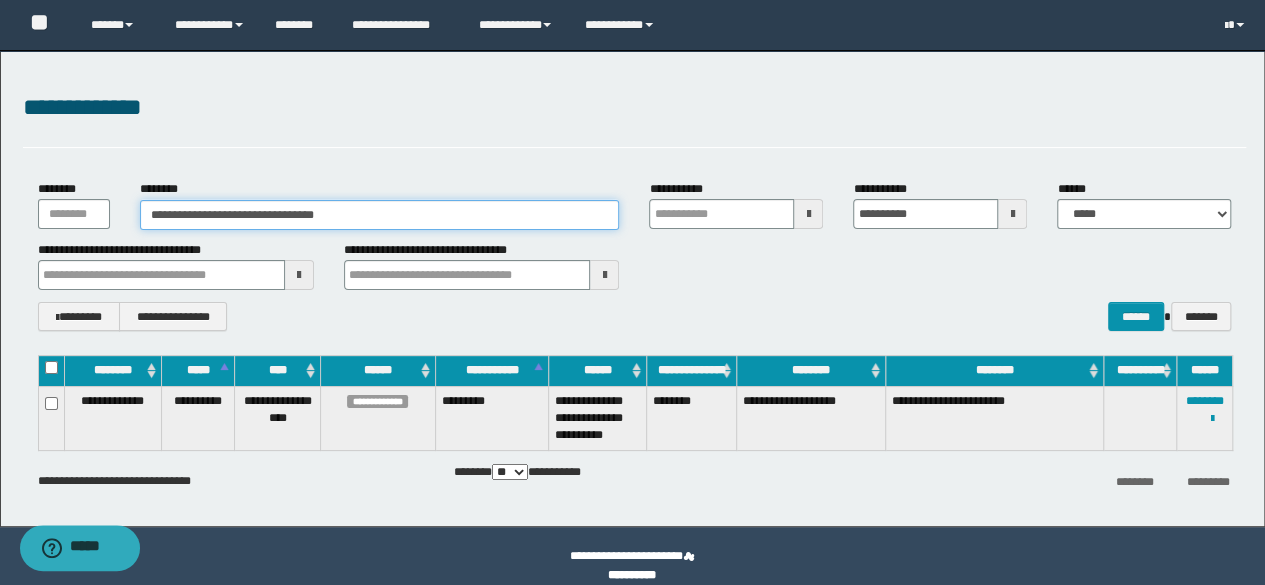 drag, startPoint x: 405, startPoint y: 208, endPoint x: 0, endPoint y: 204, distance: 405.01974 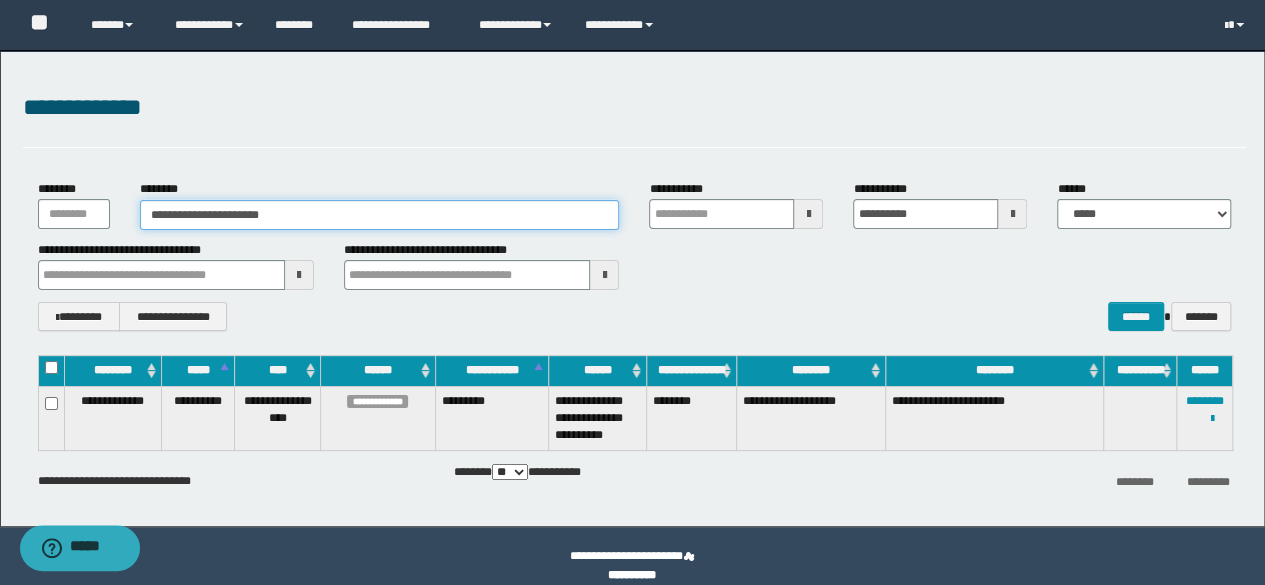 type on "**********" 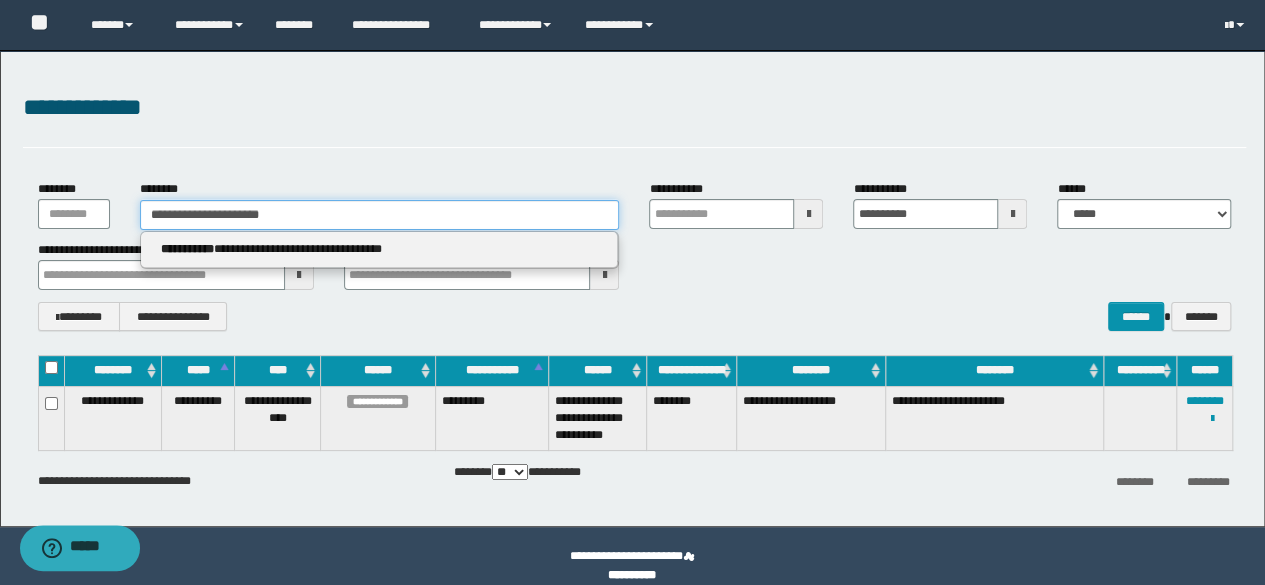 type on "**********" 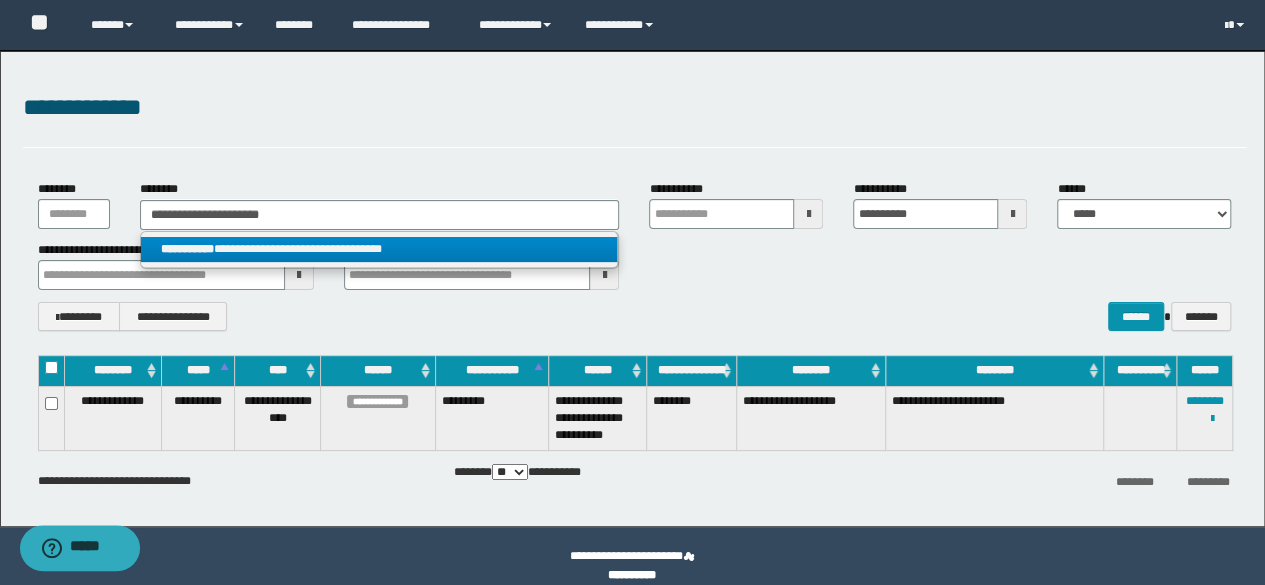 click on "**********" at bounding box center (379, 249) 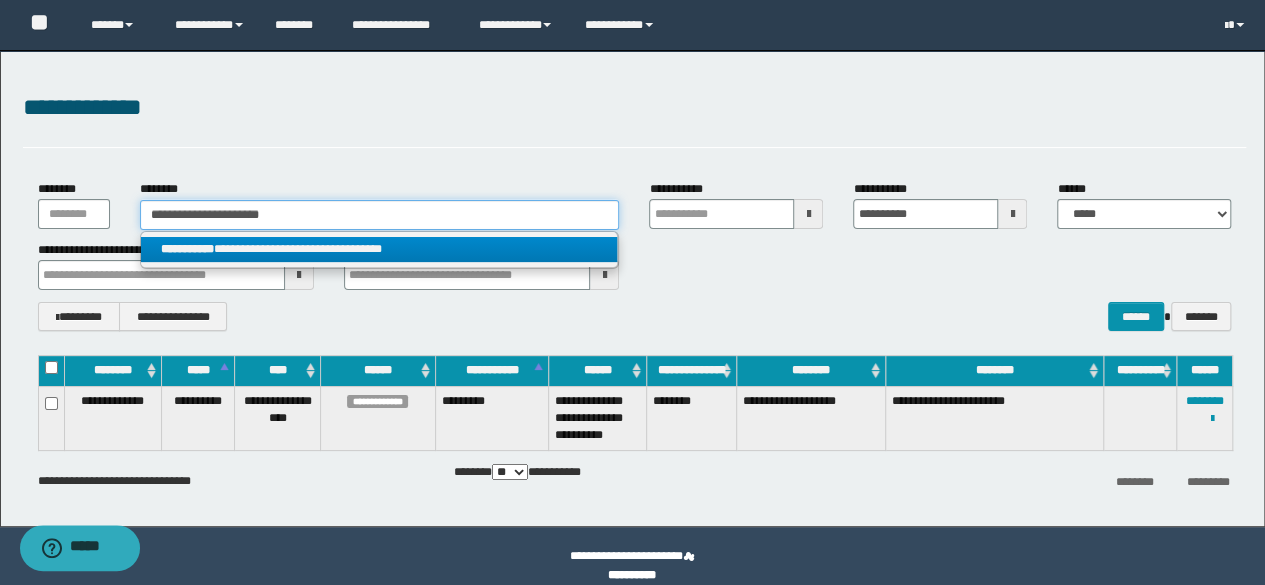 type 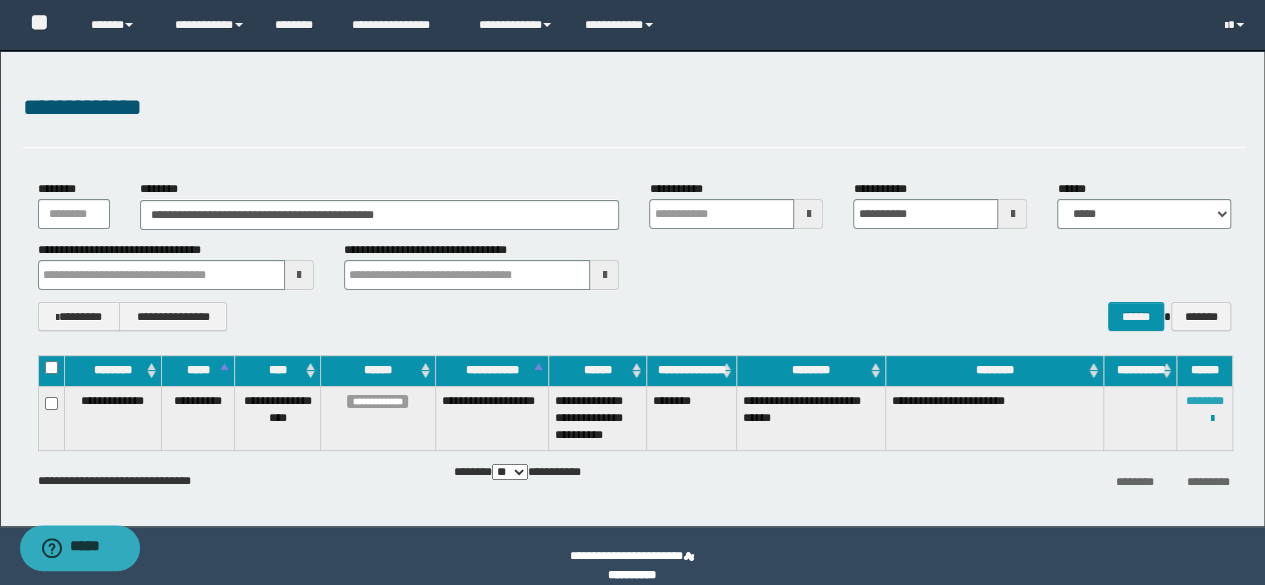 click on "********" at bounding box center [1205, 401] 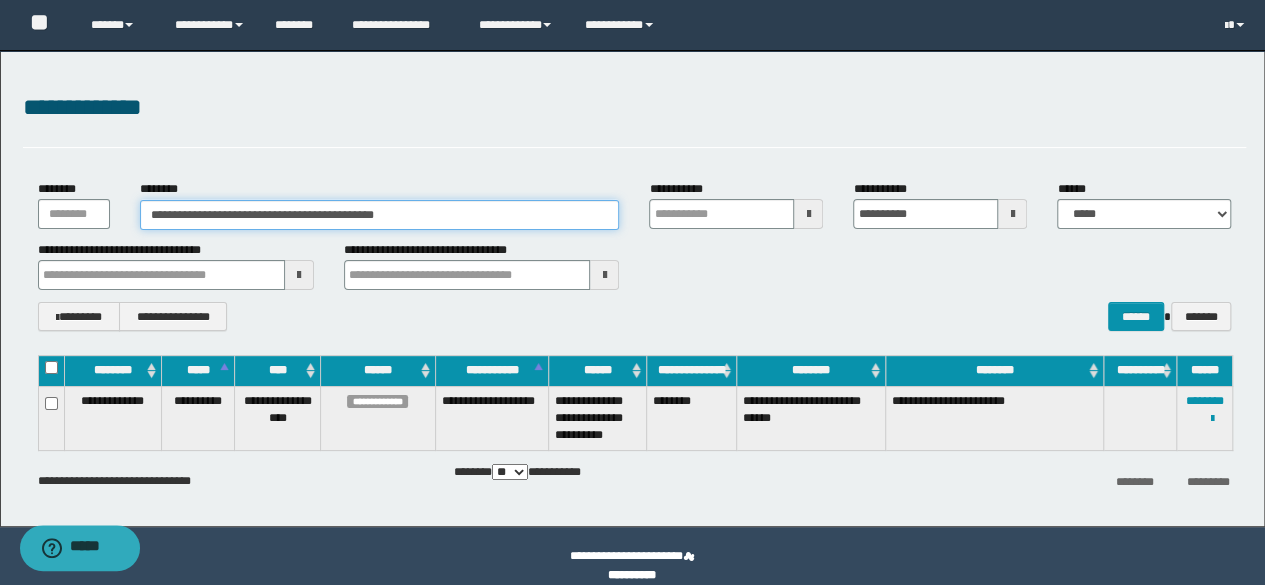 paste 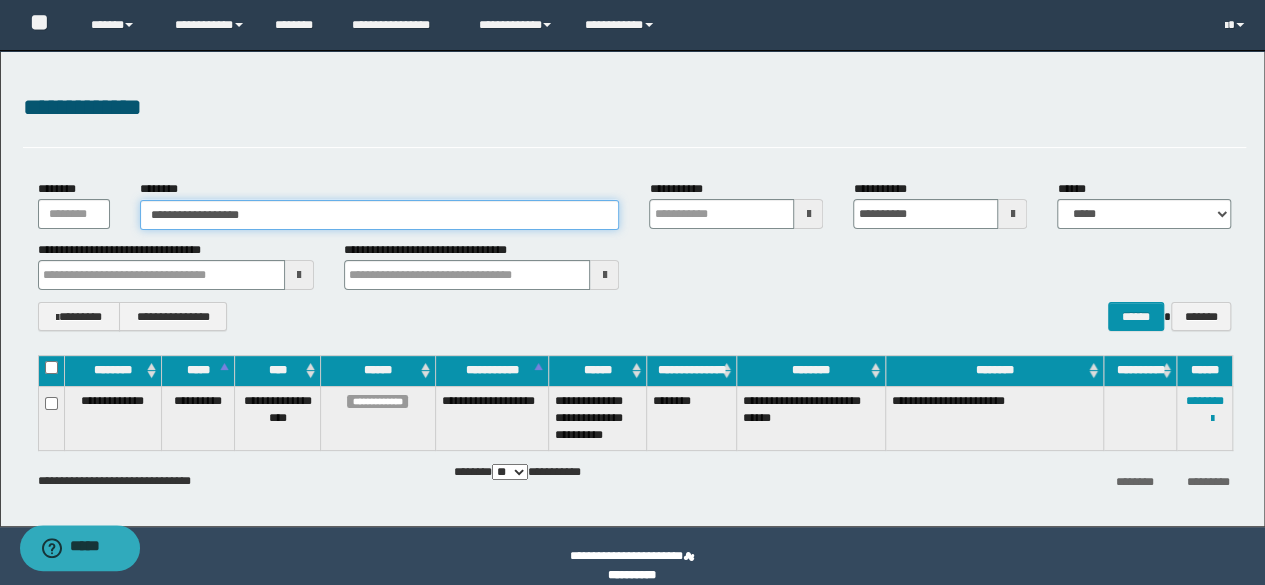 drag, startPoint x: 478, startPoint y: 221, endPoint x: 0, endPoint y: 199, distance: 478.506 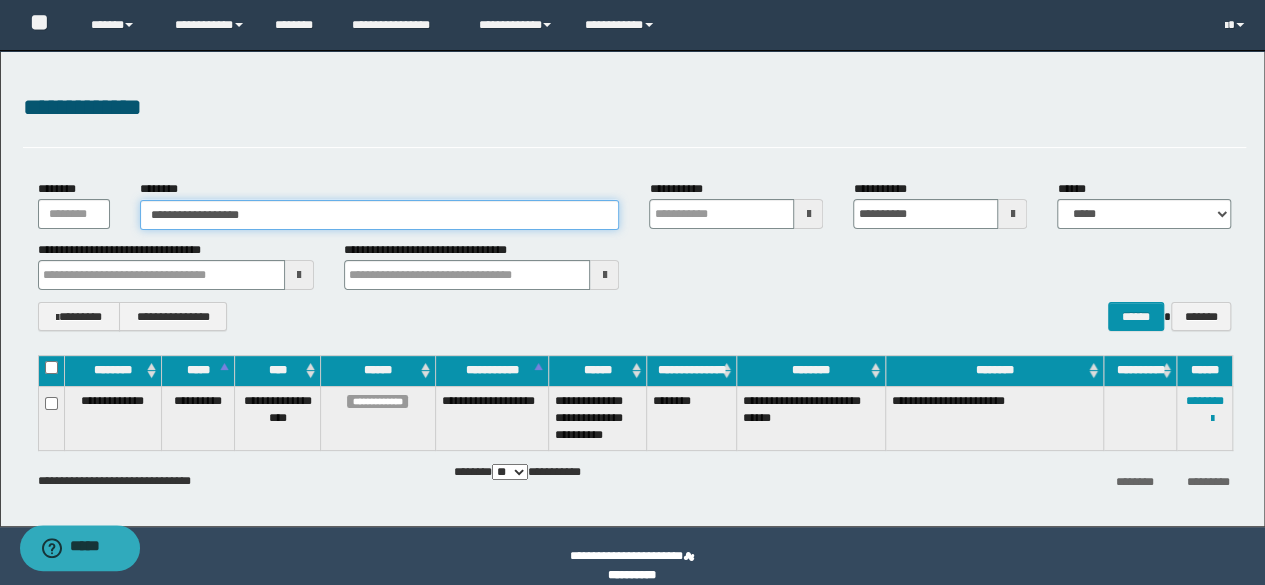 type on "**********" 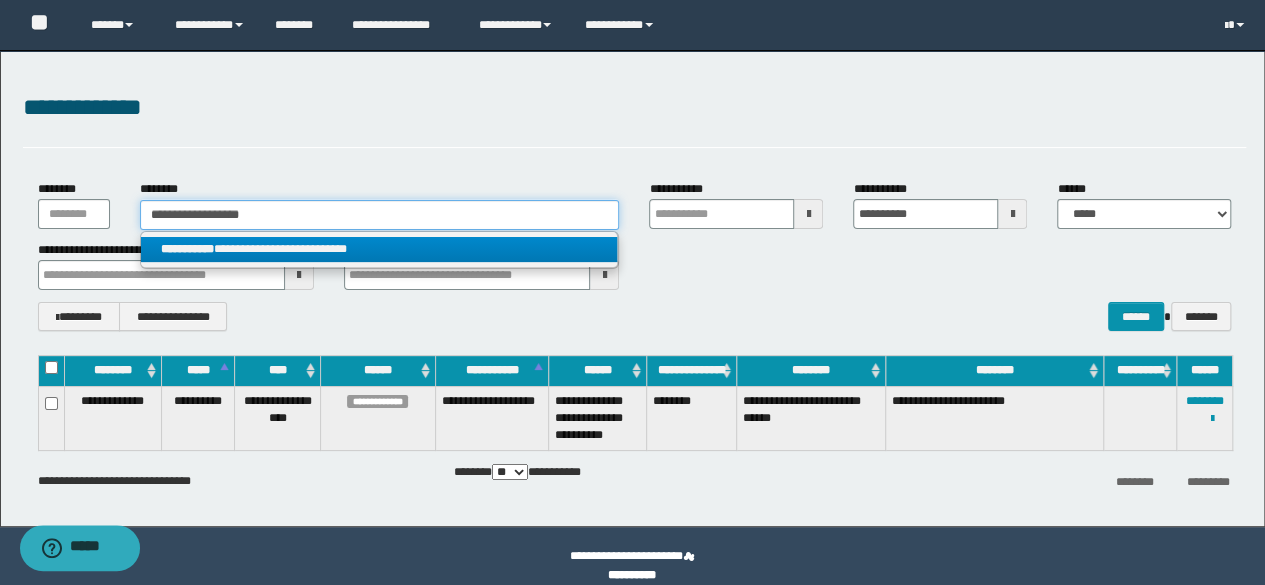 type on "**********" 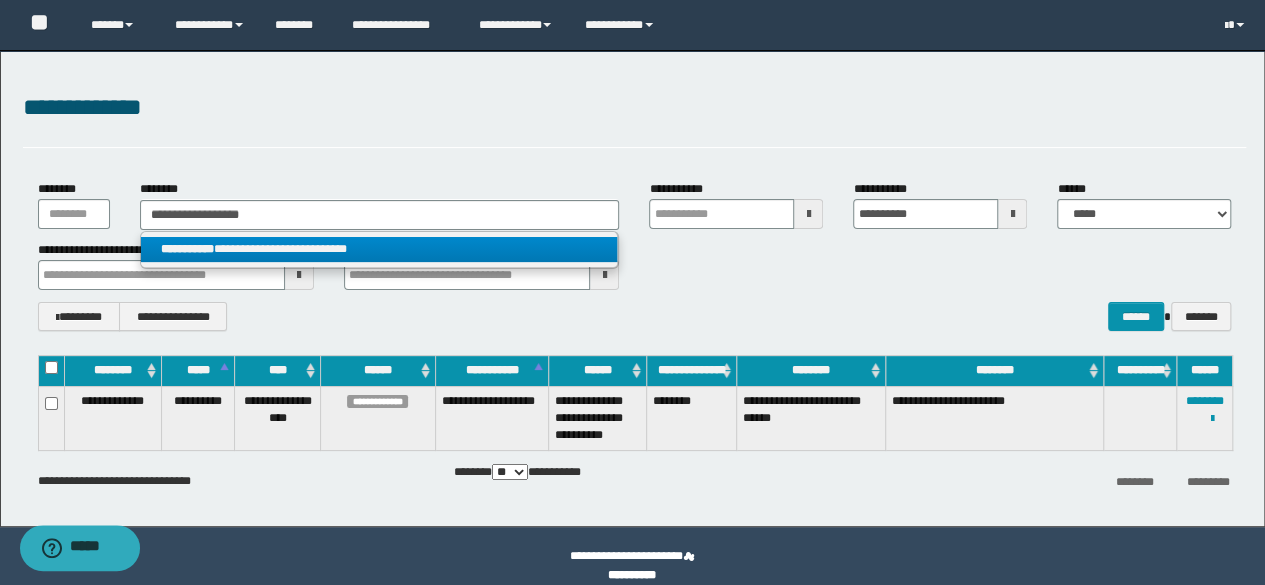 click on "**********" at bounding box center (379, 249) 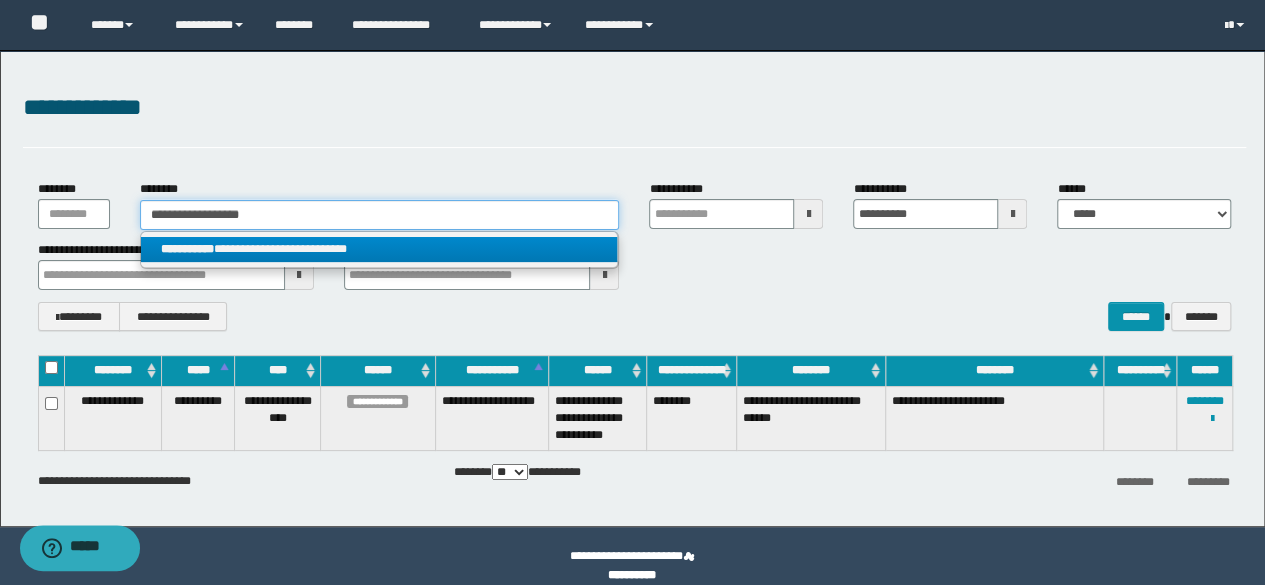type 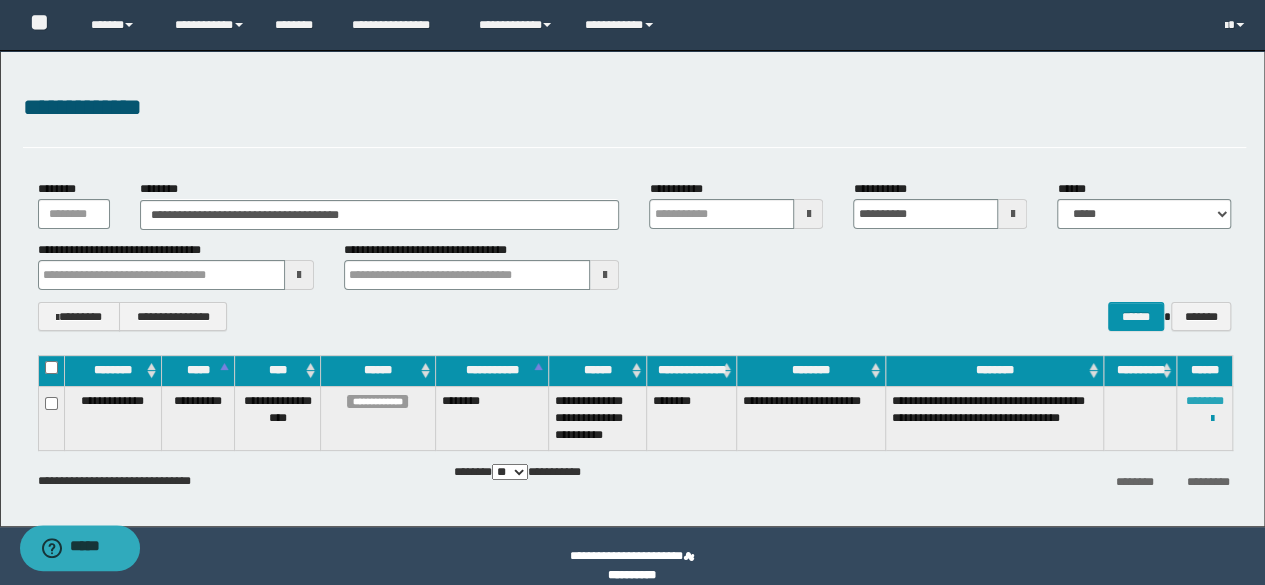 click on "********" at bounding box center (1205, 401) 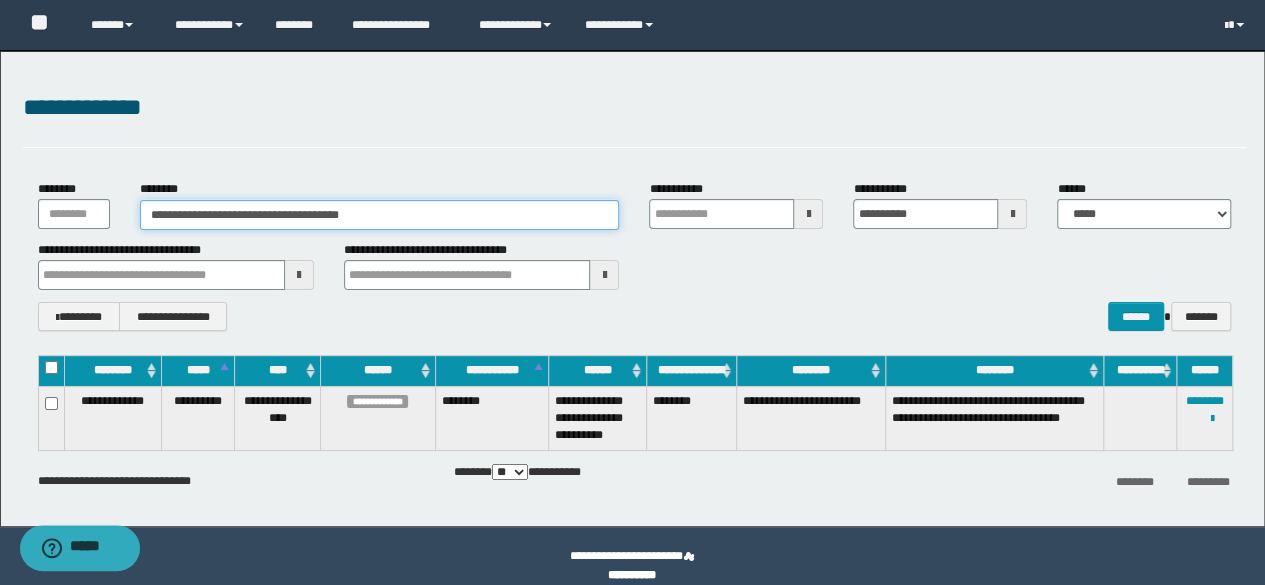 drag, startPoint x: 434, startPoint y: 219, endPoint x: 0, endPoint y: 209, distance: 434.1152 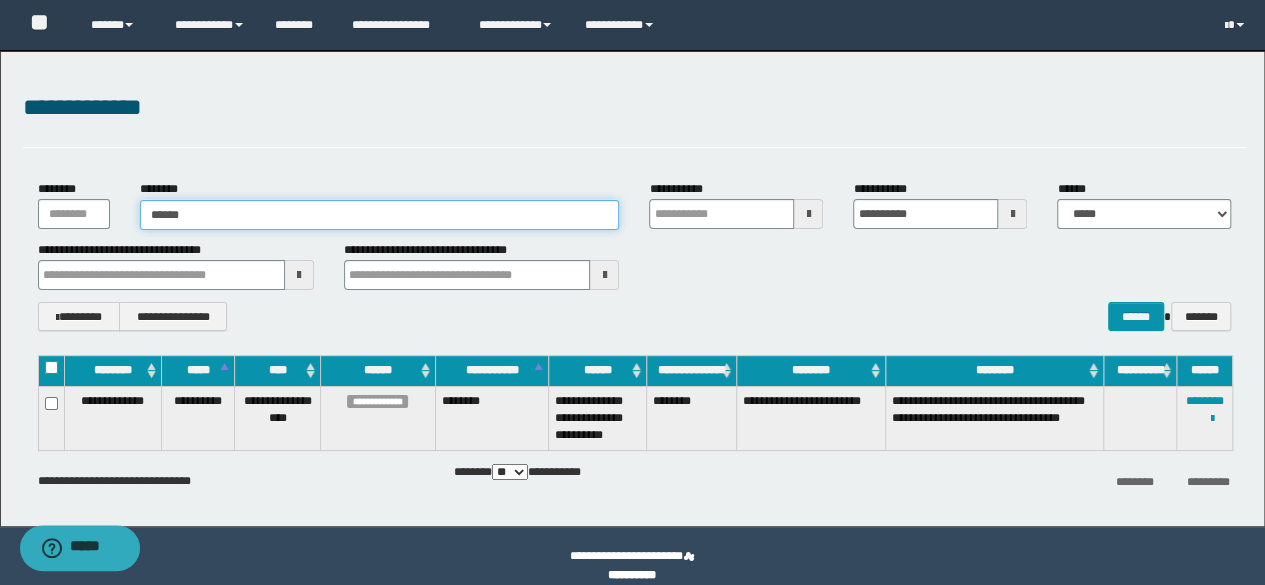 type on "*******" 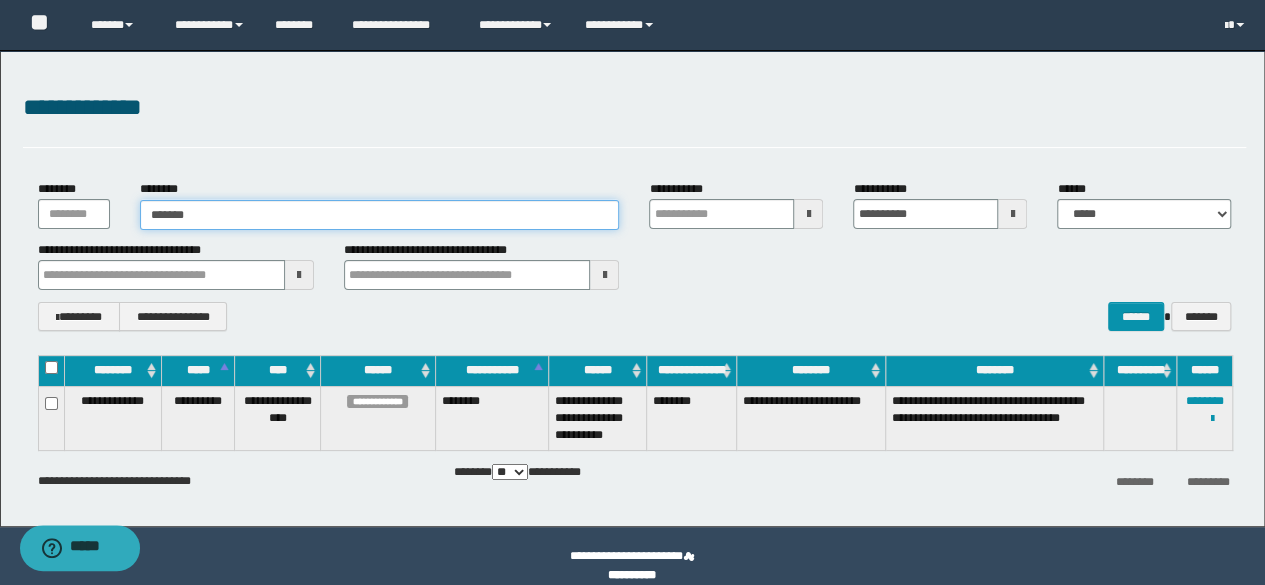 type on "*******" 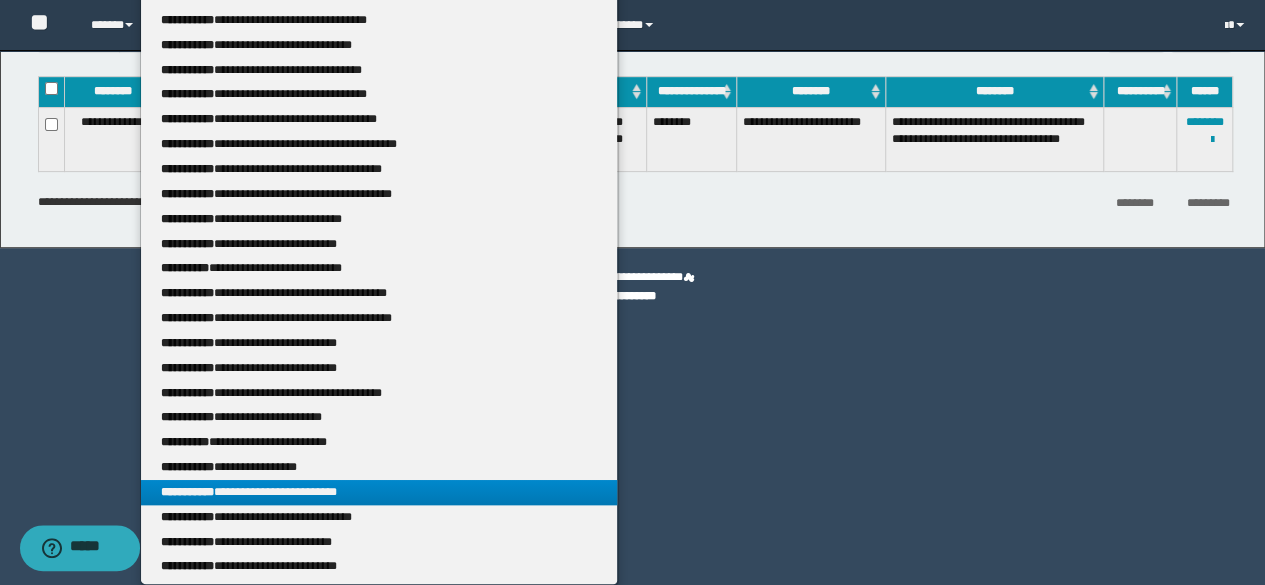 scroll, scrollTop: 0, scrollLeft: 0, axis: both 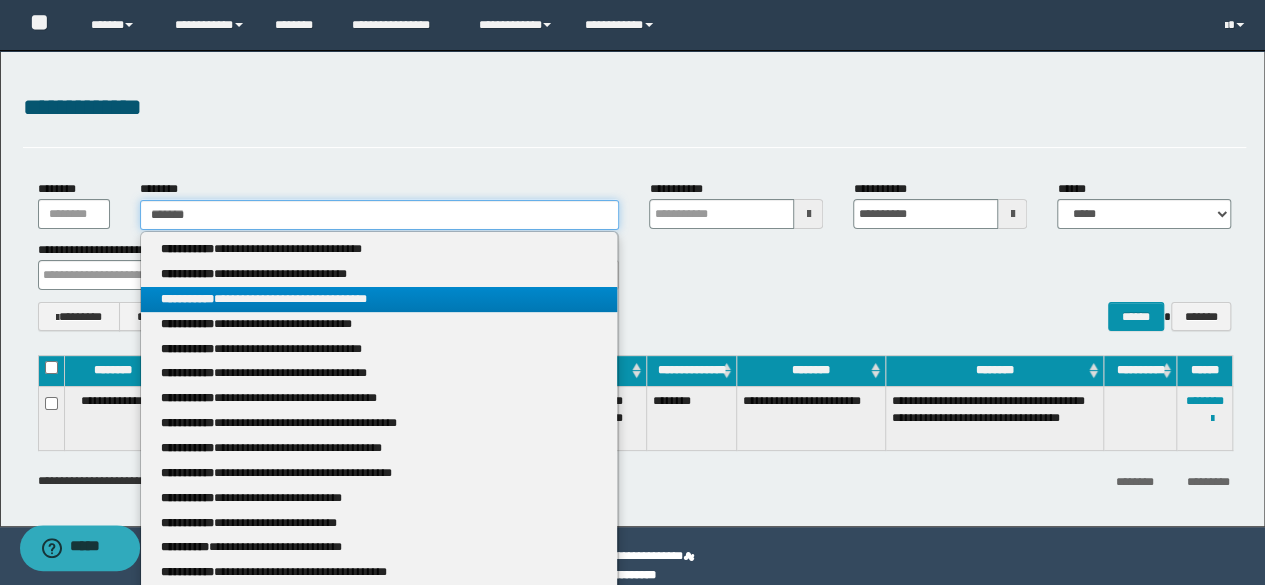 type on "*******" 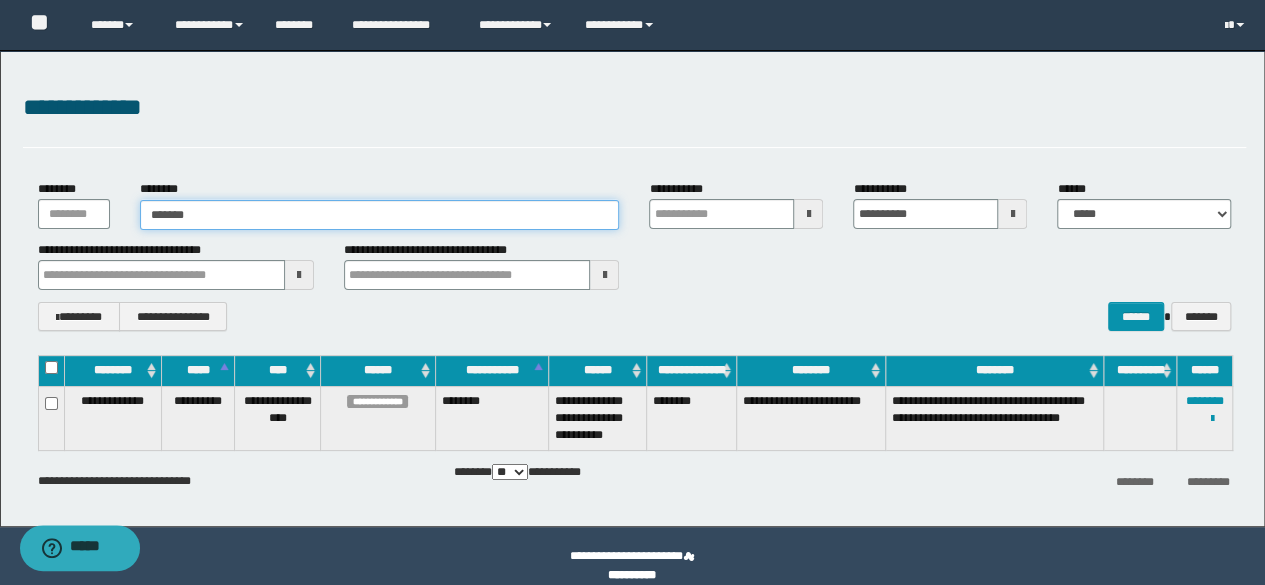 type on "*******" 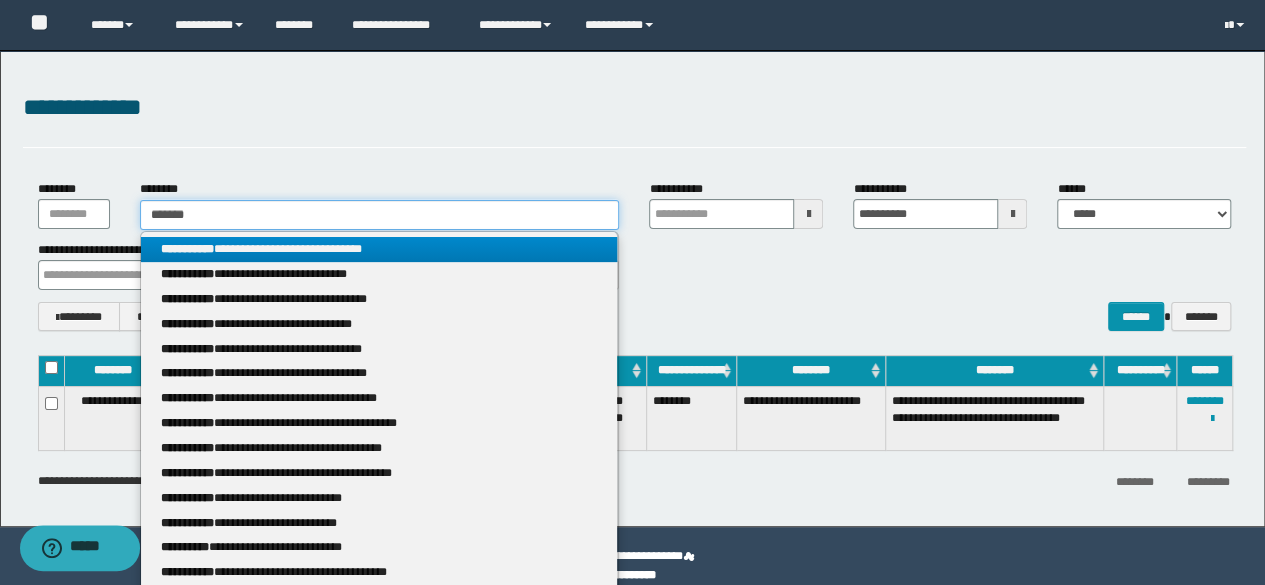 drag, startPoint x: 140, startPoint y: 213, endPoint x: 0, endPoint y: 196, distance: 141.02837 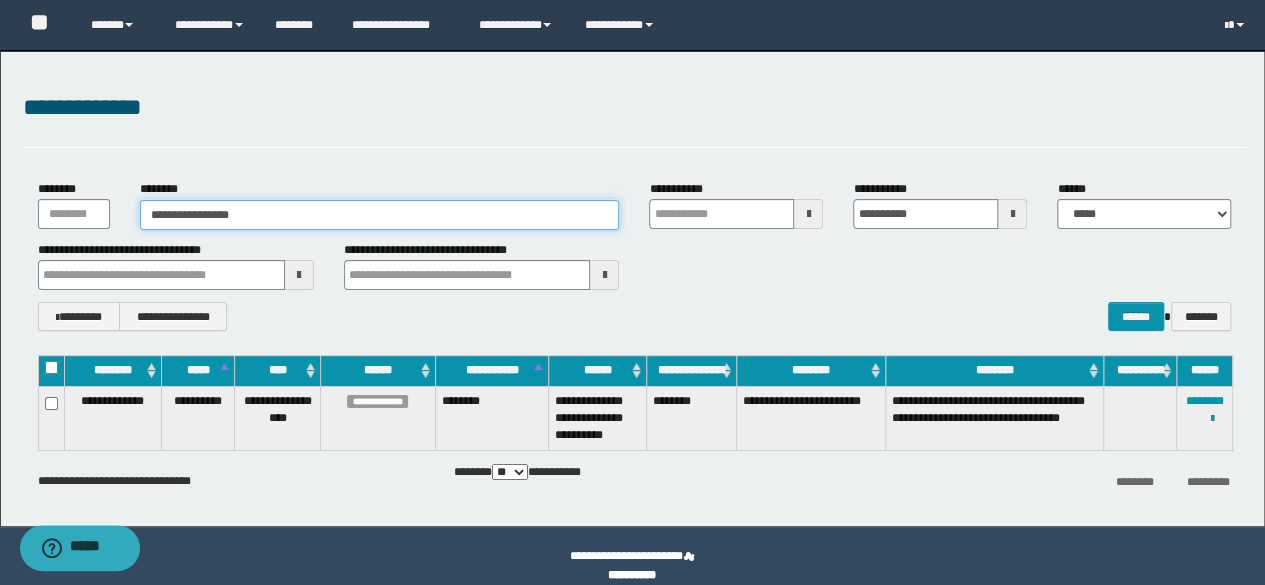 type on "**********" 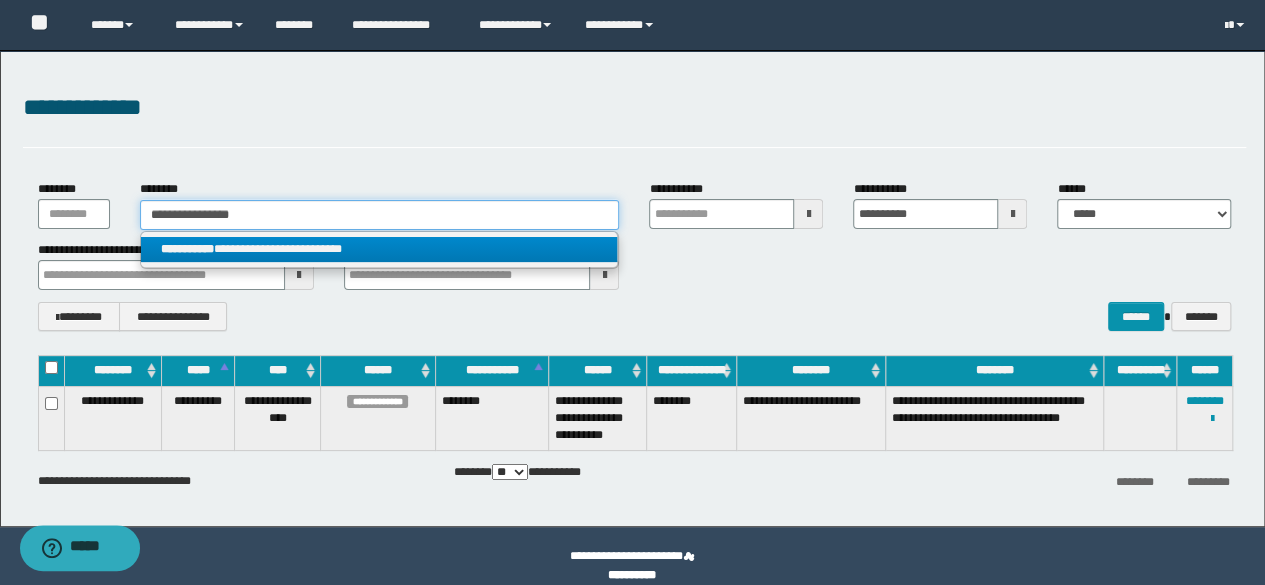 type on "**********" 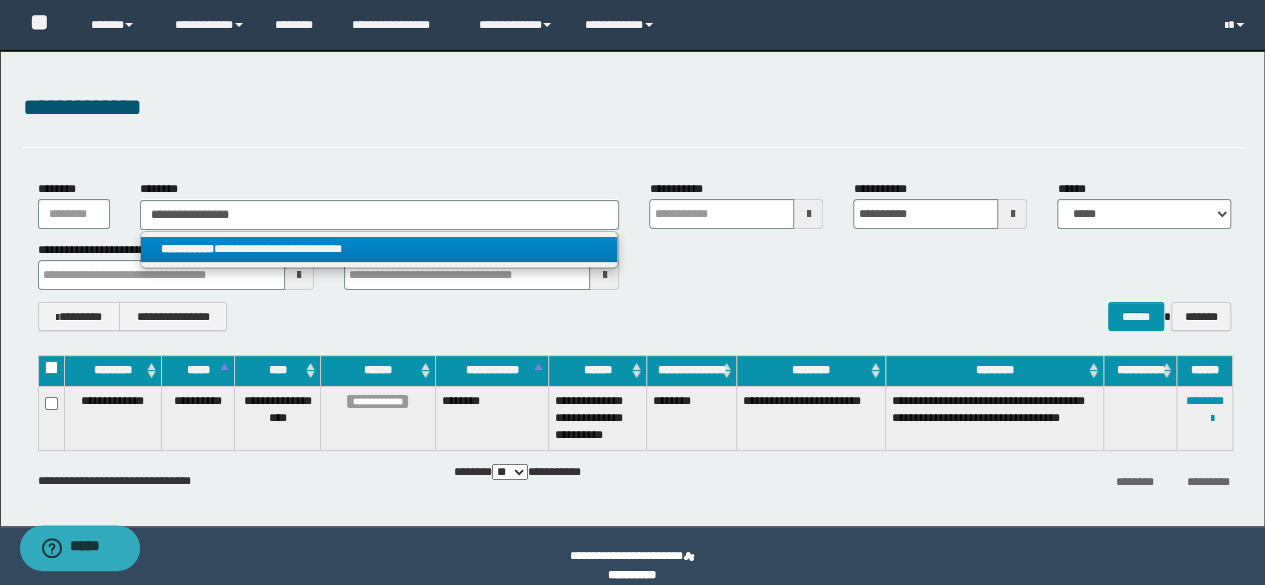 click on "**********" at bounding box center (379, 249) 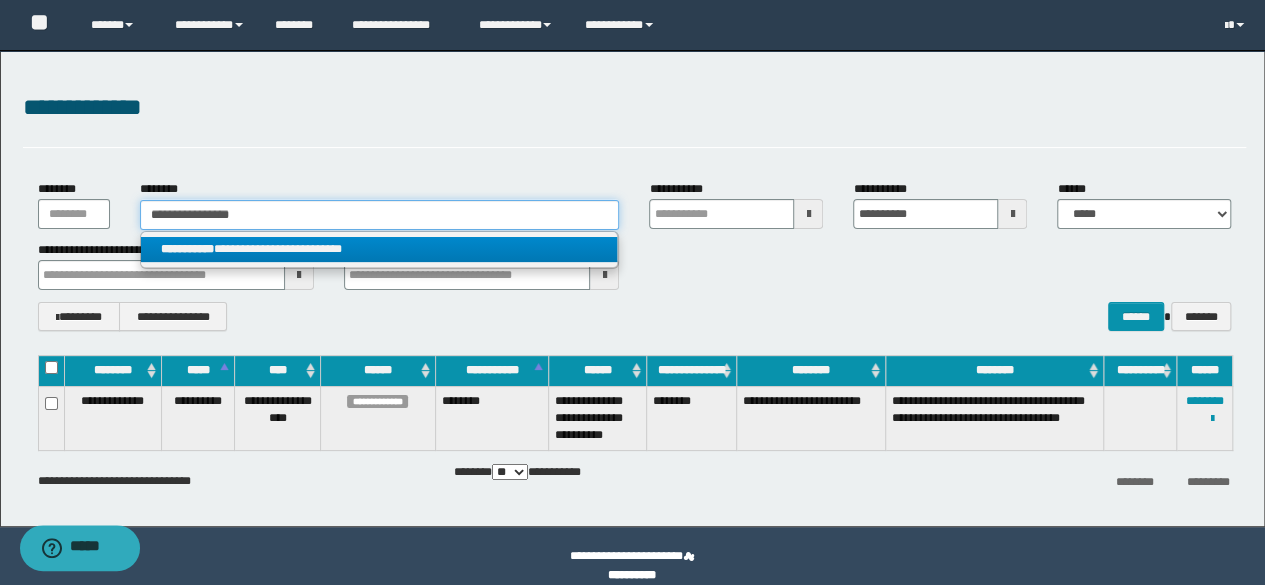 type 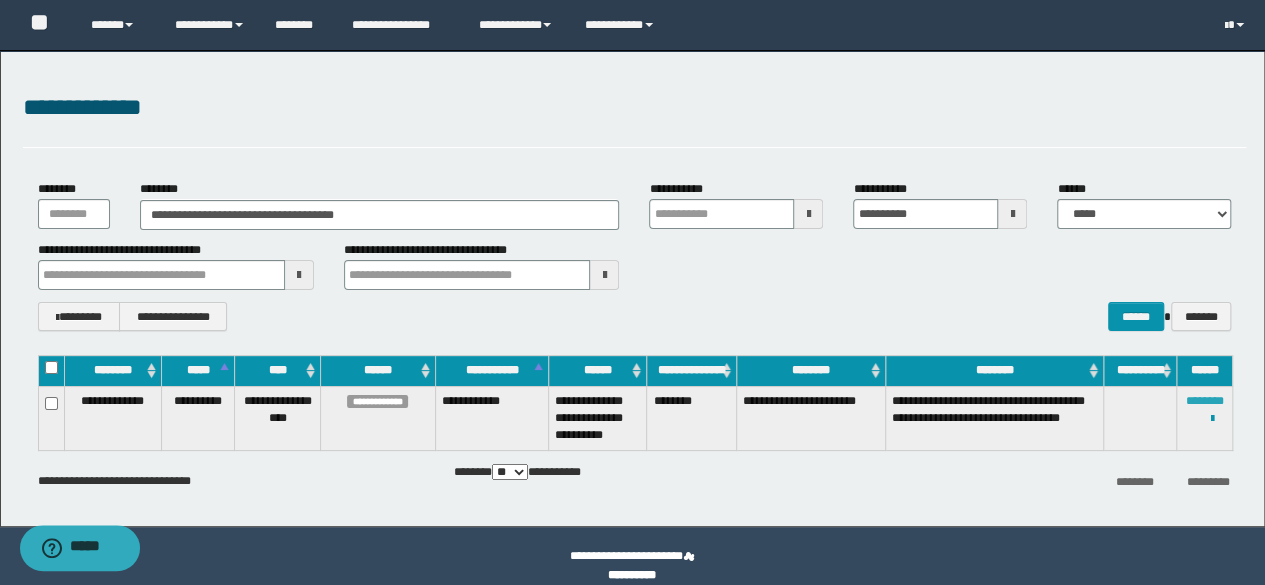 click on "********" at bounding box center (1205, 401) 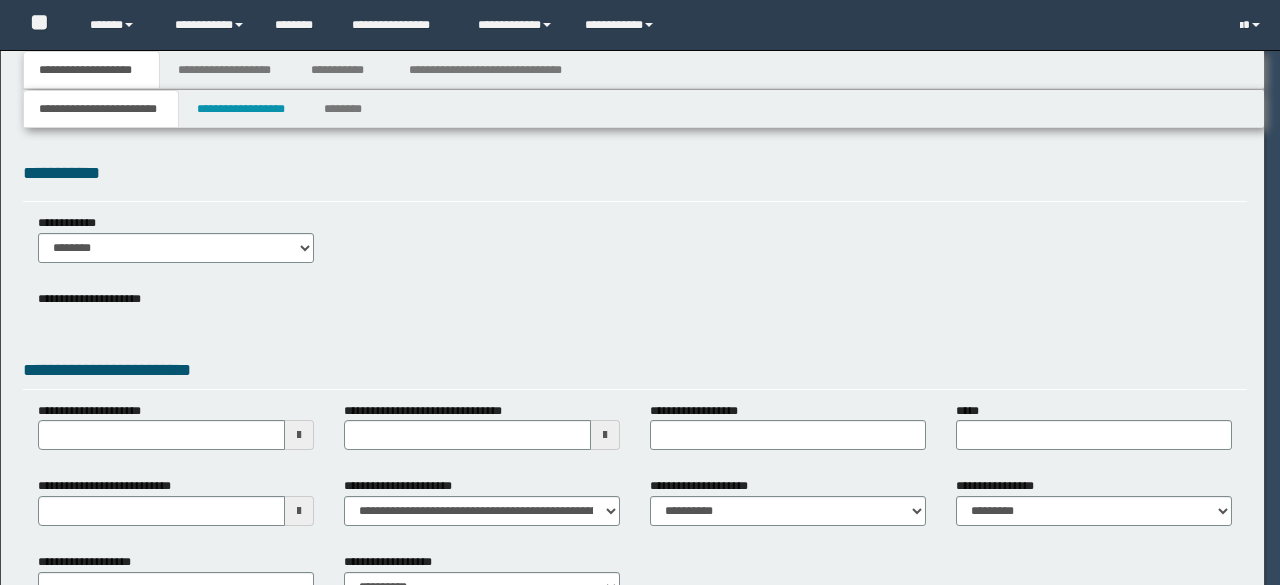 scroll, scrollTop: 0, scrollLeft: 0, axis: both 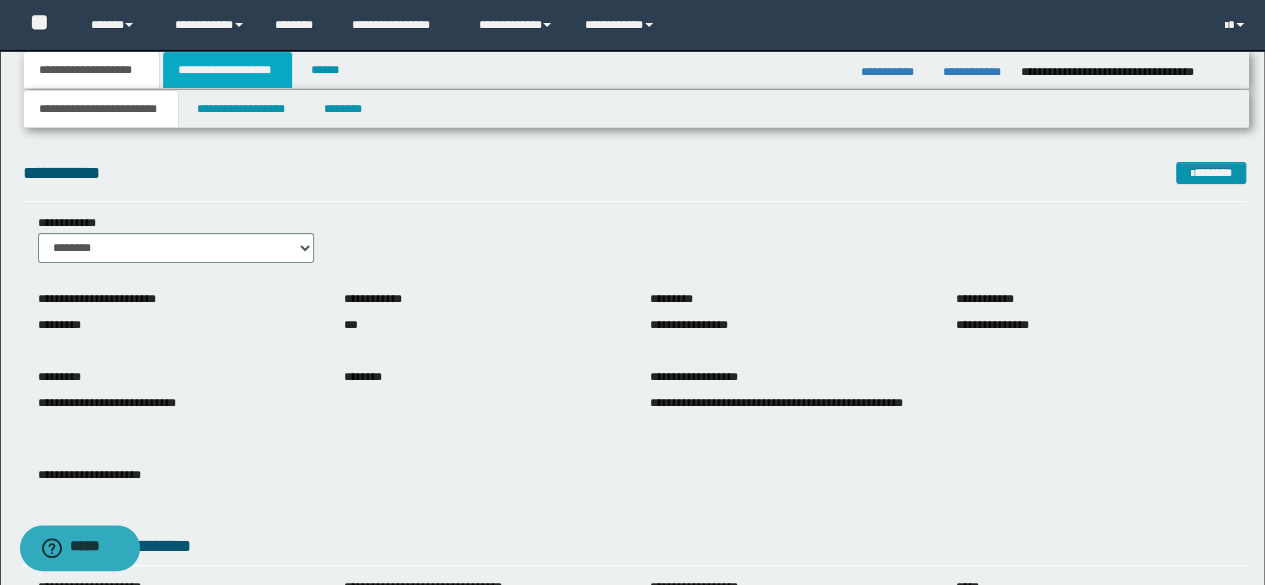 click on "**********" at bounding box center [227, 70] 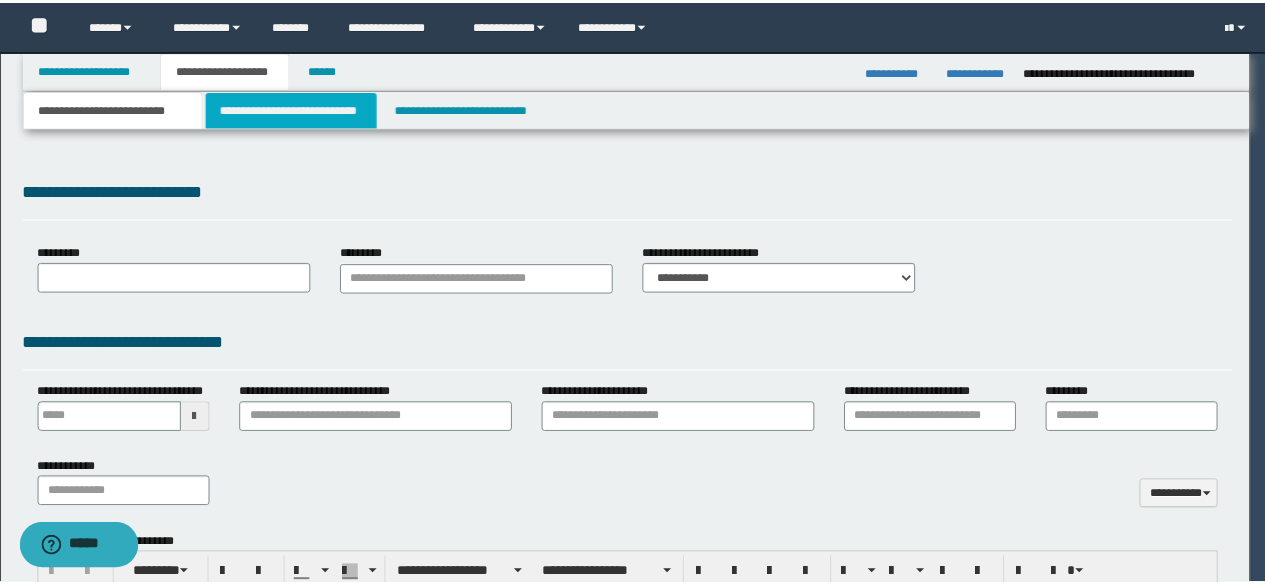 scroll, scrollTop: 0, scrollLeft: 0, axis: both 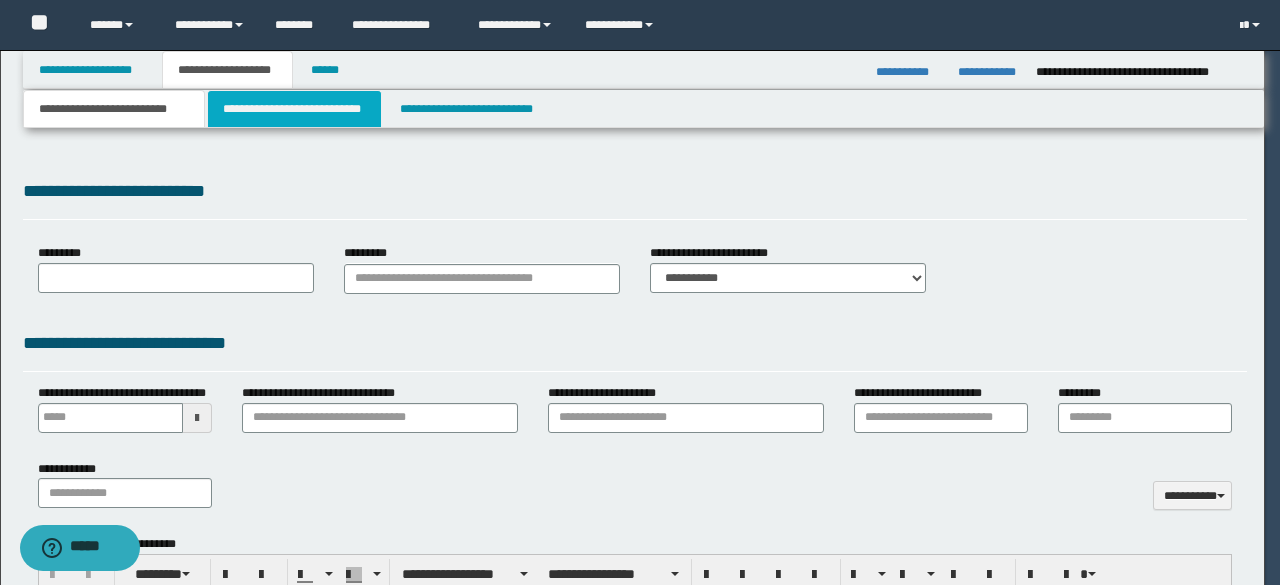 select on "*" 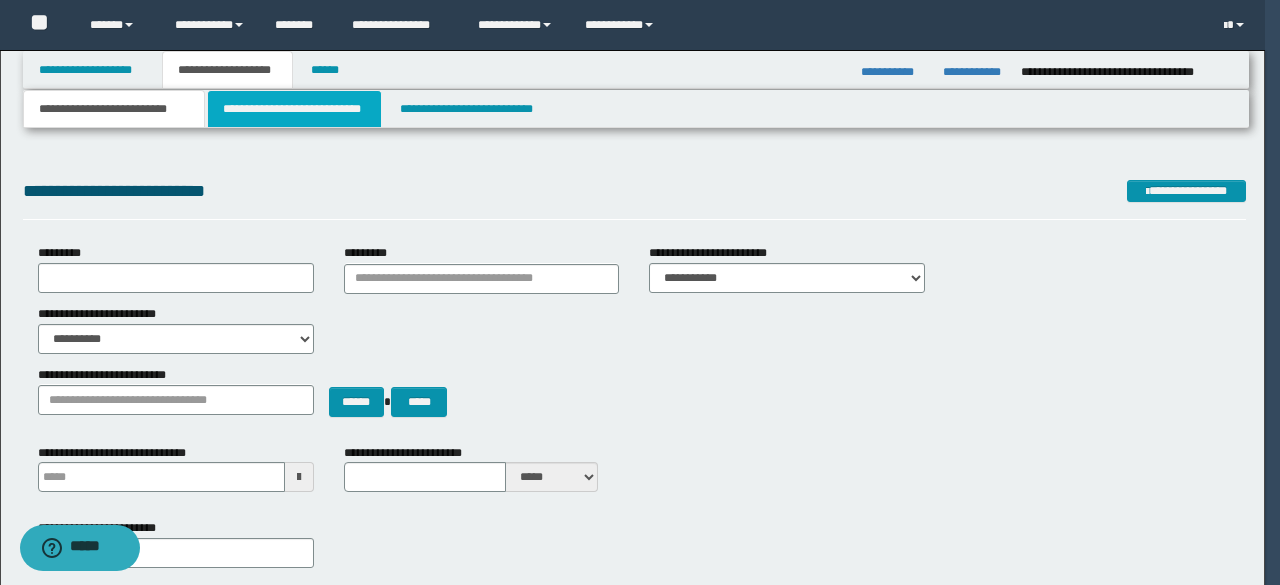 click on "**********" at bounding box center (294, 109) 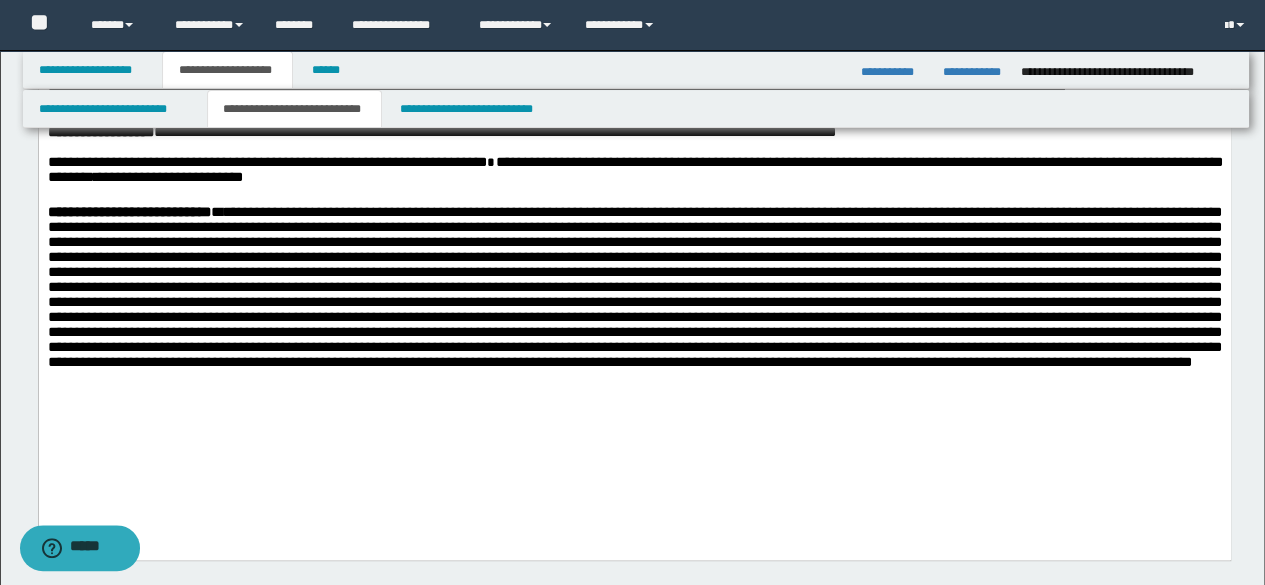 scroll, scrollTop: 500, scrollLeft: 0, axis: vertical 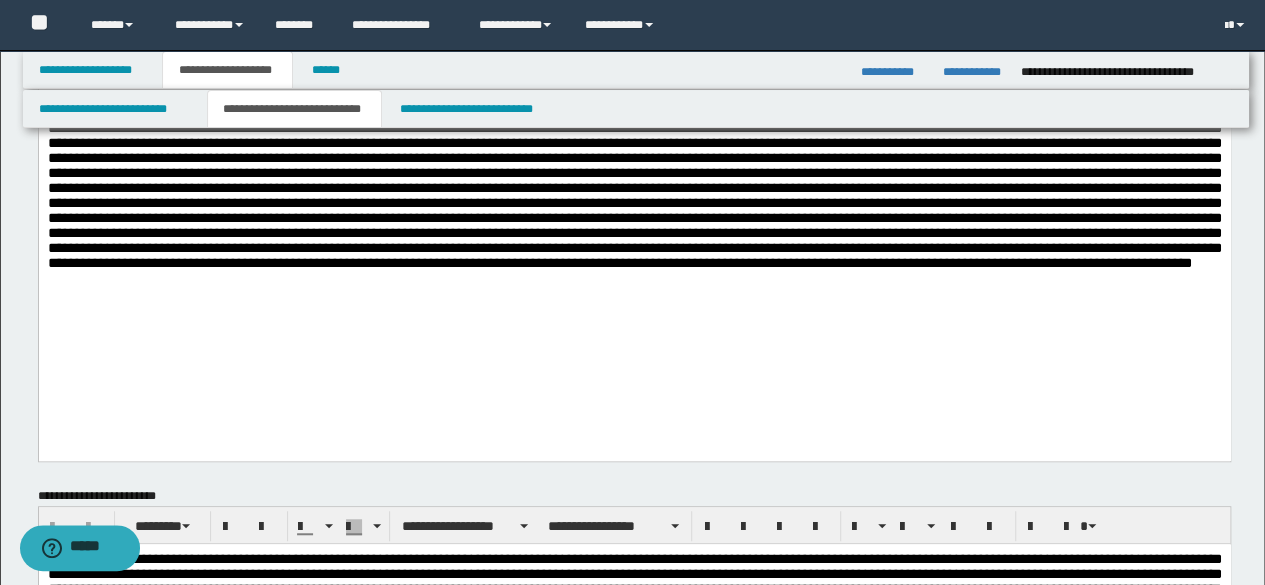 click on "**********" at bounding box center (634, 22) 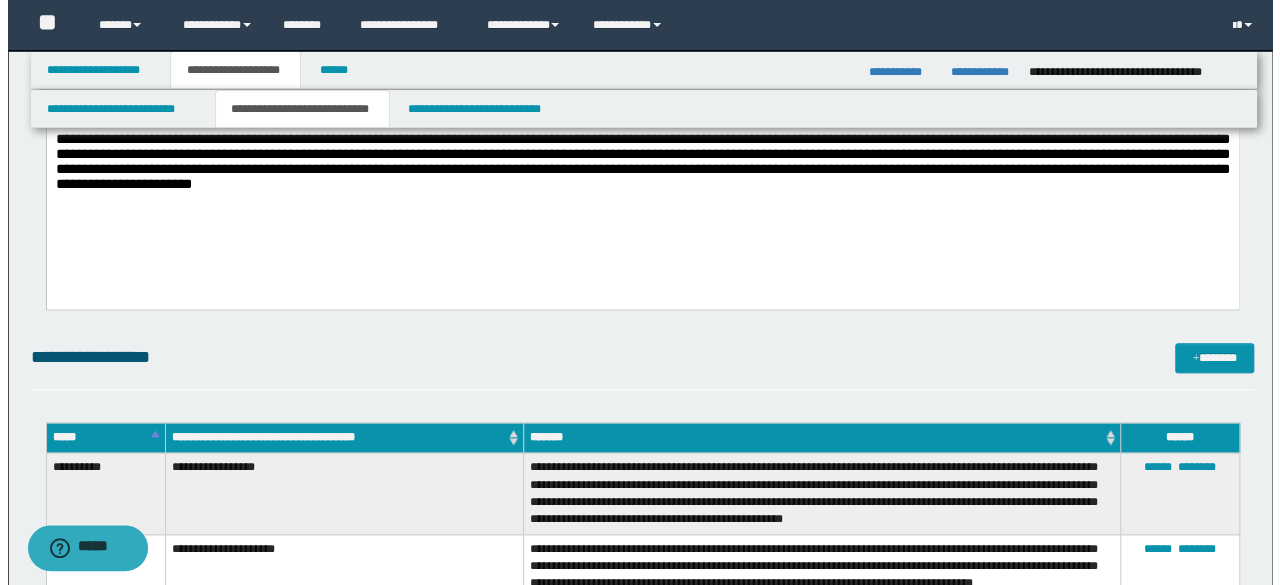 scroll, scrollTop: 1000, scrollLeft: 0, axis: vertical 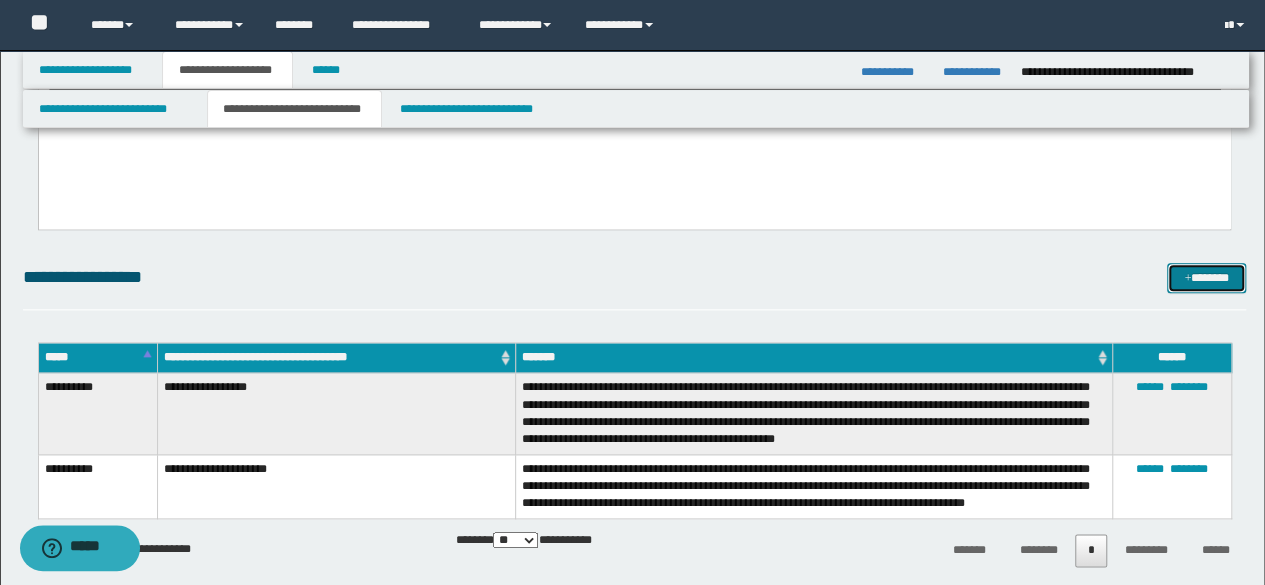 click on "*******" at bounding box center [1206, 277] 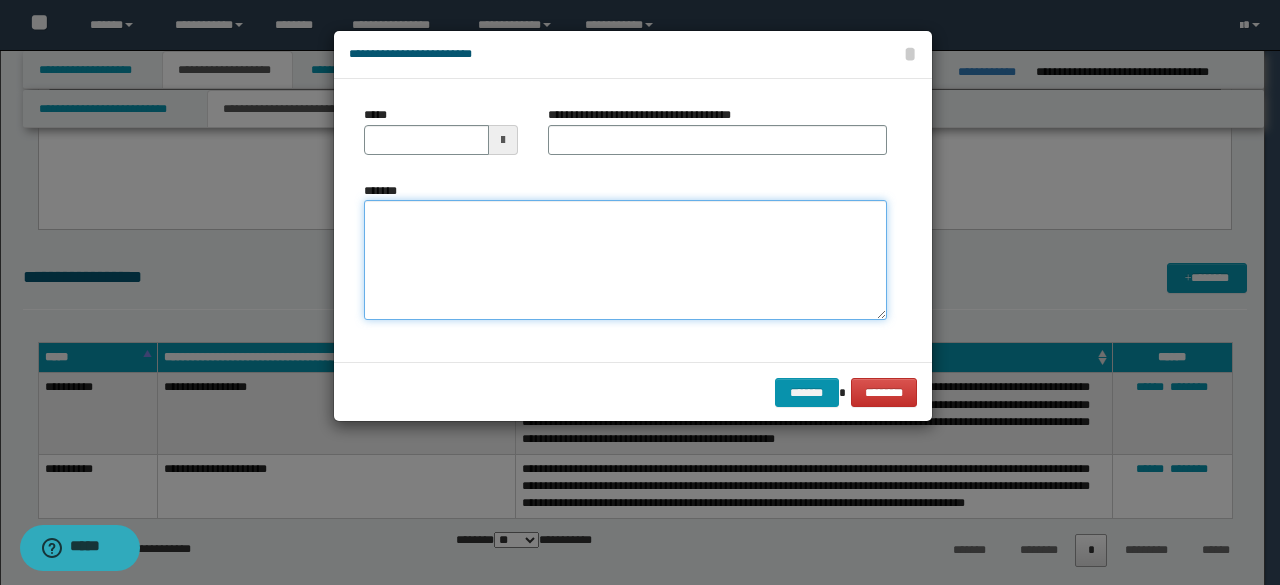 click on "*******" at bounding box center (625, 260) 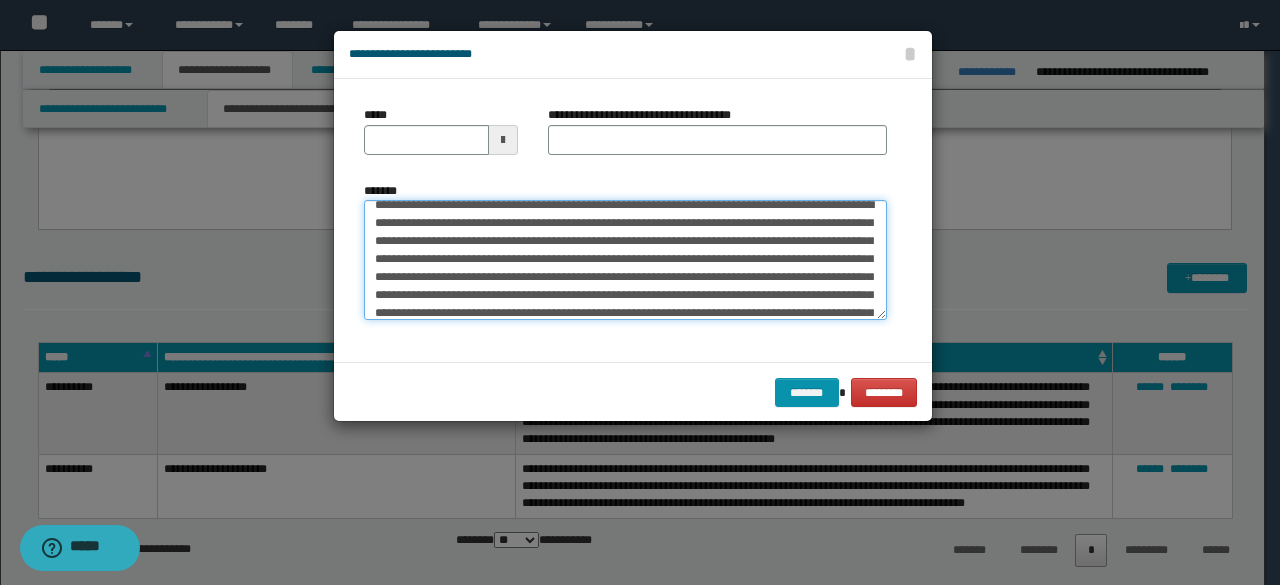 scroll, scrollTop: 0, scrollLeft: 0, axis: both 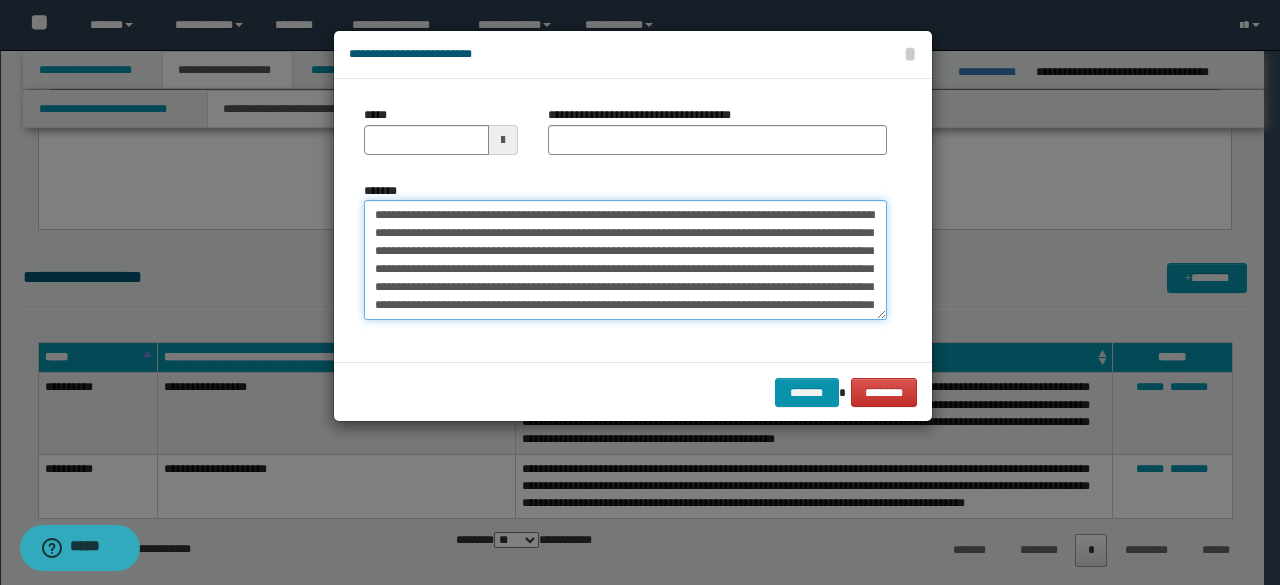 drag, startPoint x: 505, startPoint y: 215, endPoint x: 230, endPoint y: 209, distance: 275.06546 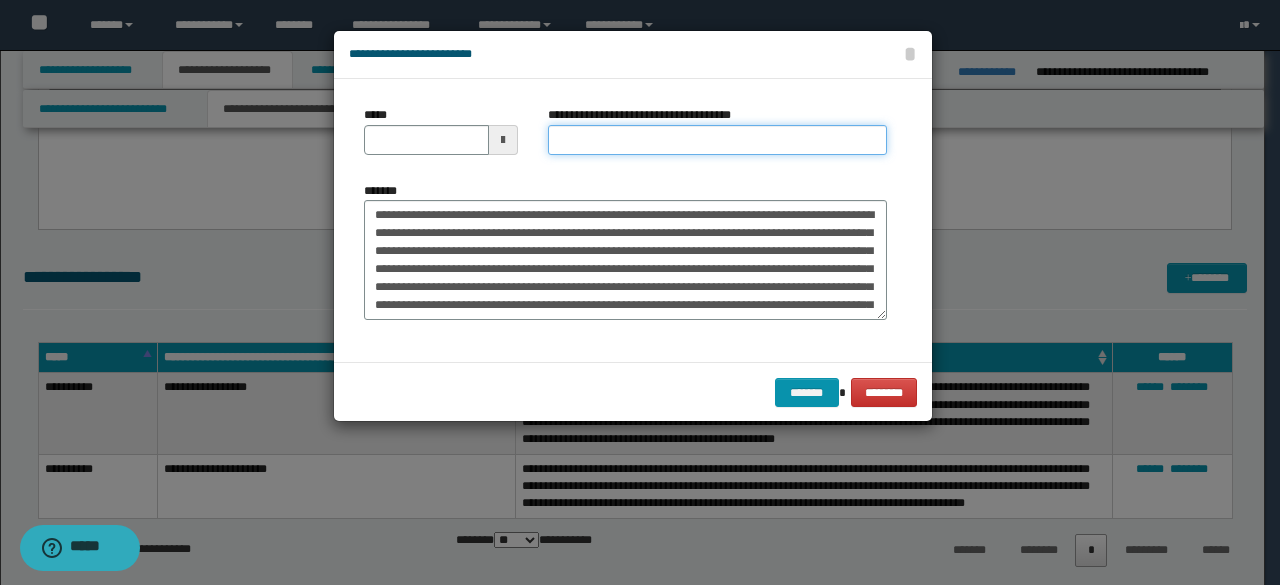 paste on "**********" 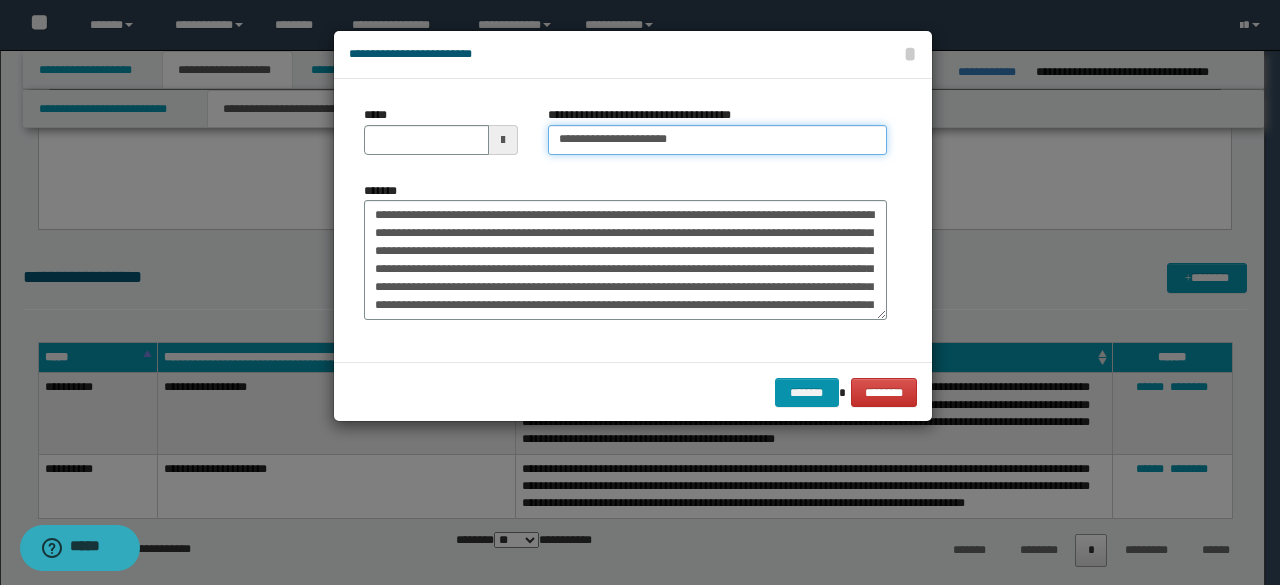 drag, startPoint x: 630, startPoint y: 136, endPoint x: 606, endPoint y: 140, distance: 24.33105 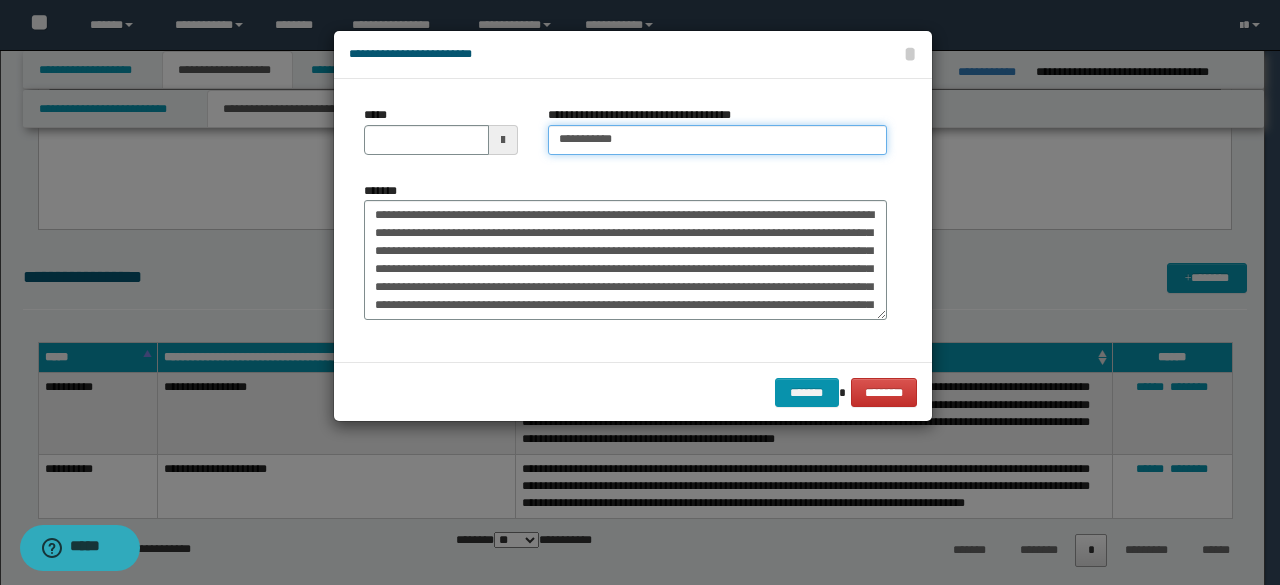type on "**********" 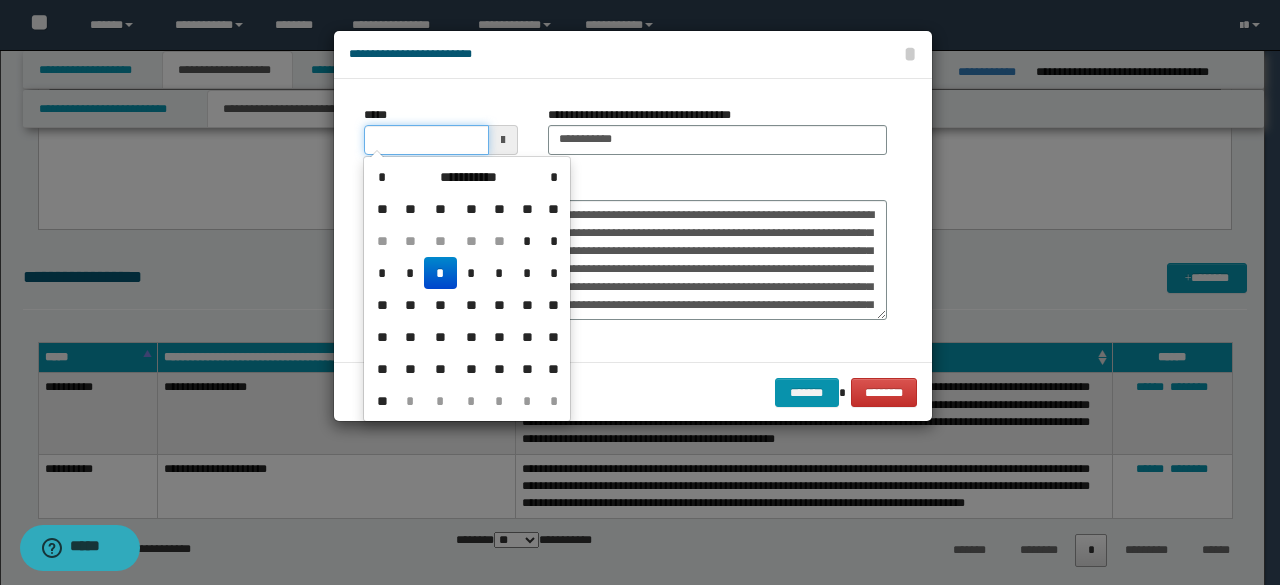 click on "*****" at bounding box center (426, 140) 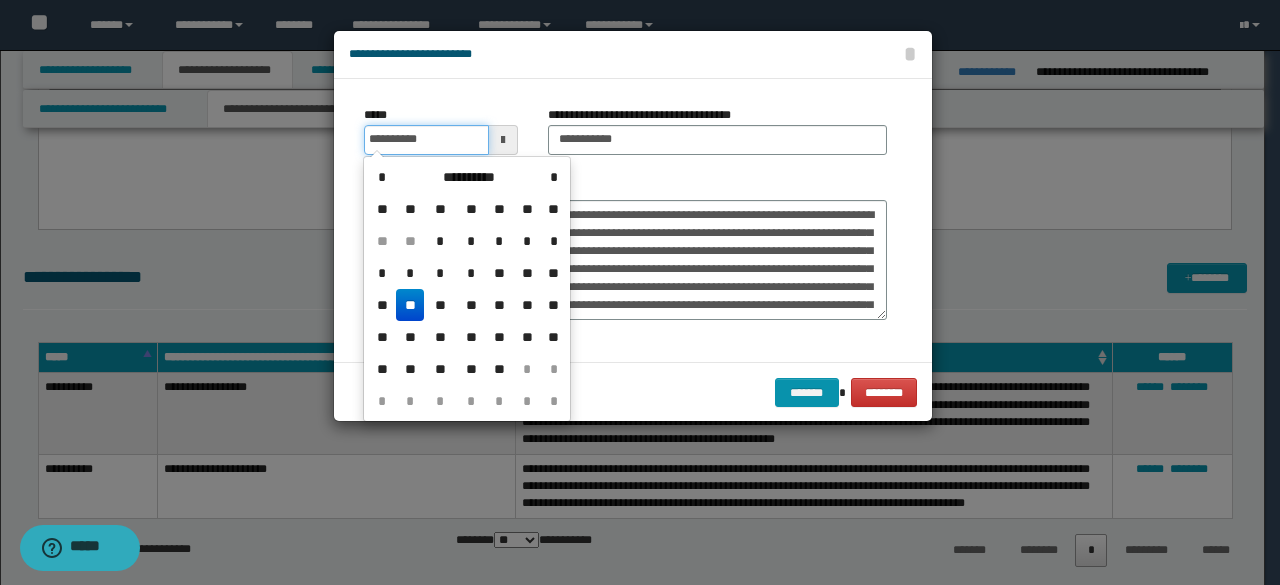 scroll, scrollTop: 0, scrollLeft: 0, axis: both 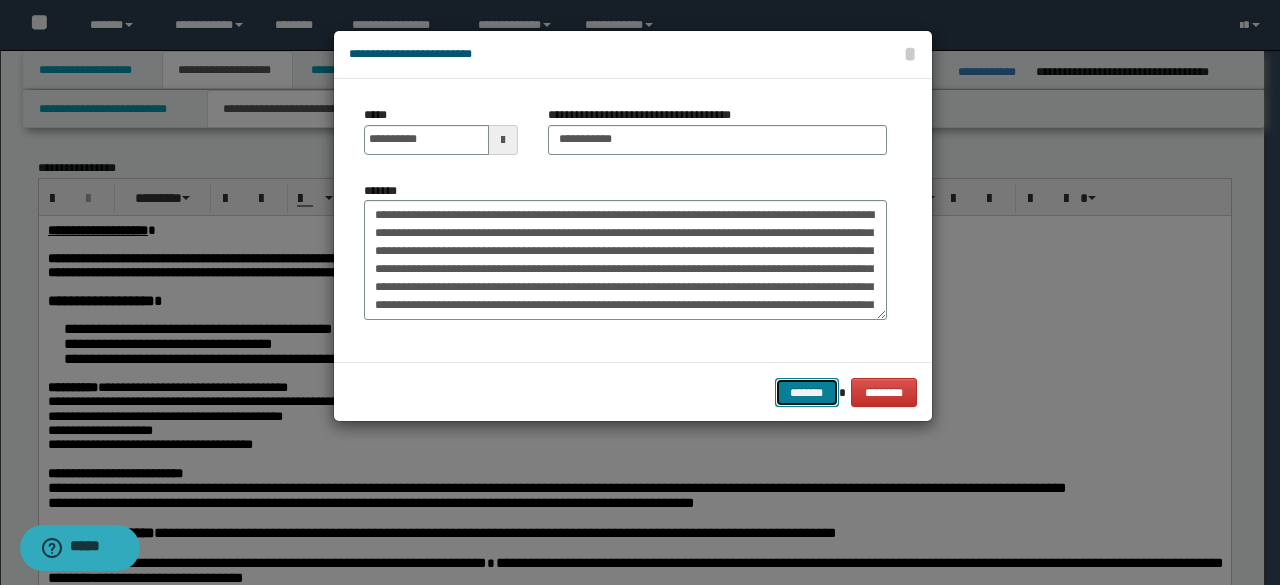 type on "**********" 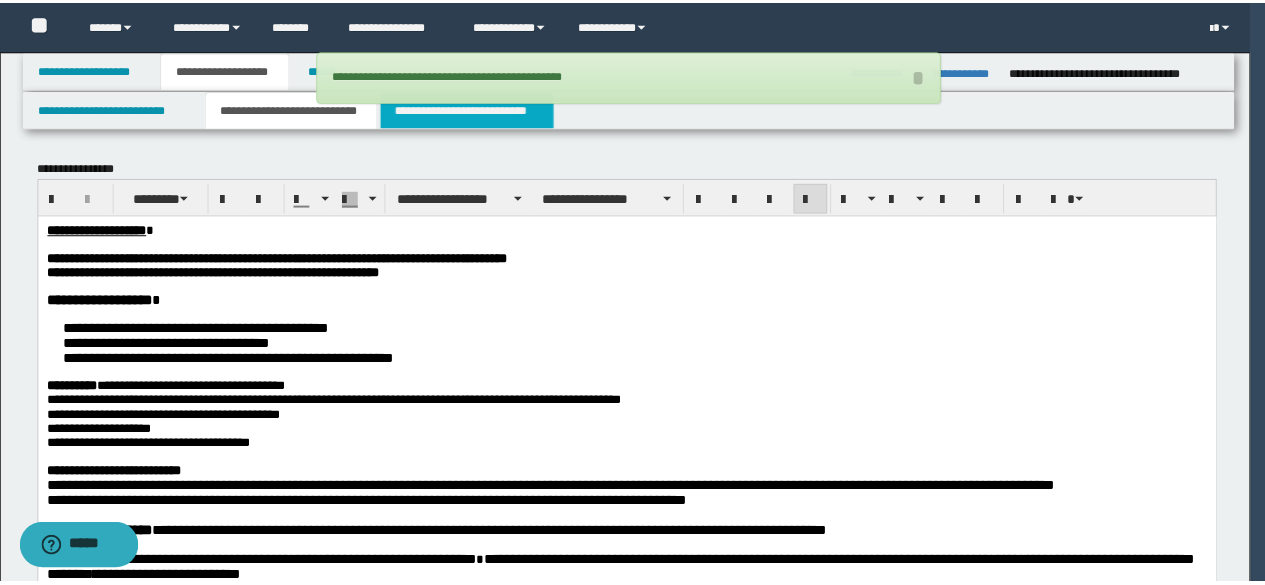 scroll, scrollTop: 985, scrollLeft: 0, axis: vertical 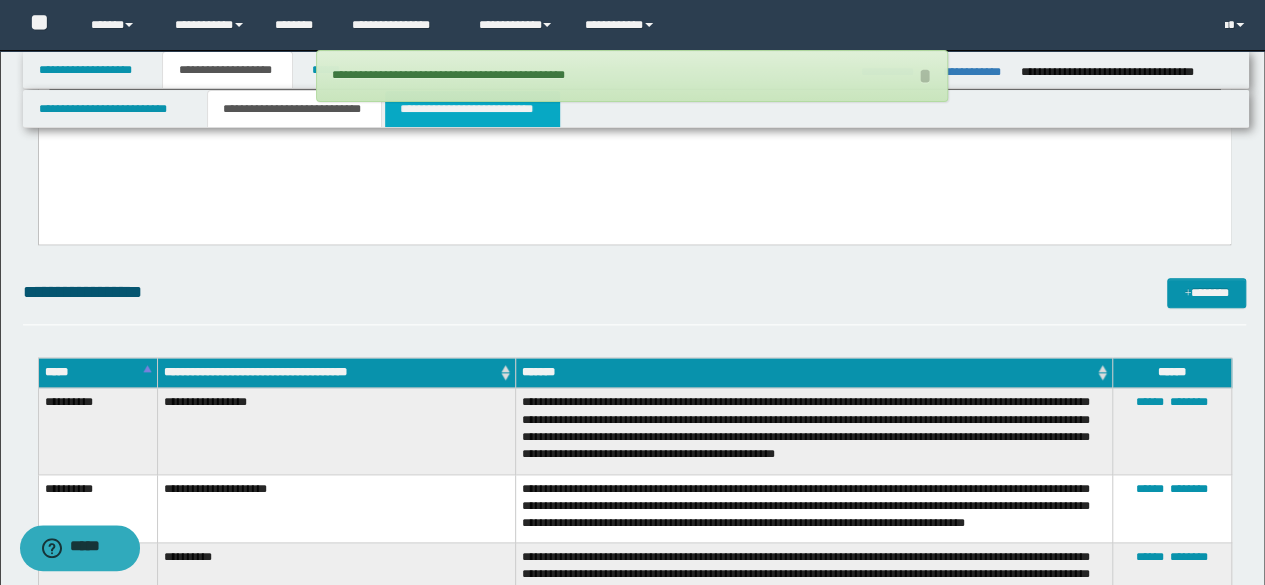 click on "**********" at bounding box center (472, 109) 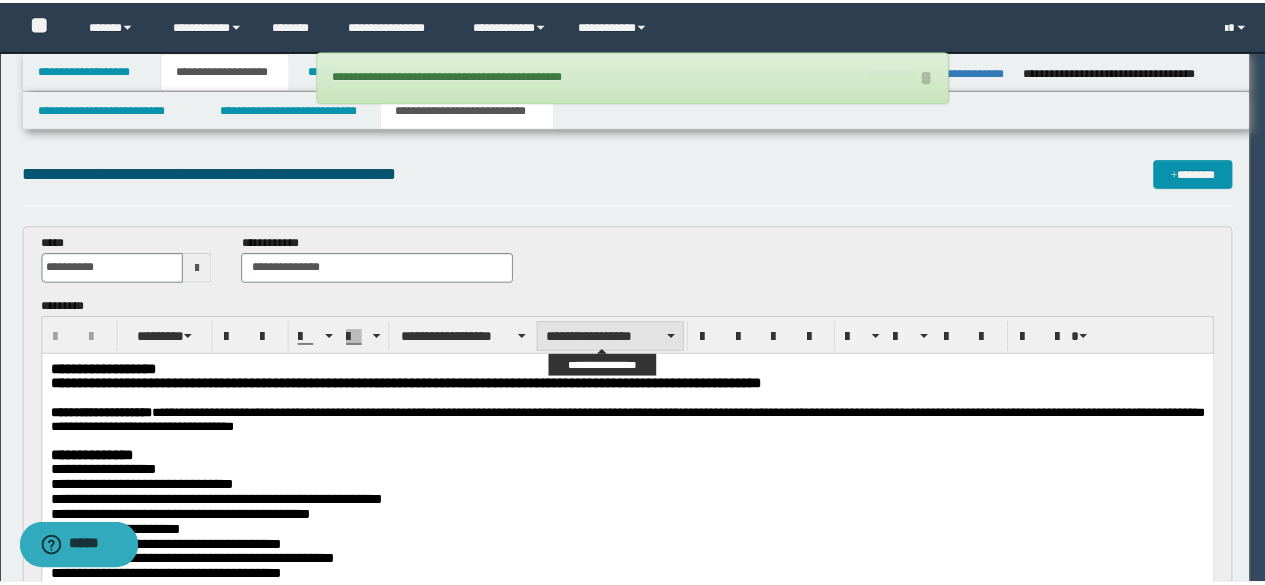 scroll, scrollTop: 0, scrollLeft: 0, axis: both 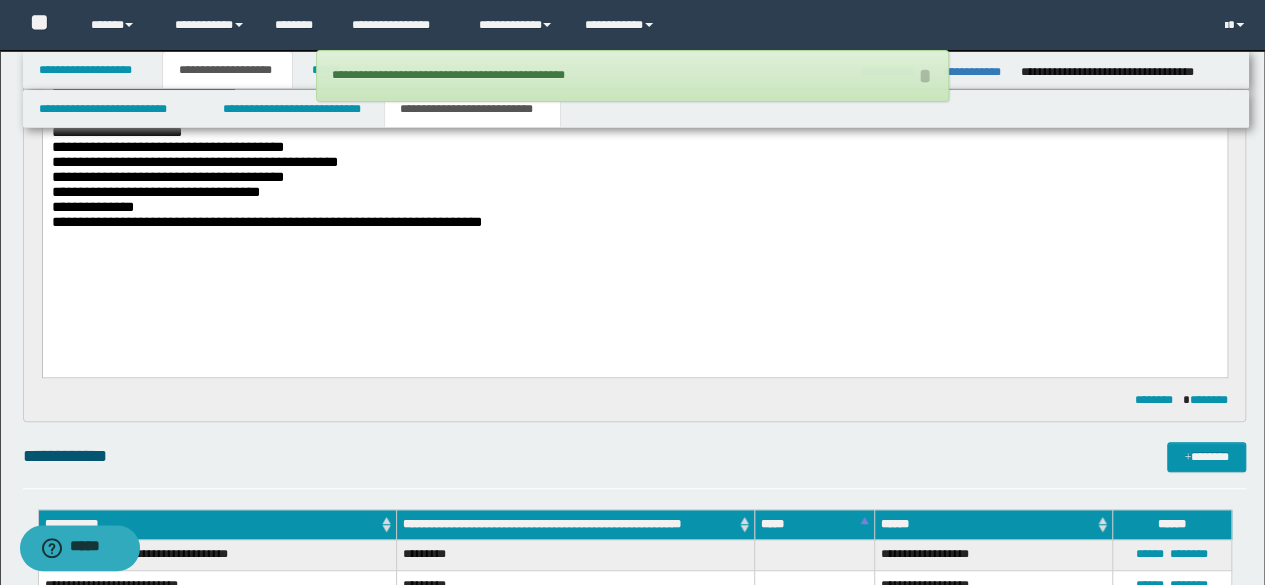 click on "**********" at bounding box center [634, 121] 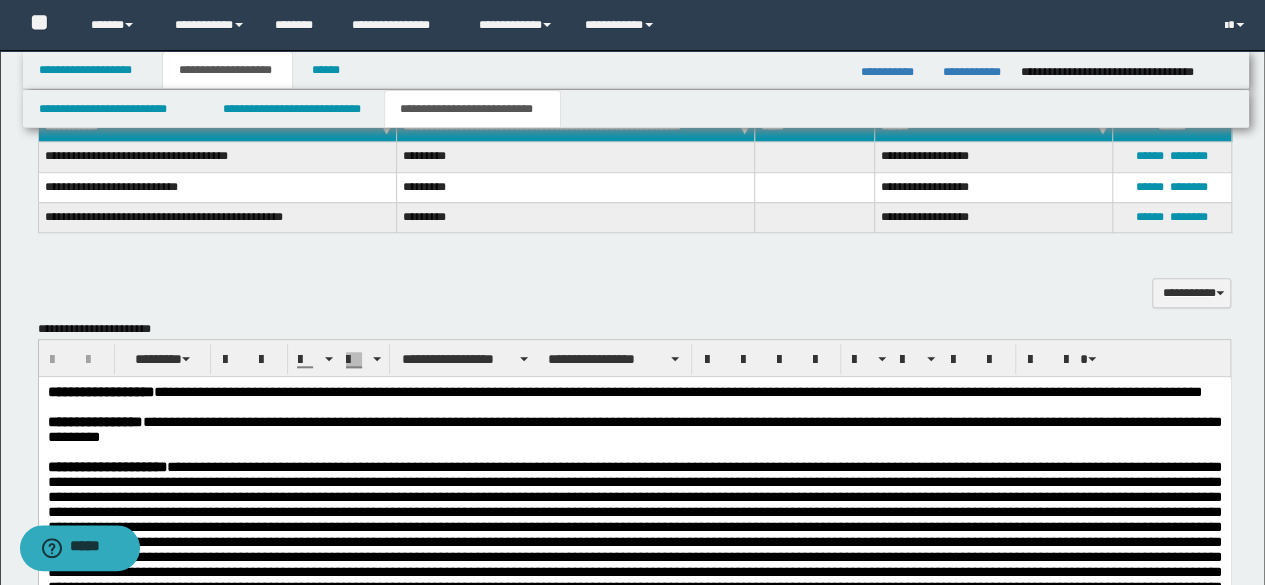 scroll, scrollTop: 900, scrollLeft: 0, axis: vertical 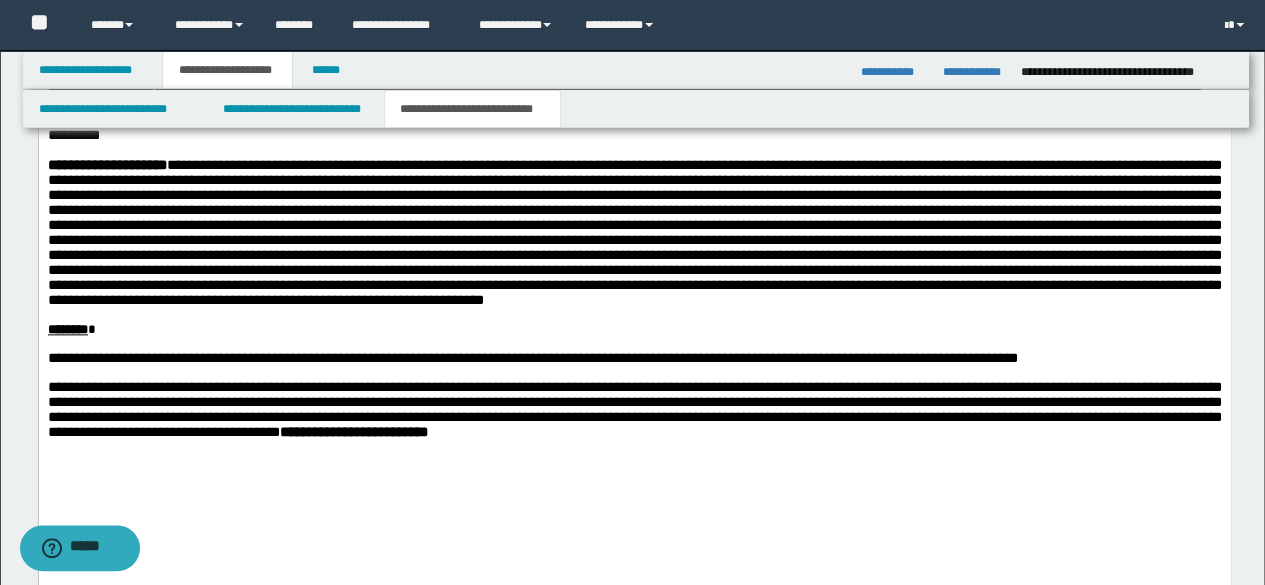 click at bounding box center [634, 343] 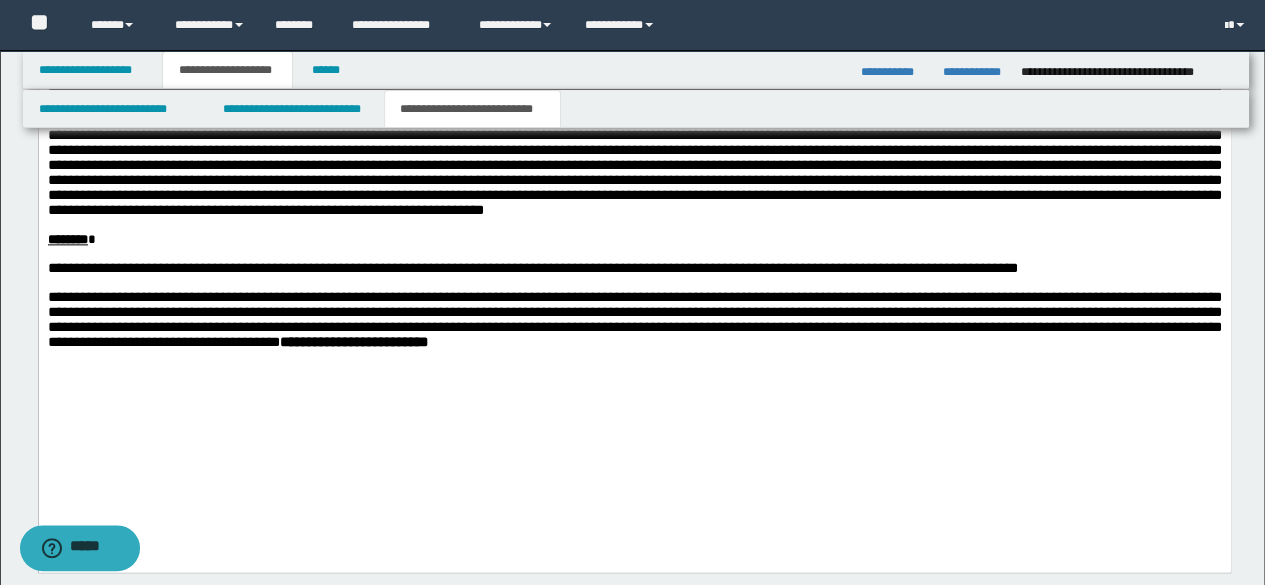 scroll, scrollTop: 1300, scrollLeft: 0, axis: vertical 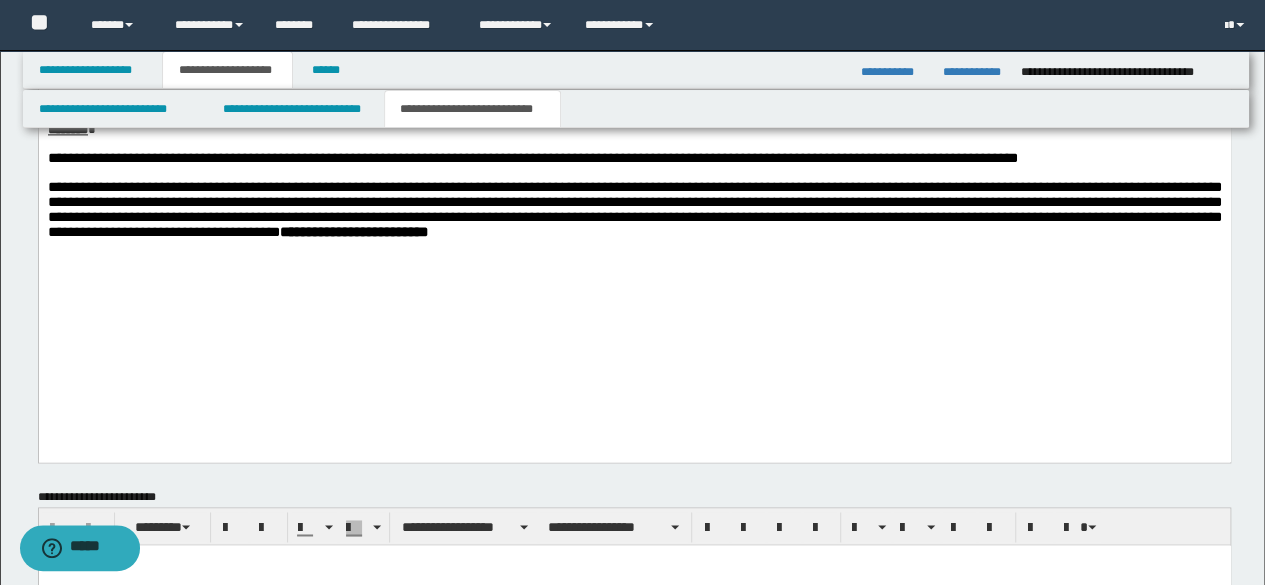 click on "**********" at bounding box center (634, 116) 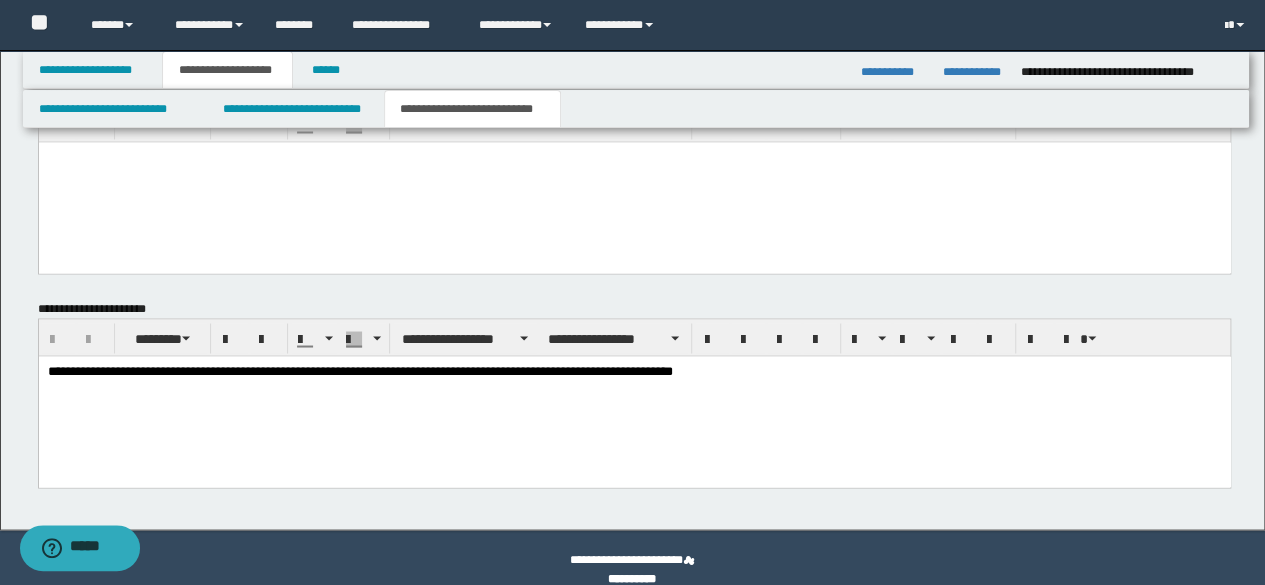 scroll, scrollTop: 1662, scrollLeft: 0, axis: vertical 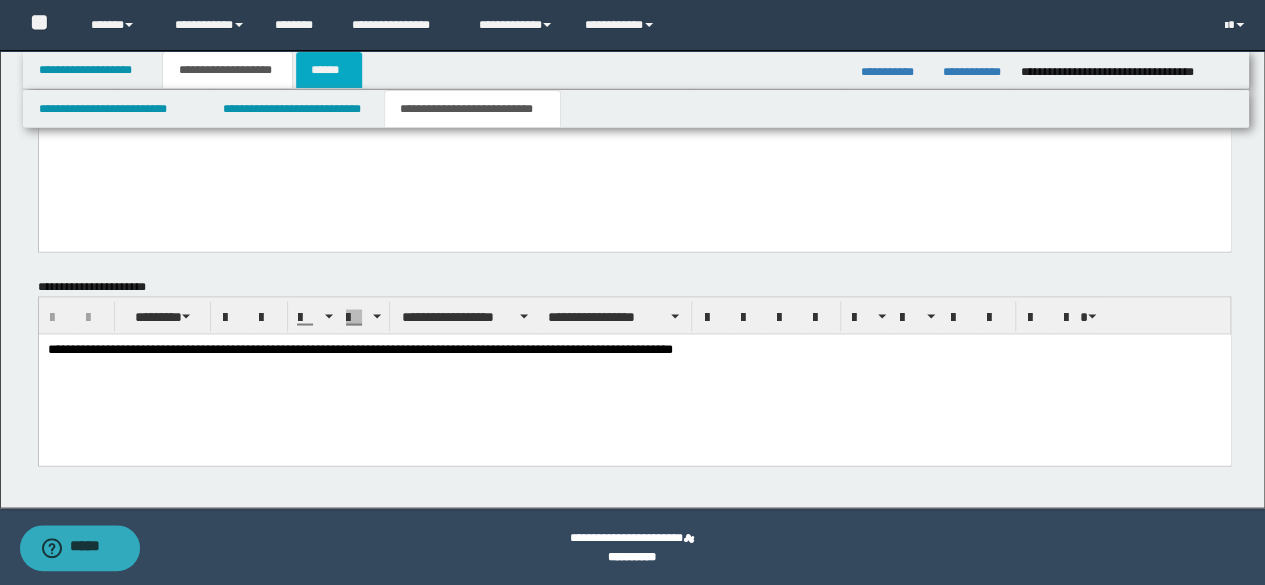 click on "******" at bounding box center [329, 70] 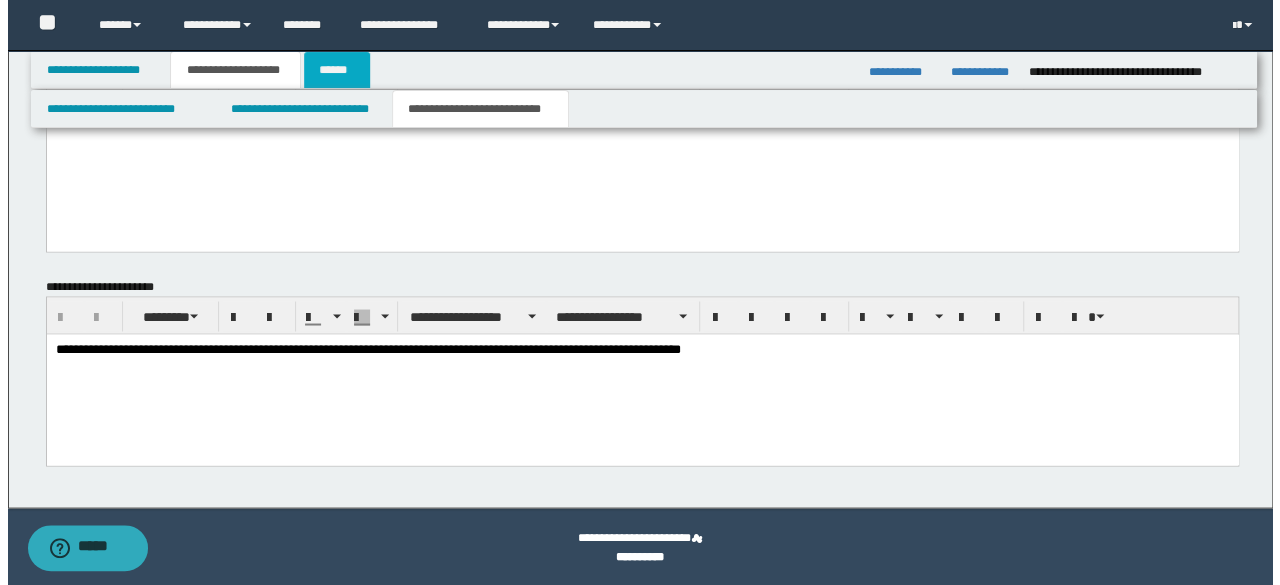scroll, scrollTop: 0, scrollLeft: 0, axis: both 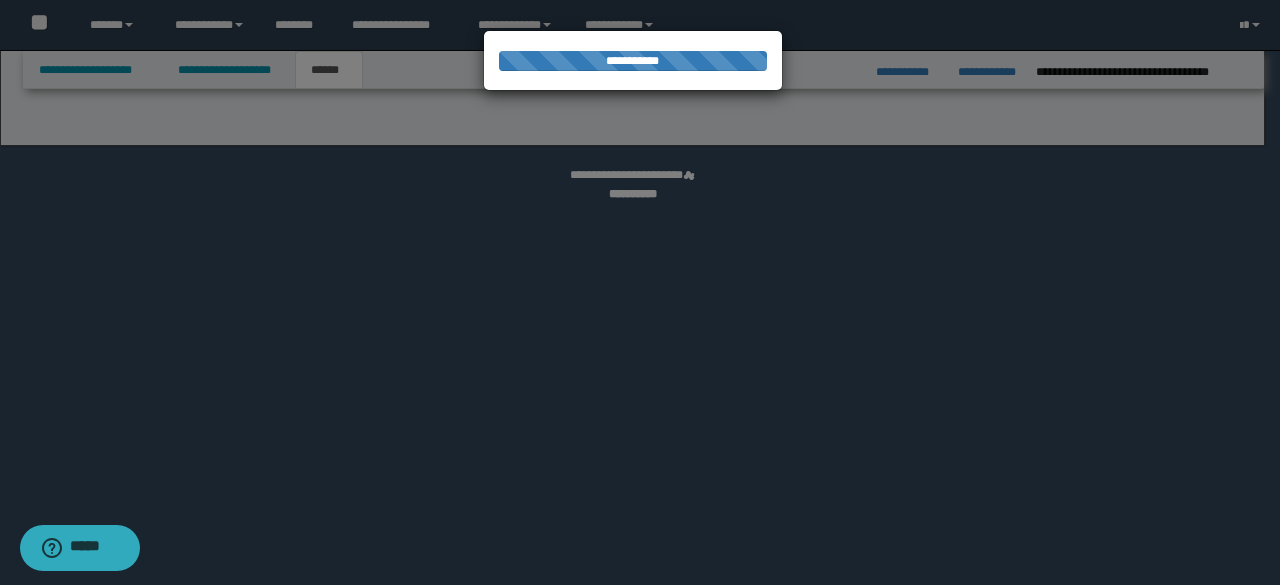 select on "*" 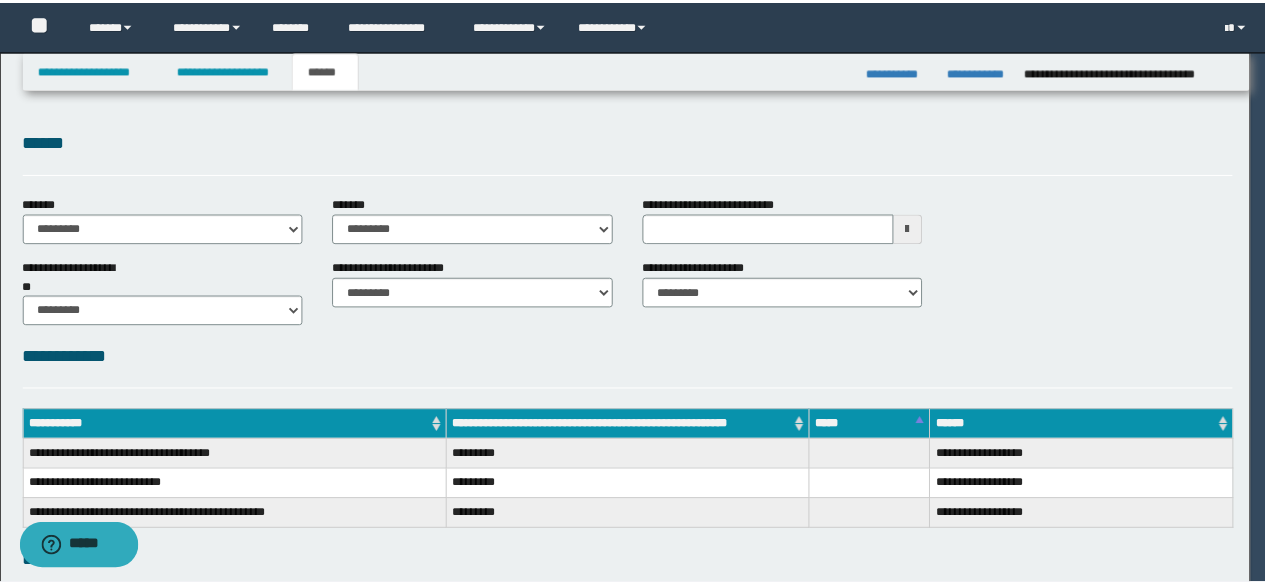 scroll, scrollTop: 0, scrollLeft: 0, axis: both 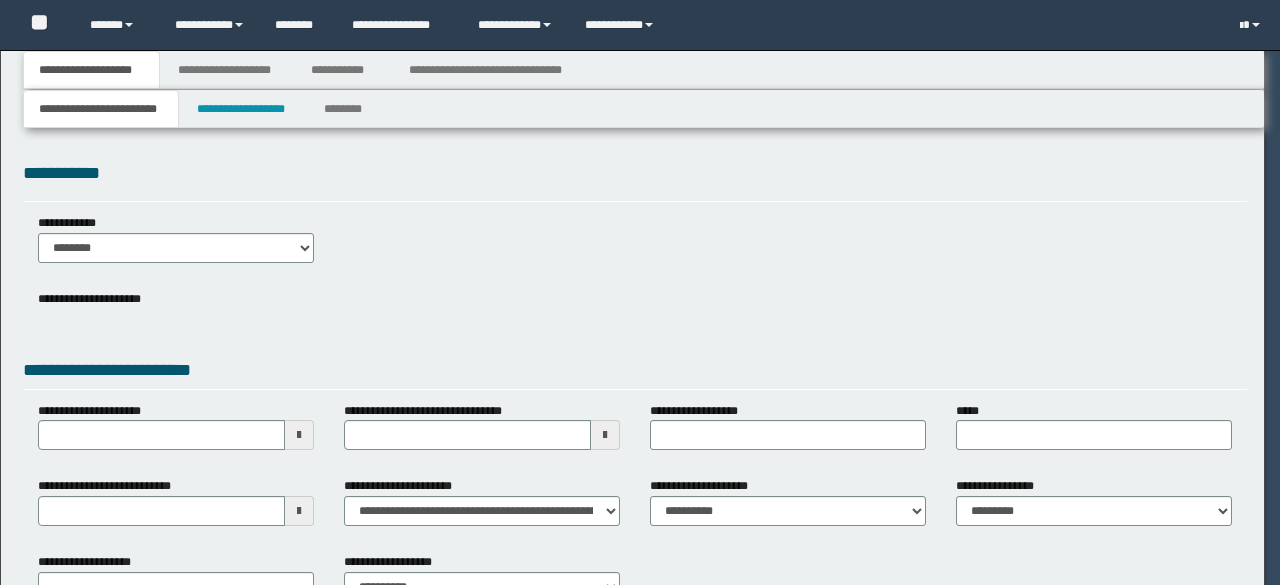 select on "*" 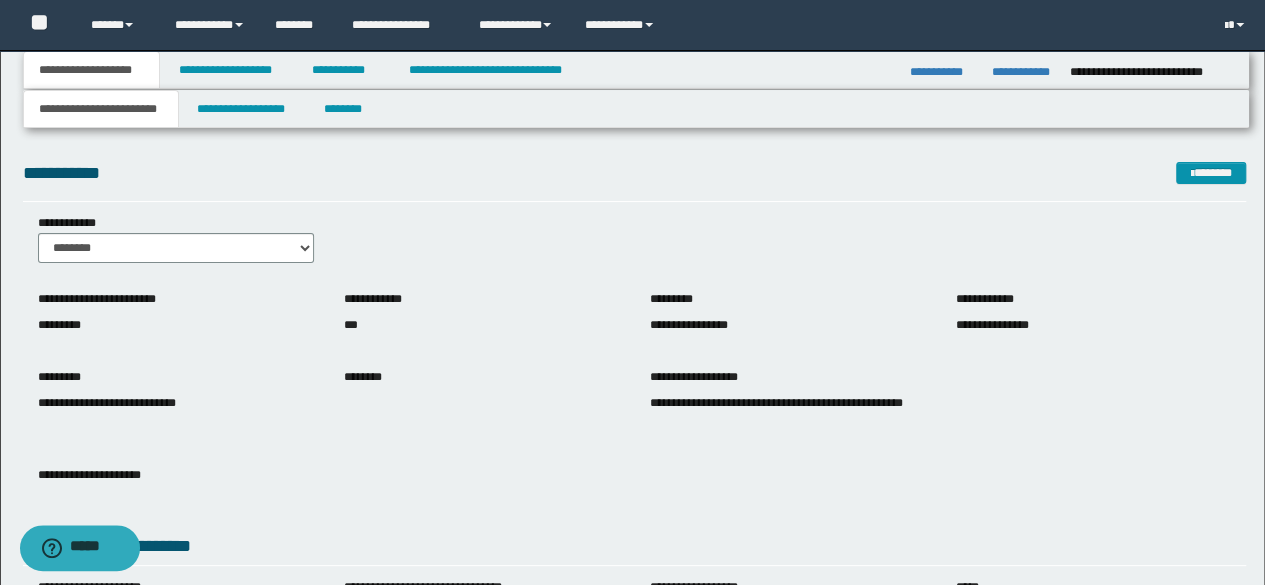 scroll, scrollTop: 300, scrollLeft: 0, axis: vertical 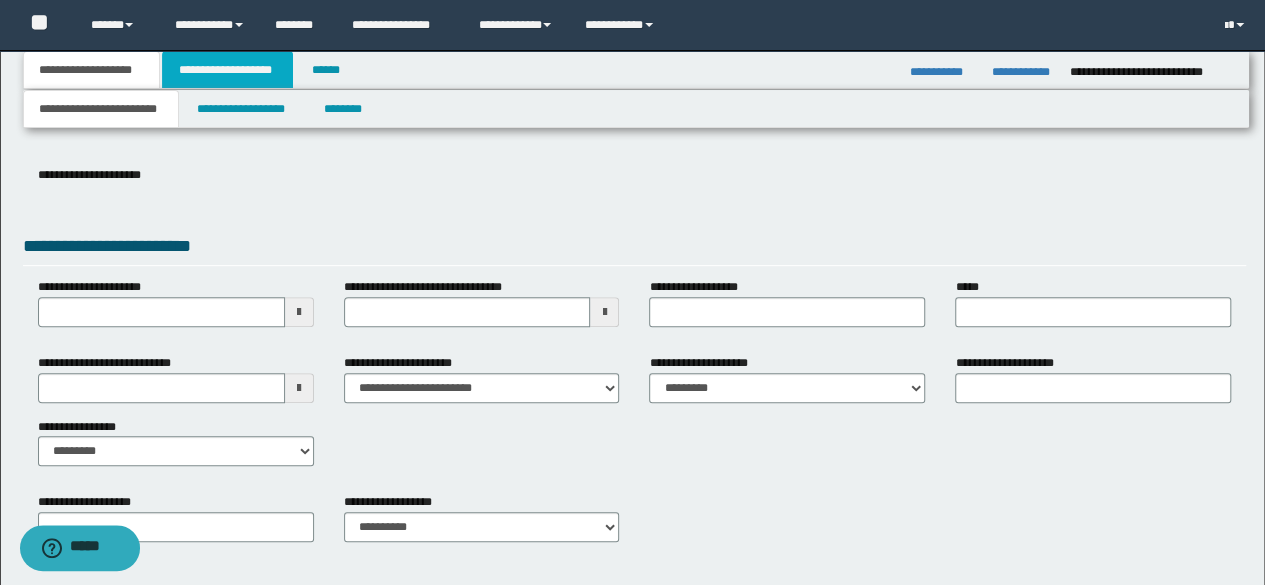 drag, startPoint x: 196, startPoint y: 72, endPoint x: 226, endPoint y: 101, distance: 41.725292 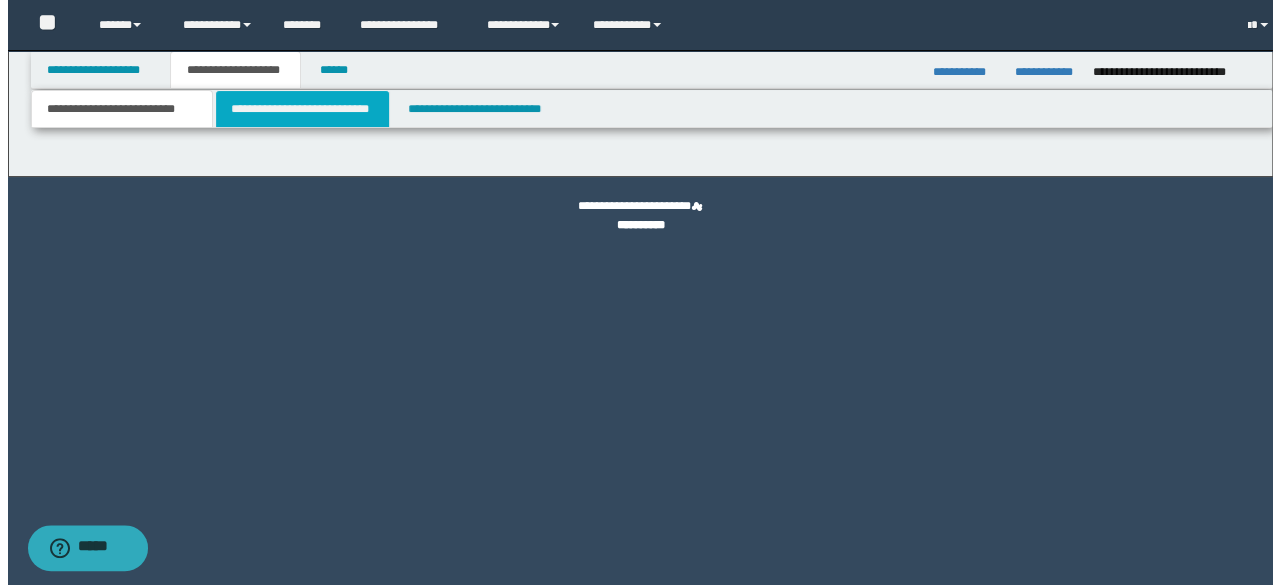 scroll, scrollTop: 0, scrollLeft: 0, axis: both 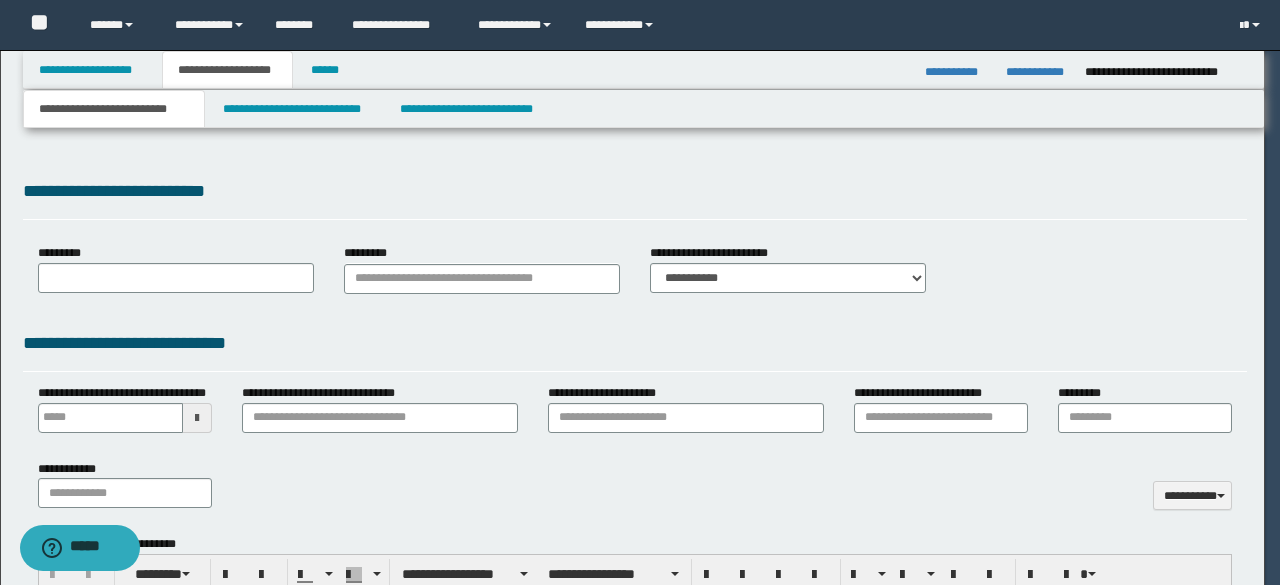 type 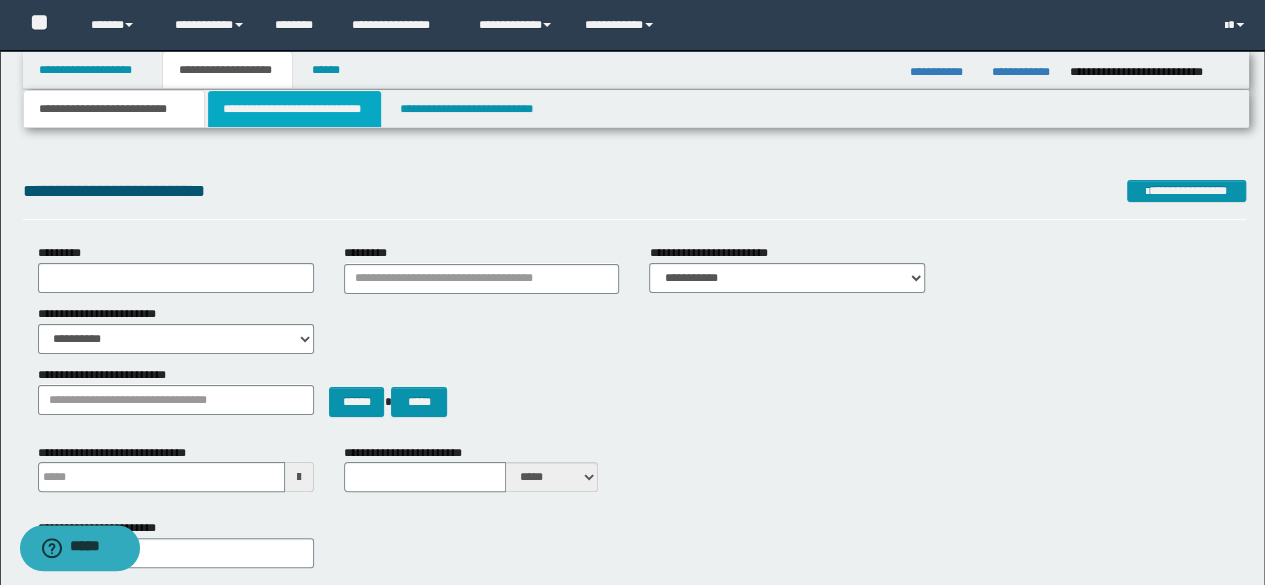 click on "**********" at bounding box center [294, 109] 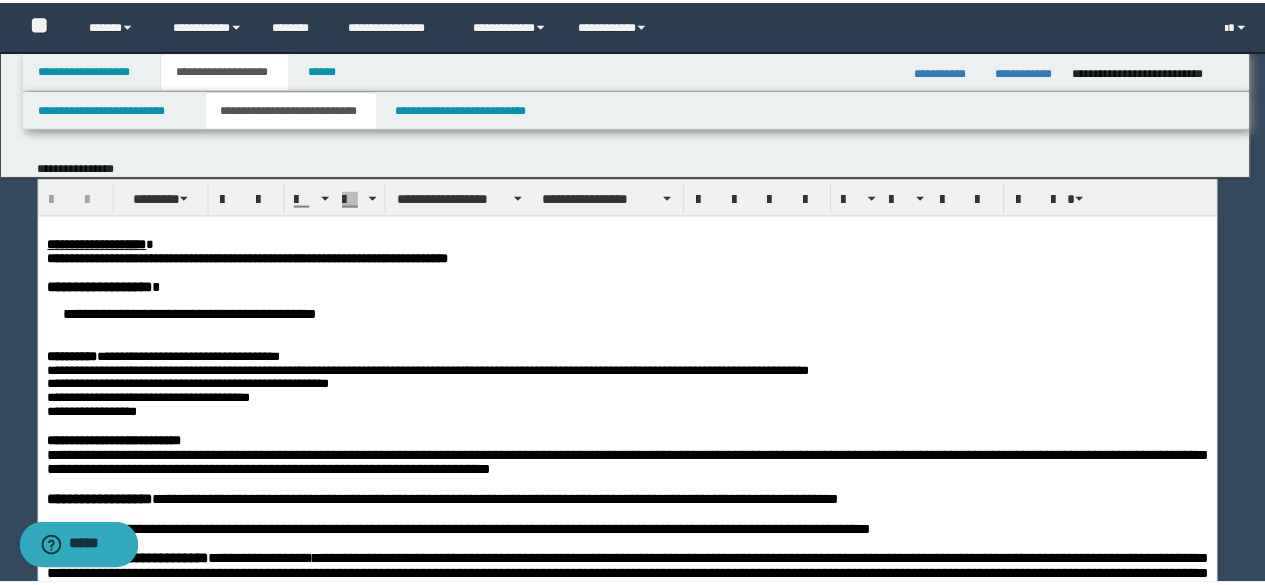 scroll, scrollTop: 0, scrollLeft: 0, axis: both 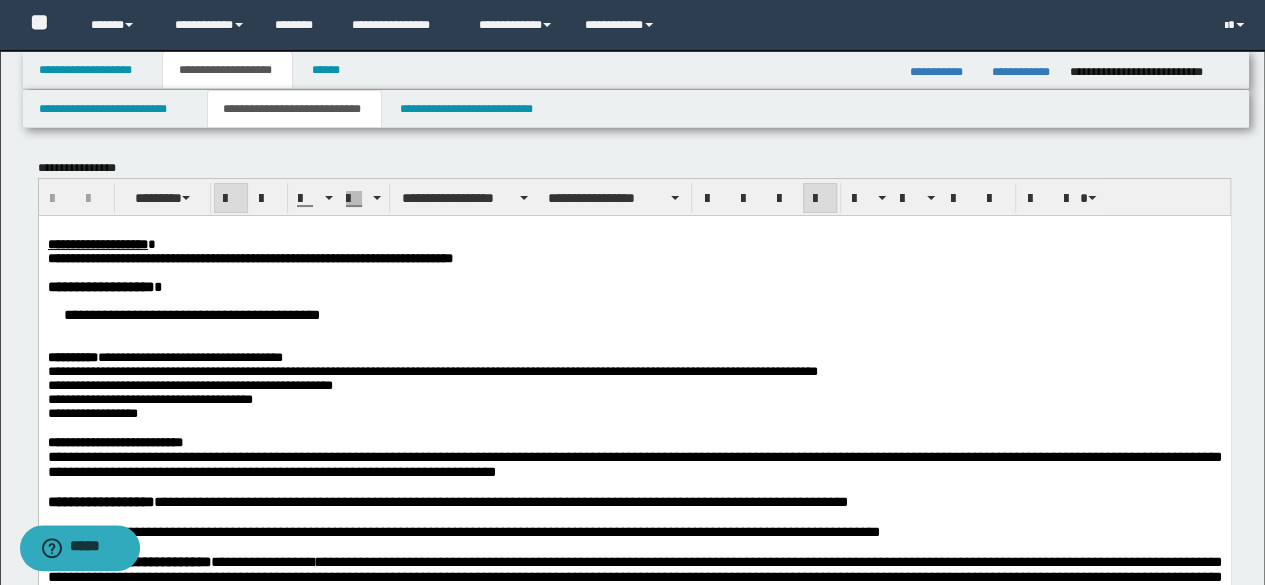 click on "**********" at bounding box center [97, 243] 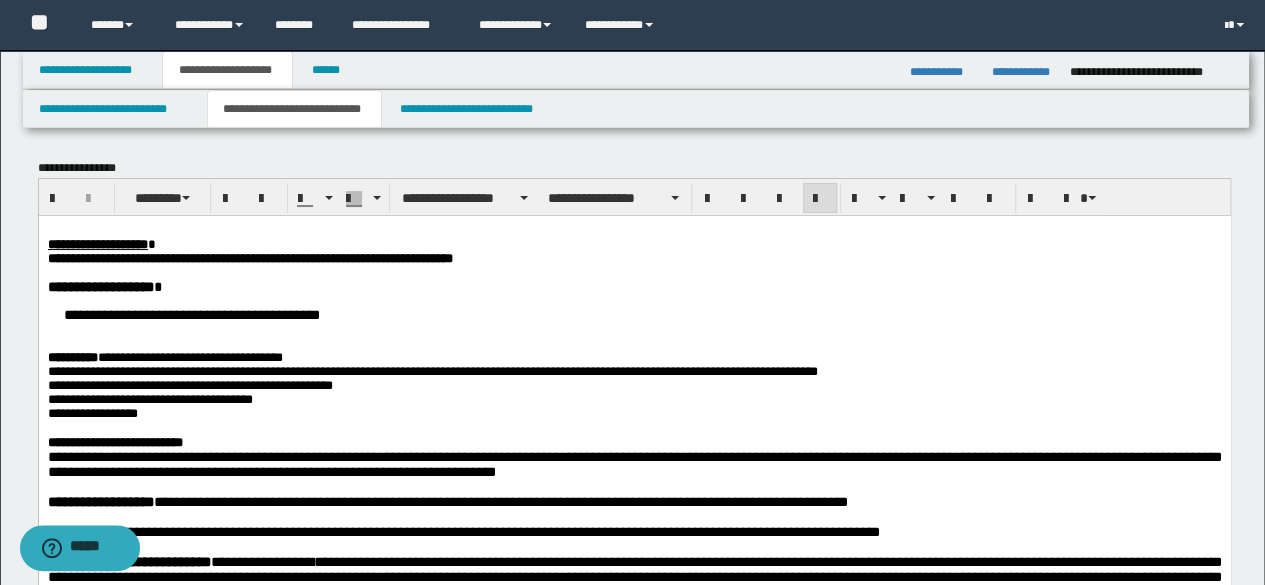 type 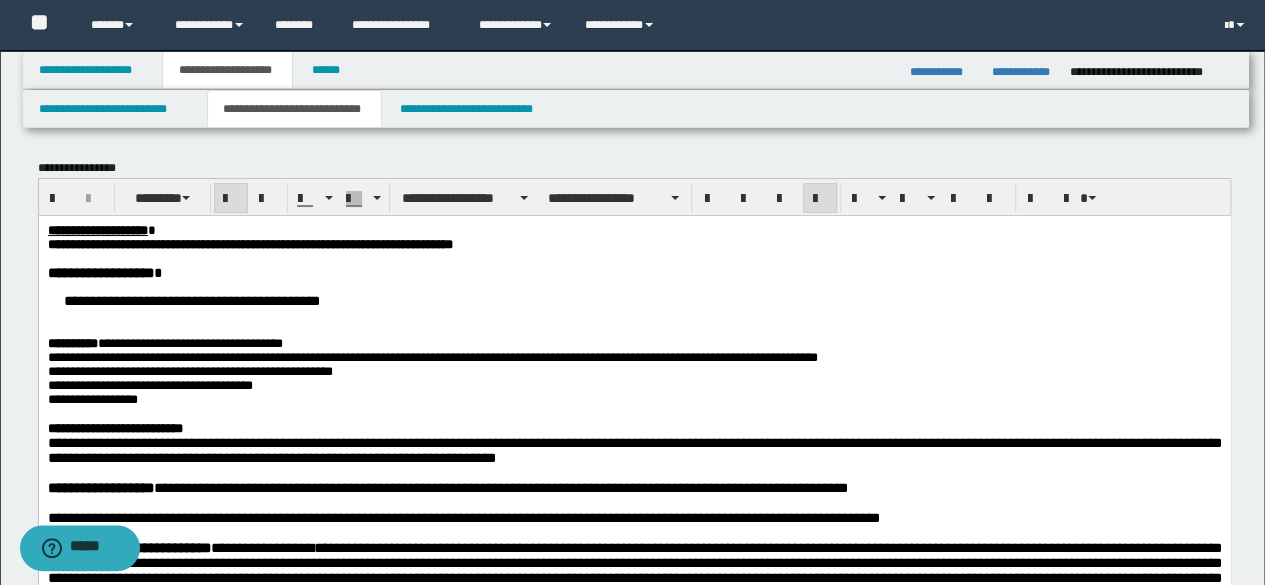 click at bounding box center [634, 329] 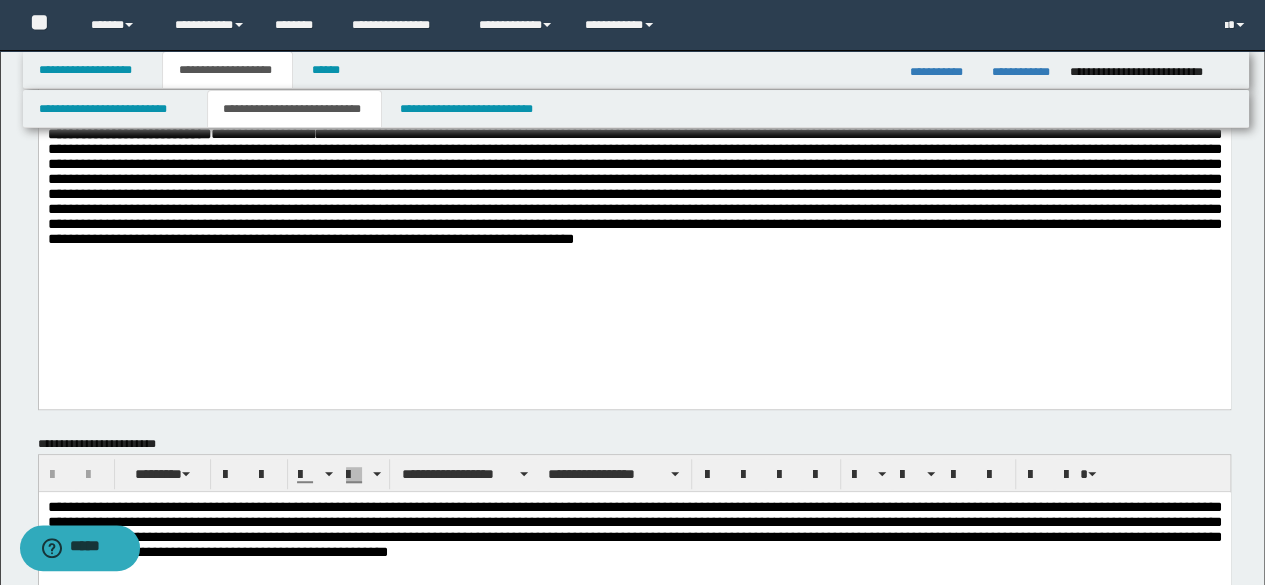 click on "**********" at bounding box center (634, 60) 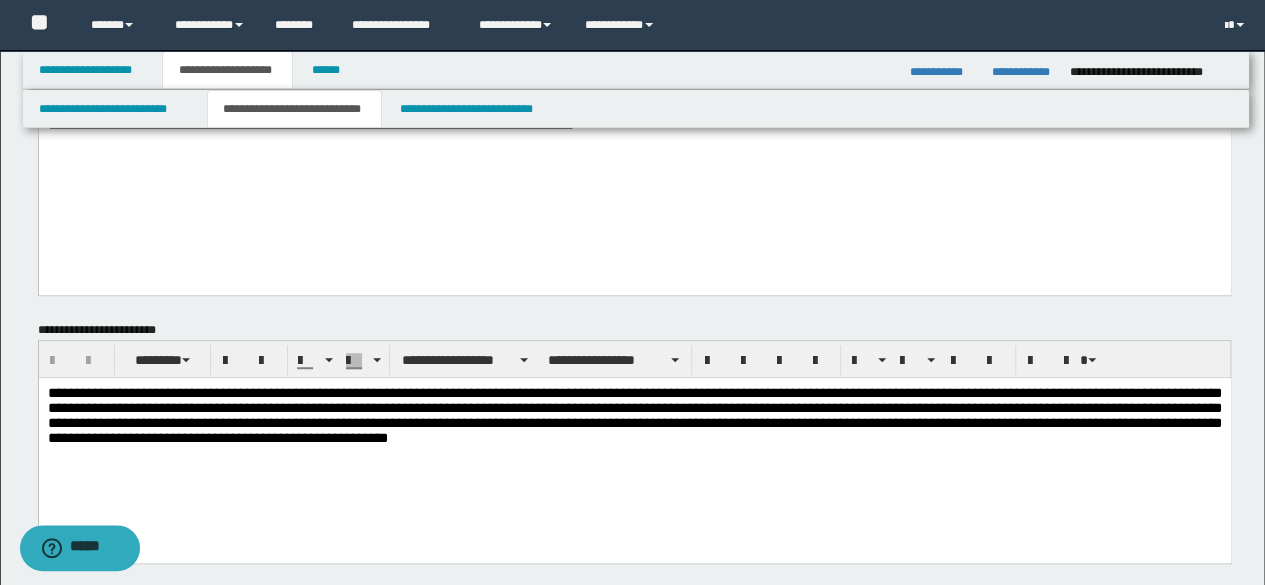 scroll, scrollTop: 600, scrollLeft: 0, axis: vertical 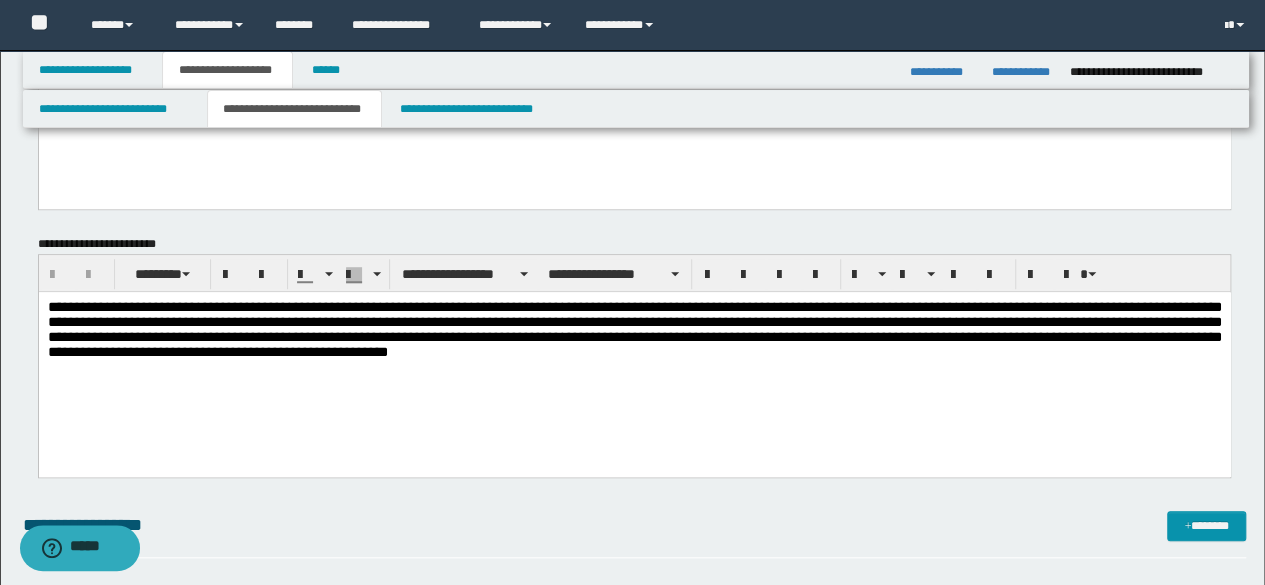 click on "**********" at bounding box center (634, 355) 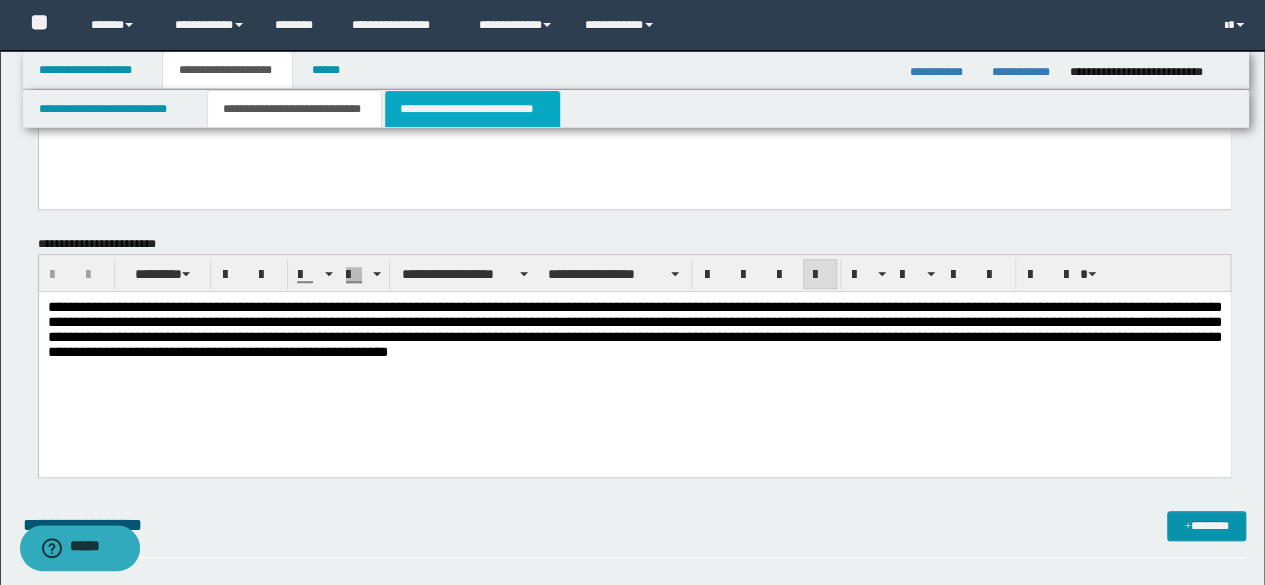 click on "**********" at bounding box center (472, 109) 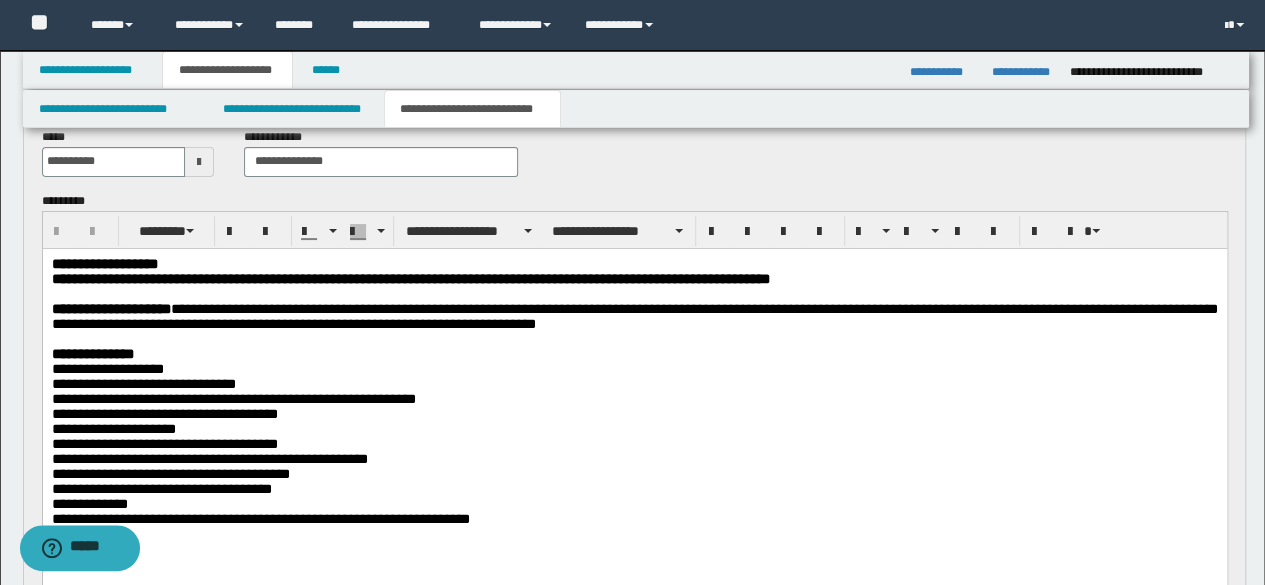scroll, scrollTop: 200, scrollLeft: 0, axis: vertical 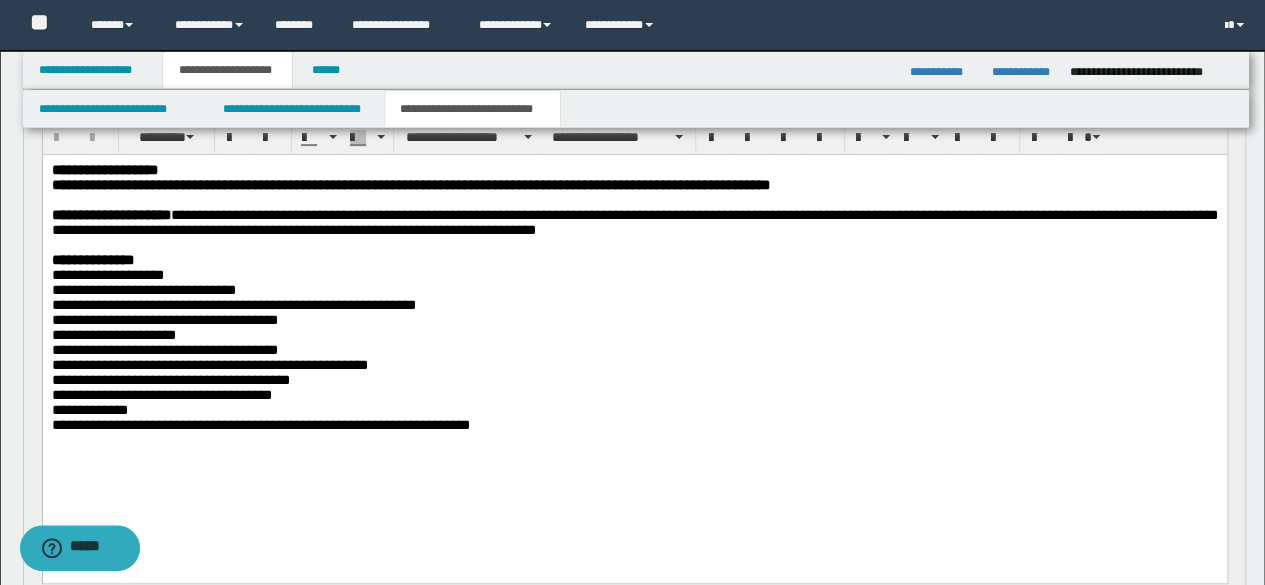 click on "**********" at bounding box center (634, 424) 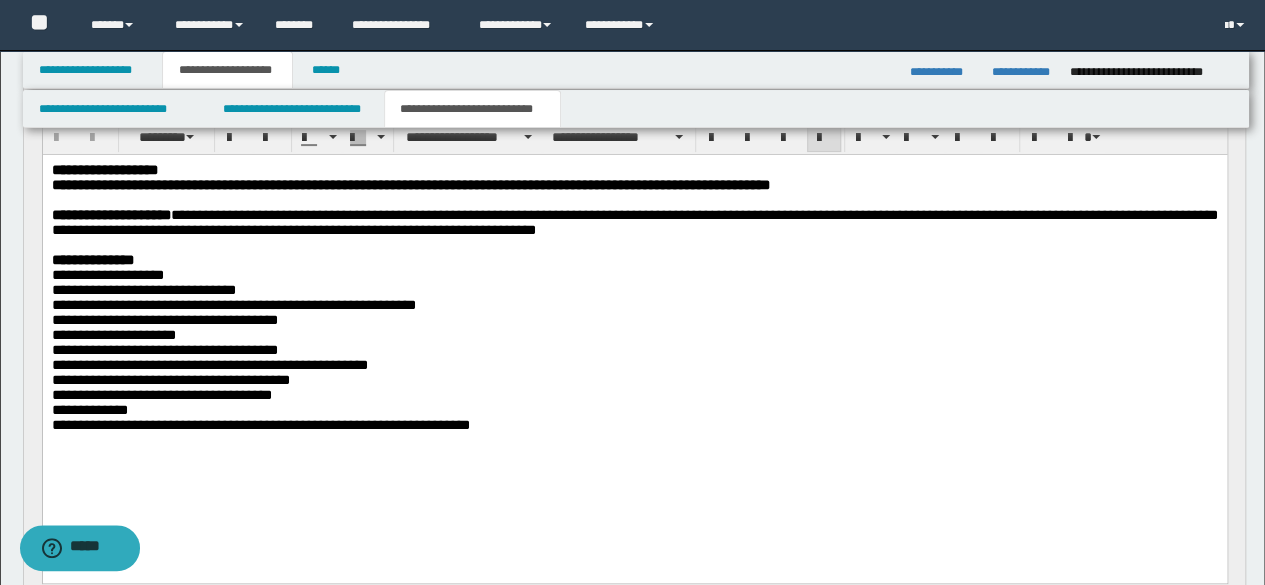 type 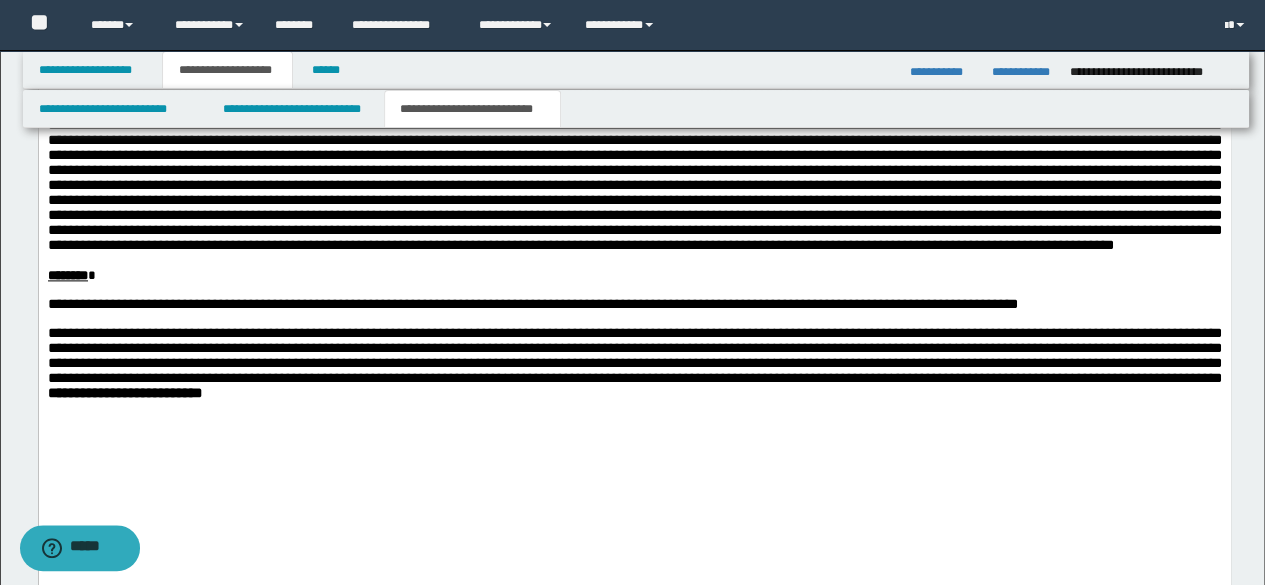 scroll, scrollTop: 1300, scrollLeft: 0, axis: vertical 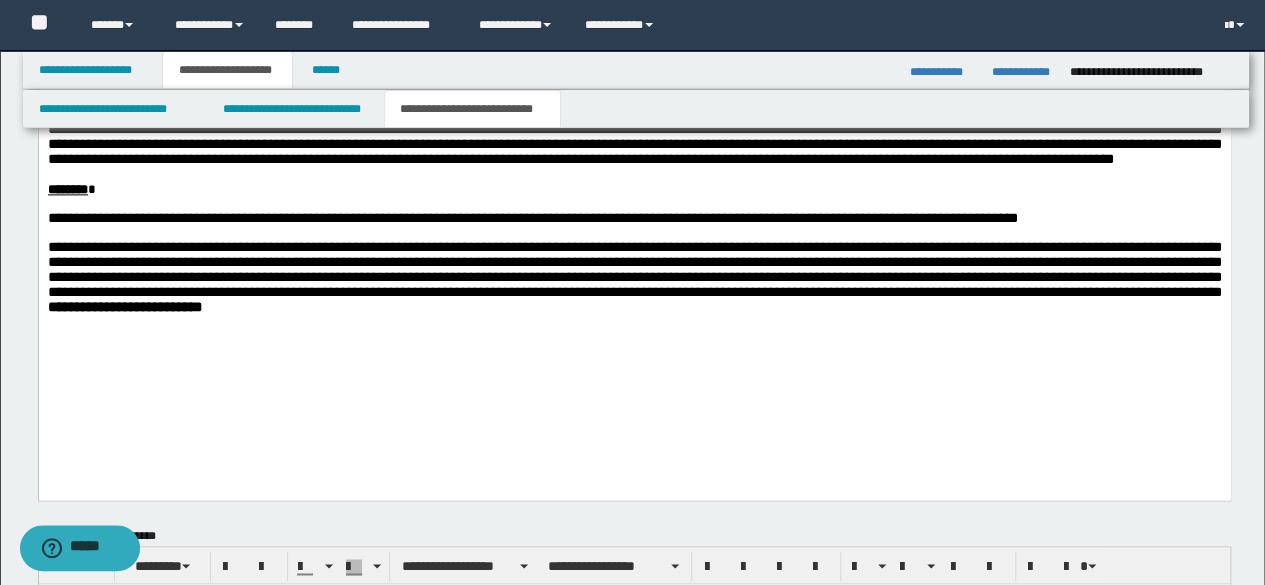 click on "**********" at bounding box center (634, 105) 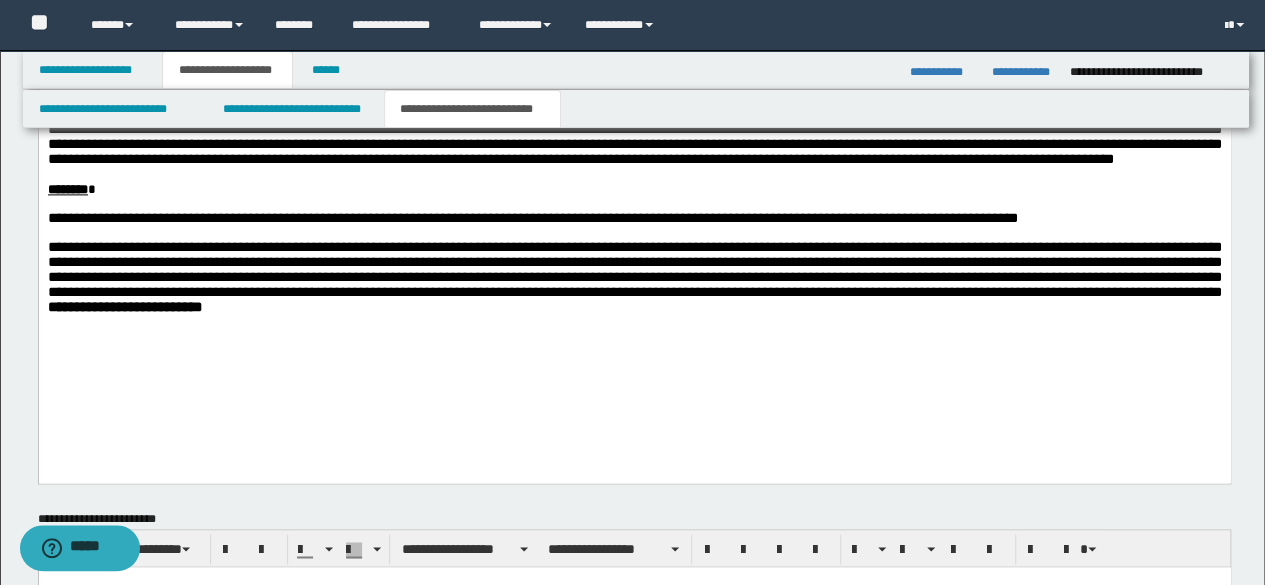 type 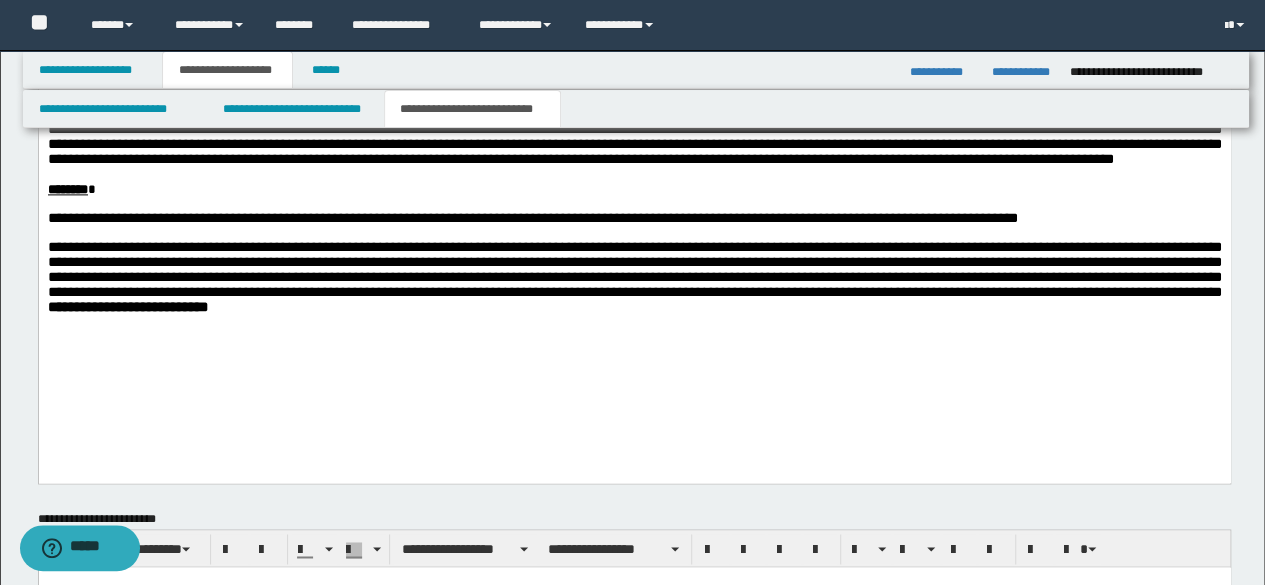 drag, startPoint x: 769, startPoint y: 349, endPoint x: 777, endPoint y: 360, distance: 13.601471 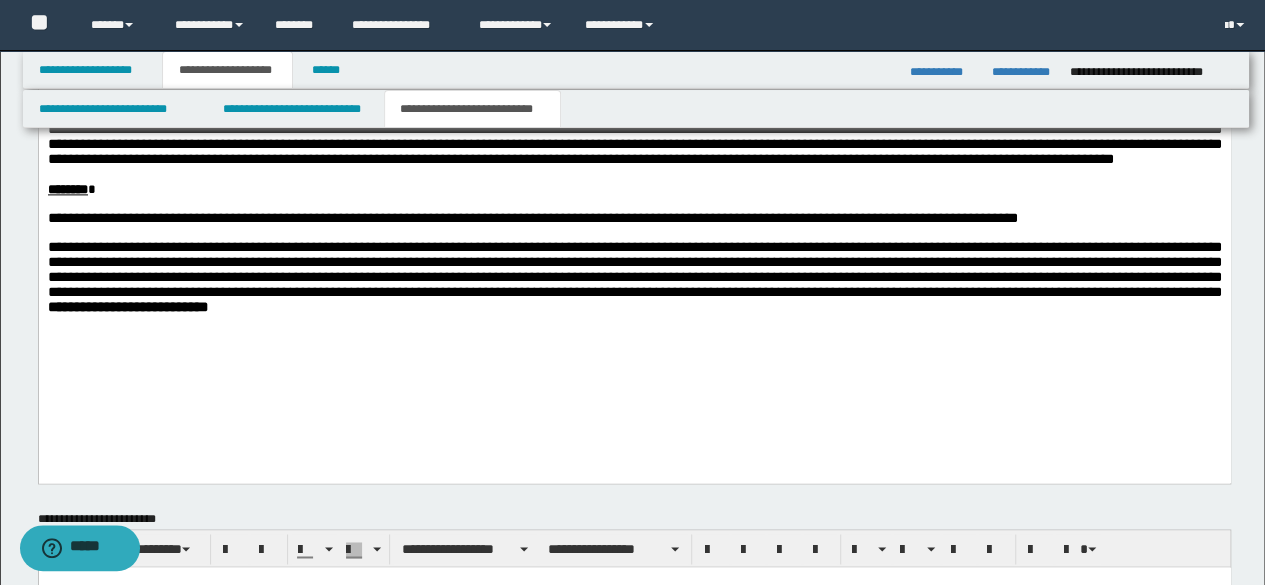 click on "**********" at bounding box center (634, 97) 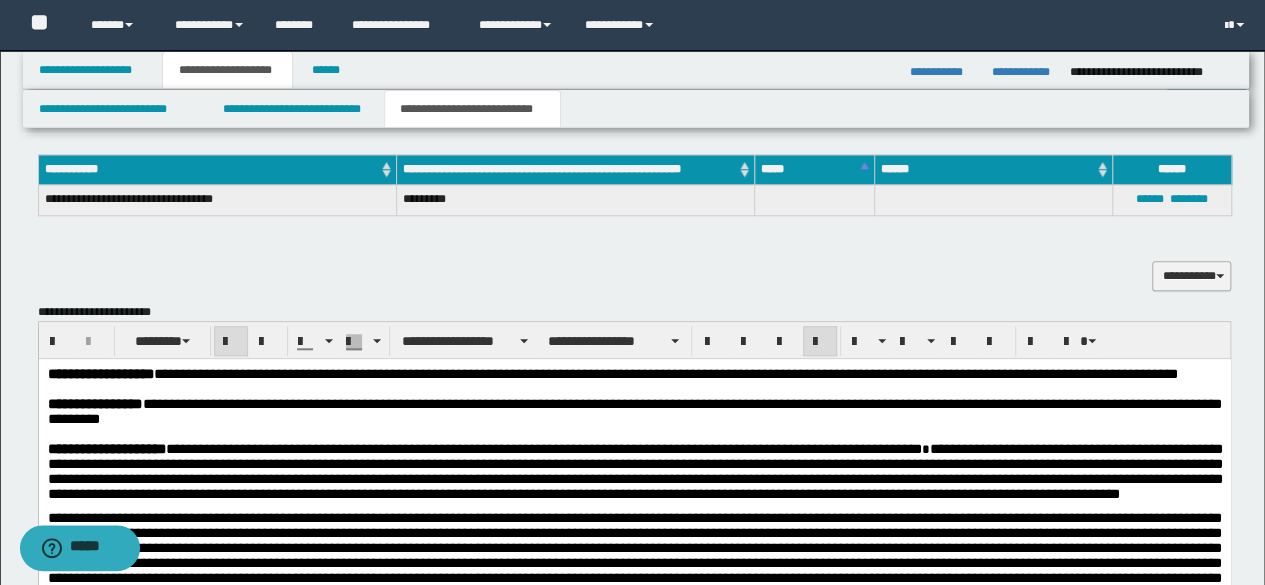 scroll, scrollTop: 700, scrollLeft: 0, axis: vertical 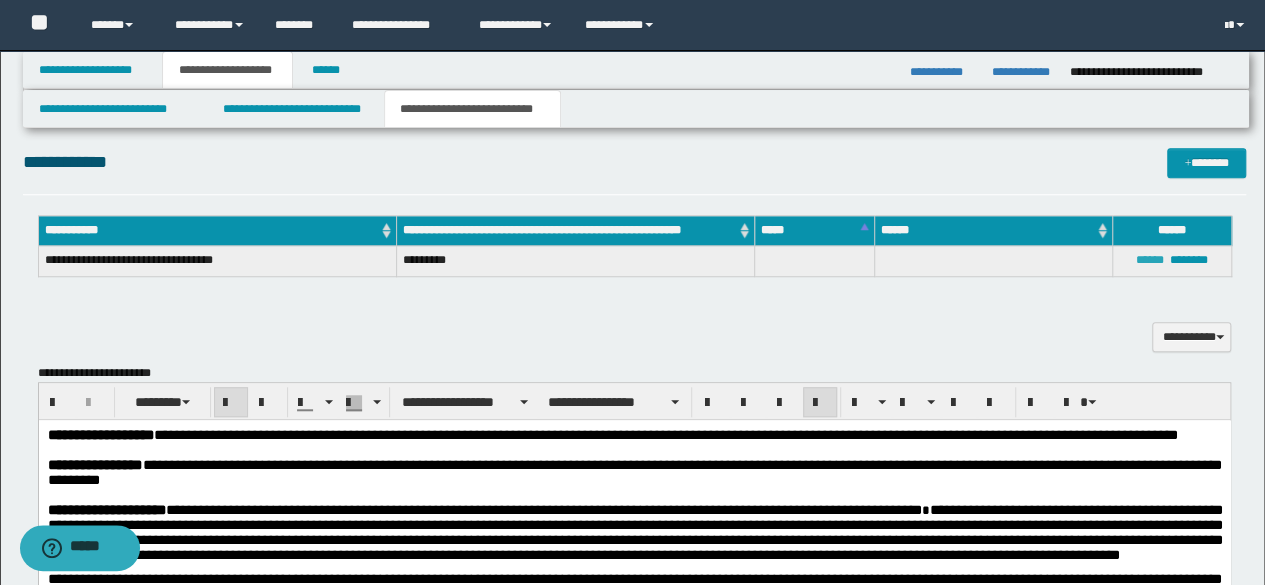 click on "******" at bounding box center (1150, 260) 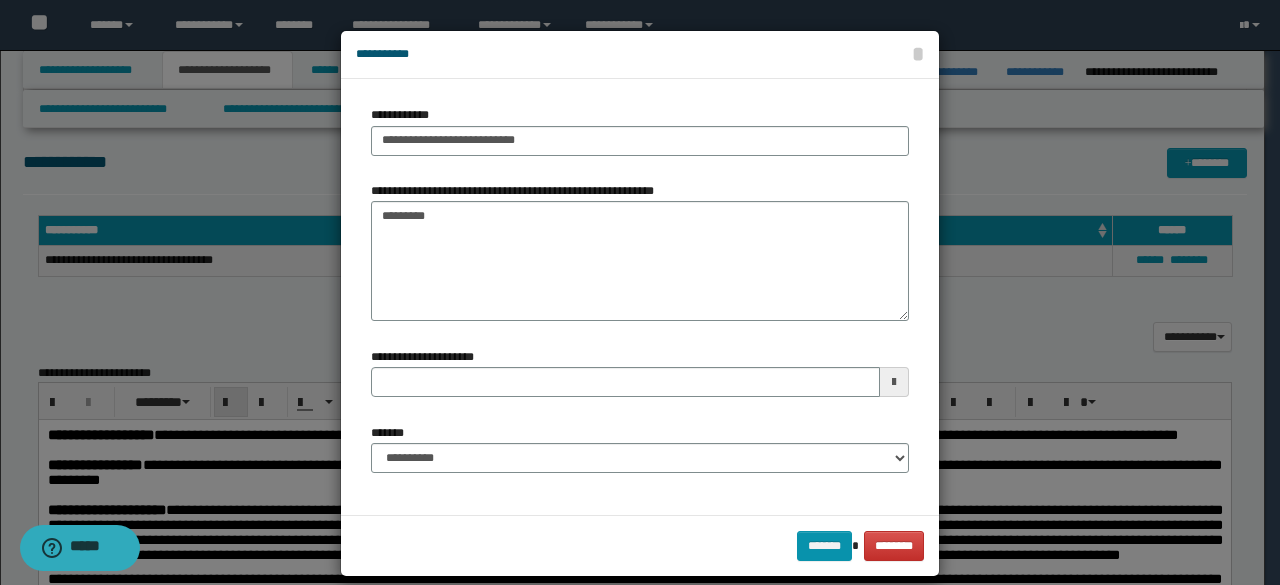 type 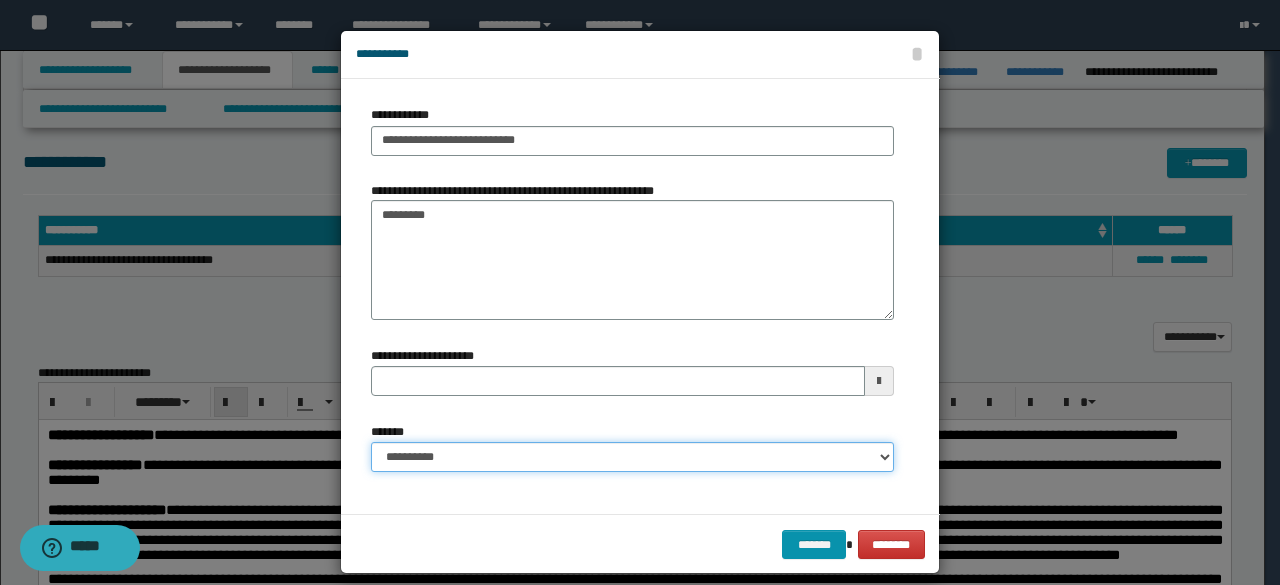 click on "**********" at bounding box center [632, 457] 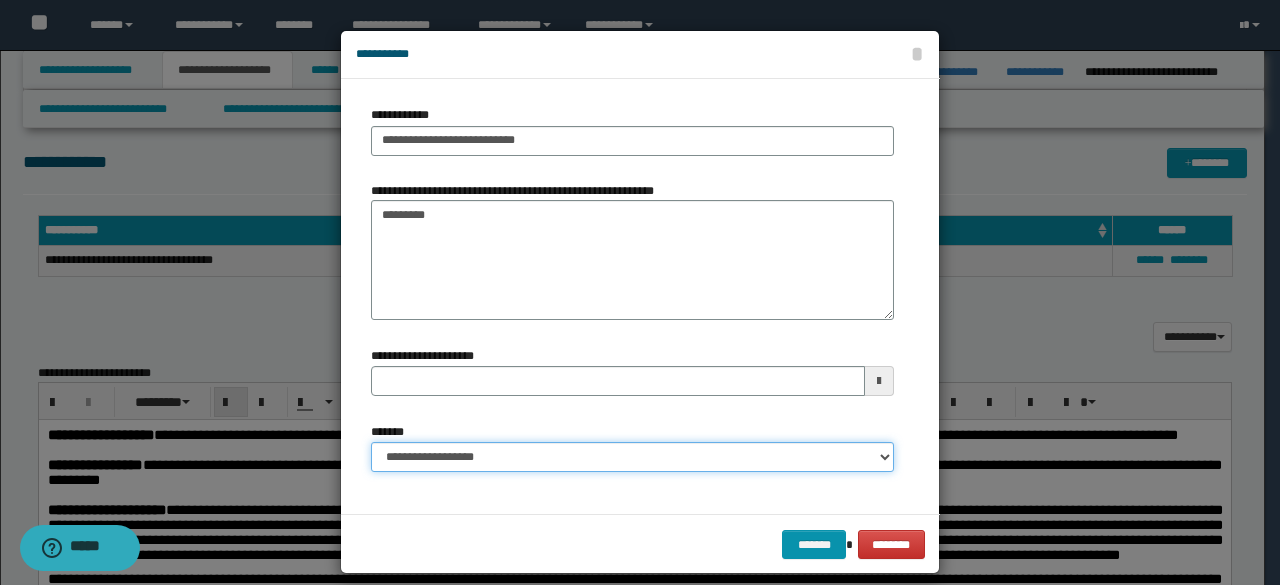 type 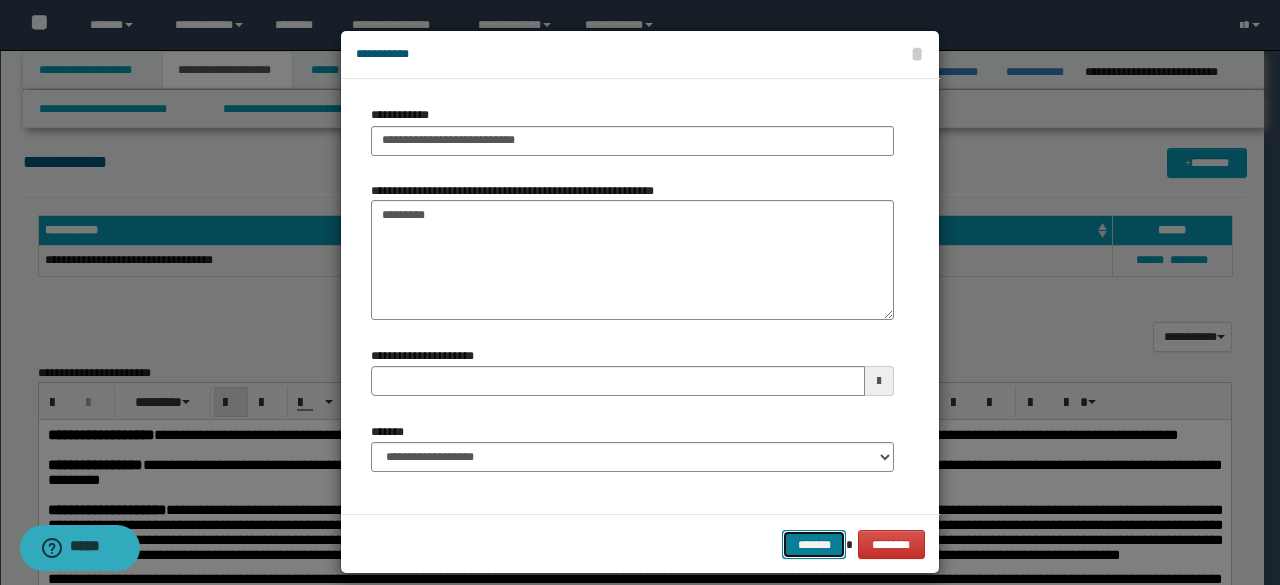 click on "*******" at bounding box center [814, 544] 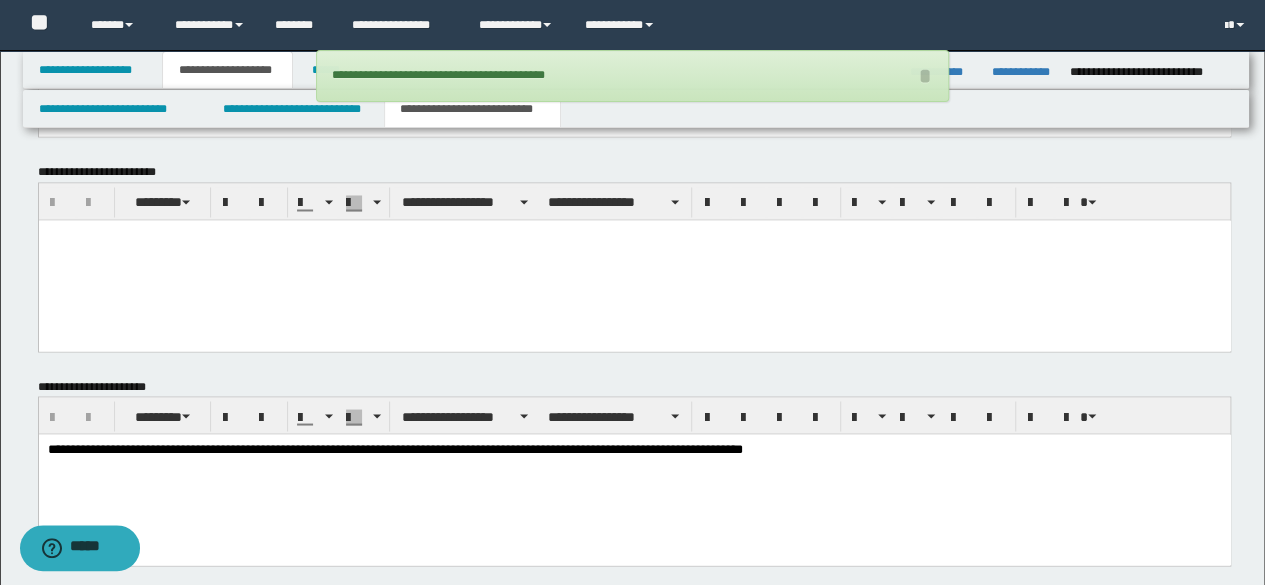 scroll, scrollTop: 1748, scrollLeft: 0, axis: vertical 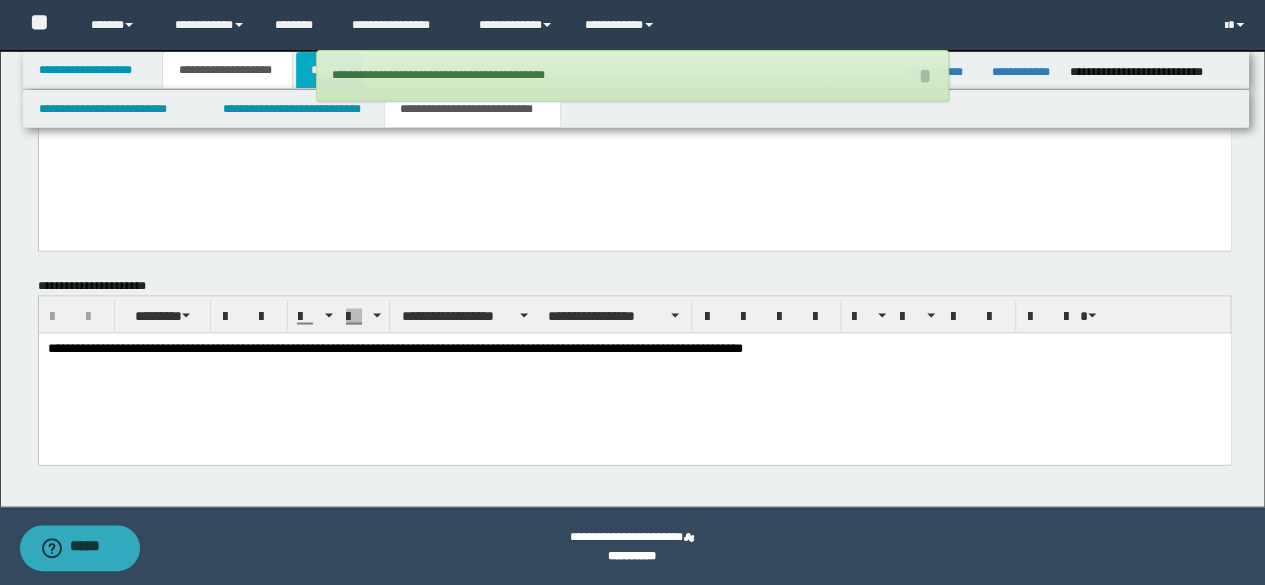 click on "******" at bounding box center [329, 70] 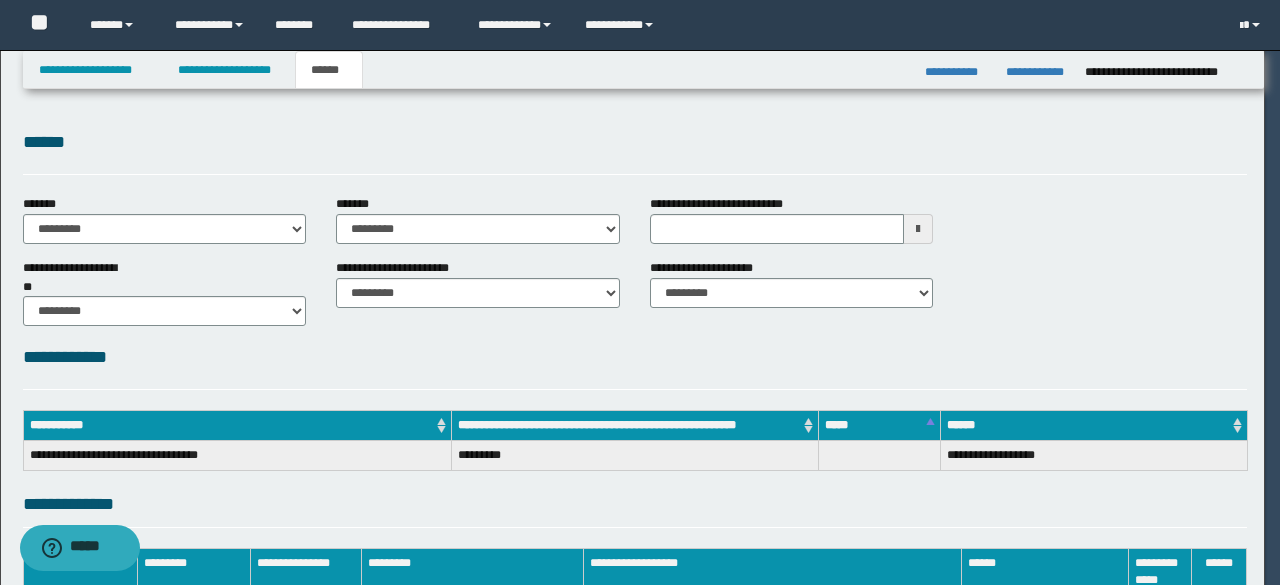 scroll, scrollTop: 0, scrollLeft: 0, axis: both 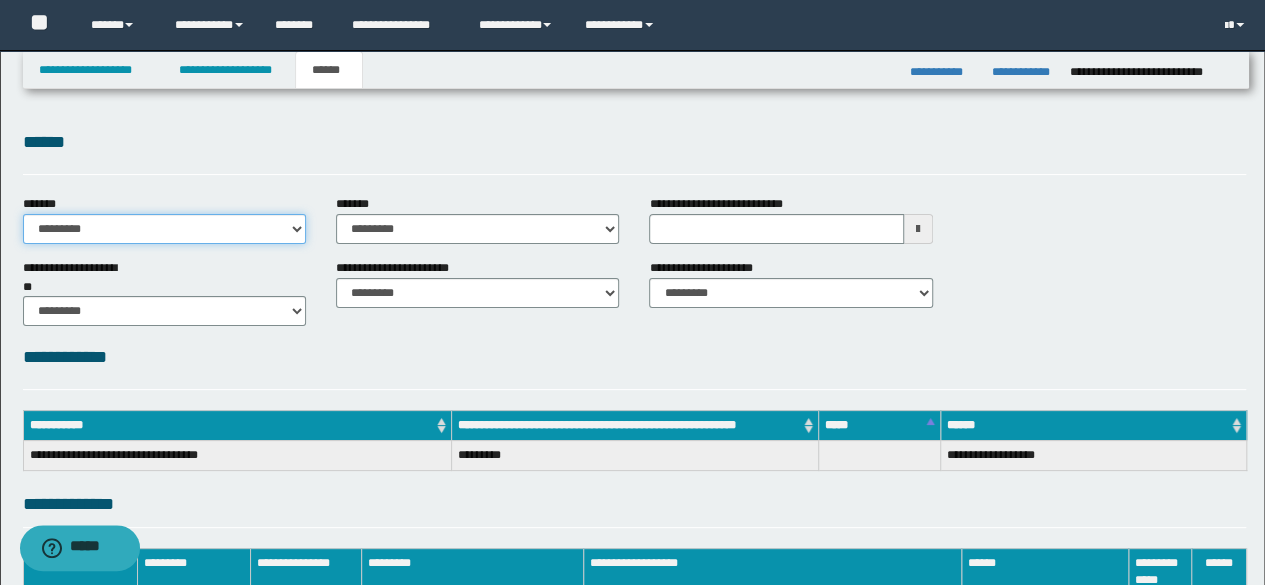 drag, startPoint x: 266, startPoint y: 231, endPoint x: 256, endPoint y: 241, distance: 14.142136 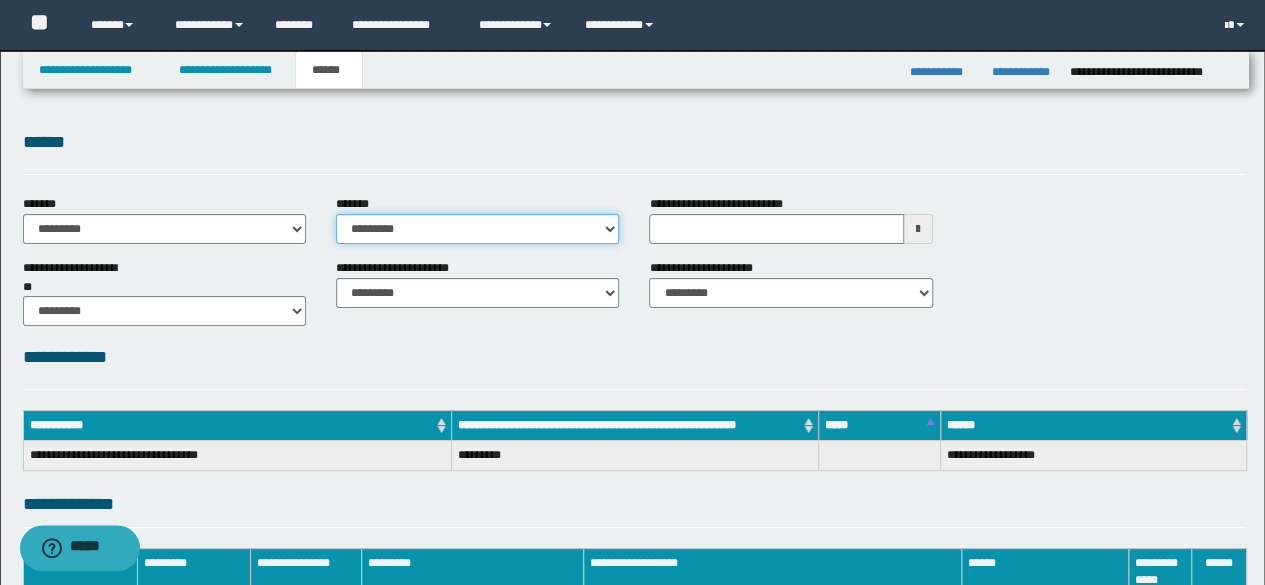 click on "**********" at bounding box center [477, 229] 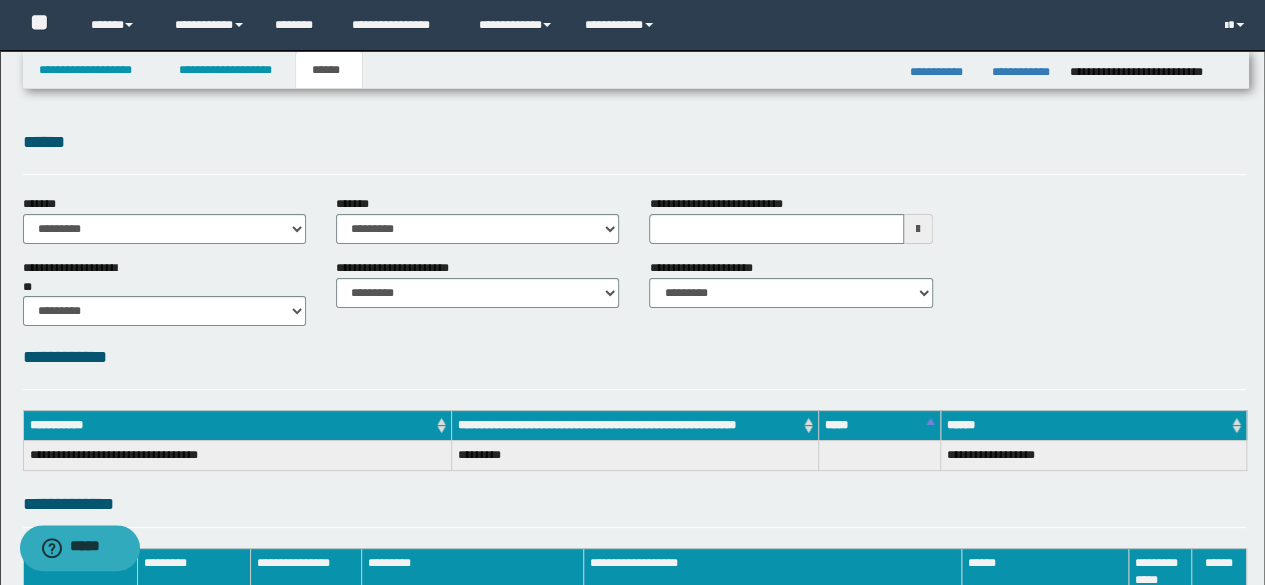 click on "**********" at bounding box center (635, 291) 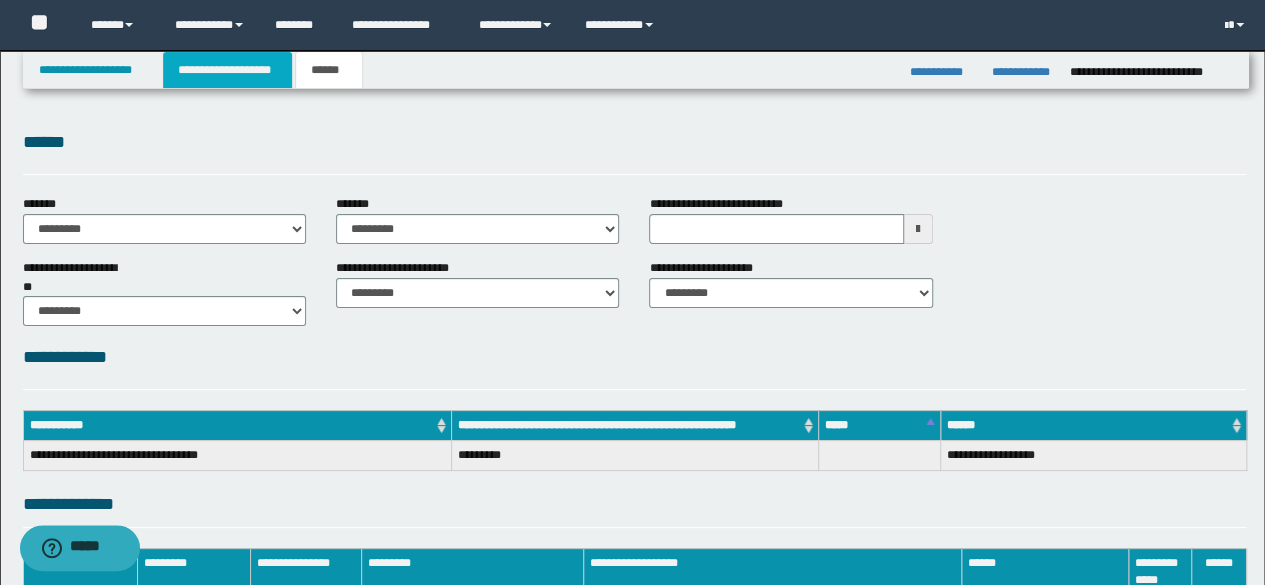 click on "**********" at bounding box center [227, 70] 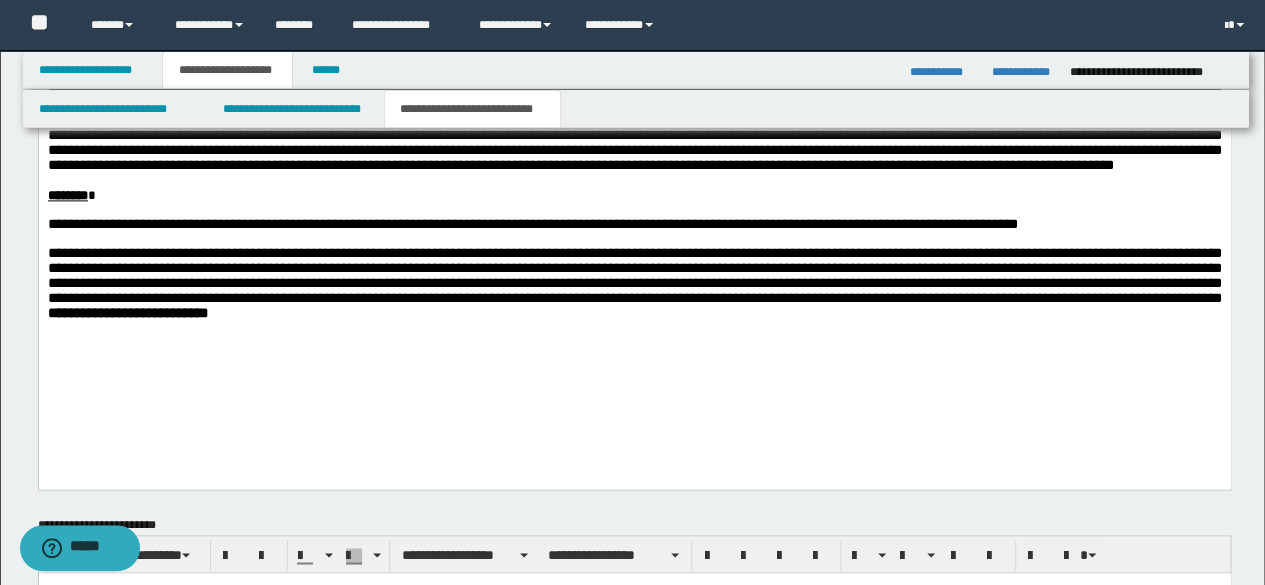 scroll, scrollTop: 1300, scrollLeft: 0, axis: vertical 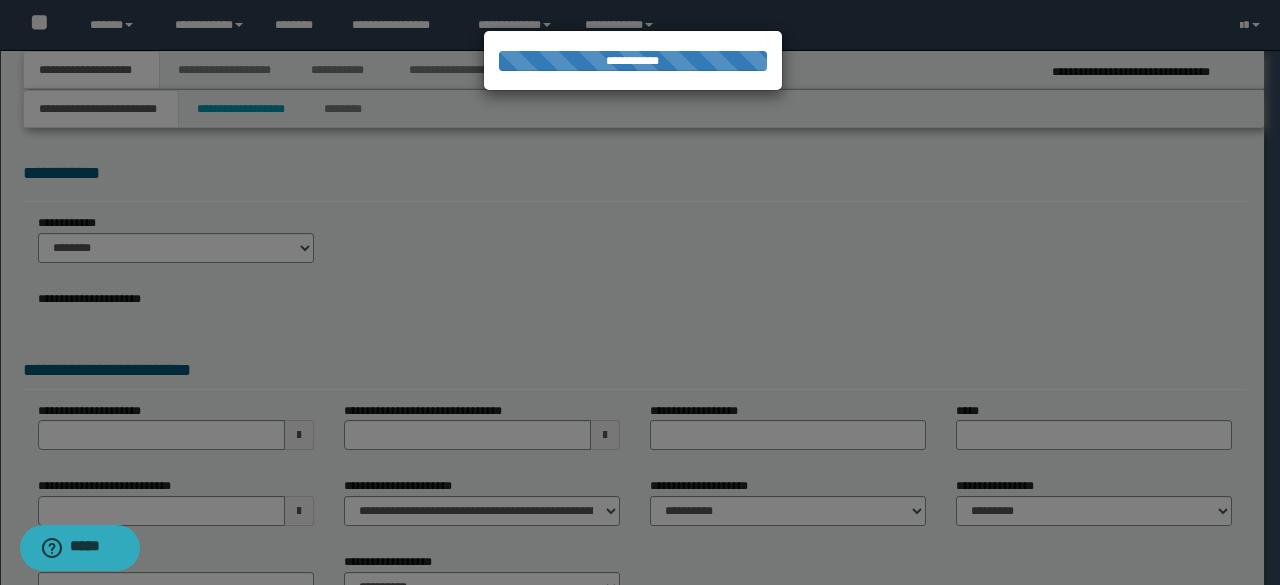 select on "*" 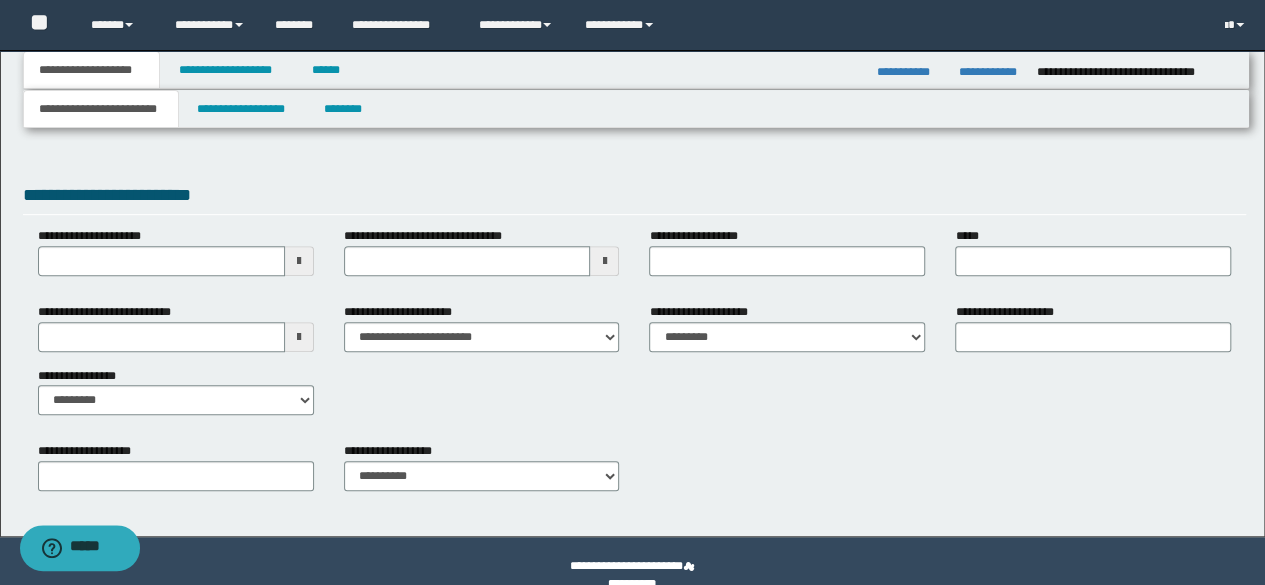 scroll, scrollTop: 380, scrollLeft: 0, axis: vertical 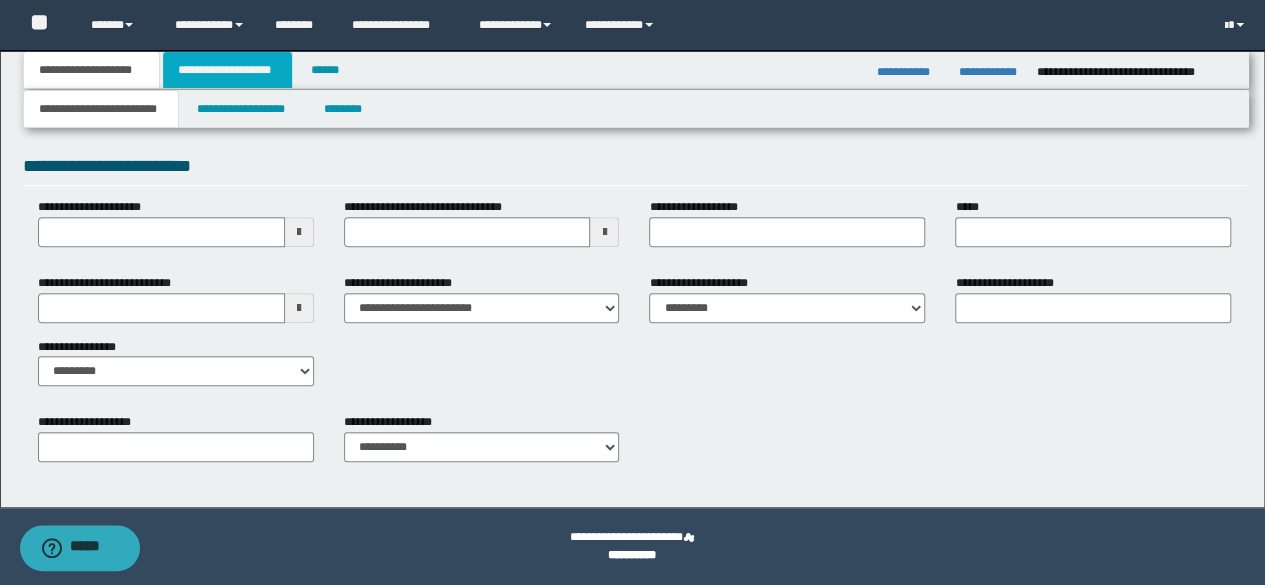 click on "**********" at bounding box center [227, 70] 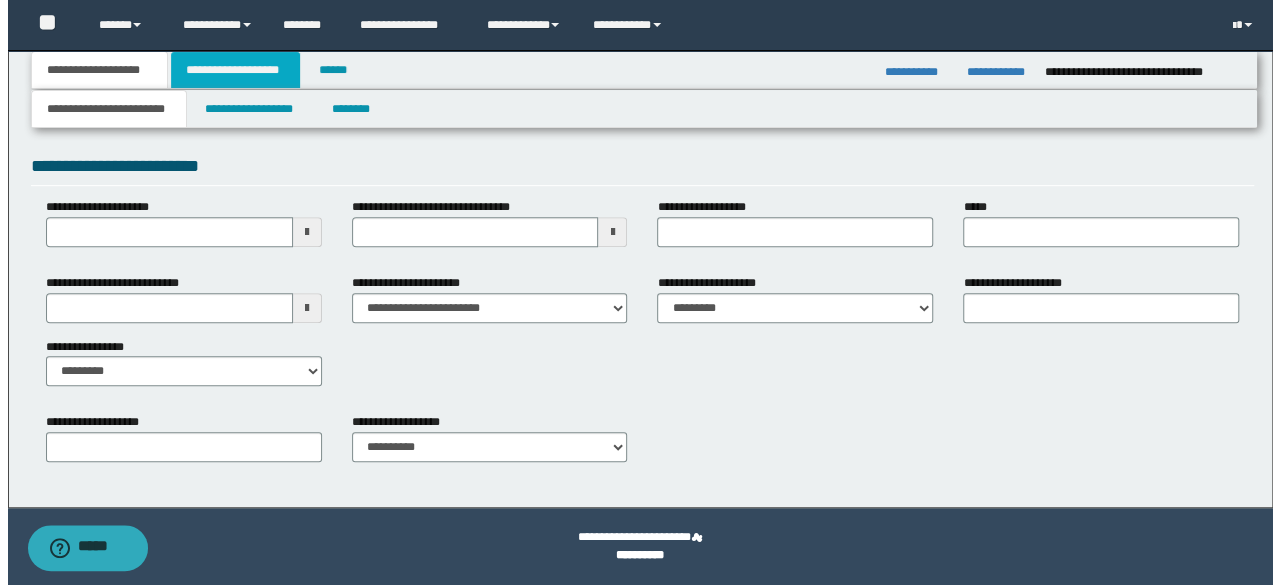 scroll, scrollTop: 0, scrollLeft: 0, axis: both 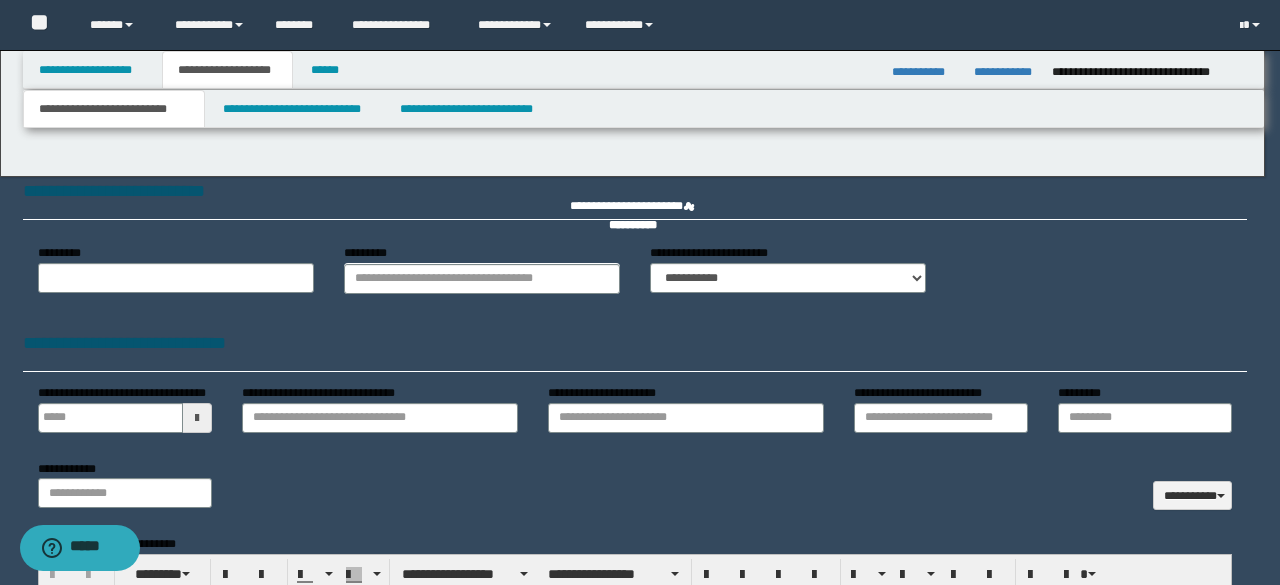 type 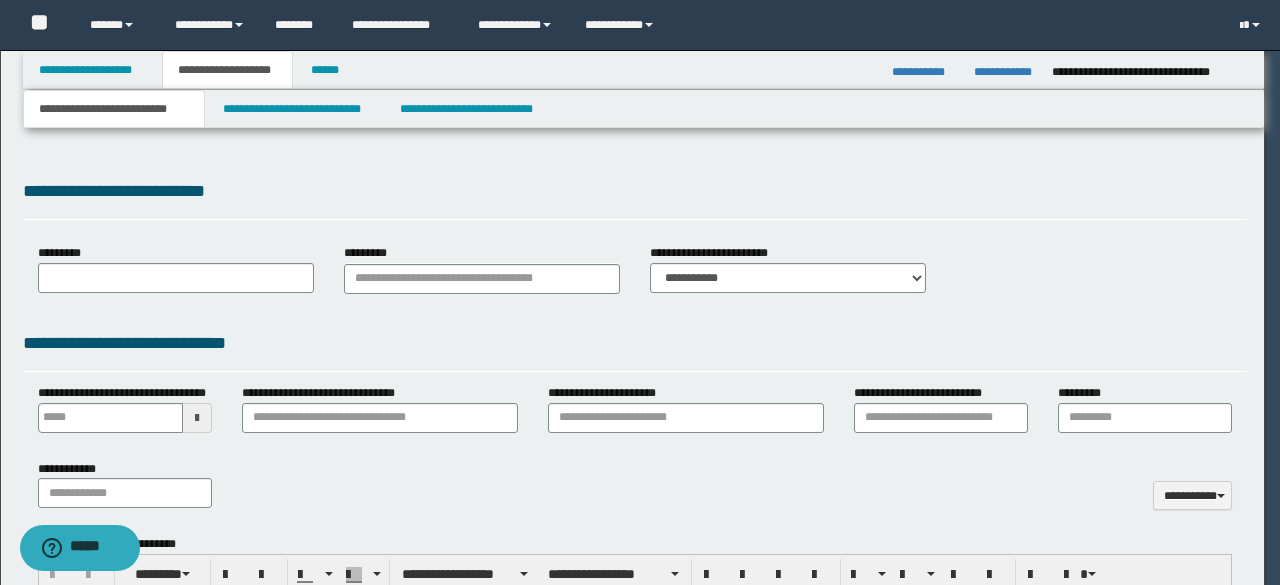 type on "**********" 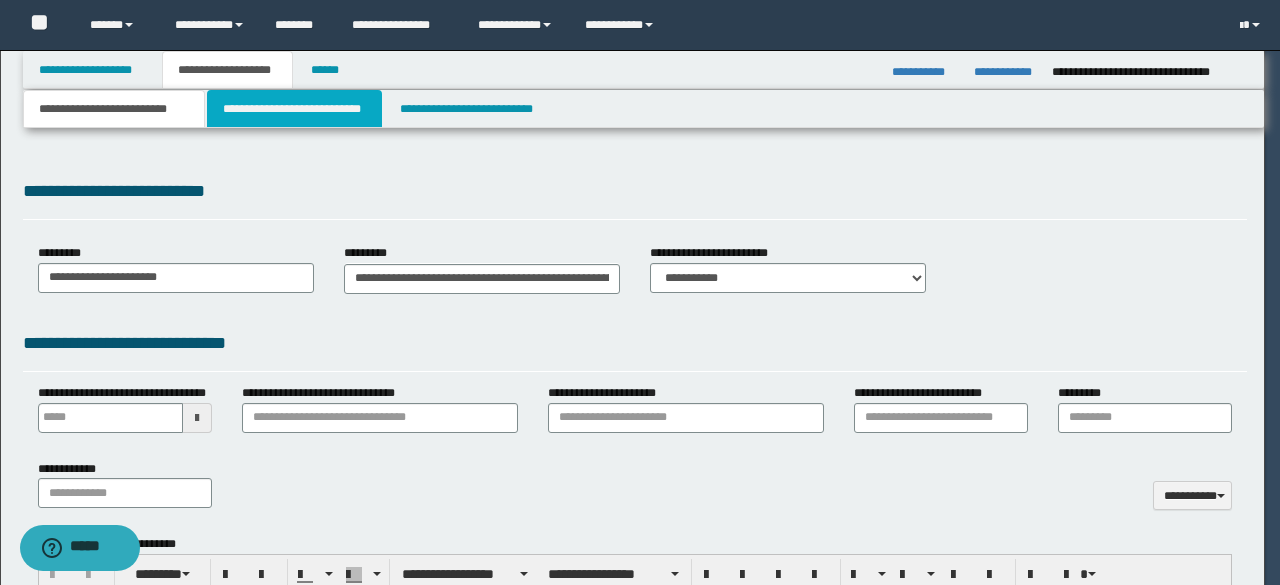 click on "**********" at bounding box center [294, 109] 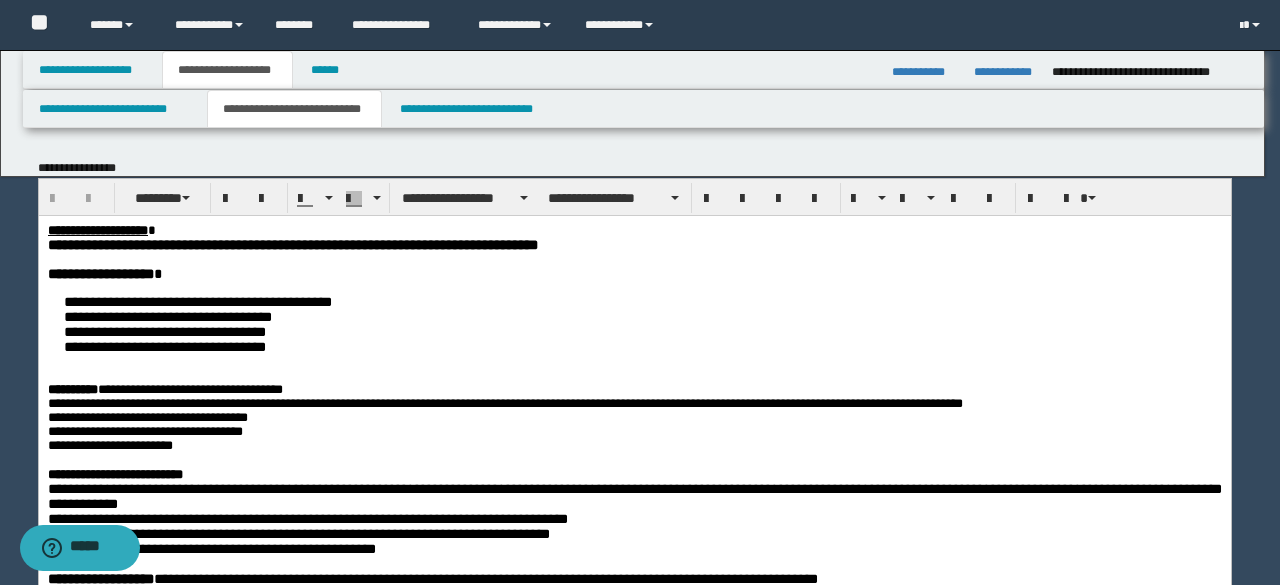 scroll, scrollTop: 0, scrollLeft: 0, axis: both 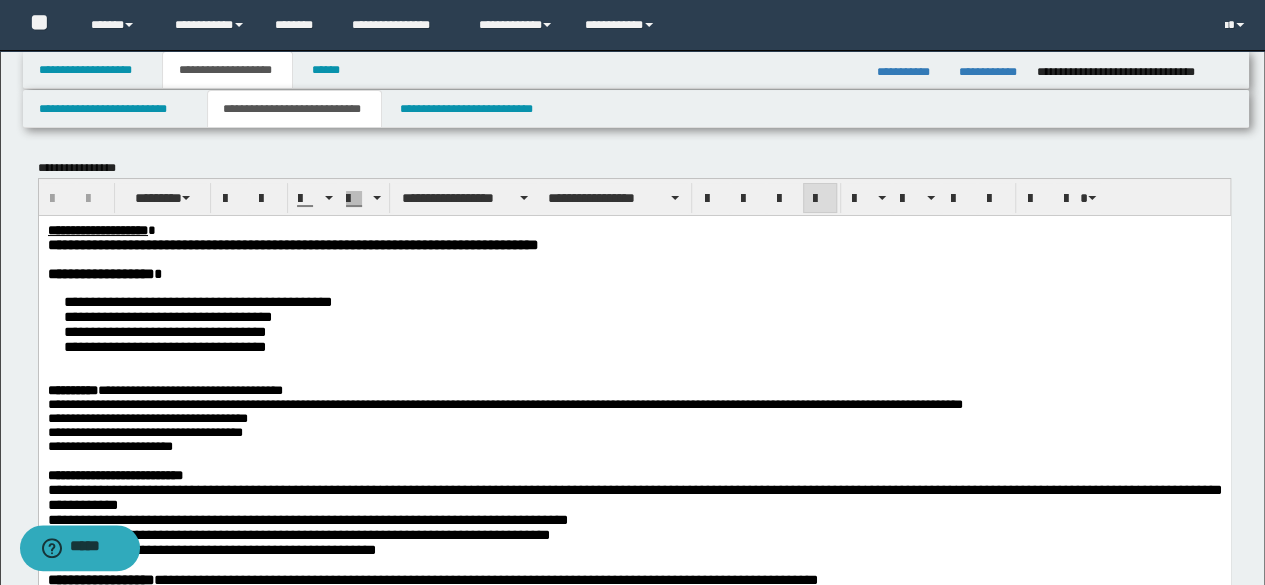 click on "**********" at bounding box center [634, 230] 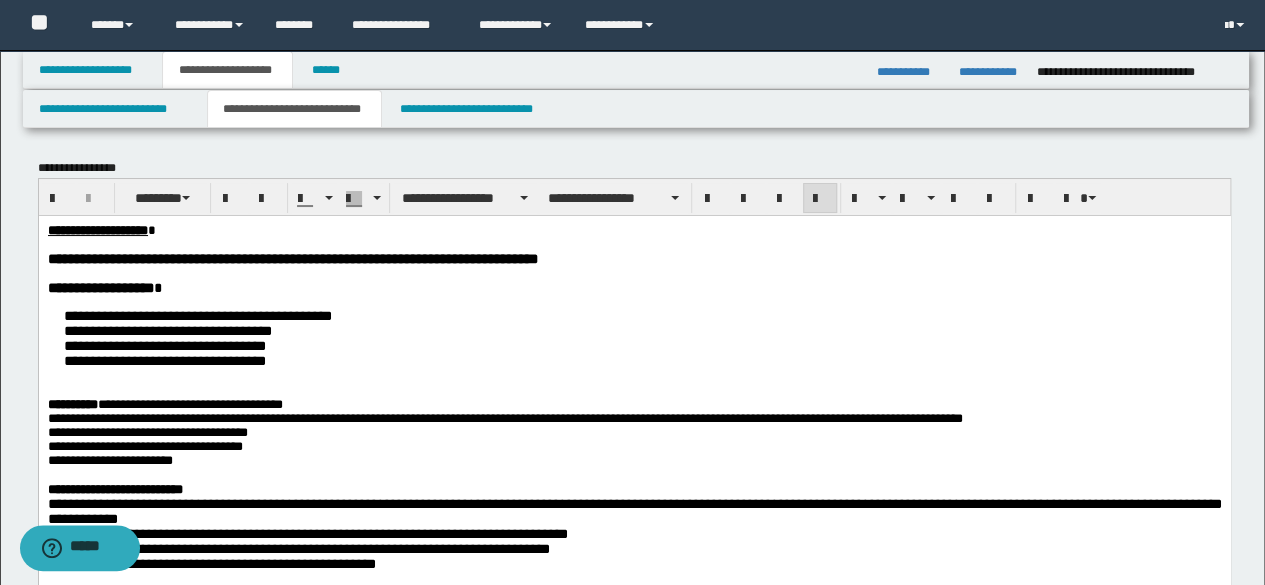 click on "**********" at bounding box center (634, 717) 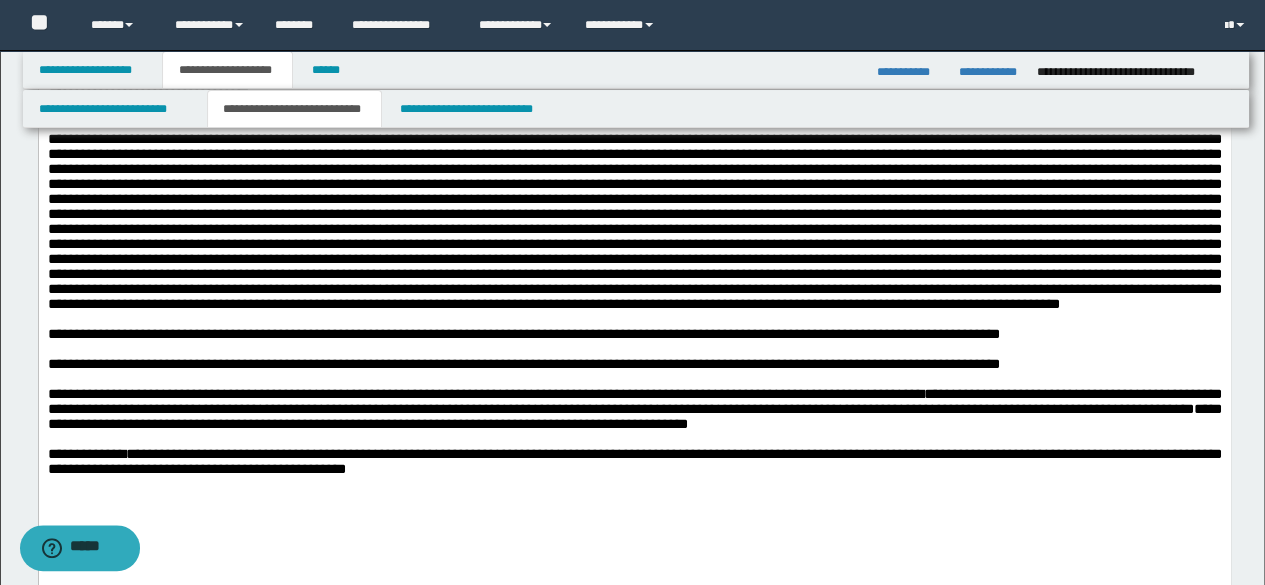 scroll, scrollTop: 800, scrollLeft: 0, axis: vertical 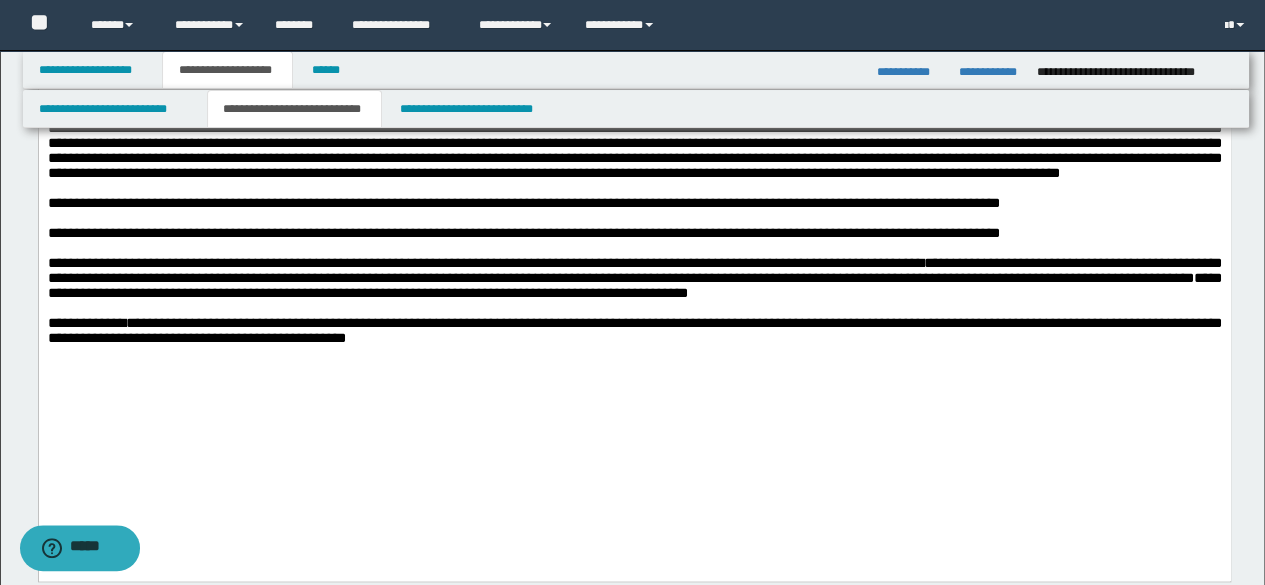 click on "**********" at bounding box center [634, 331] 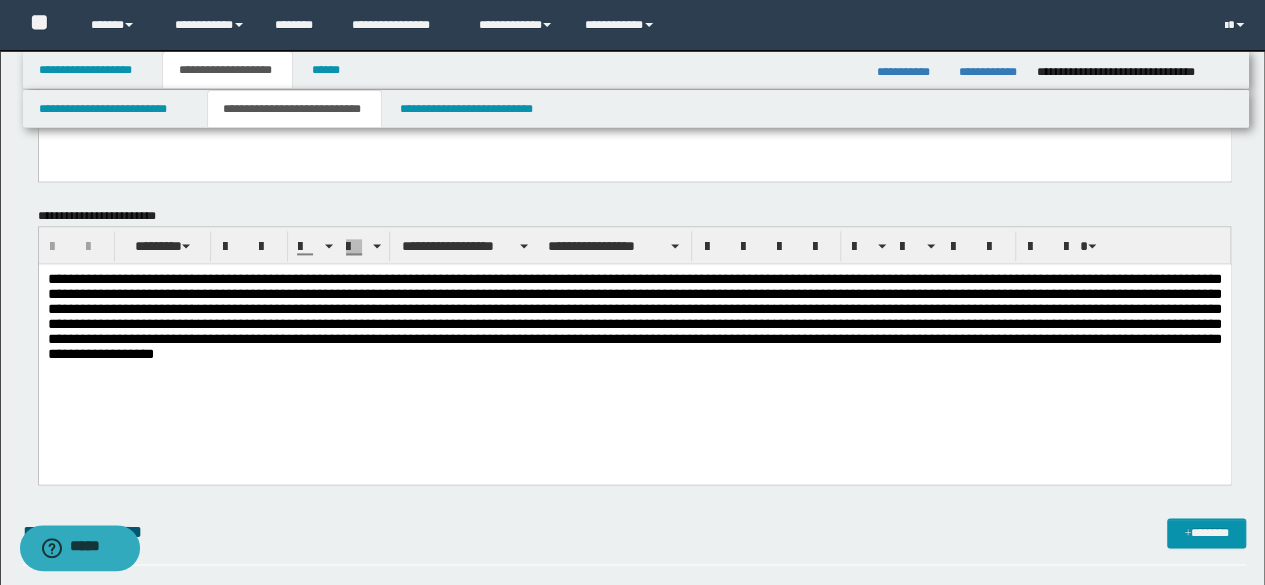 click on "**********" at bounding box center [634, 342] 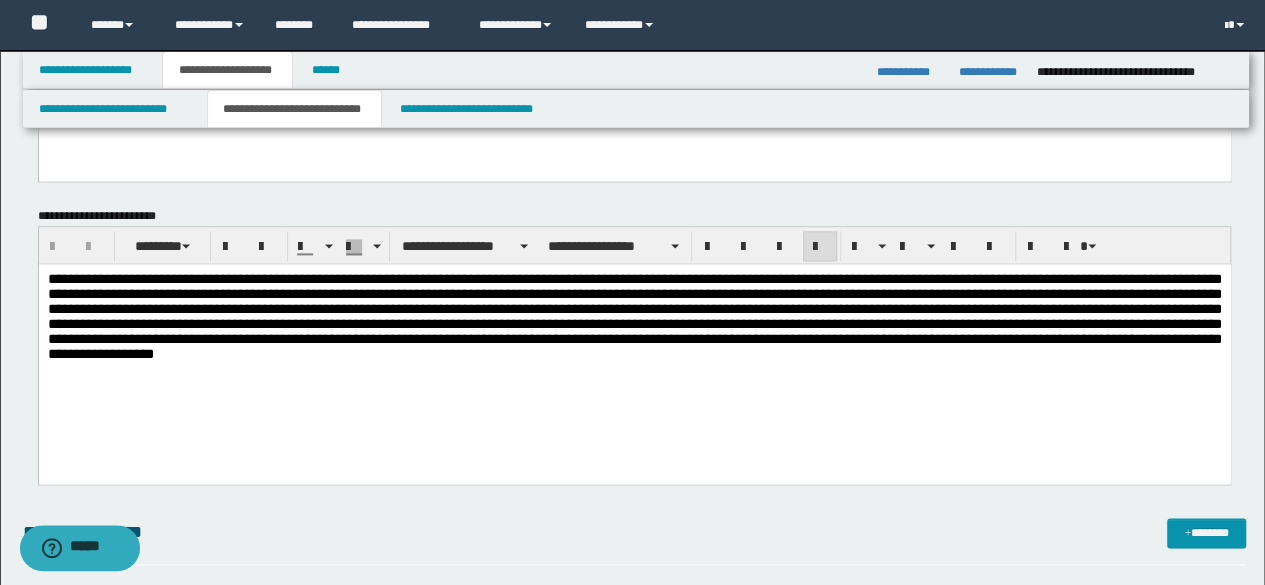scroll, scrollTop: 1800, scrollLeft: 0, axis: vertical 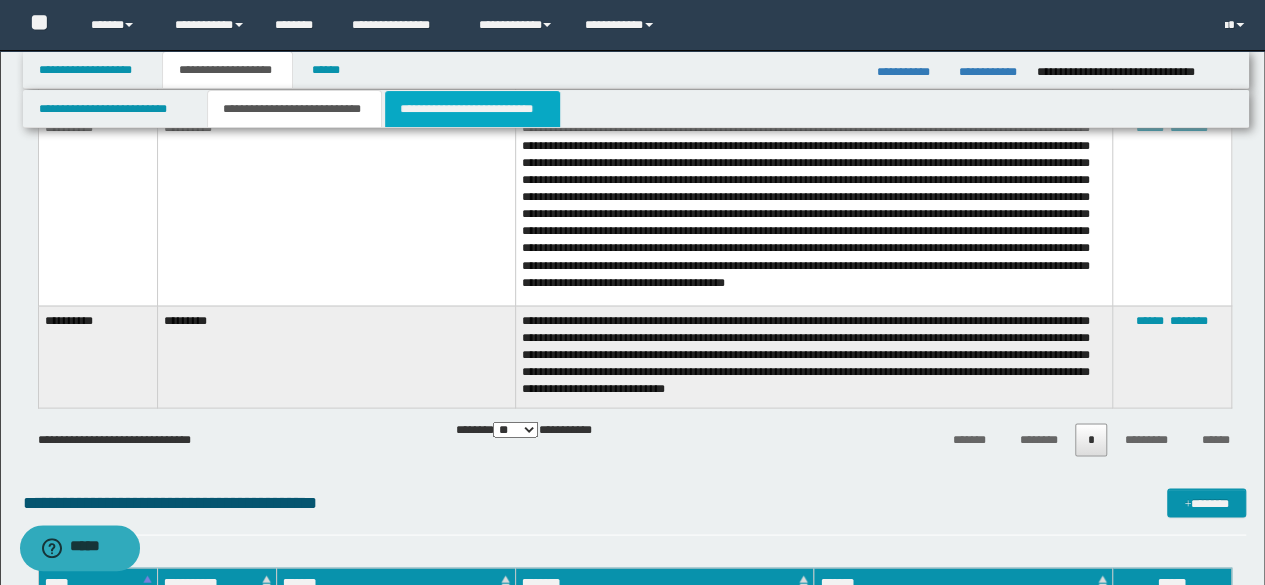 click on "**********" at bounding box center (472, 109) 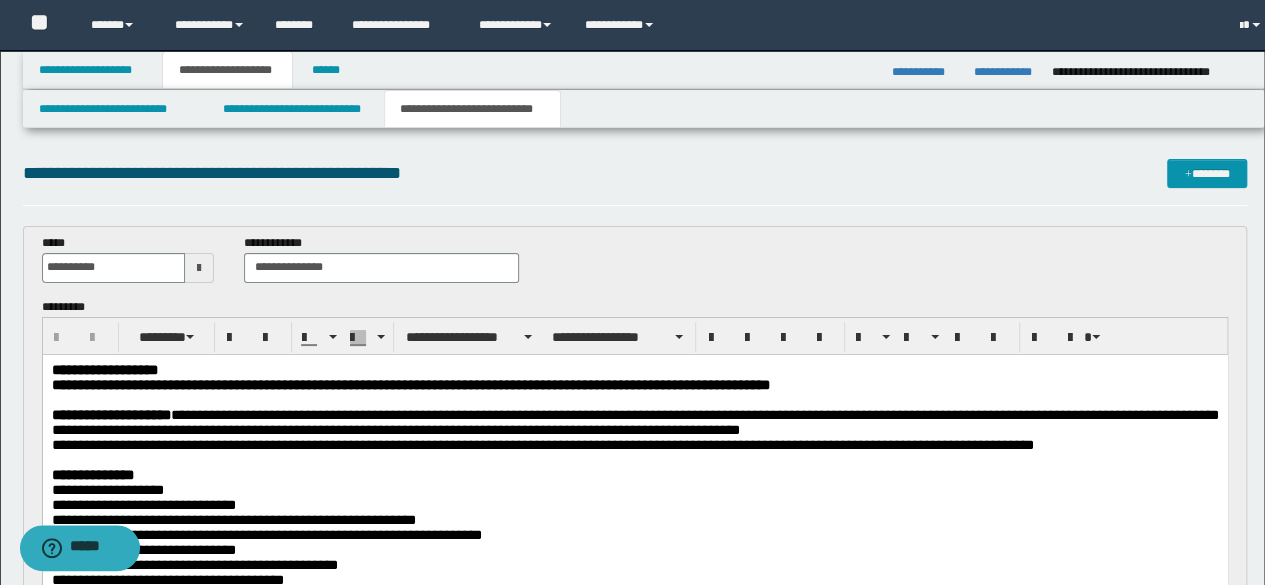 scroll, scrollTop: 0, scrollLeft: 0, axis: both 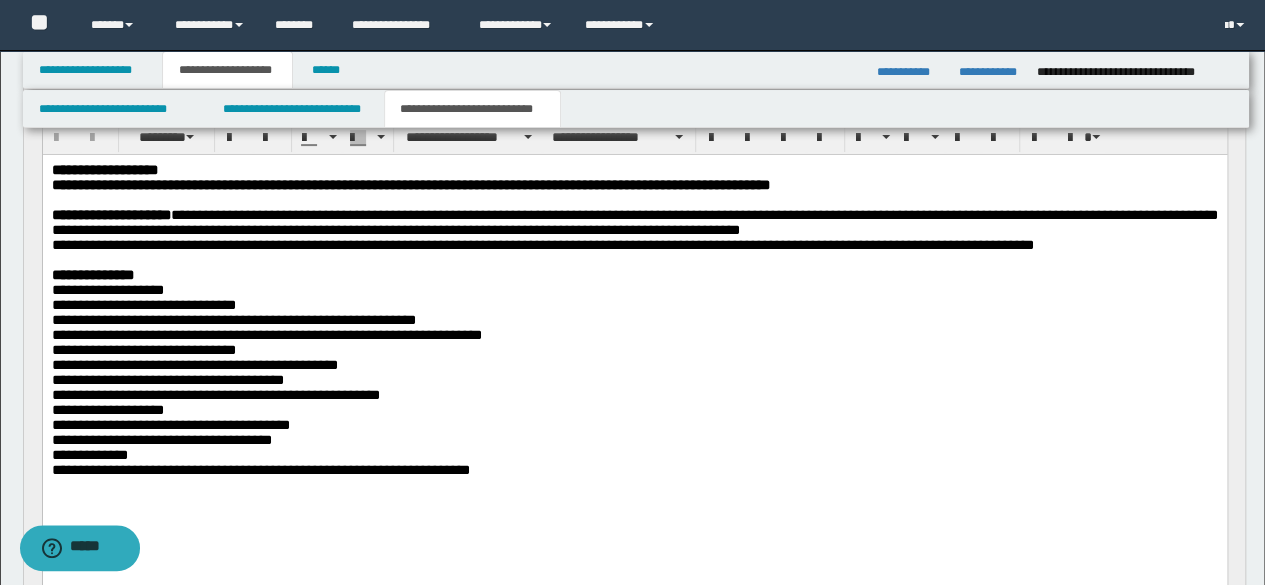 click on "**********" at bounding box center (634, 454) 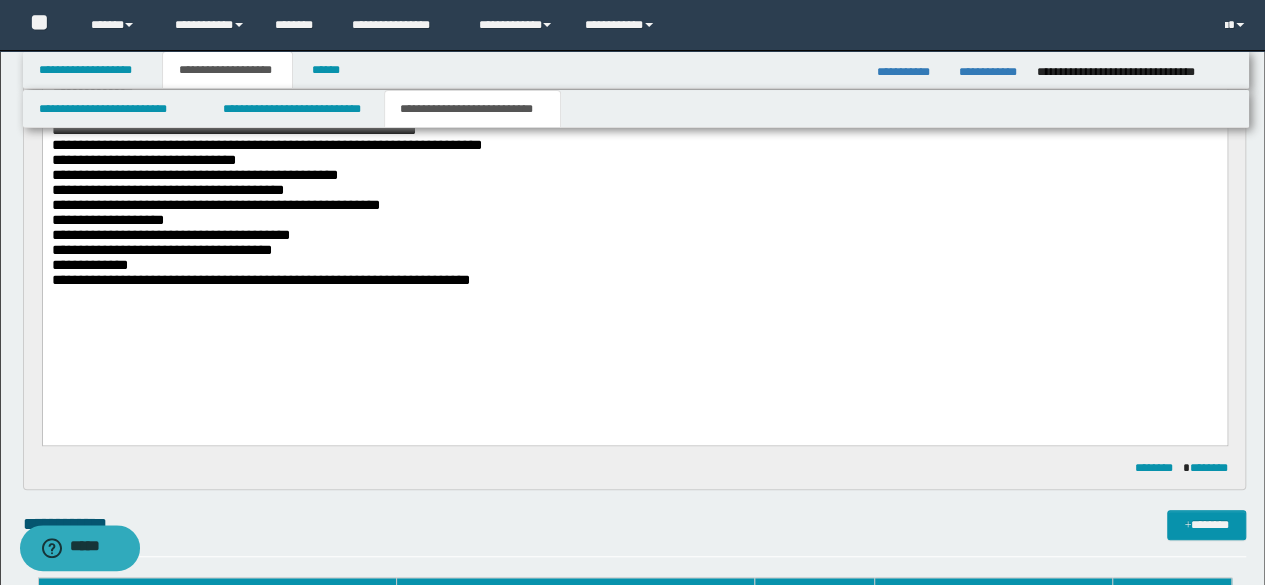 scroll, scrollTop: 500, scrollLeft: 0, axis: vertical 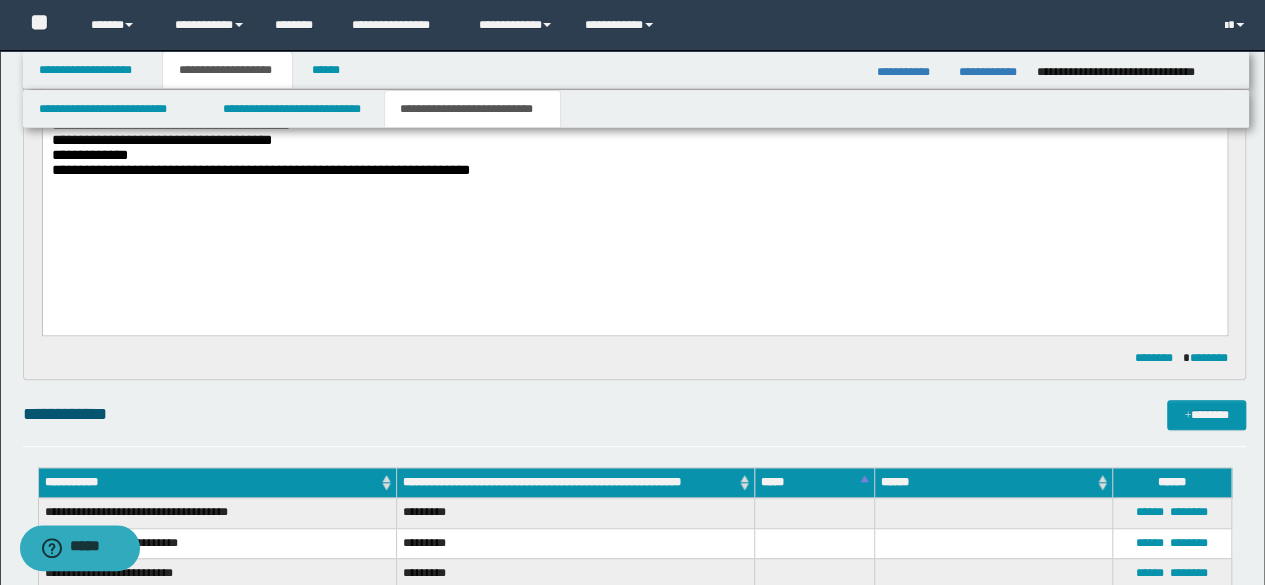 click on "**********" at bounding box center (634, 45) 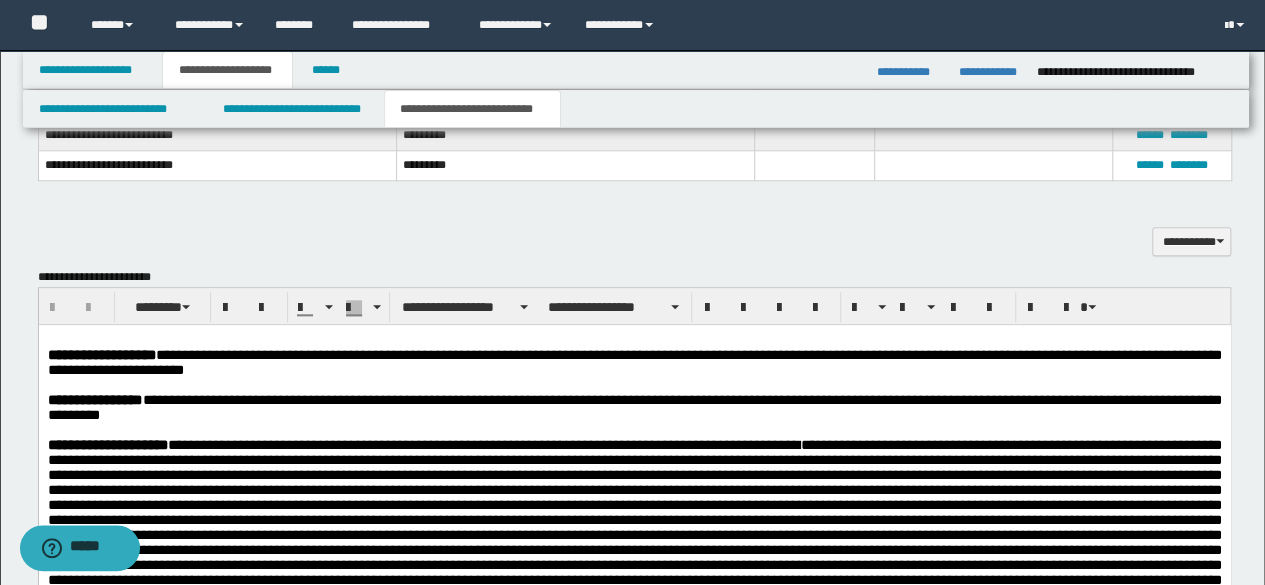 scroll, scrollTop: 1100, scrollLeft: 0, axis: vertical 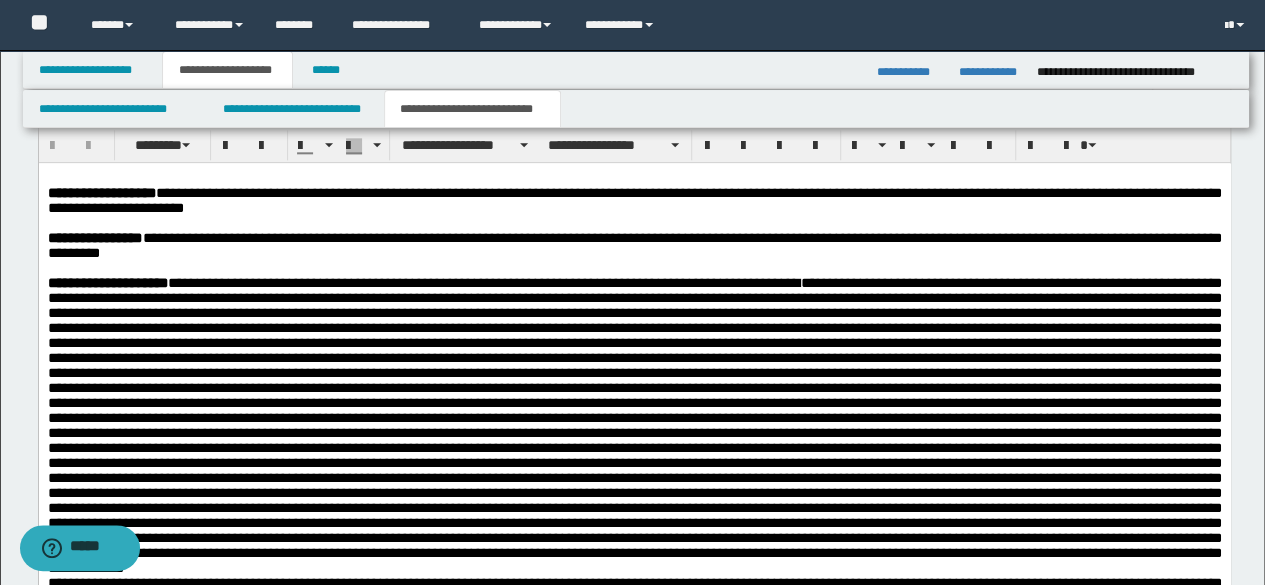 click on "**********" at bounding box center (634, 749) 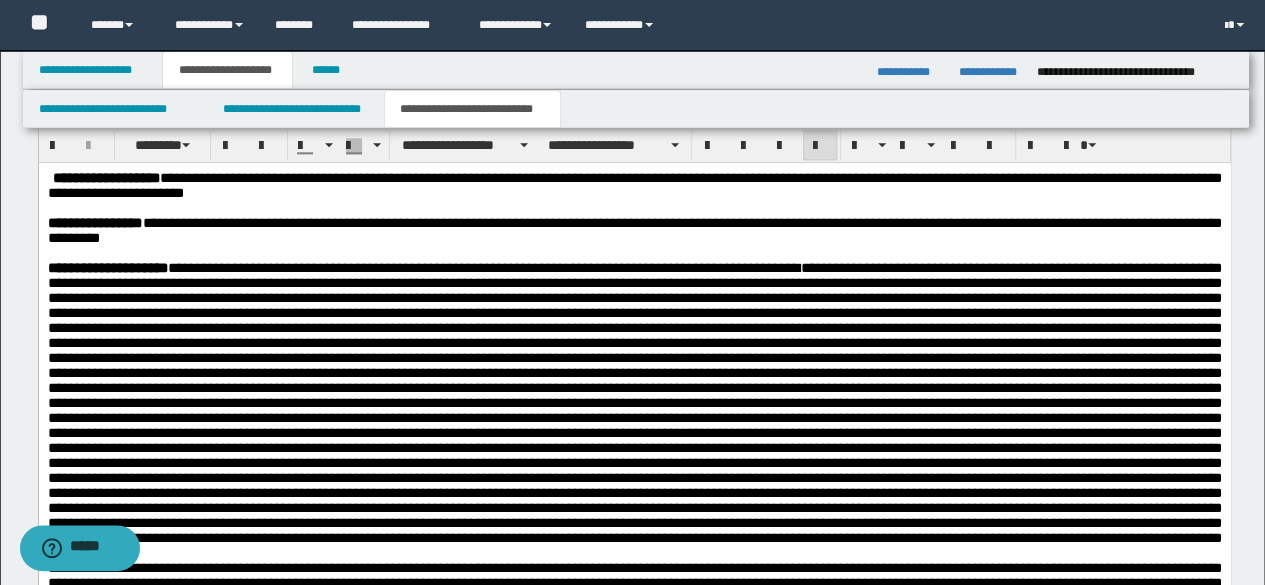 type 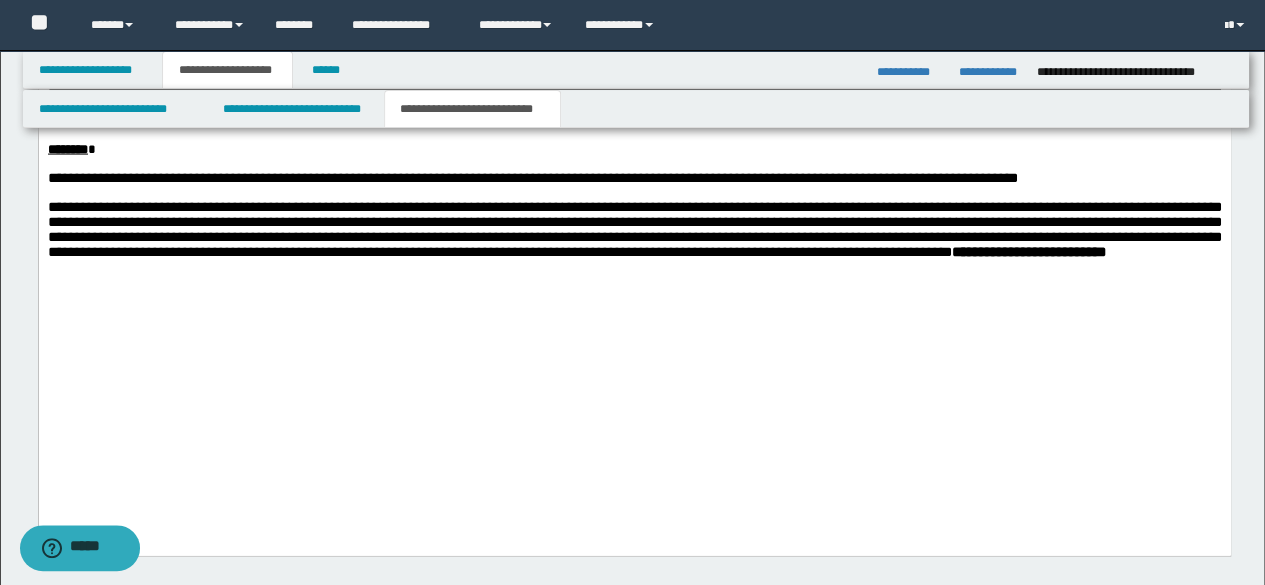 scroll, scrollTop: 2100, scrollLeft: 0, axis: vertical 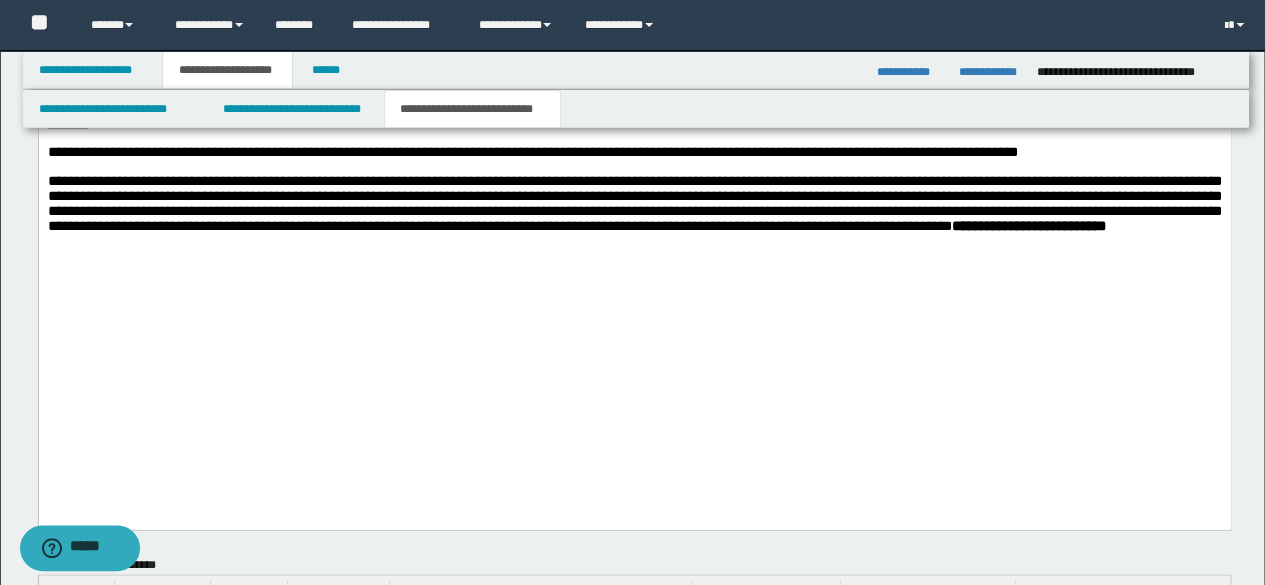 click at bounding box center (634, 256) 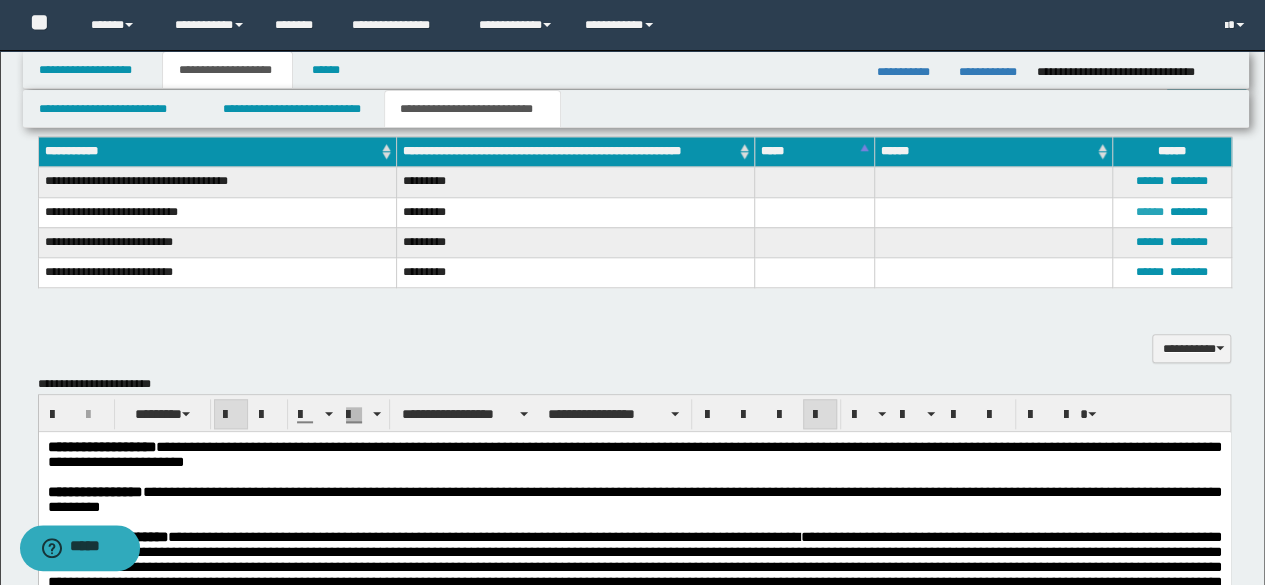 scroll, scrollTop: 800, scrollLeft: 0, axis: vertical 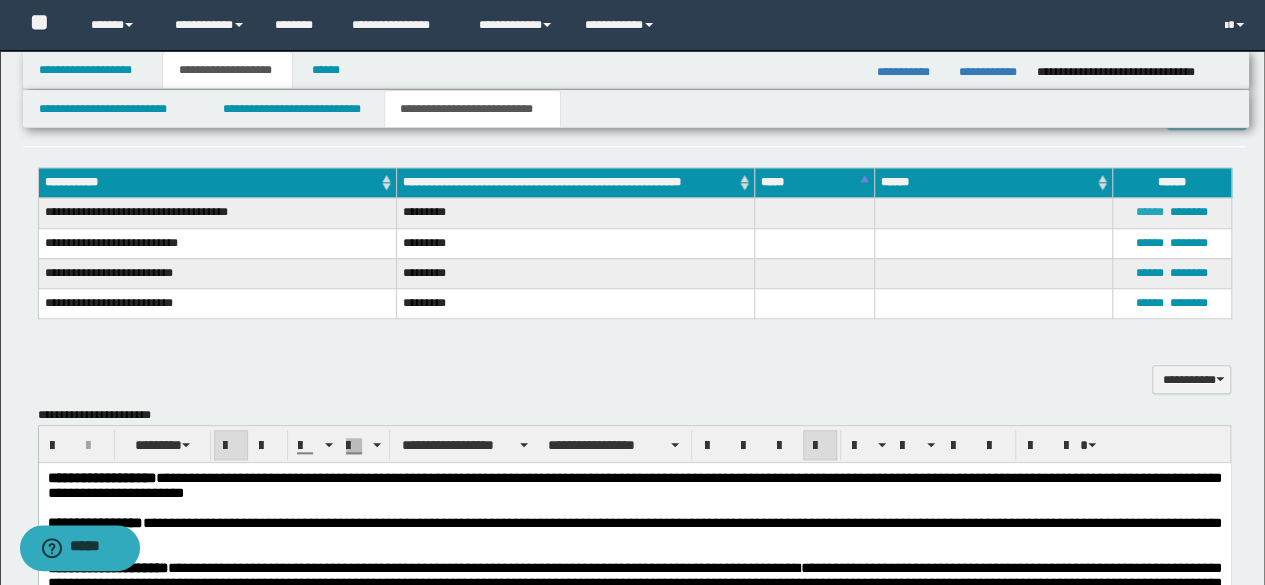 click on "******" at bounding box center (1150, 212) 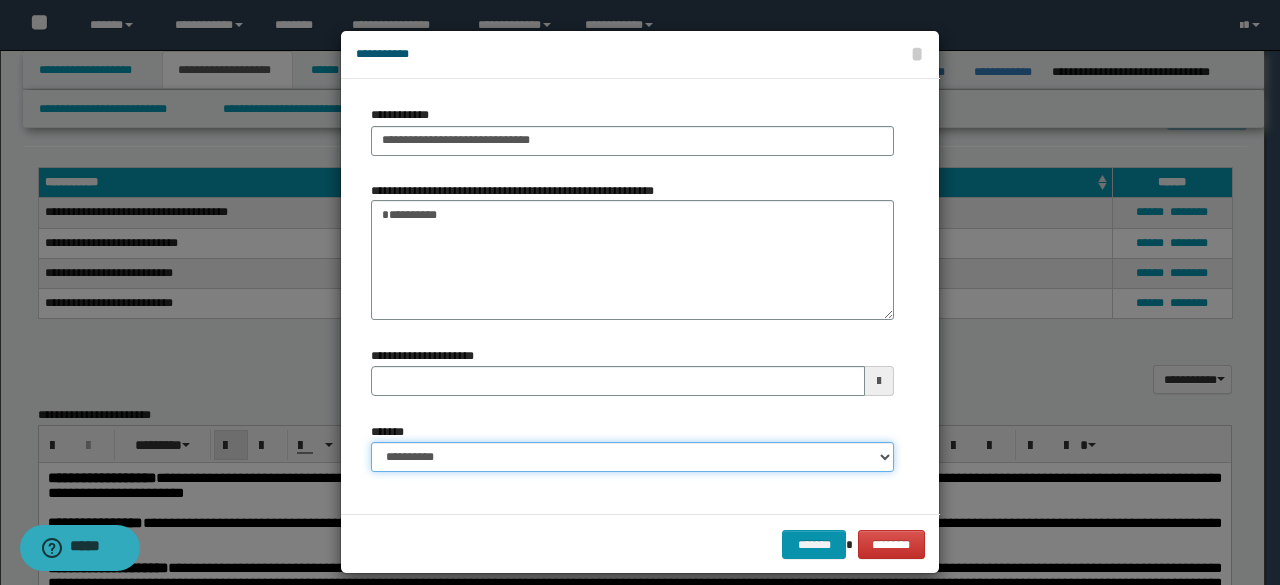 click on "**********" at bounding box center [632, 457] 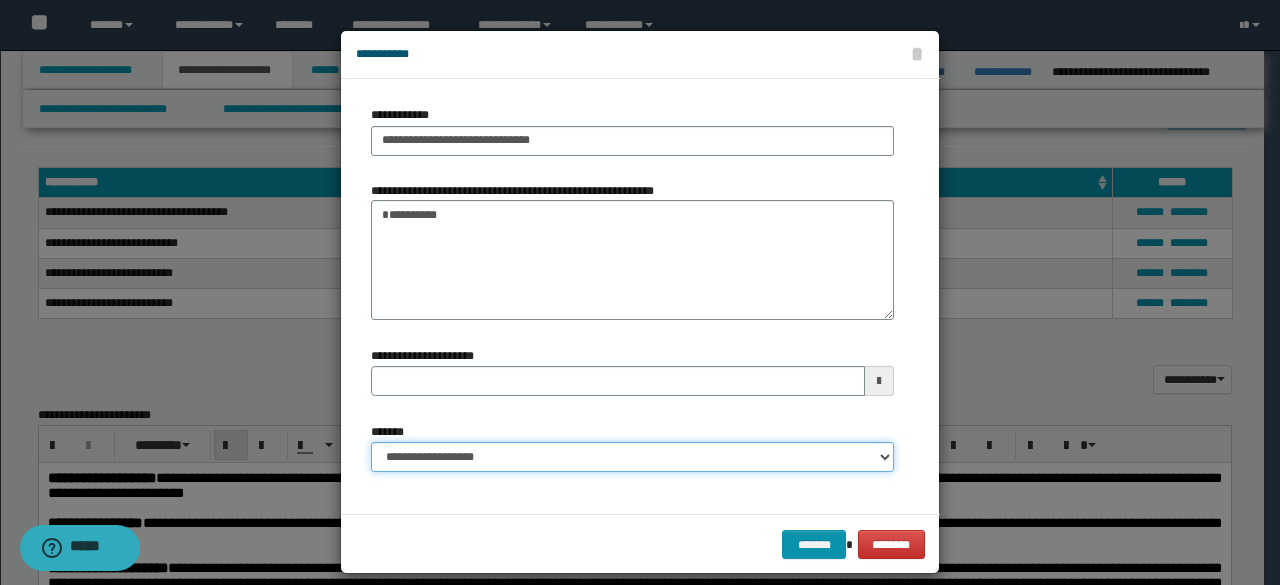 type 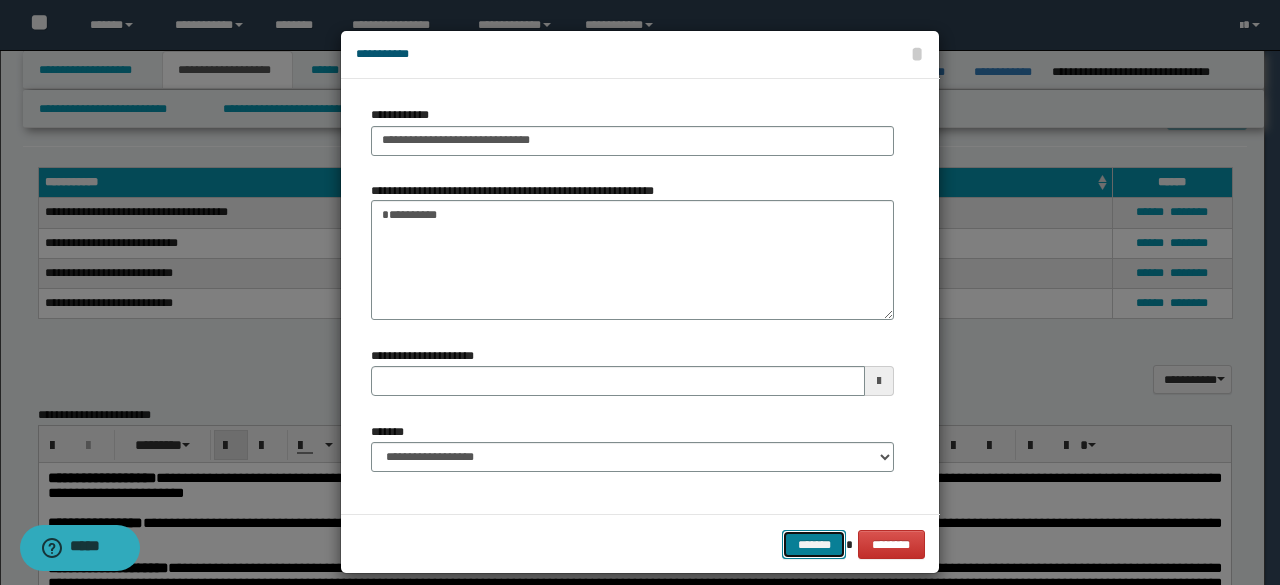 click on "*******" at bounding box center (814, 544) 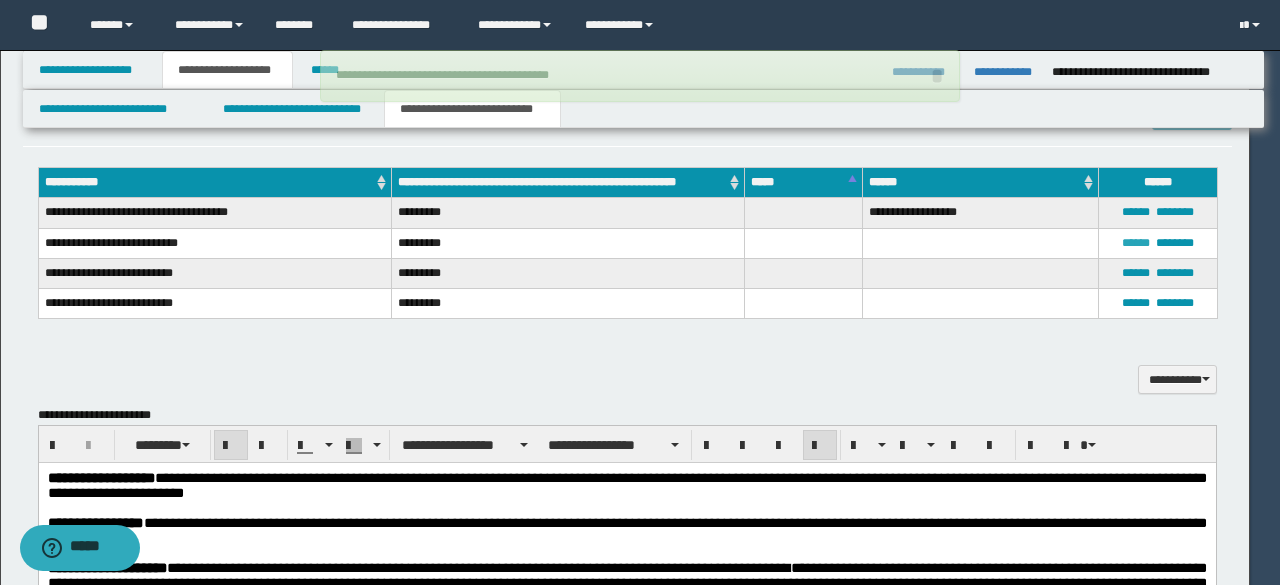 type 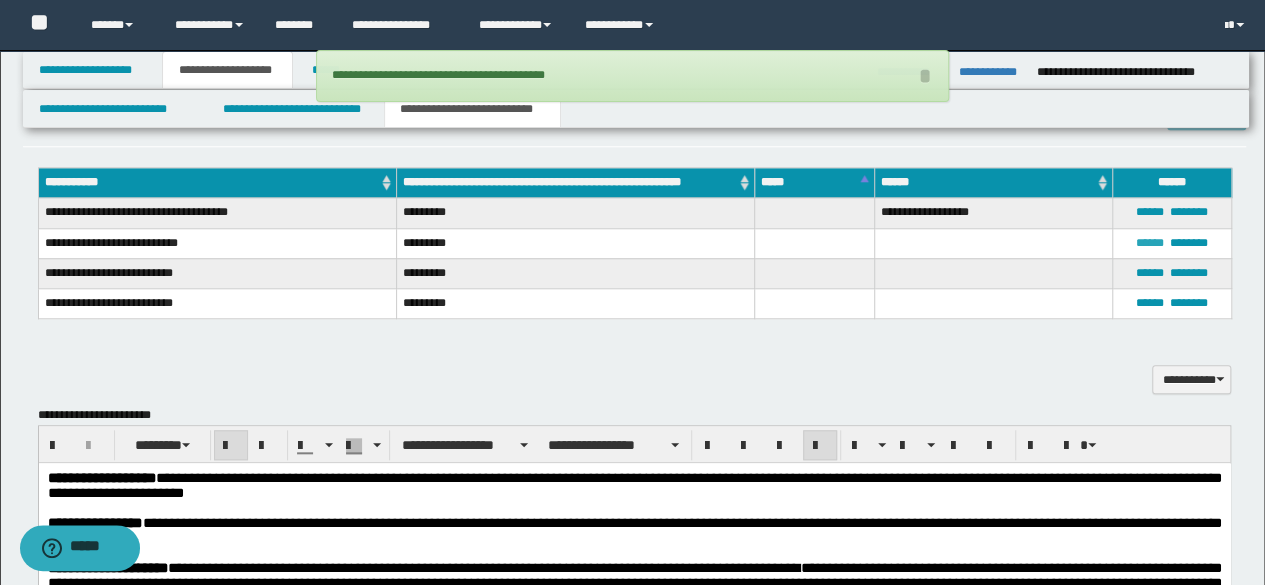 click on "******" at bounding box center [1150, 243] 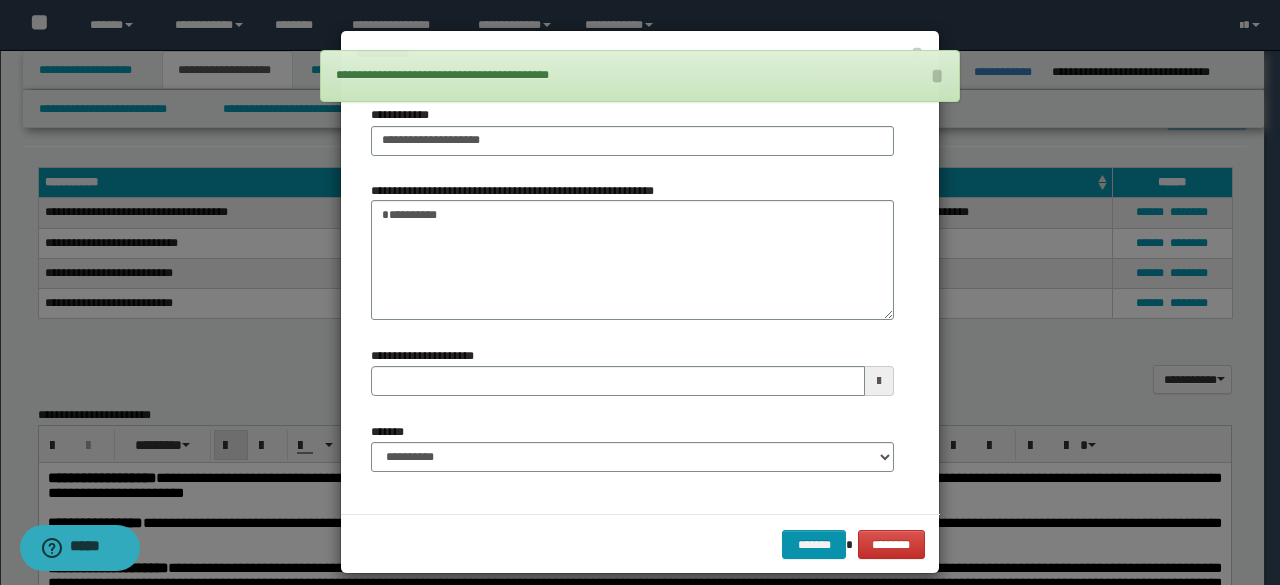type 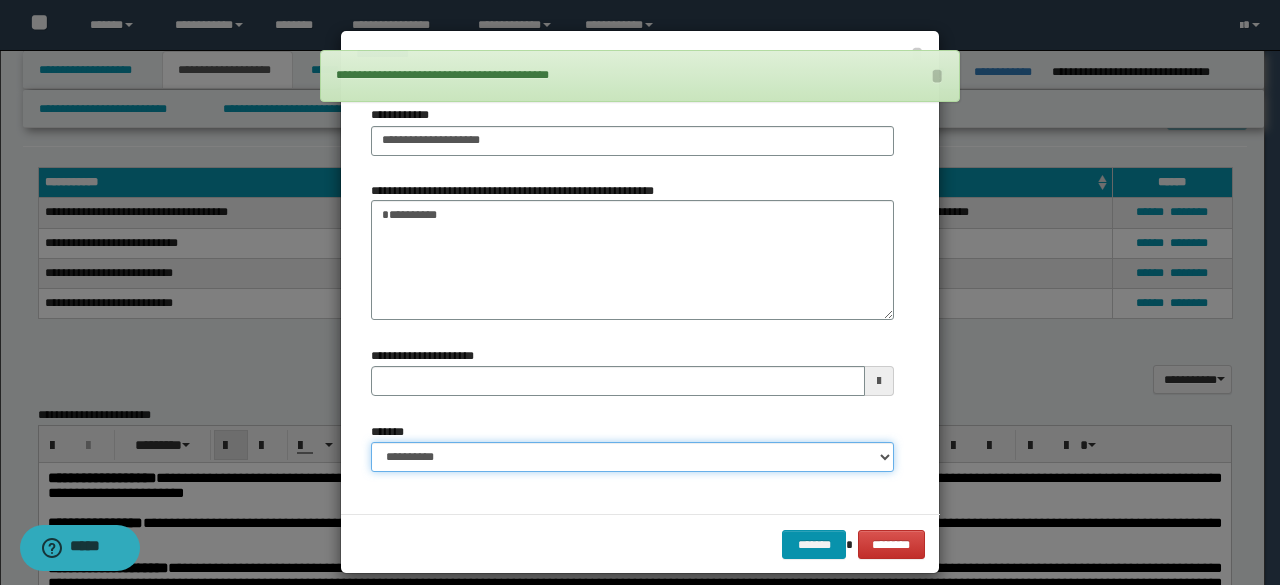 click on "**********" at bounding box center [632, 457] 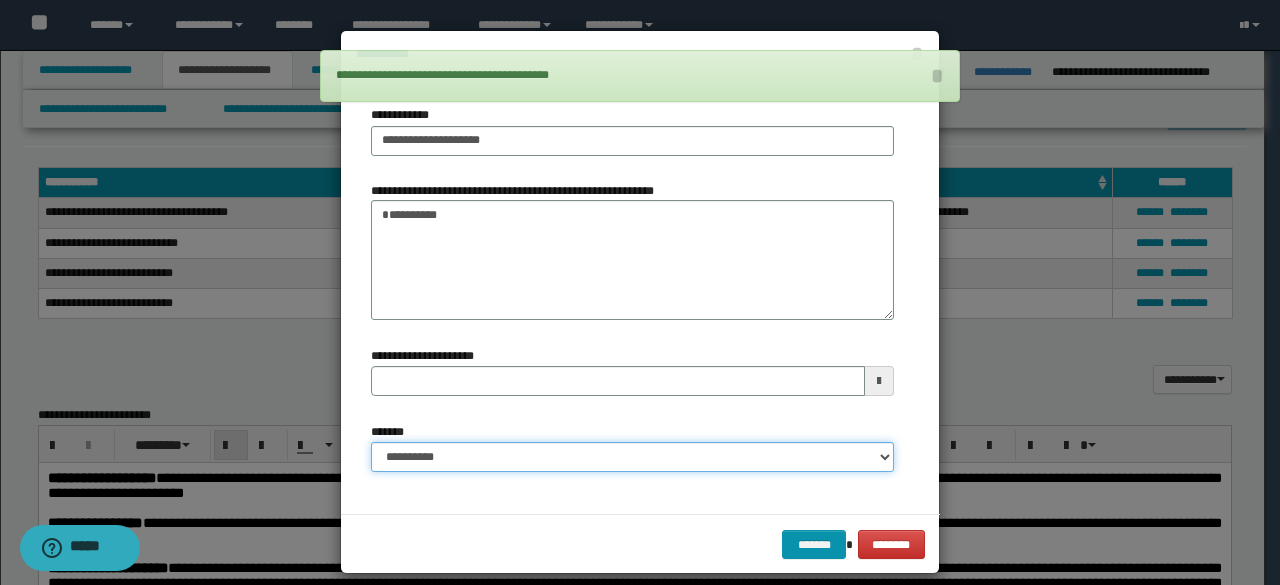 select on "*" 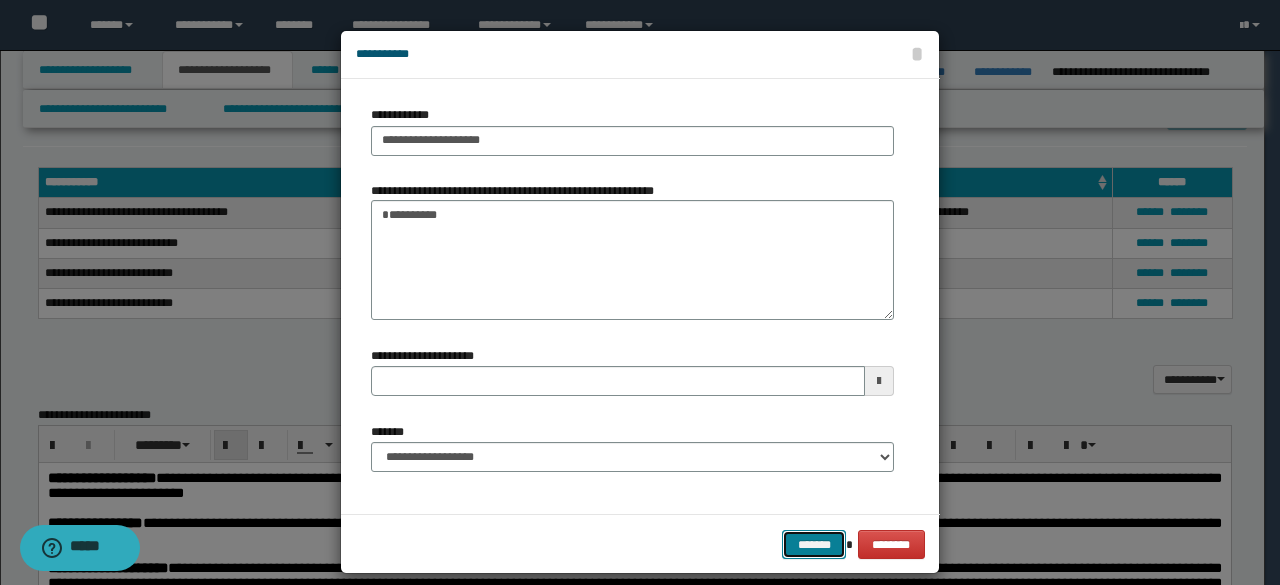 click on "*******" at bounding box center (814, 544) 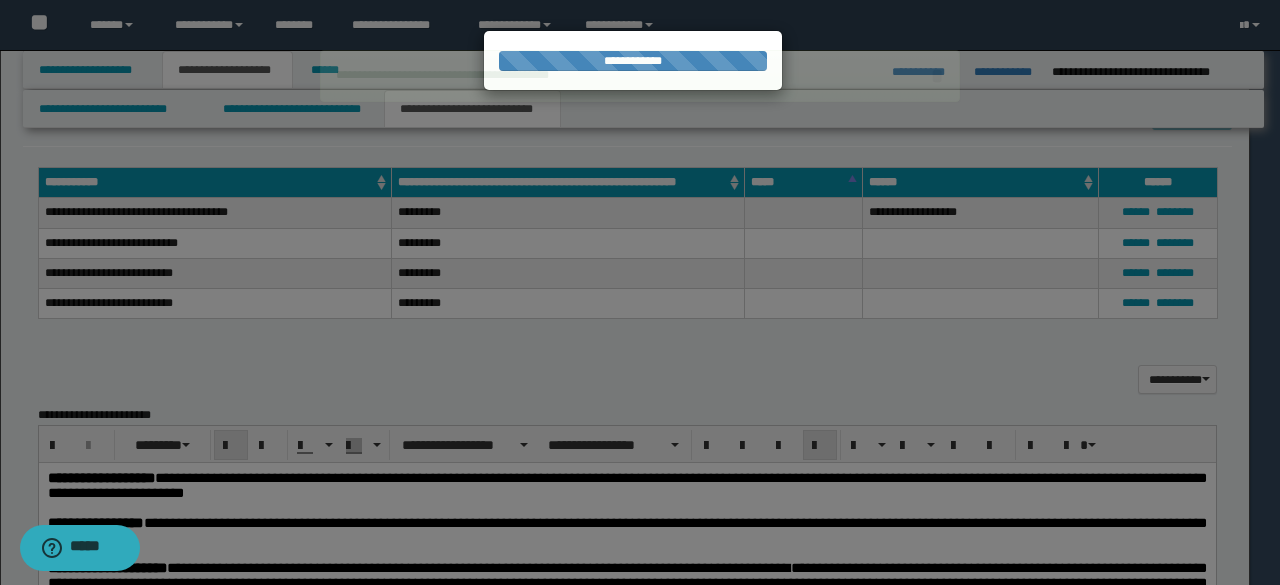 type 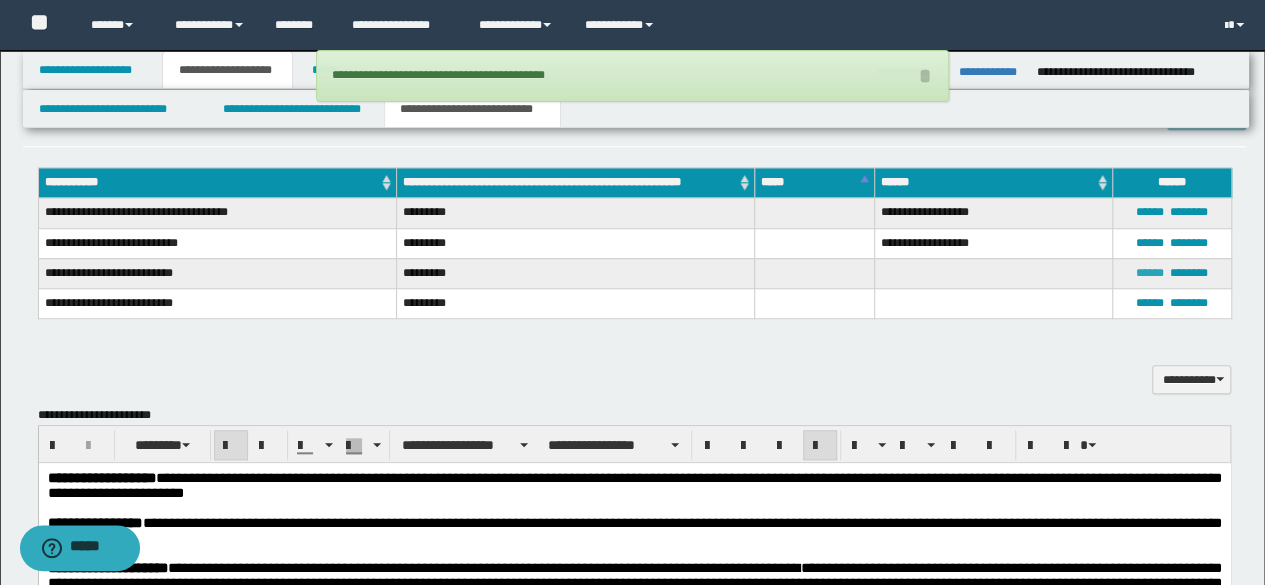 click on "******" at bounding box center [1150, 273] 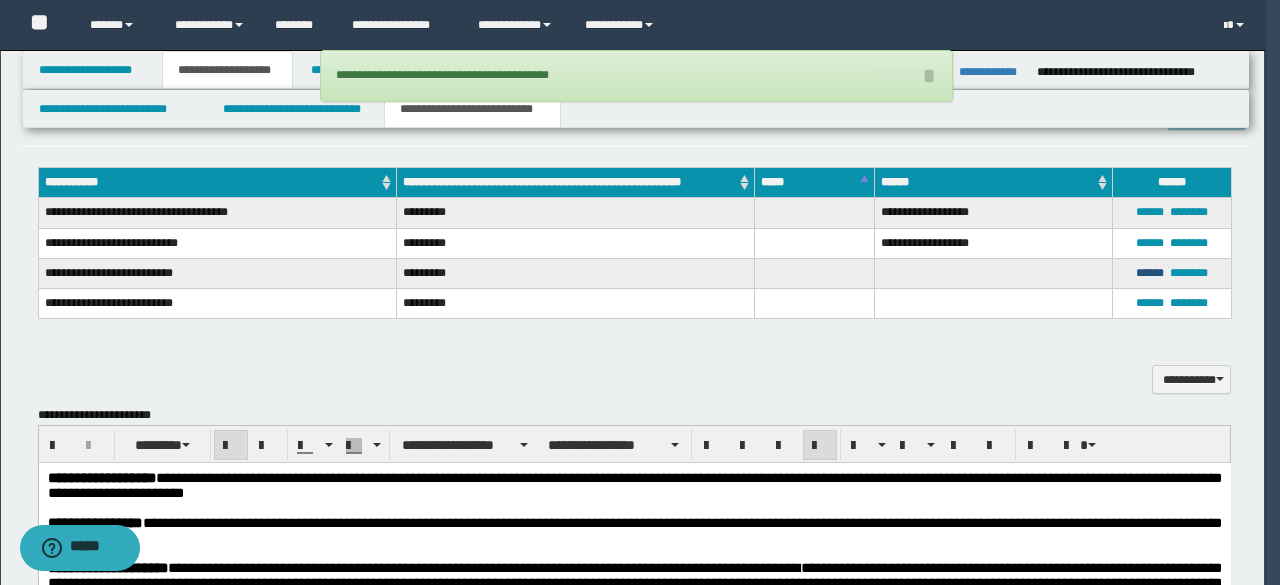 type 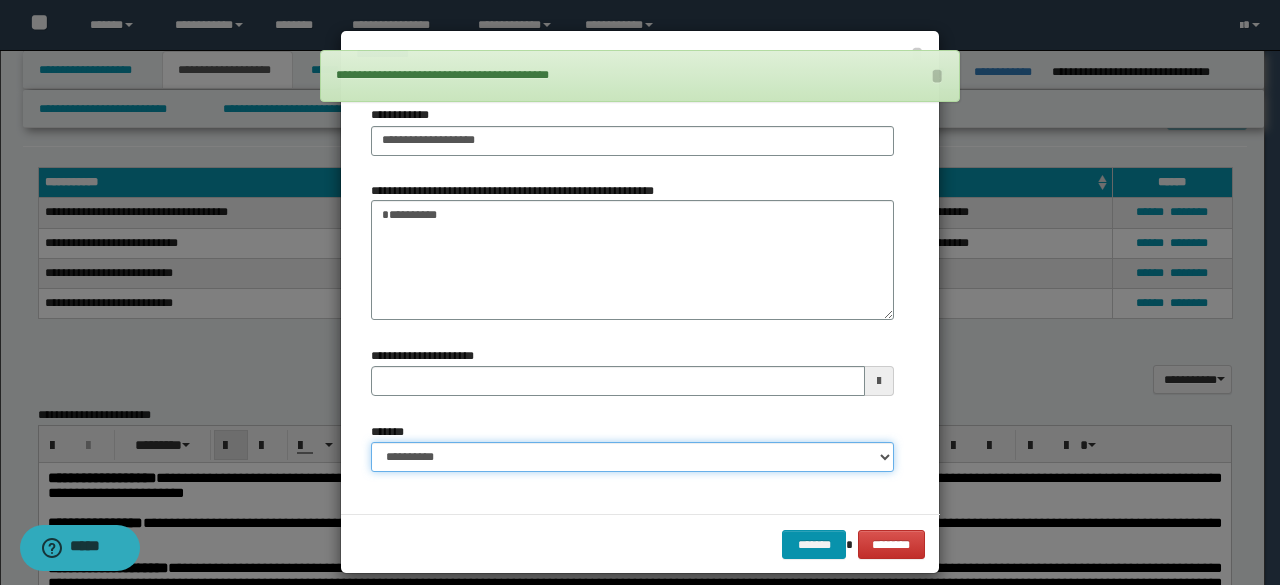 drag, startPoint x: 591, startPoint y: 457, endPoint x: 591, endPoint y: 443, distance: 14 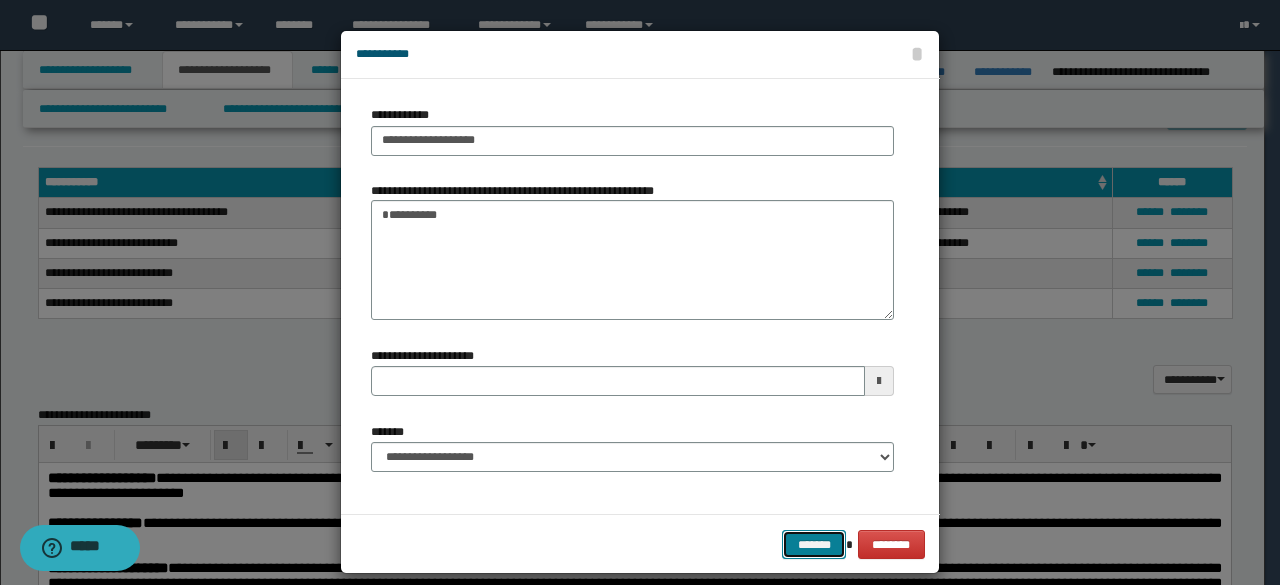 click on "*******" at bounding box center (814, 544) 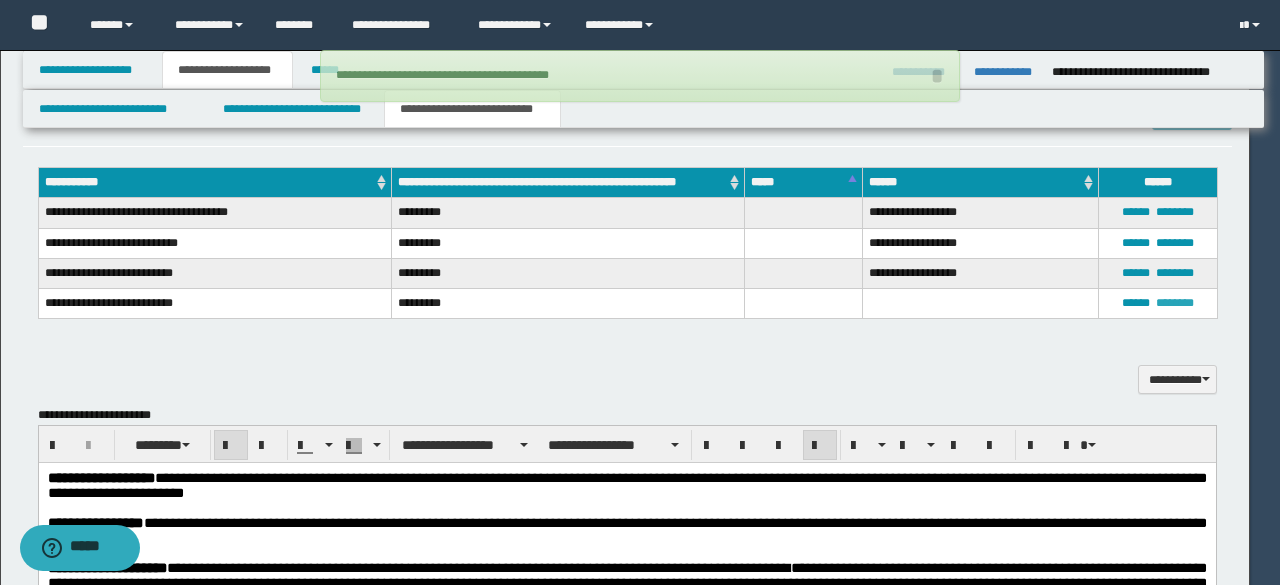 type 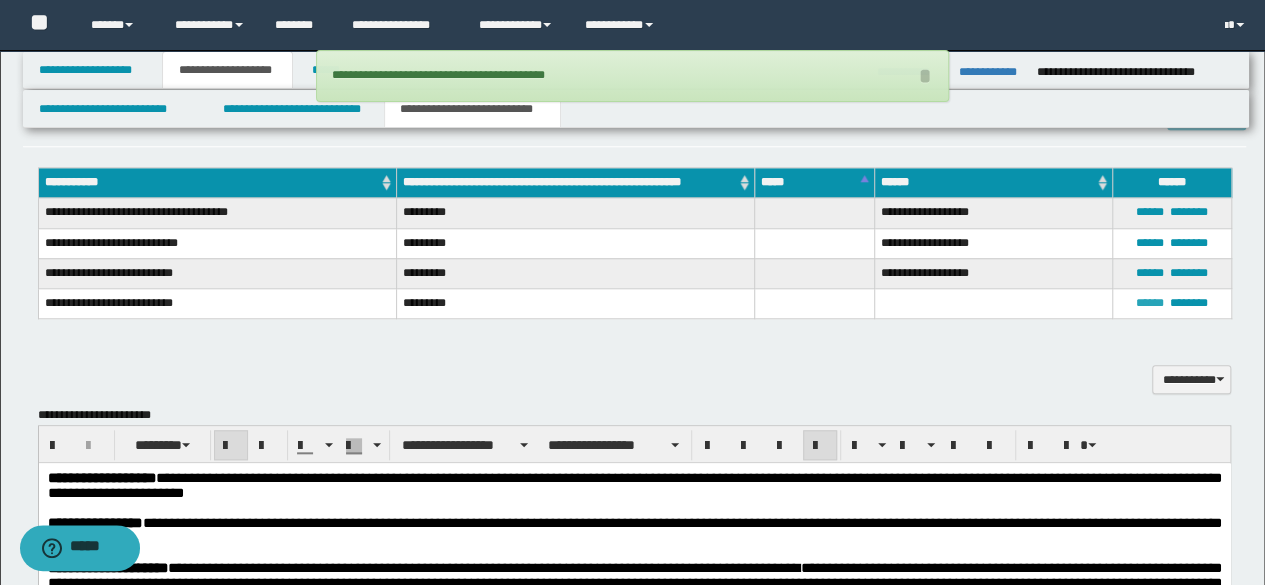 click on "******" at bounding box center (1150, 303) 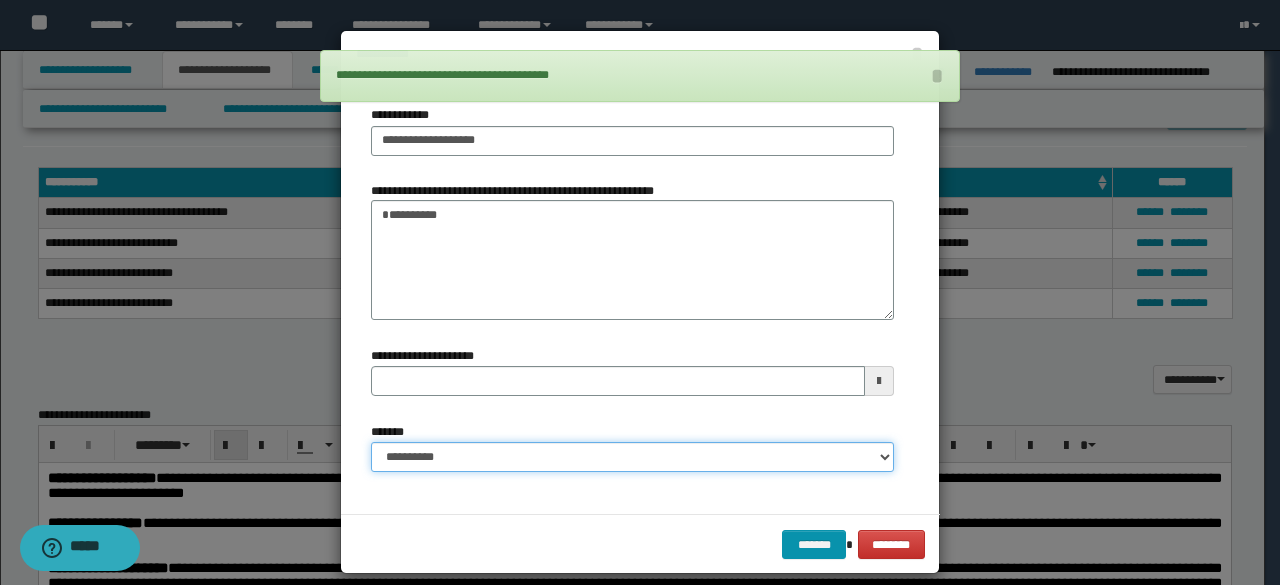click on "**********" at bounding box center (632, 457) 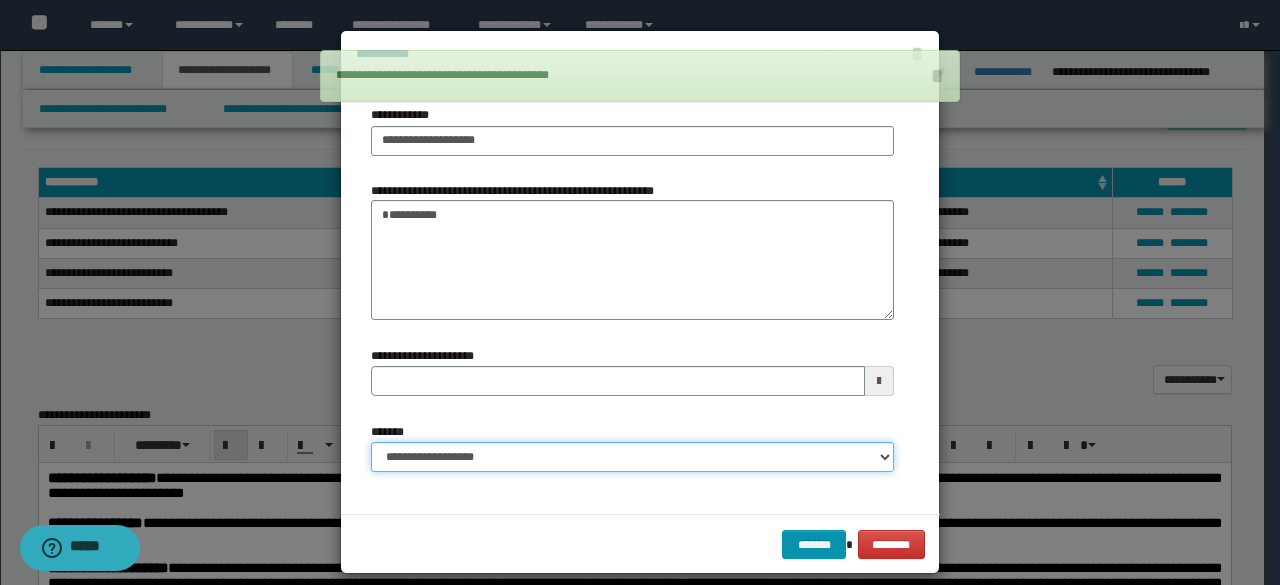 type 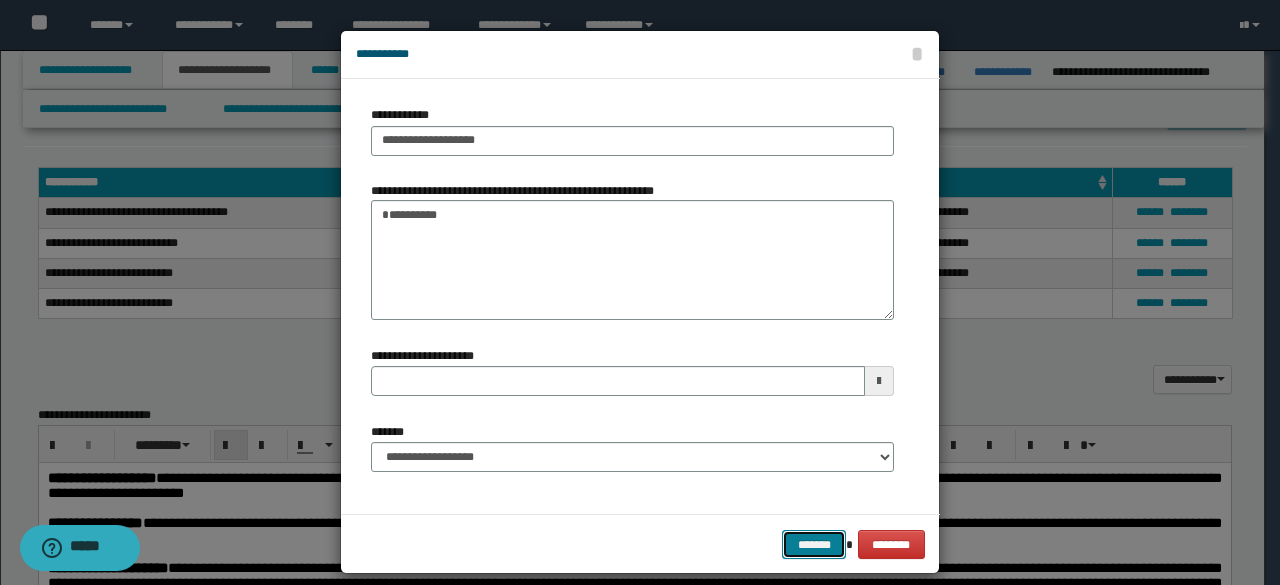 click on "*******" at bounding box center [814, 544] 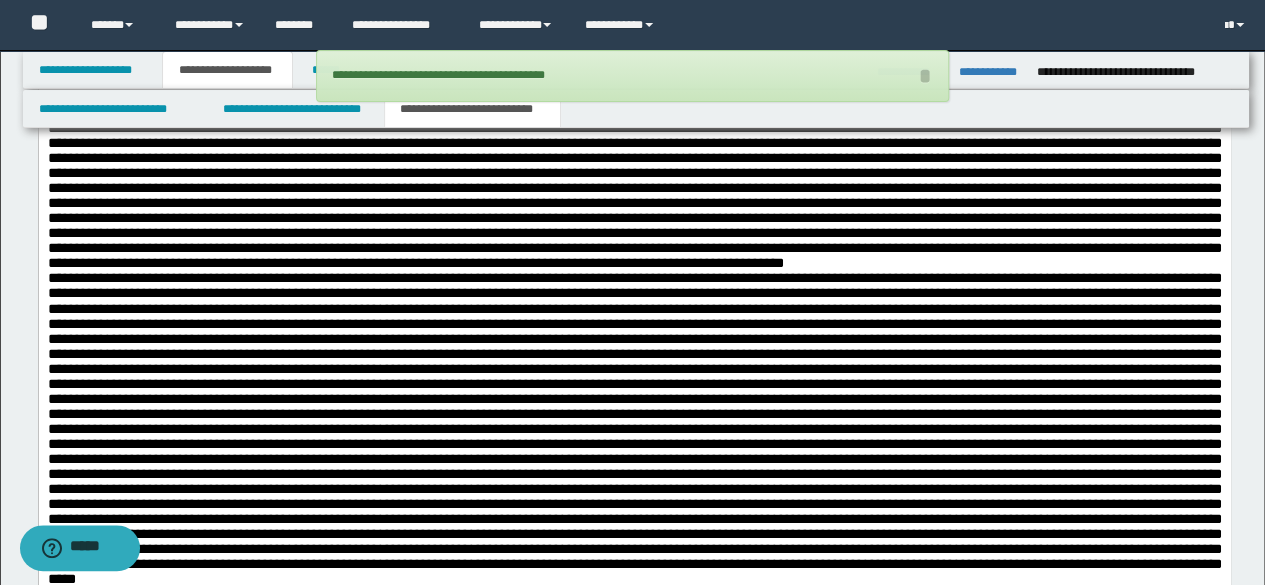 scroll, scrollTop: 1400, scrollLeft: 0, axis: vertical 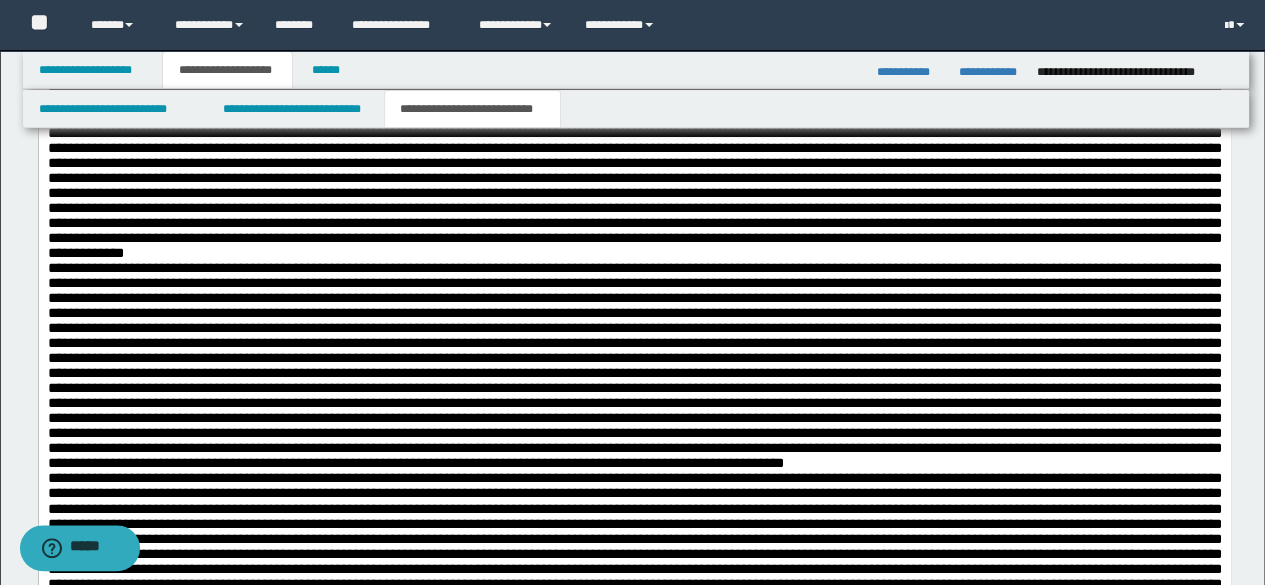 click on "**********" at bounding box center [634, 111] 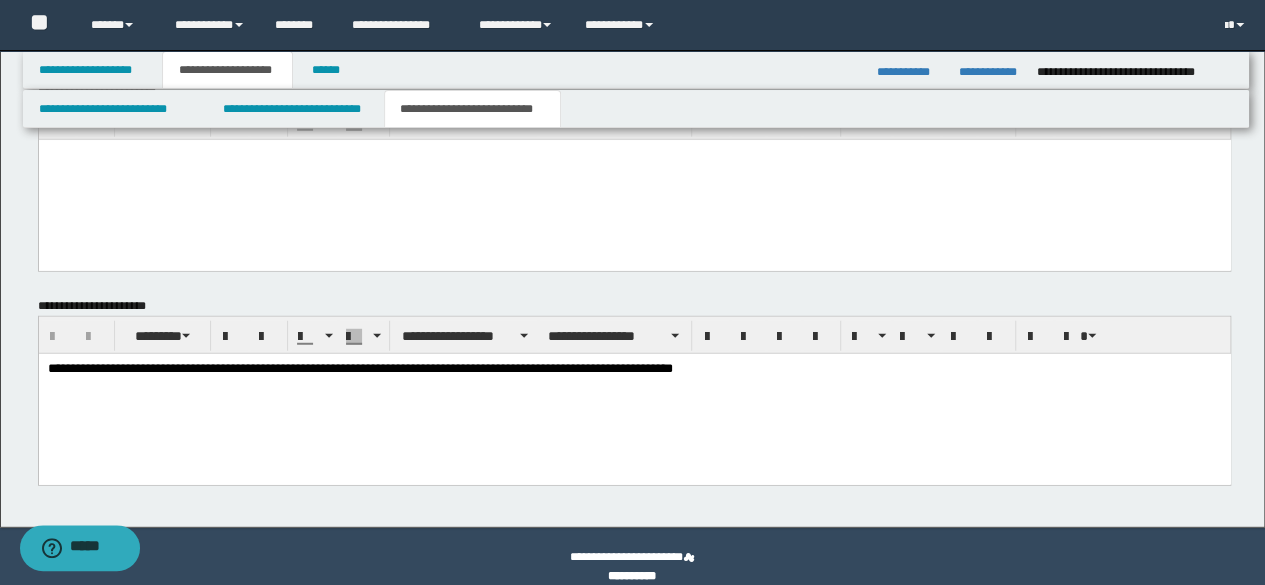 scroll, scrollTop: 2563, scrollLeft: 0, axis: vertical 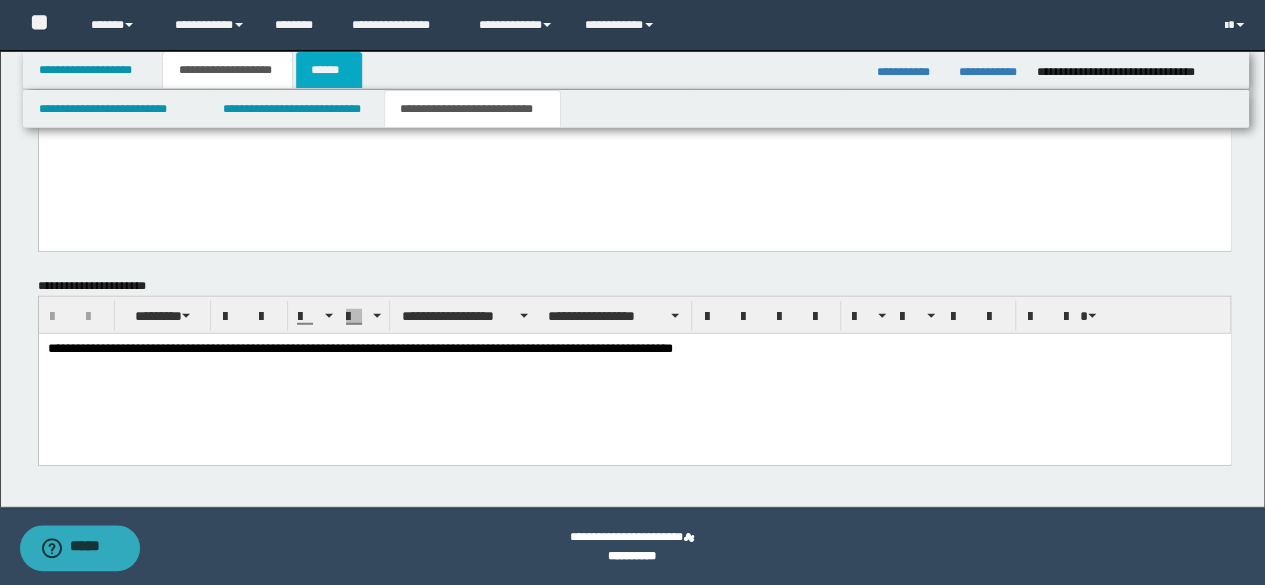 click on "******" at bounding box center (329, 70) 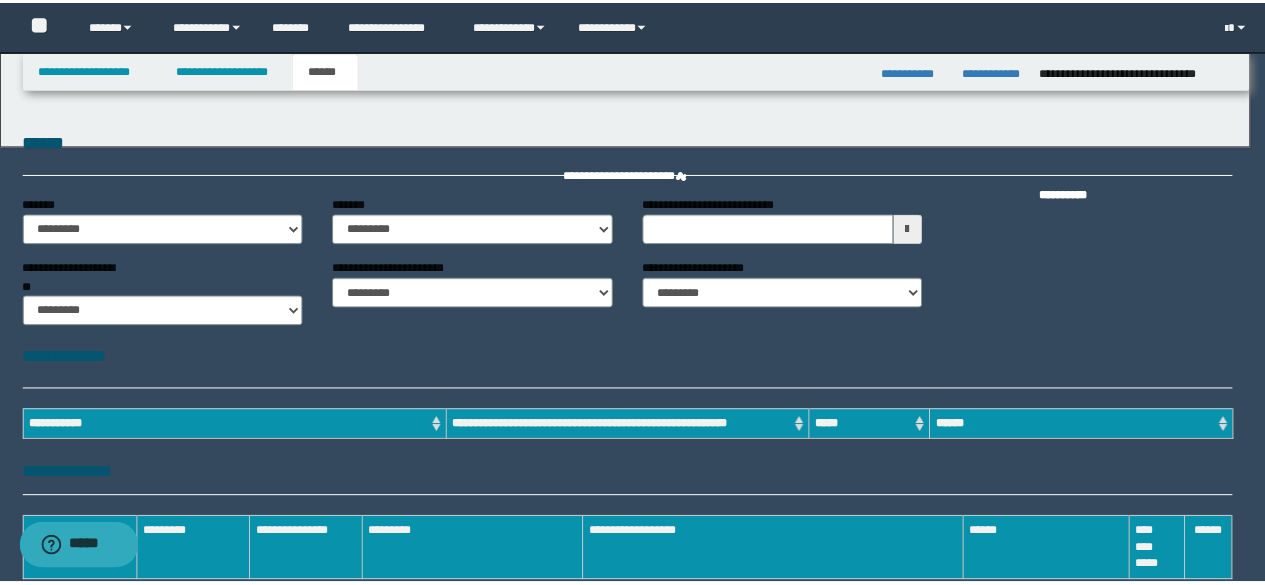 scroll, scrollTop: 0, scrollLeft: 0, axis: both 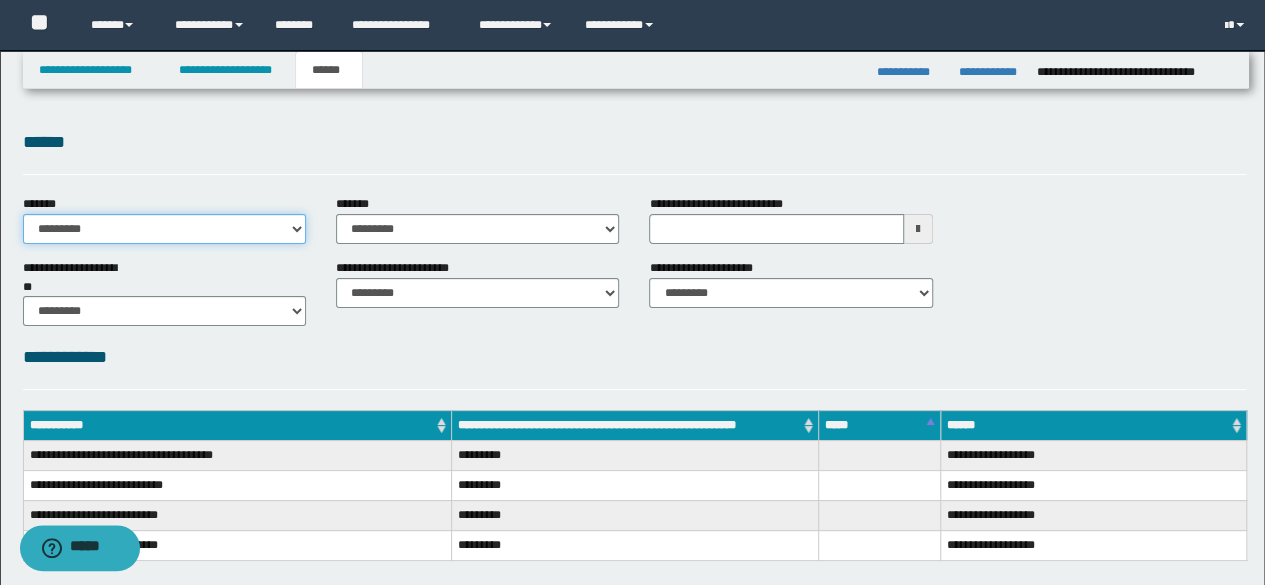 click on "**********" at bounding box center [164, 229] 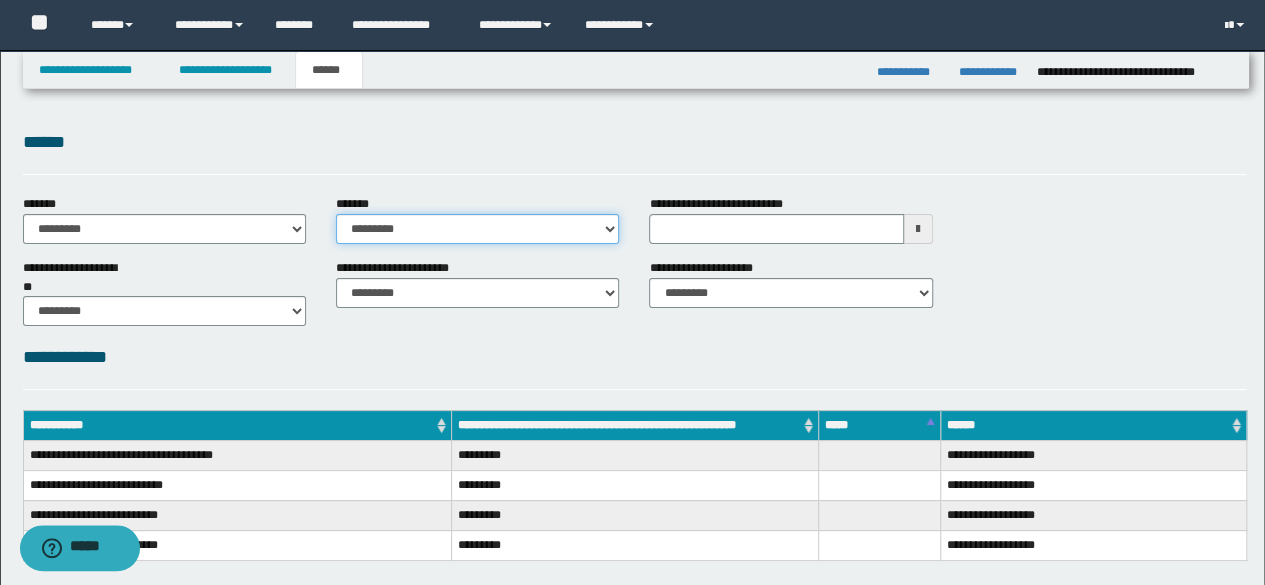 click on "**********" at bounding box center [477, 229] 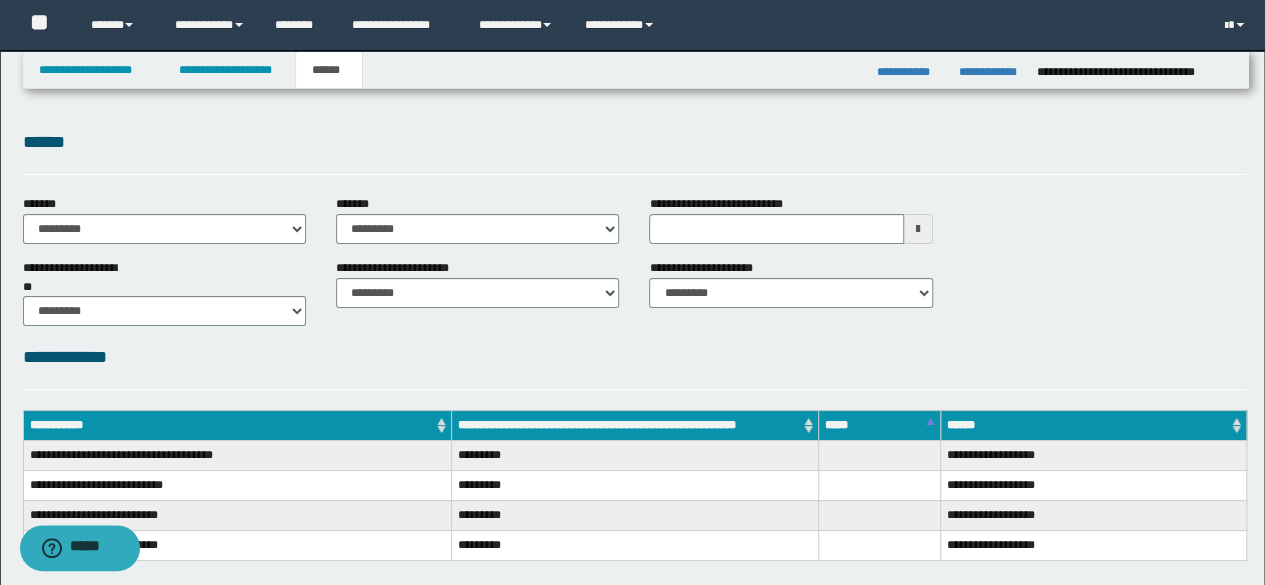 drag, startPoint x: 1114, startPoint y: 297, endPoint x: 1038, endPoint y: 26, distance: 281.45514 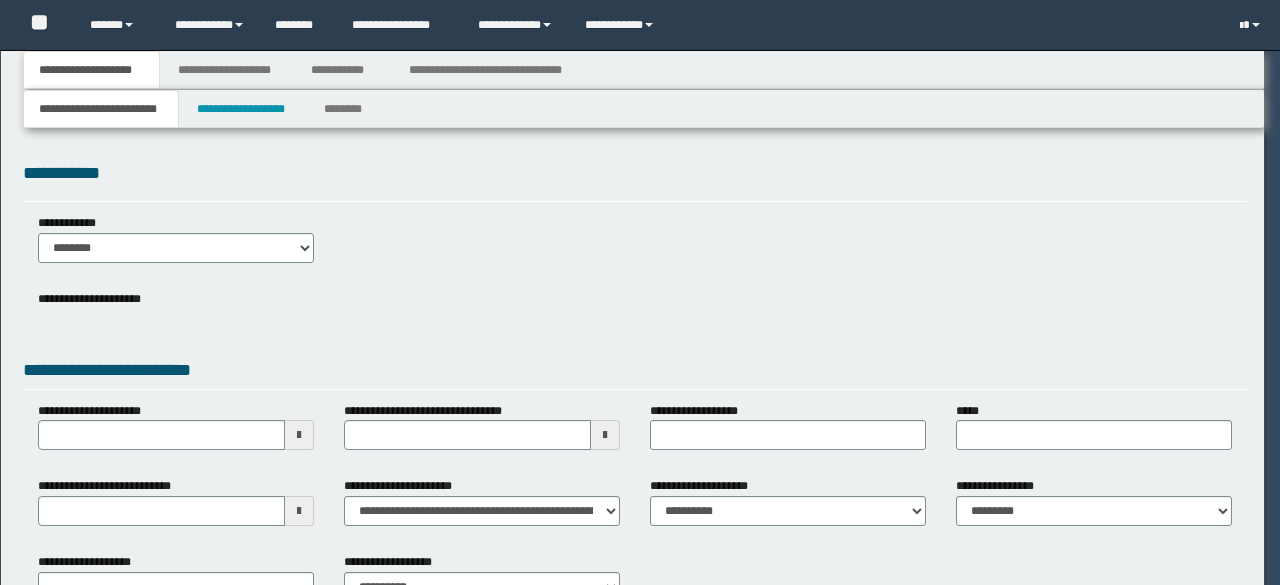 scroll, scrollTop: 0, scrollLeft: 0, axis: both 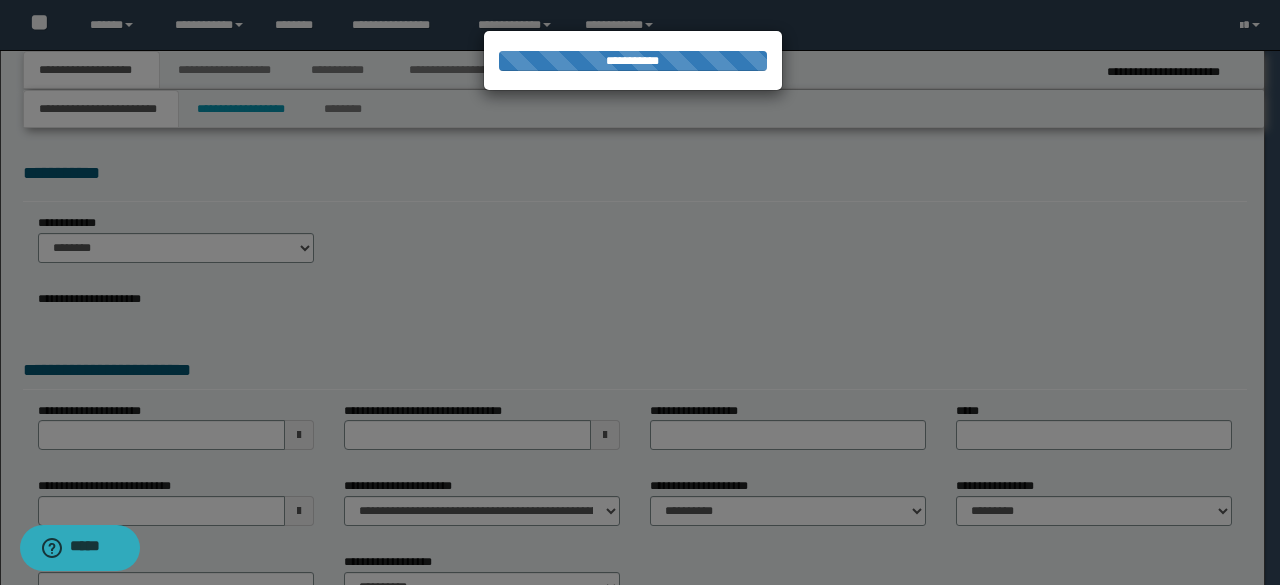 select on "*" 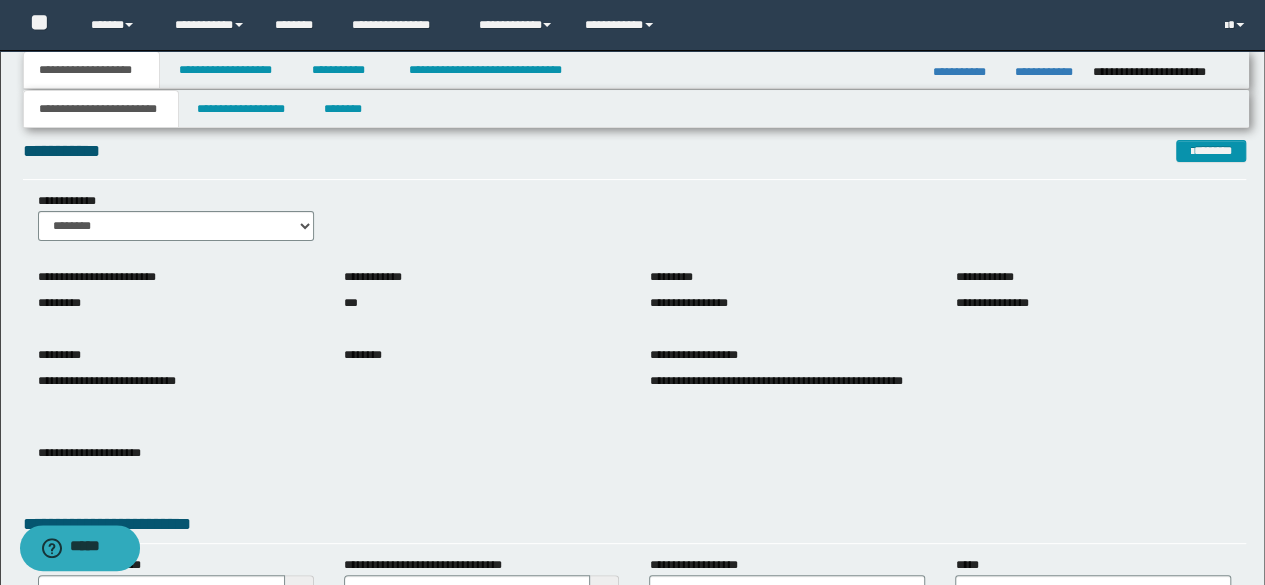 scroll, scrollTop: 316, scrollLeft: 0, axis: vertical 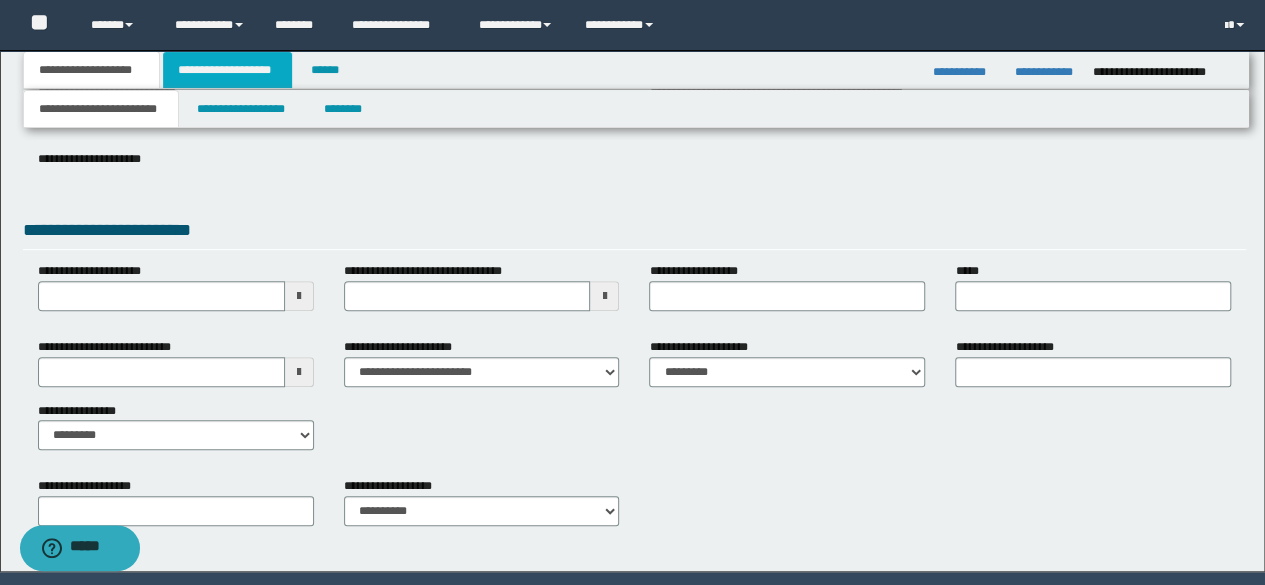 click on "**********" at bounding box center (227, 70) 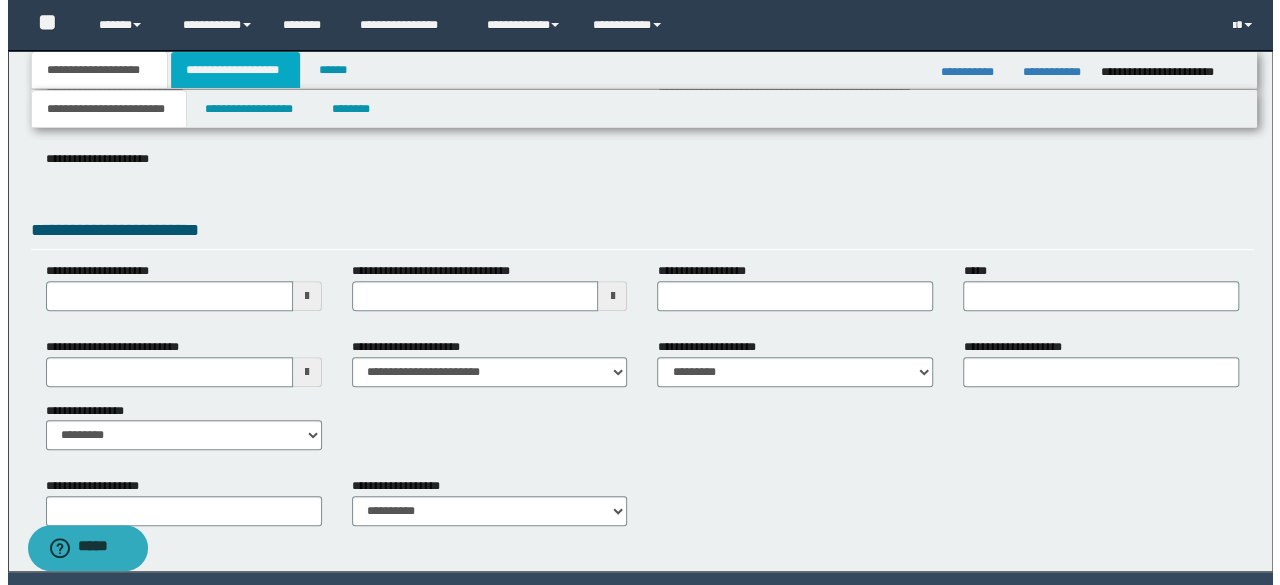 scroll, scrollTop: 0, scrollLeft: 0, axis: both 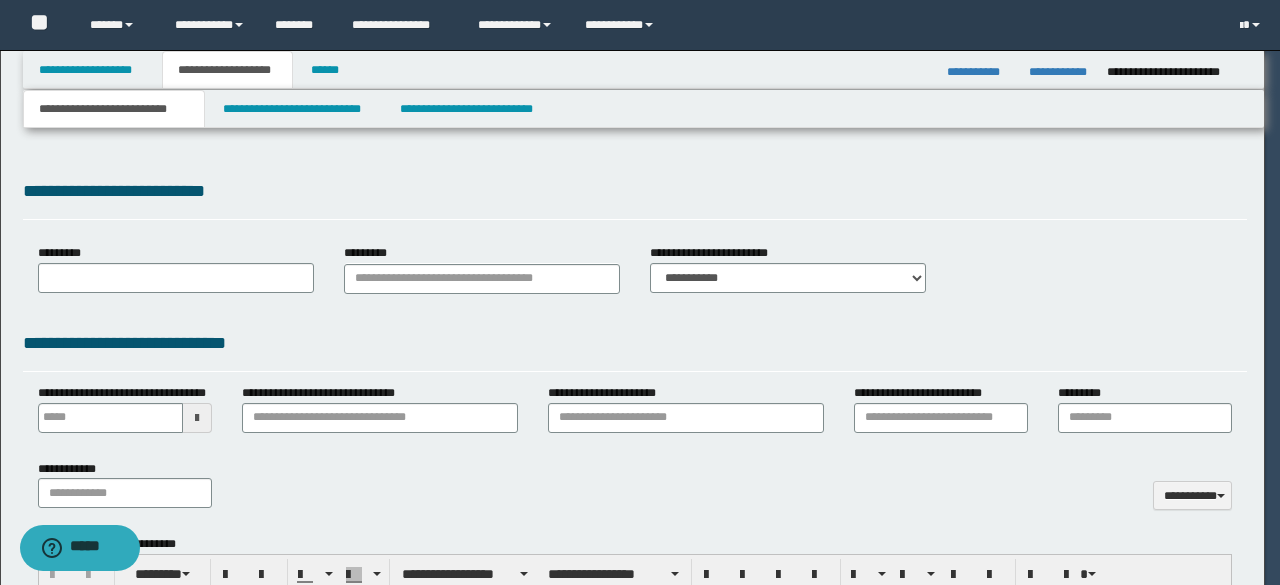 type on "**********" 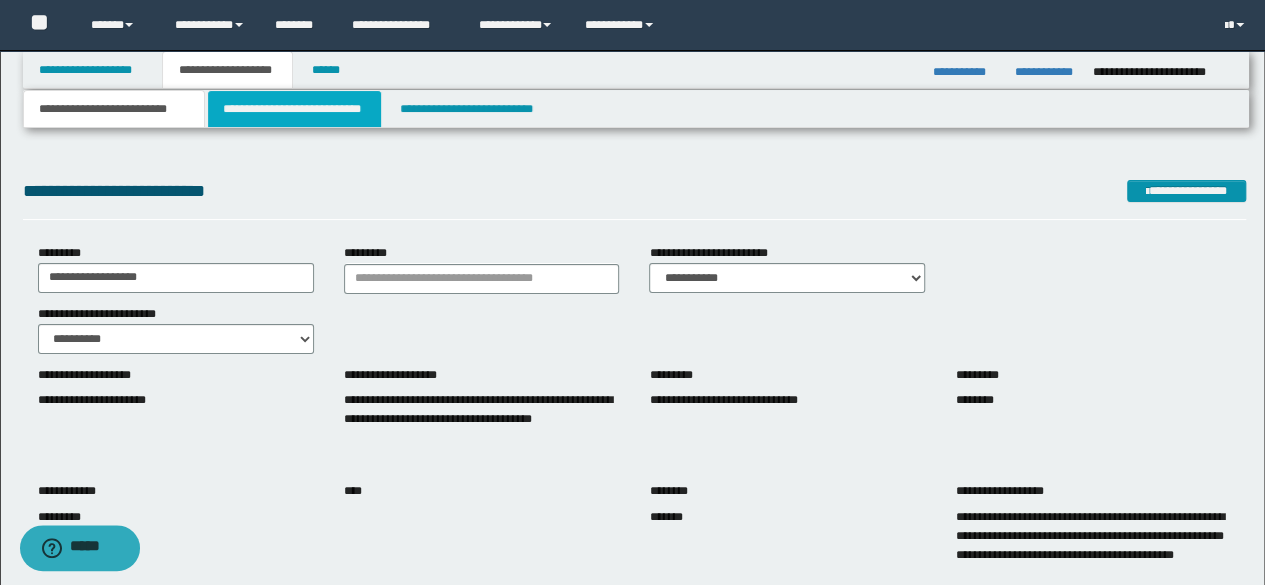 click on "**********" at bounding box center [294, 109] 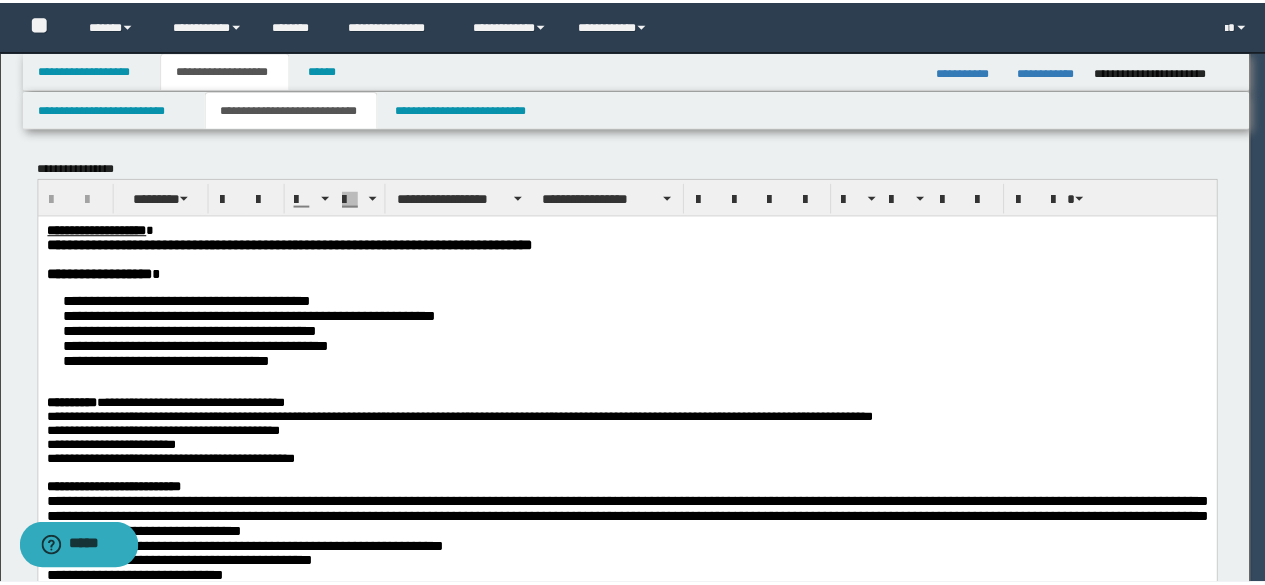 scroll, scrollTop: 0, scrollLeft: 0, axis: both 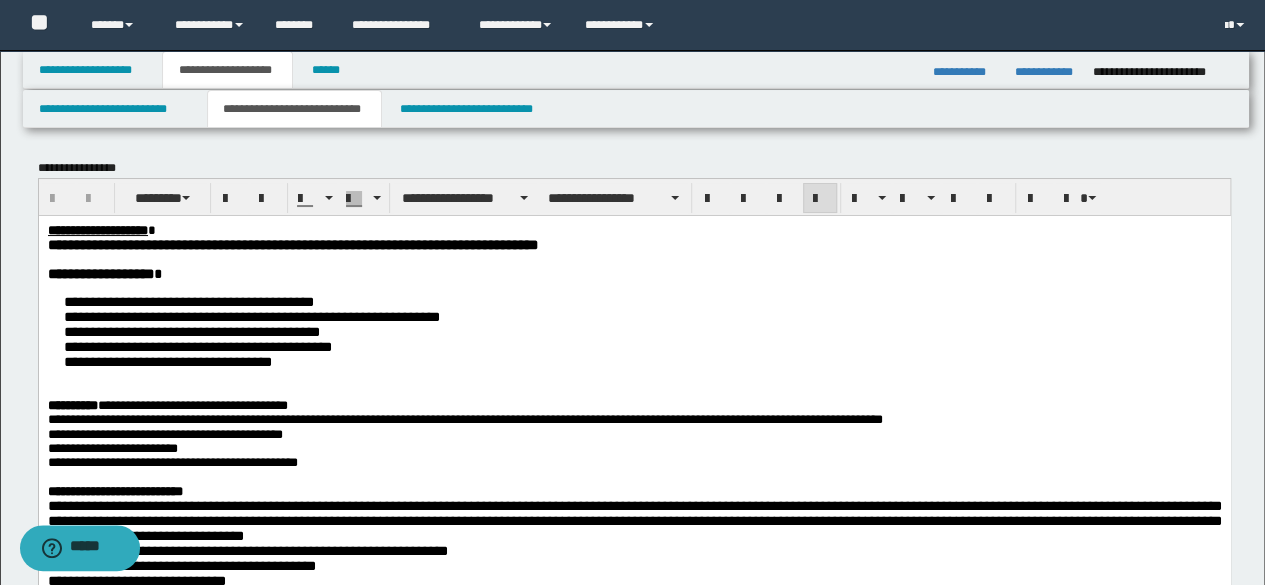 click on "*" at bounding box center [151, 229] 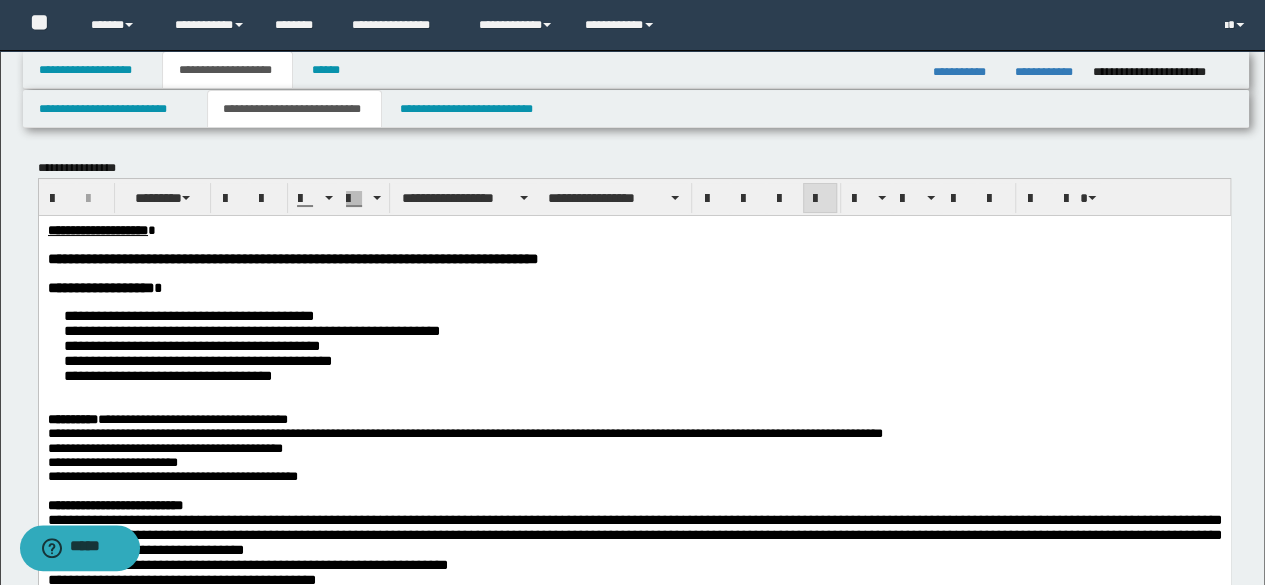 drag, startPoint x: 144, startPoint y: 419, endPoint x: 165, endPoint y: 410, distance: 22.847319 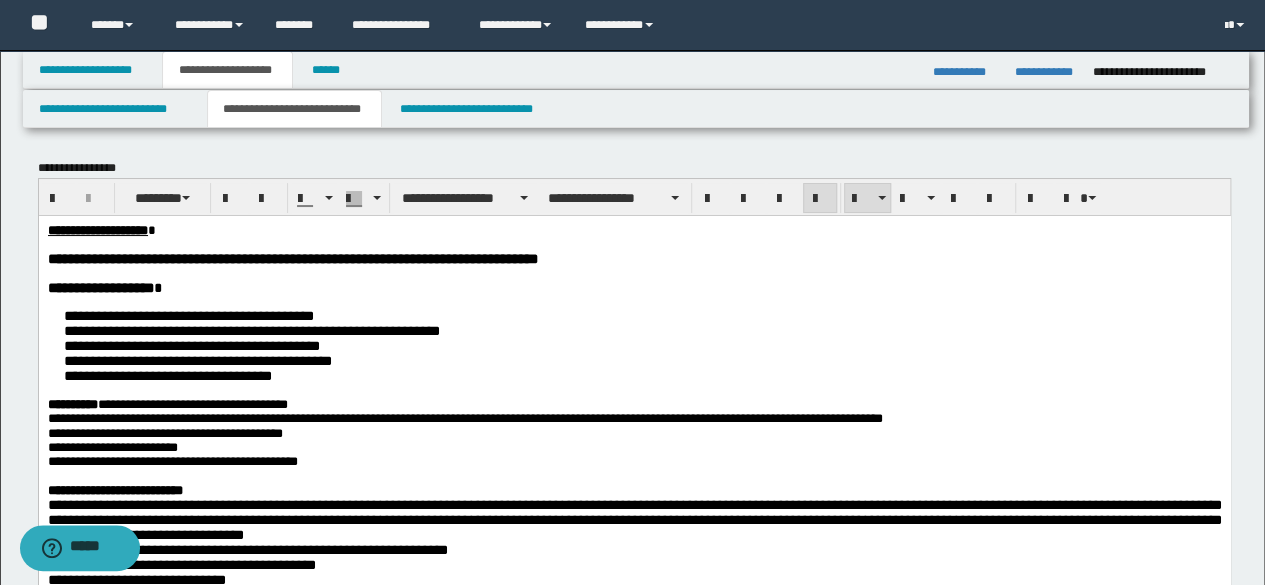 scroll, scrollTop: 300, scrollLeft: 0, axis: vertical 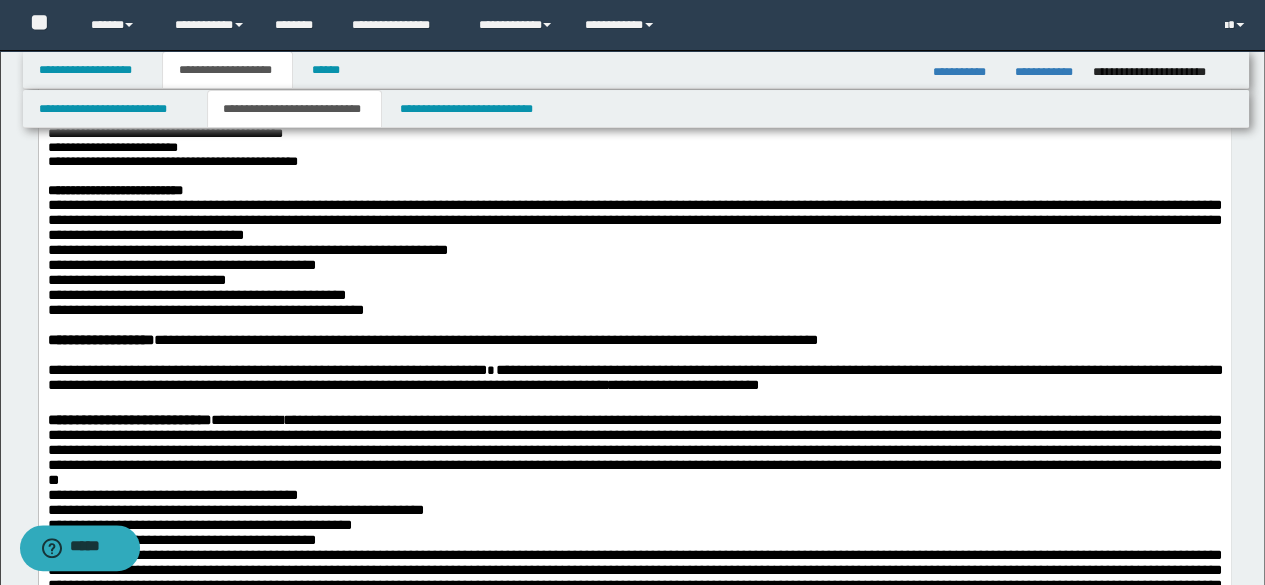 click on "**********" at bounding box center (634, 220) 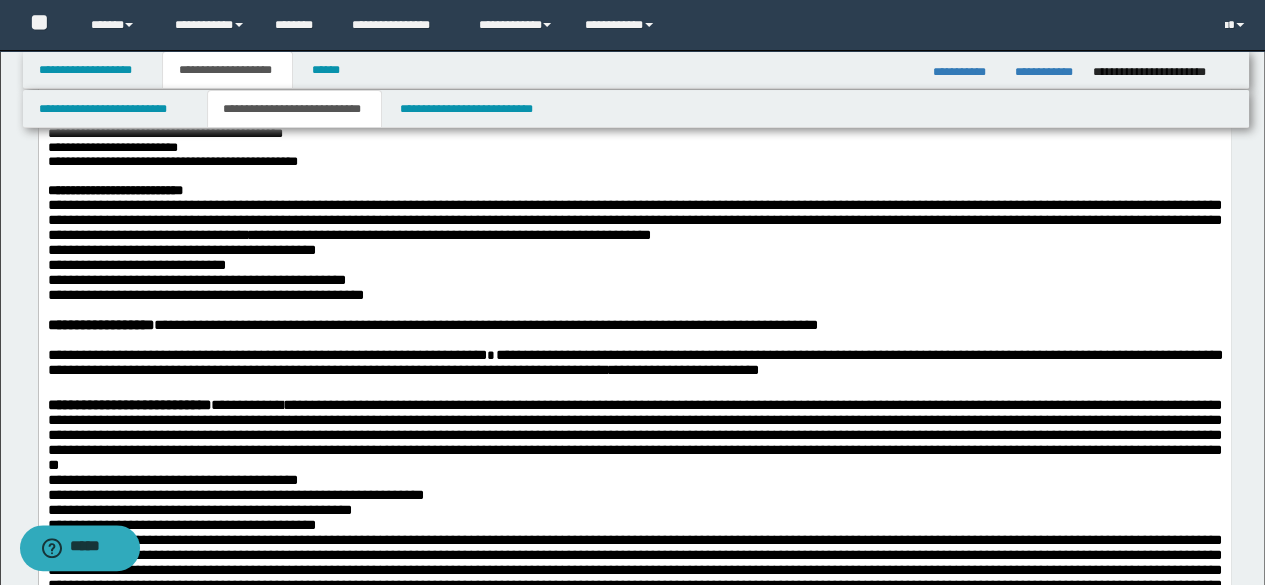 click on "**********" at bounding box center (634, 220) 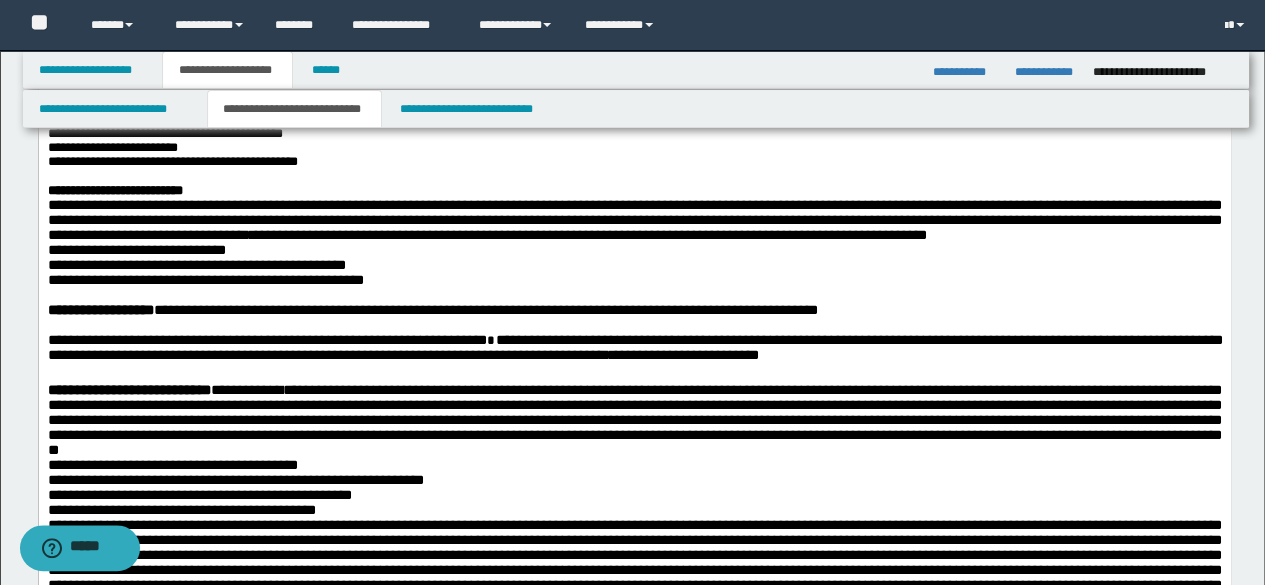 click on "**********" at bounding box center (634, 220) 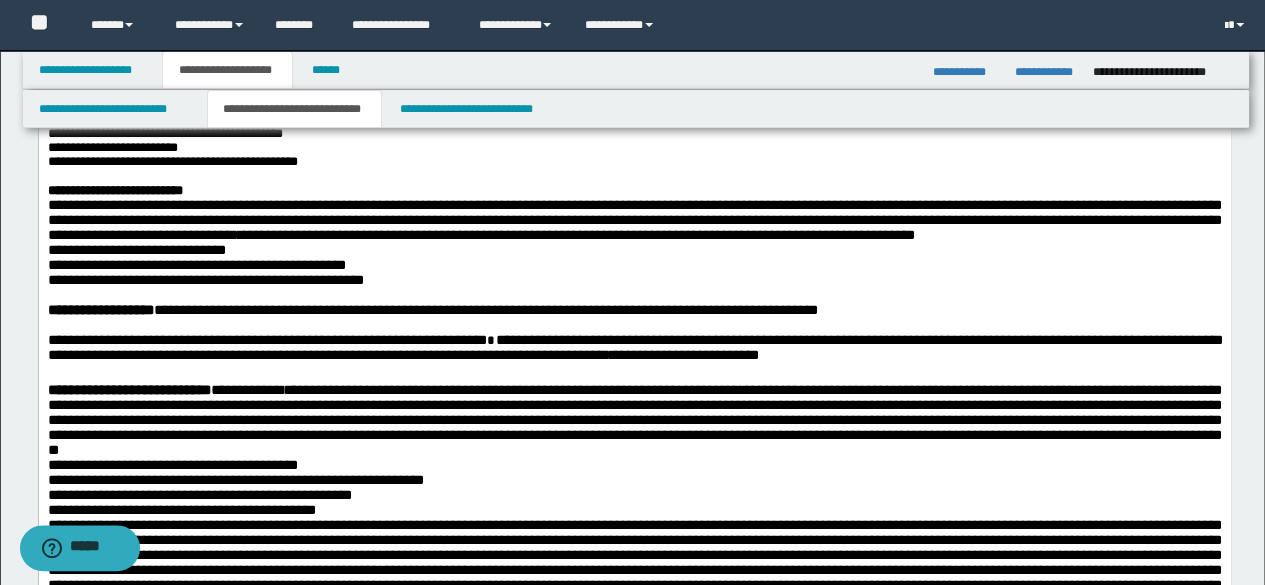 click on "**********" at bounding box center [634, 220] 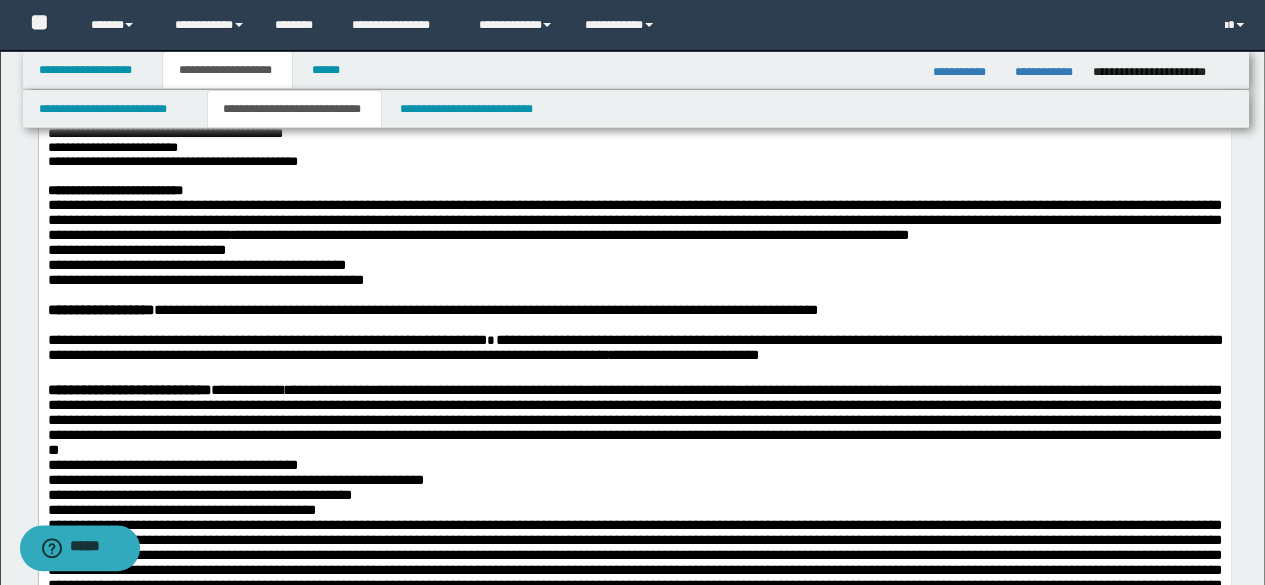 click on "**********" at bounding box center (634, 220) 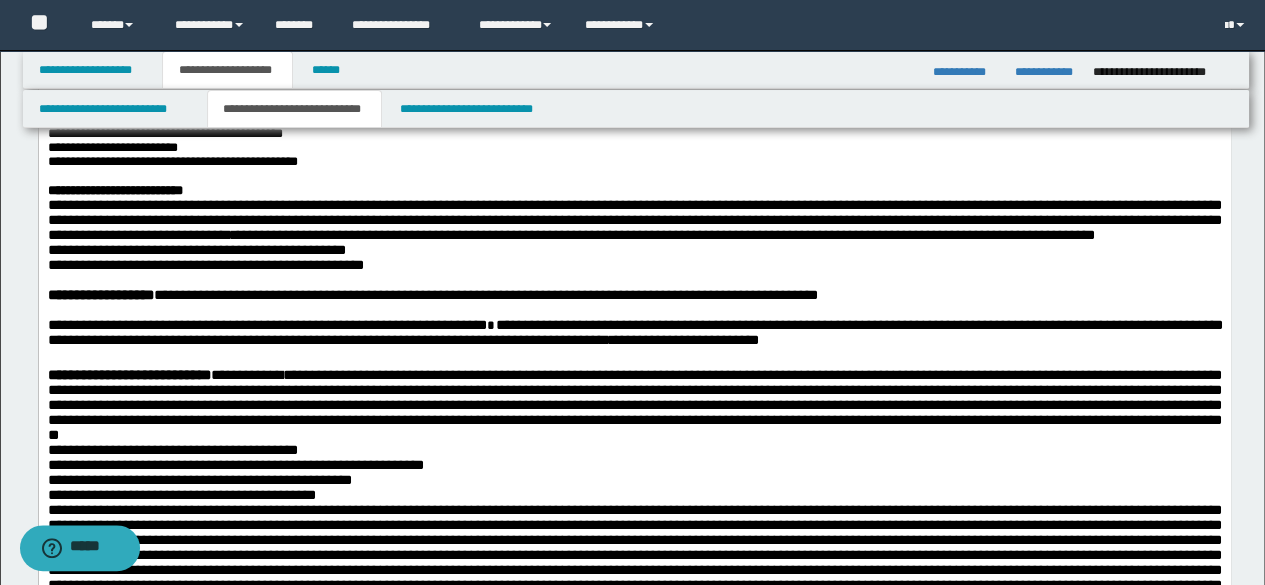 click on "**********" at bounding box center (634, 220) 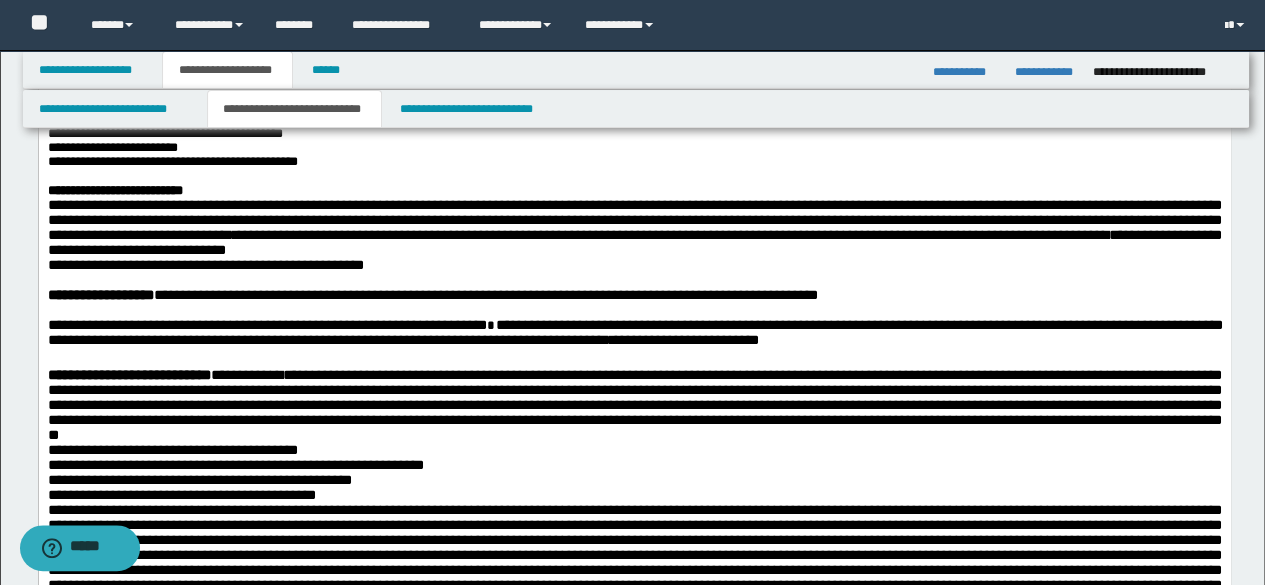 click on "**********" at bounding box center [634, 228] 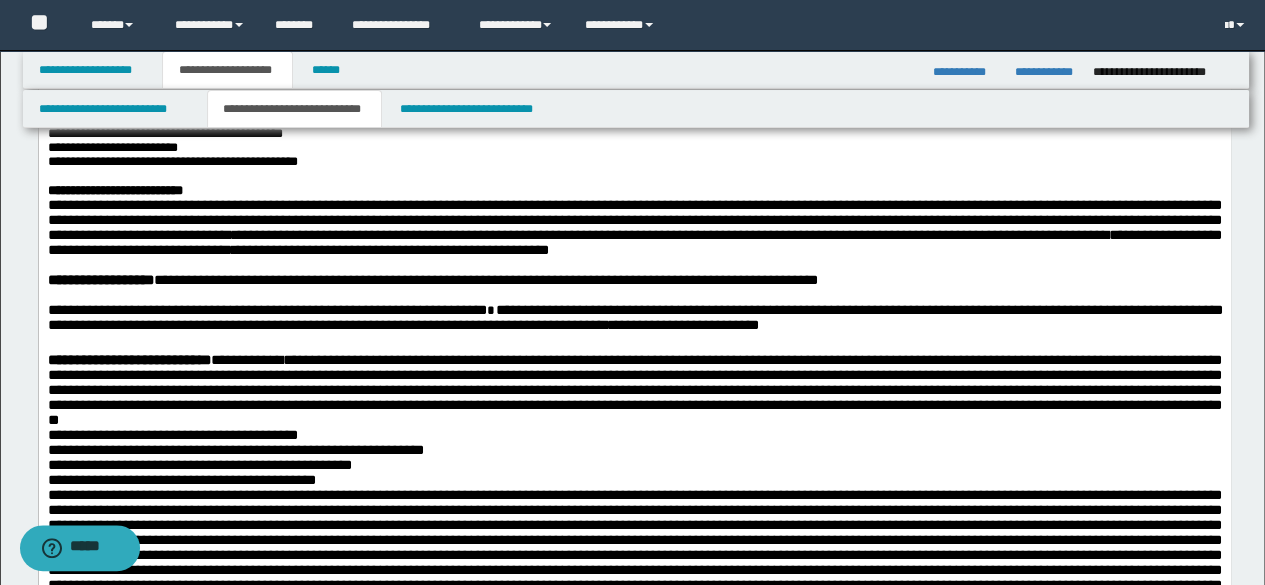 click on "**********" at bounding box center [634, 228] 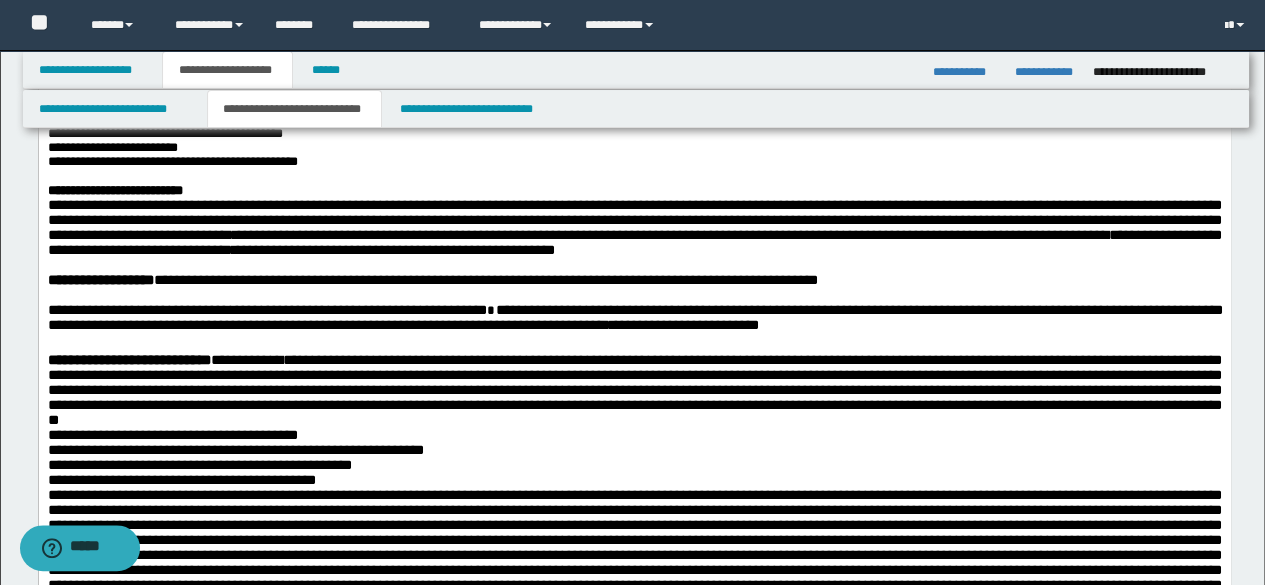 click on "**********" at bounding box center (634, 220) 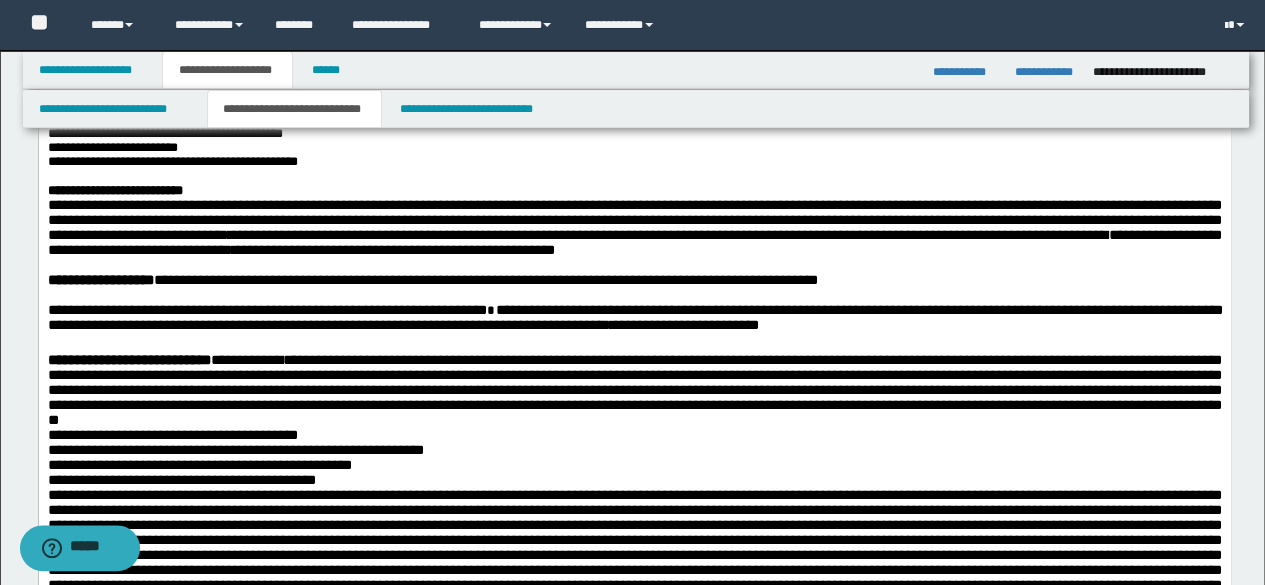 click on "**********" at bounding box center (634, 220) 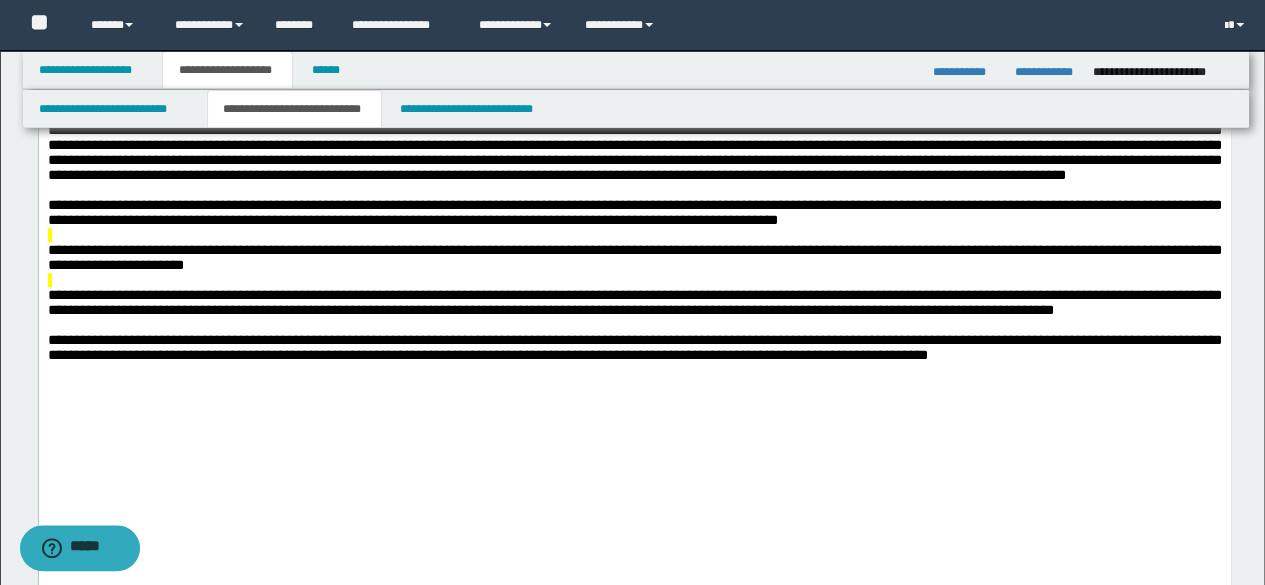 scroll, scrollTop: 1100, scrollLeft: 0, axis: vertical 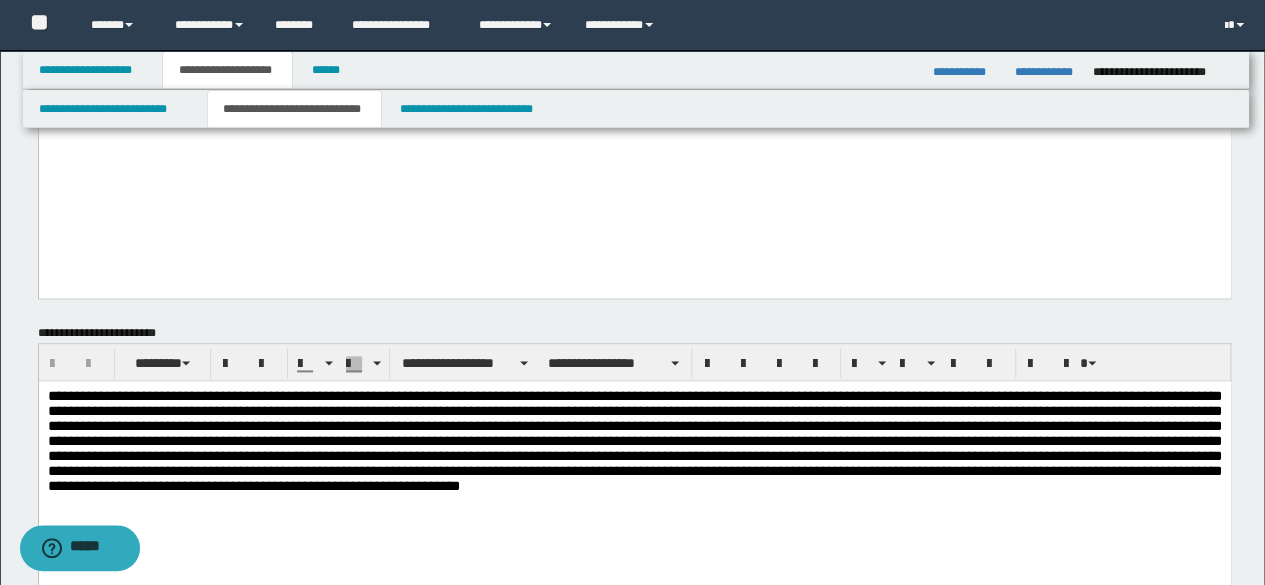 drag, startPoint x: 596, startPoint y: 258, endPoint x: 832, endPoint y: 250, distance: 236.13556 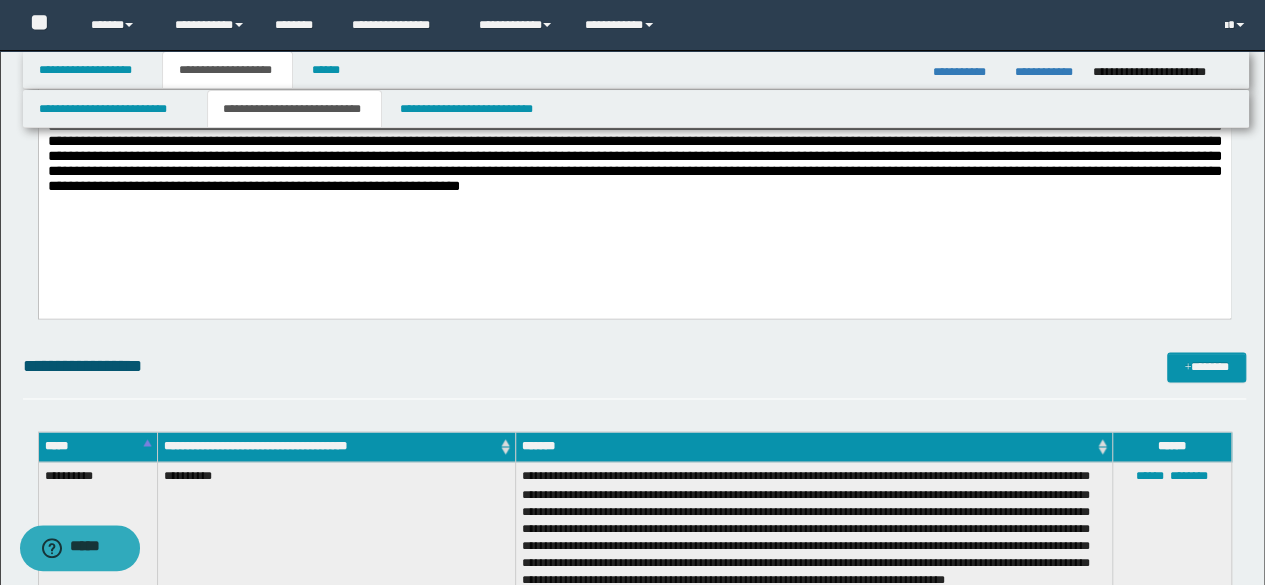 click at bounding box center (634, 166) 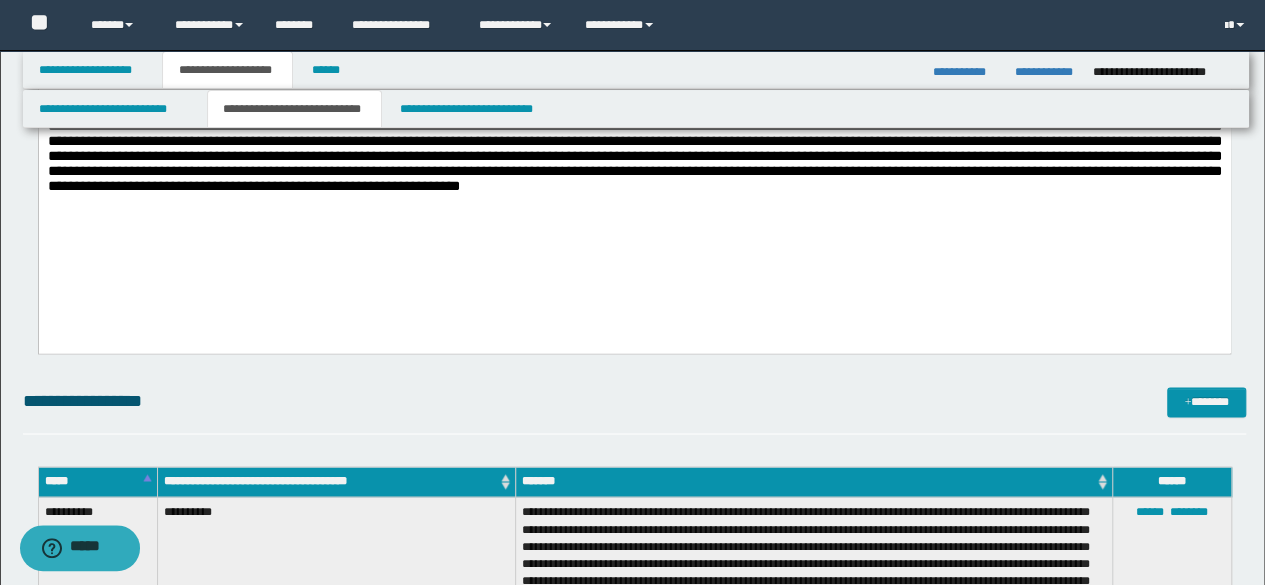 paste 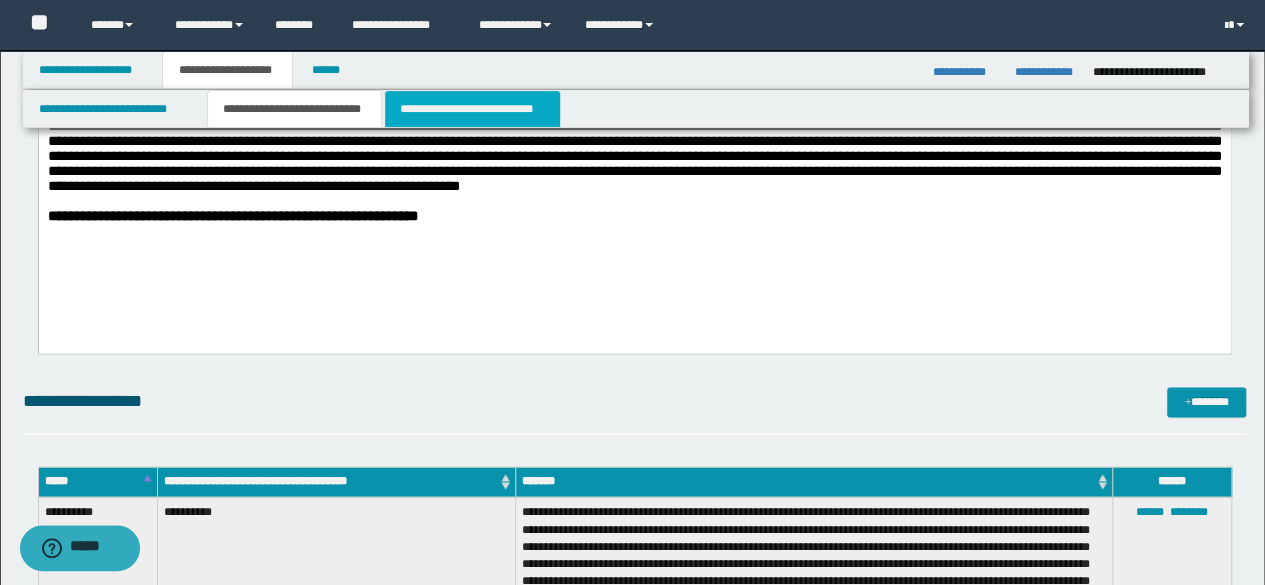 click on "**********" at bounding box center [472, 109] 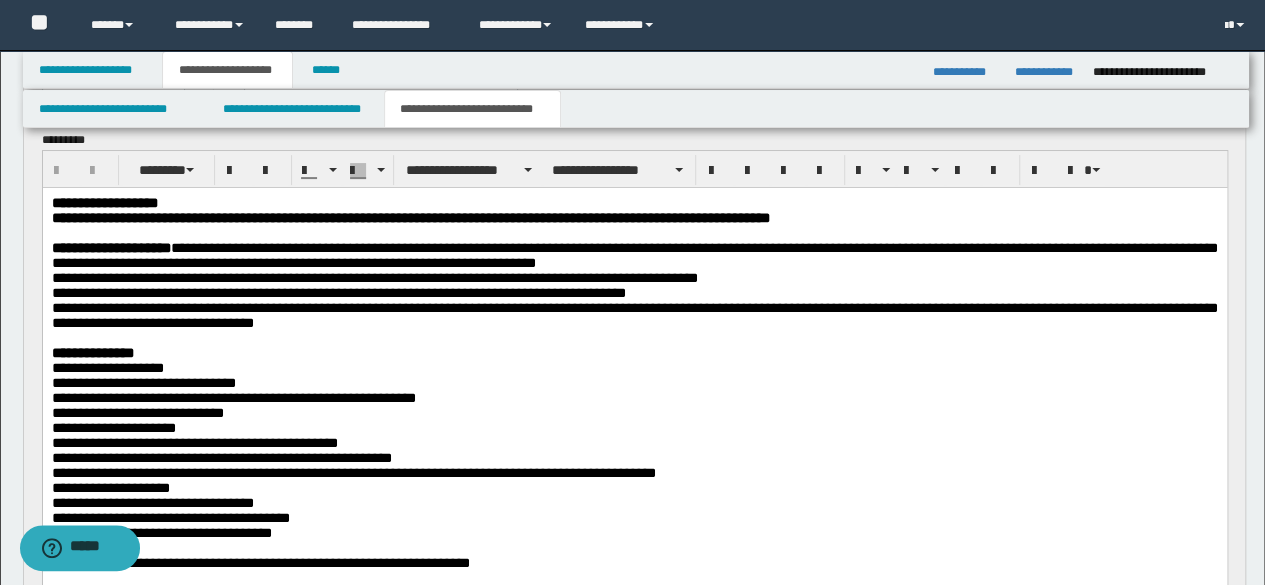 scroll, scrollTop: 300, scrollLeft: 0, axis: vertical 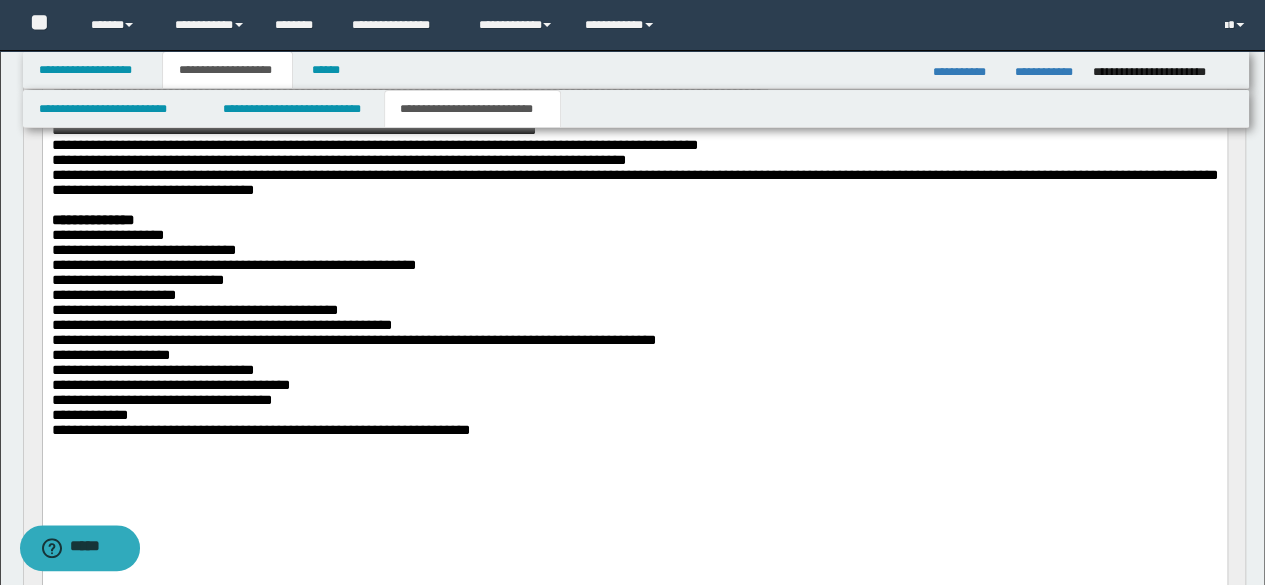 click on "**********" at bounding box center (634, 429) 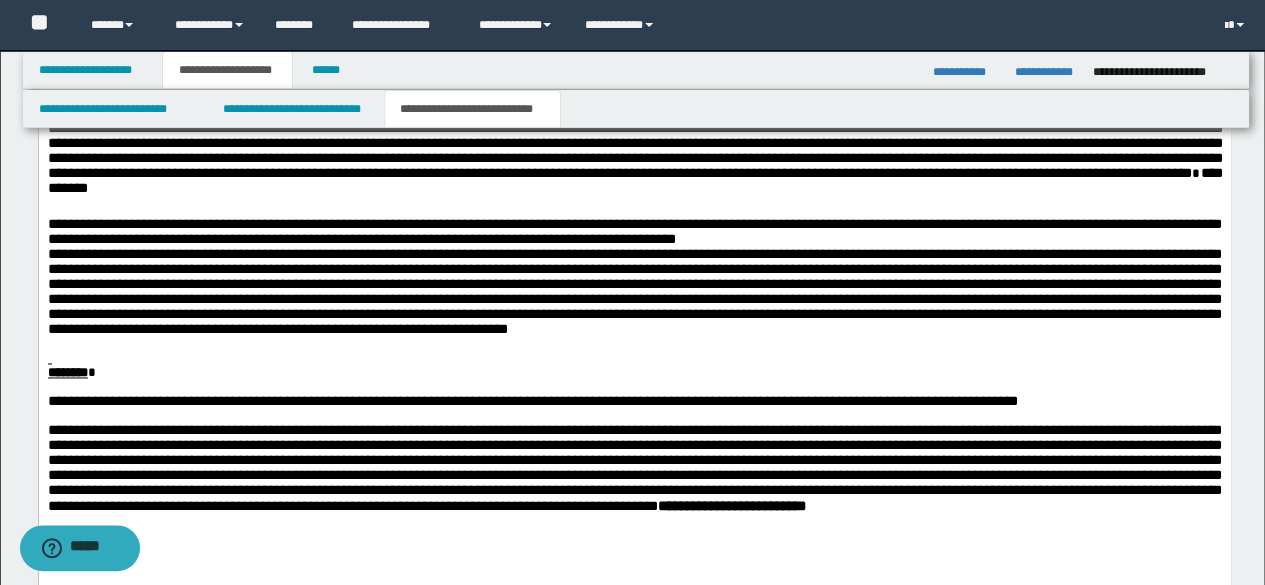 scroll, scrollTop: 1300, scrollLeft: 0, axis: vertical 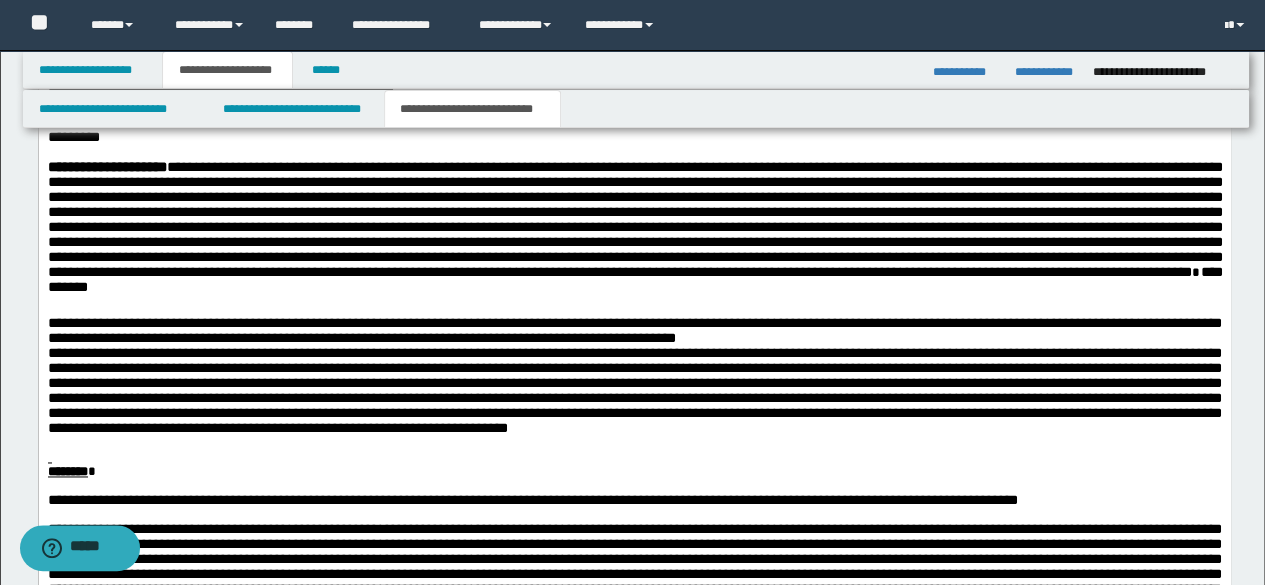 click on "**********" at bounding box center (634, 330) 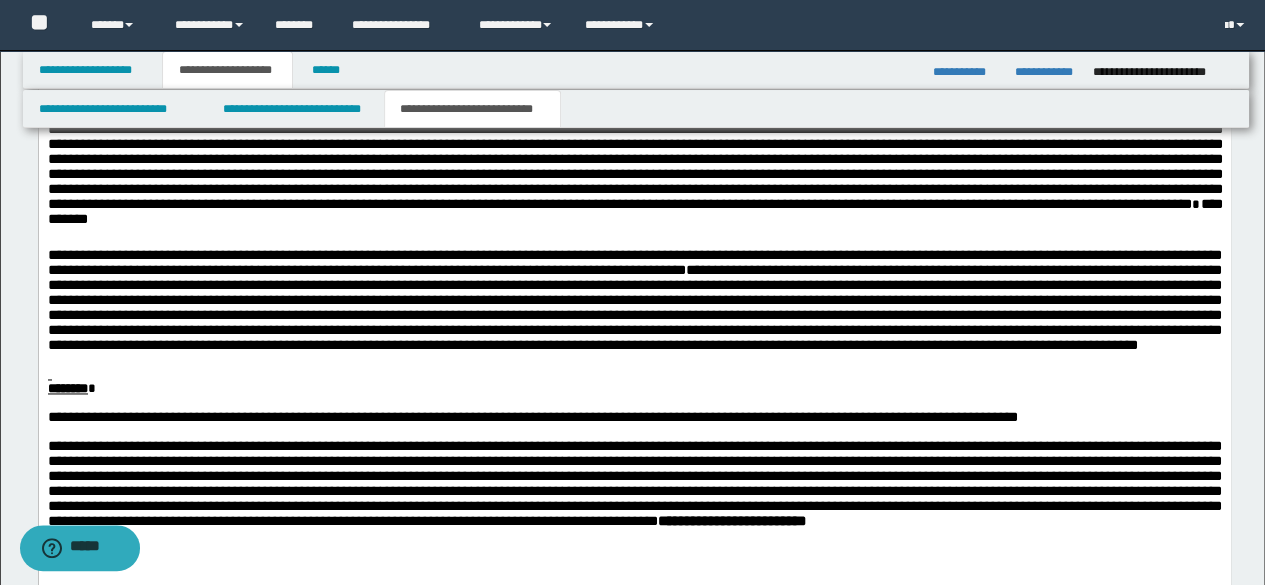 scroll, scrollTop: 1400, scrollLeft: 0, axis: vertical 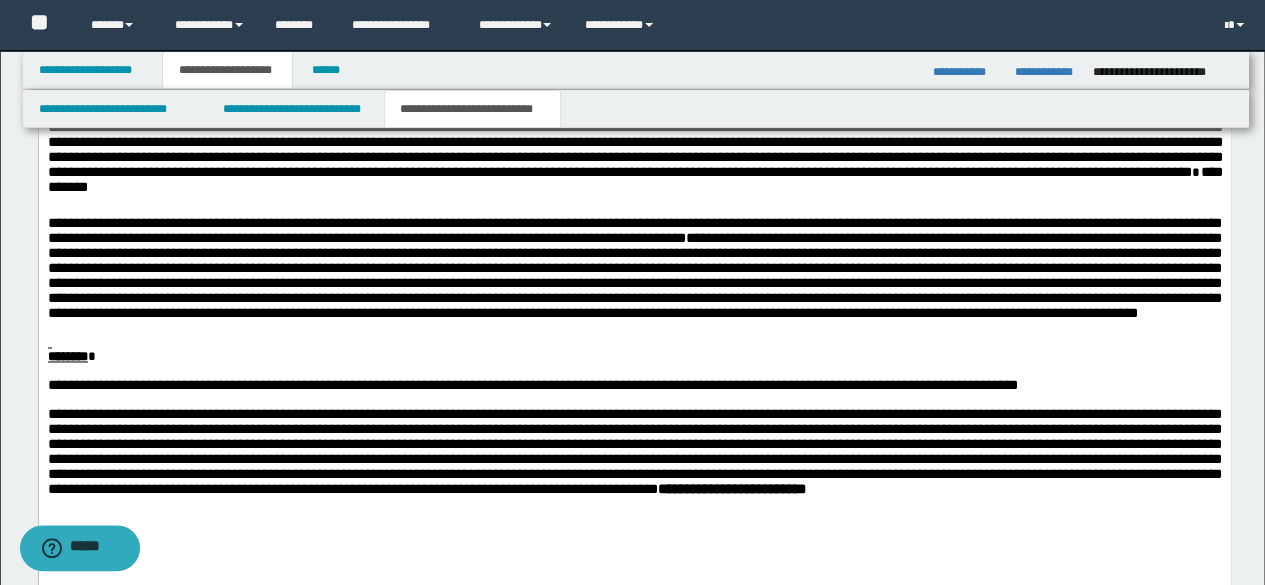 click at bounding box center [634, 343] 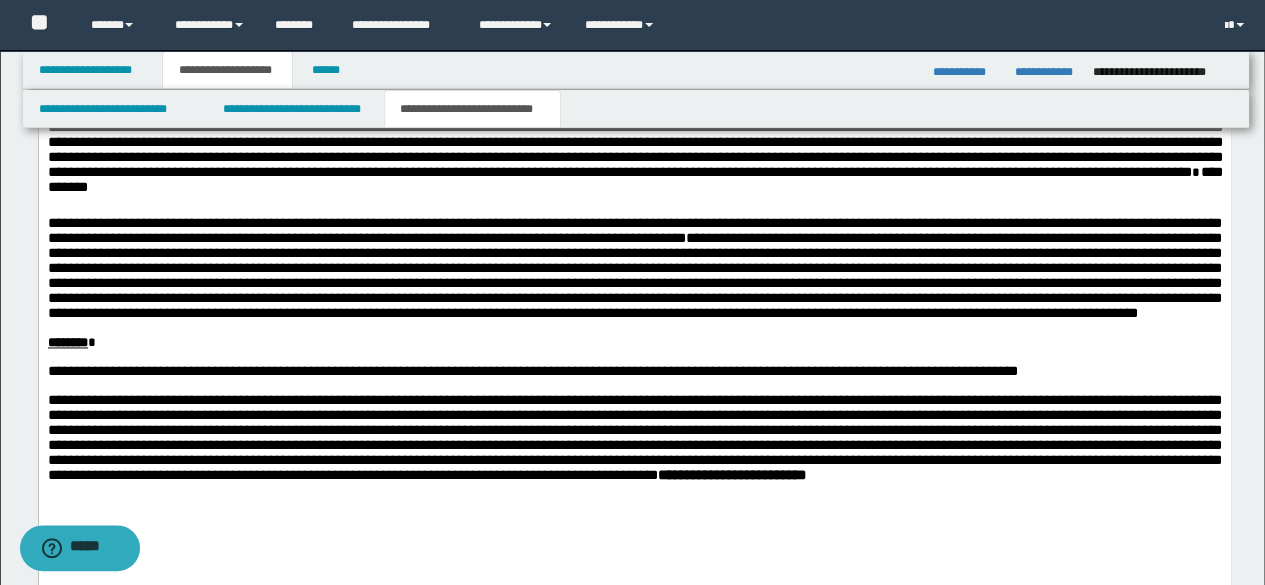scroll, scrollTop: 1800, scrollLeft: 0, axis: vertical 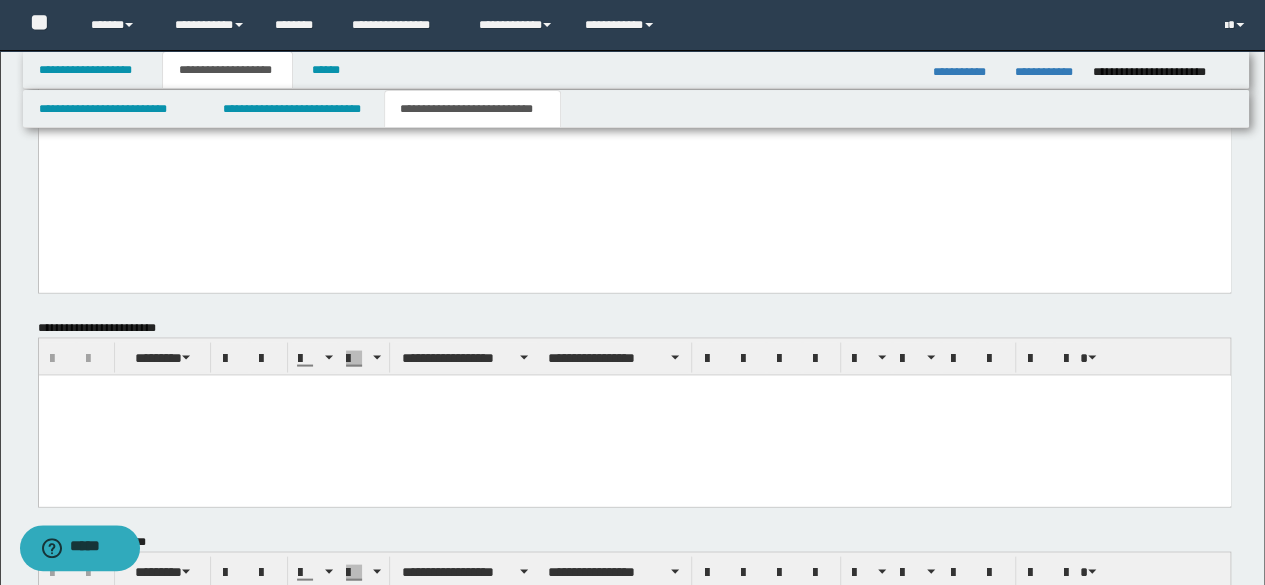 click on "**********" at bounding box center [634, -142] 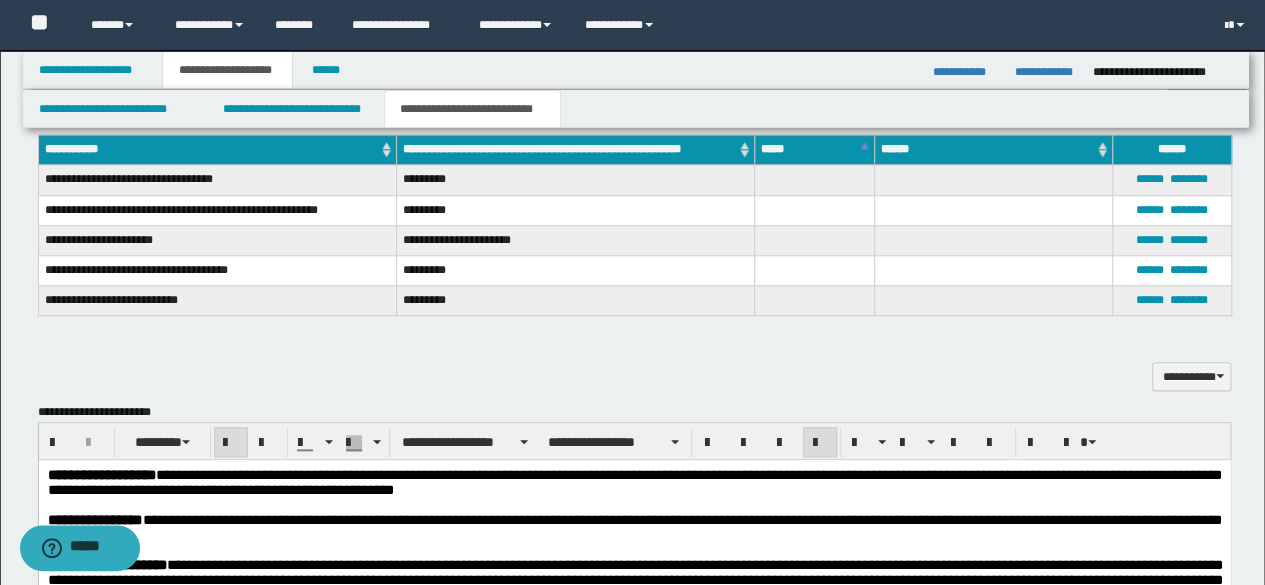 scroll, scrollTop: 840, scrollLeft: 0, axis: vertical 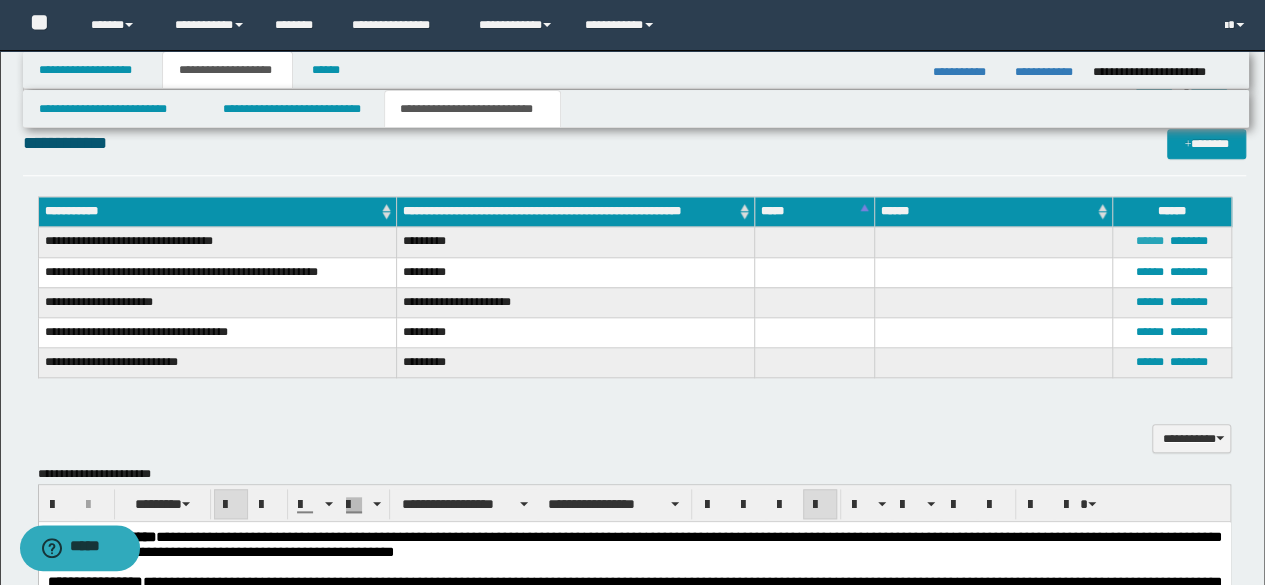 click on "******" at bounding box center (1150, 241) 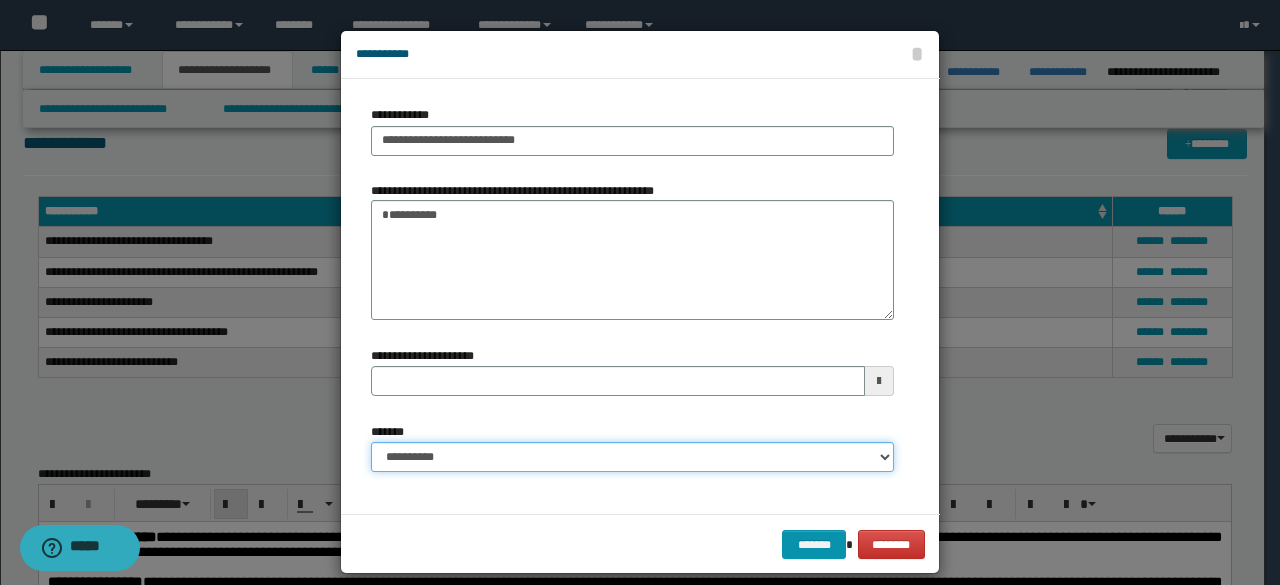 drag, startPoint x: 619, startPoint y: 453, endPoint x: 608, endPoint y: 443, distance: 14.866069 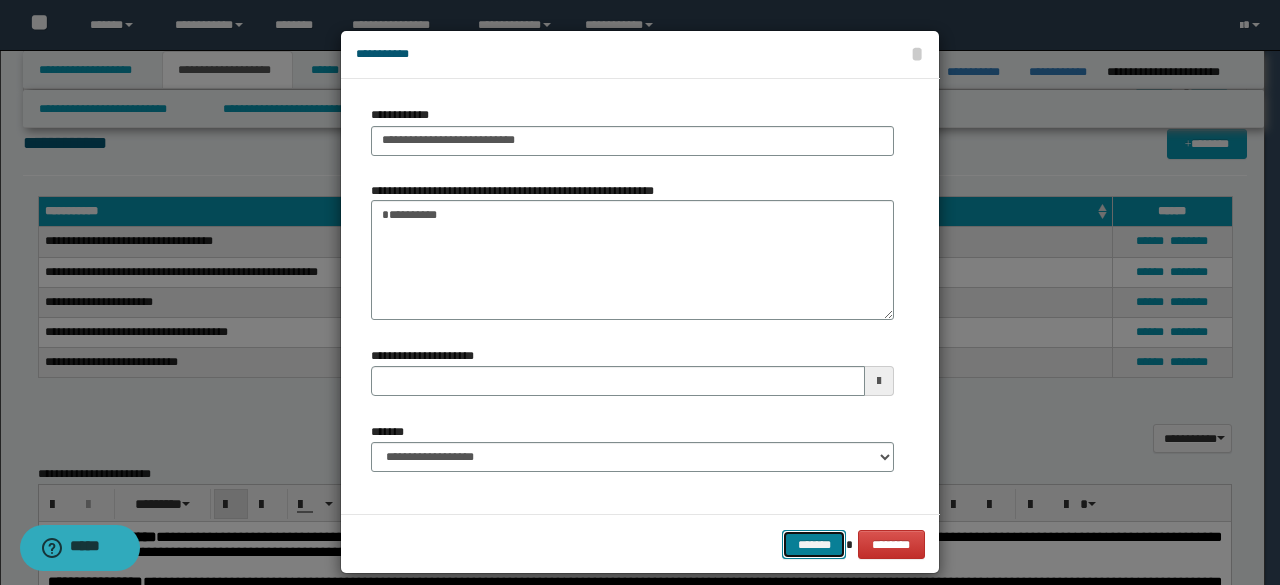 click on "*******" at bounding box center (814, 544) 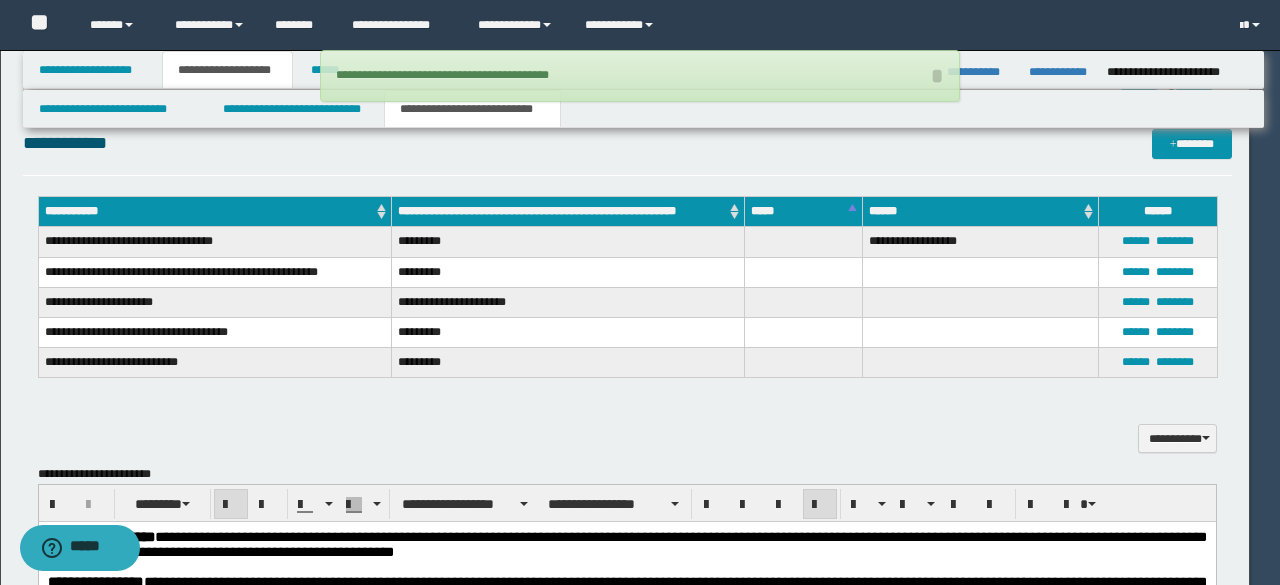 type 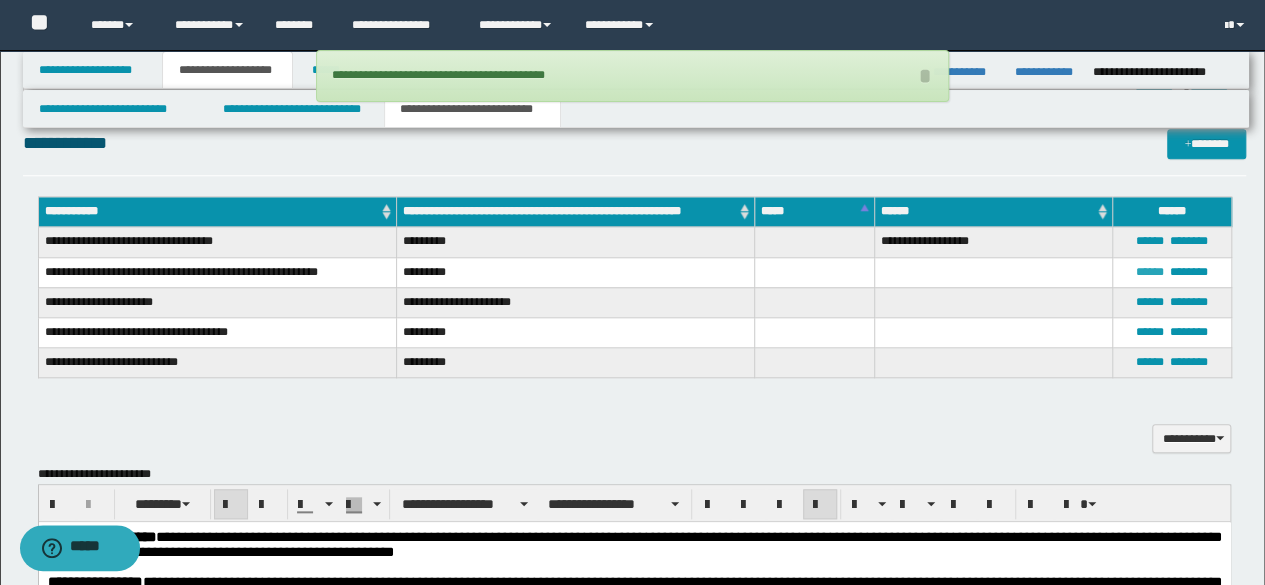 drag, startPoint x: 1151, startPoint y: 275, endPoint x: 1135, endPoint y: 277, distance: 16.124516 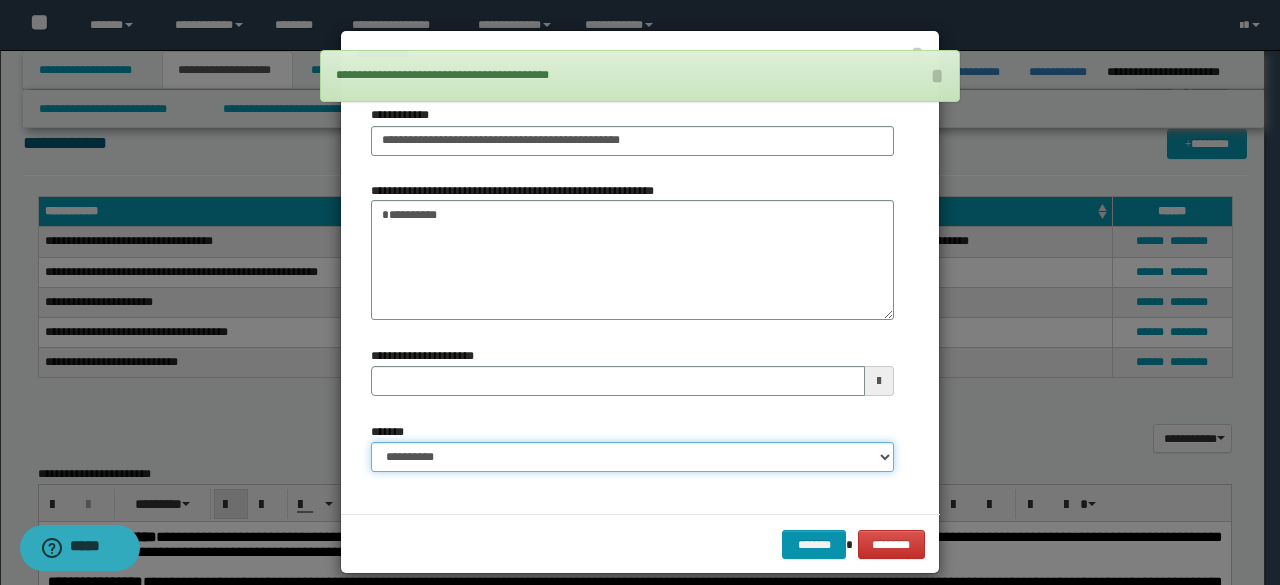drag, startPoint x: 554, startPoint y: 461, endPoint x: 551, endPoint y: 442, distance: 19.235384 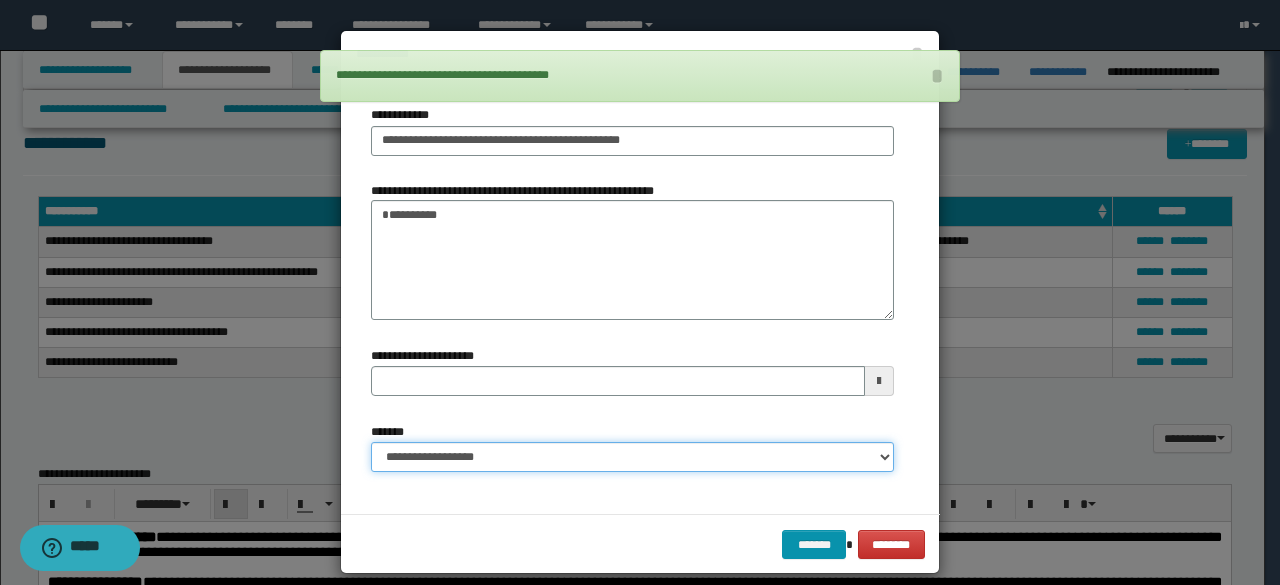 type 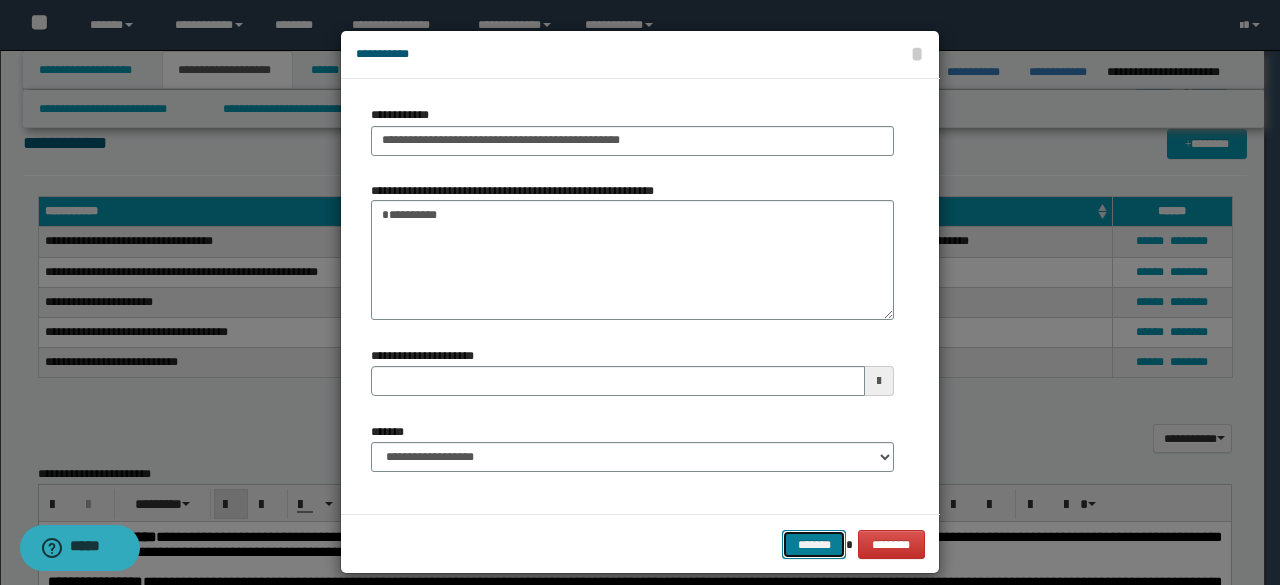 click on "*******" at bounding box center [814, 544] 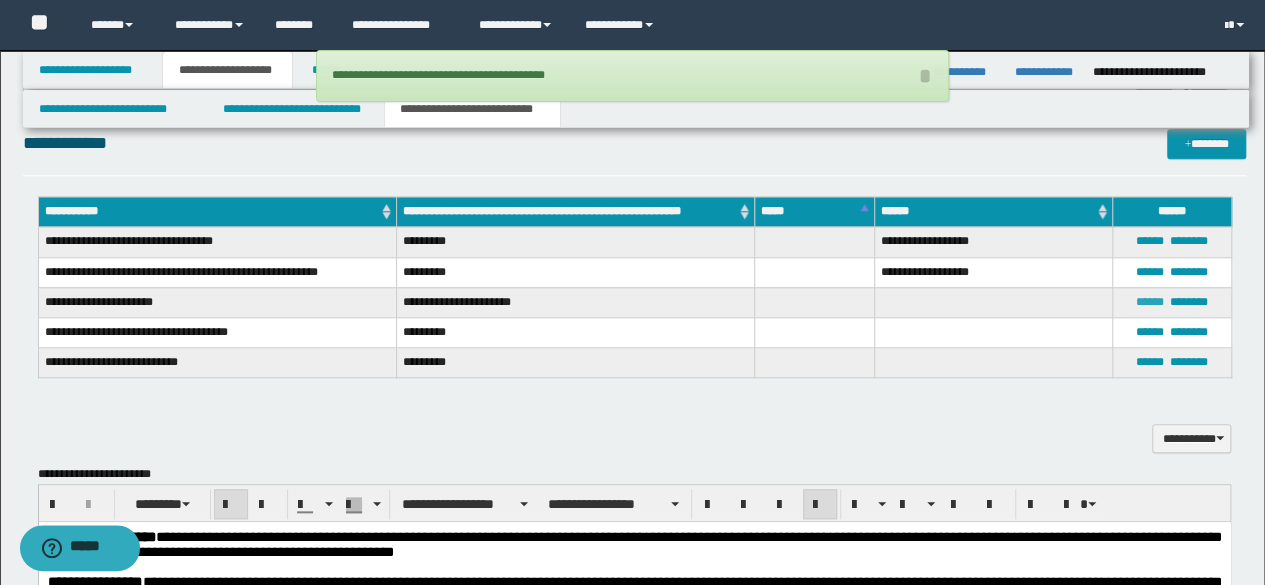 click on "******" at bounding box center [1150, 302] 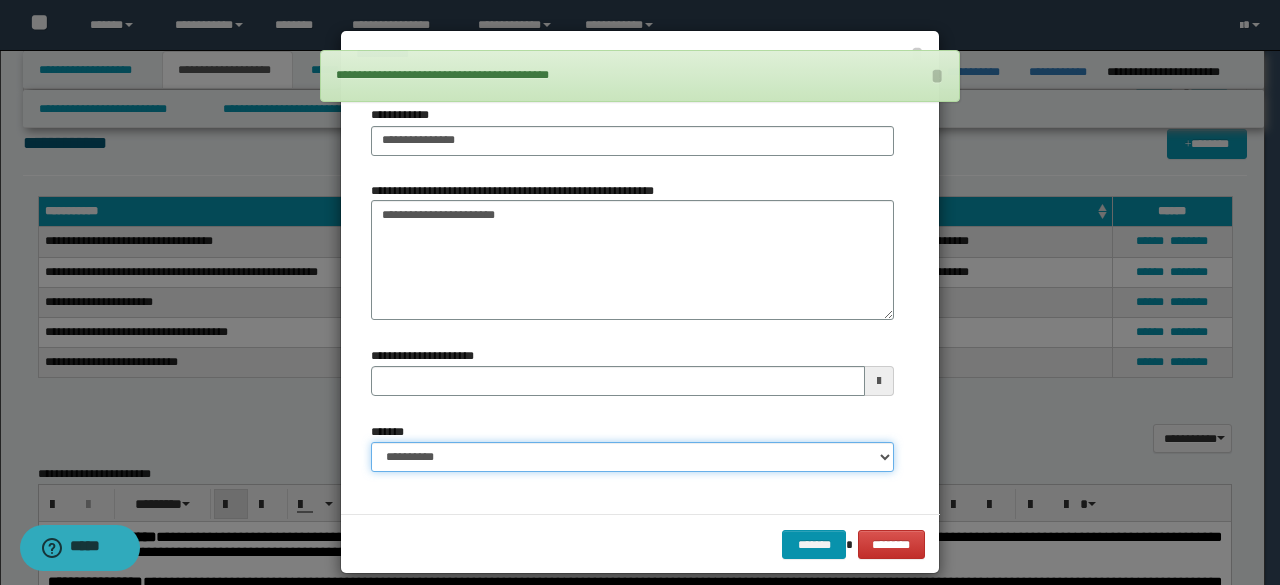 click on "**********" at bounding box center [632, 457] 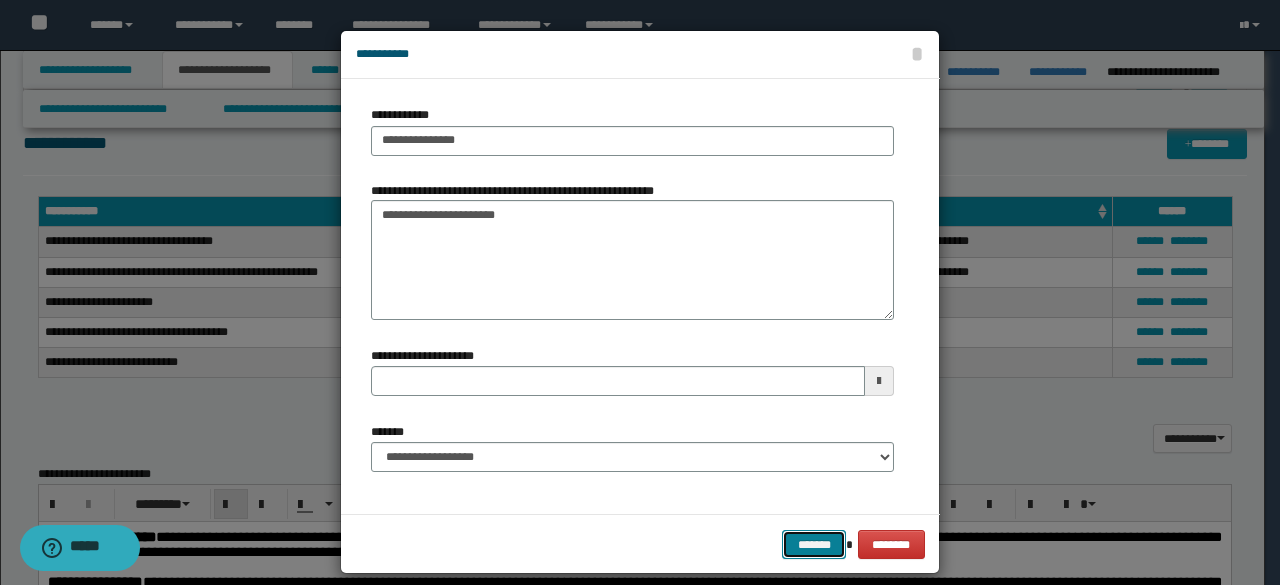 click on "*******" at bounding box center (814, 544) 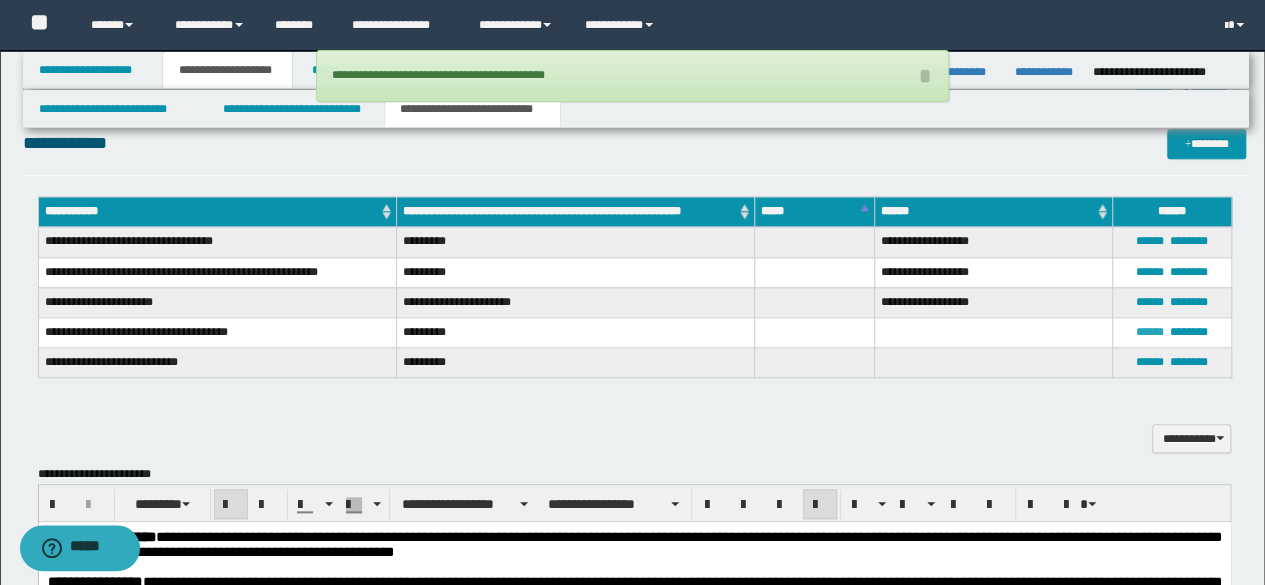 click on "******" at bounding box center (1150, 332) 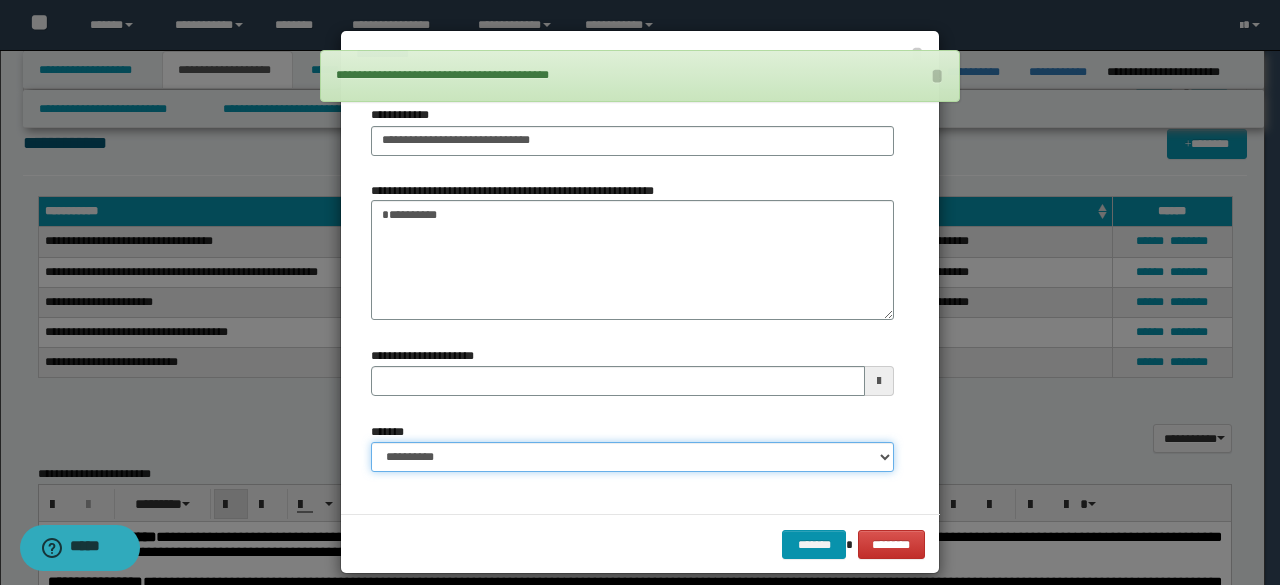 click on "**********" at bounding box center (632, 457) 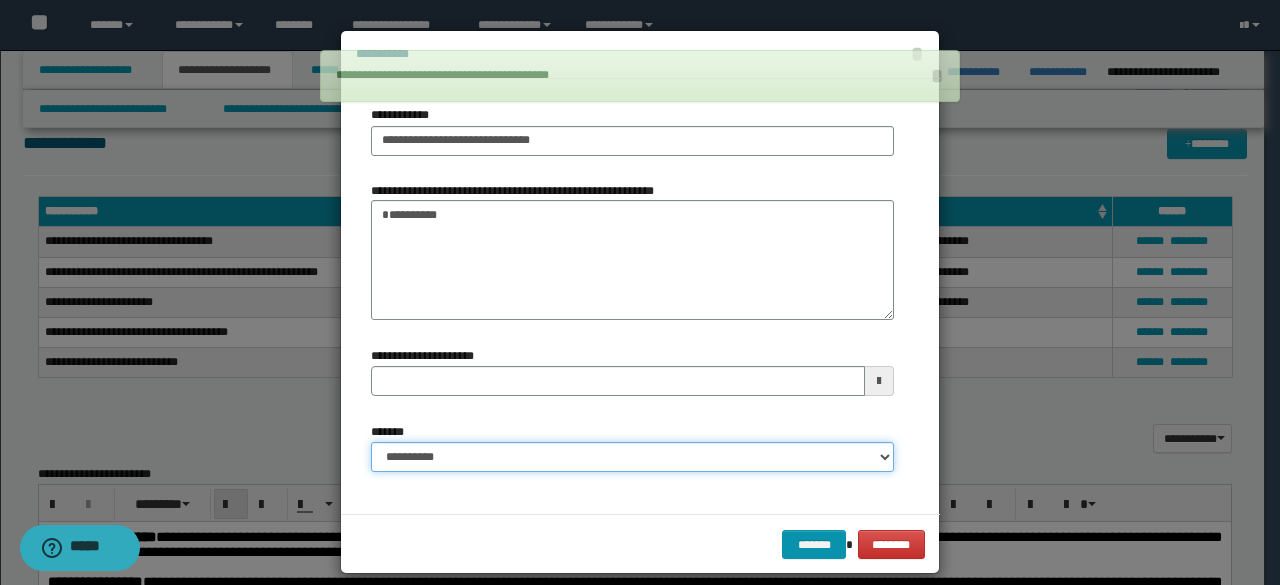 select on "*" 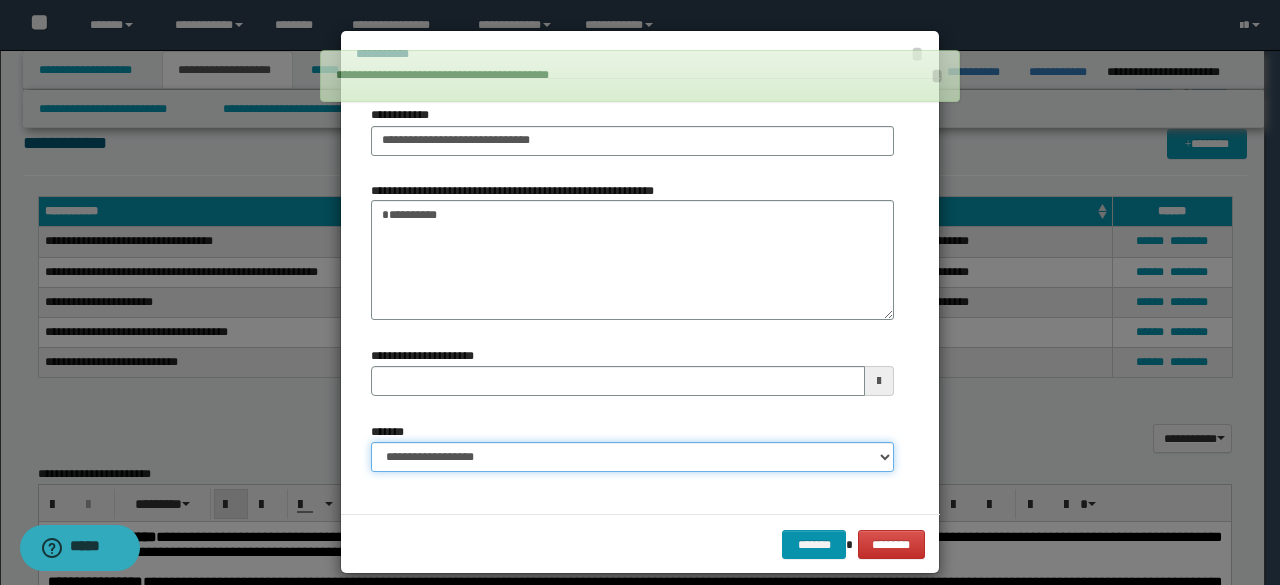 click on "**********" at bounding box center (632, 457) 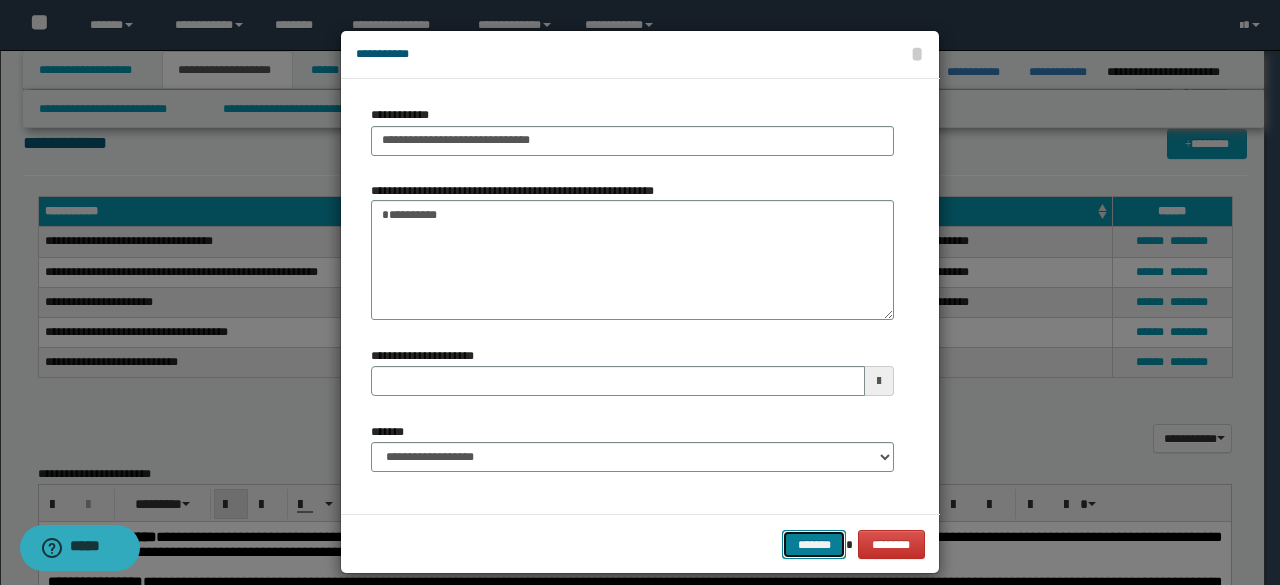 click on "*******" at bounding box center (814, 544) 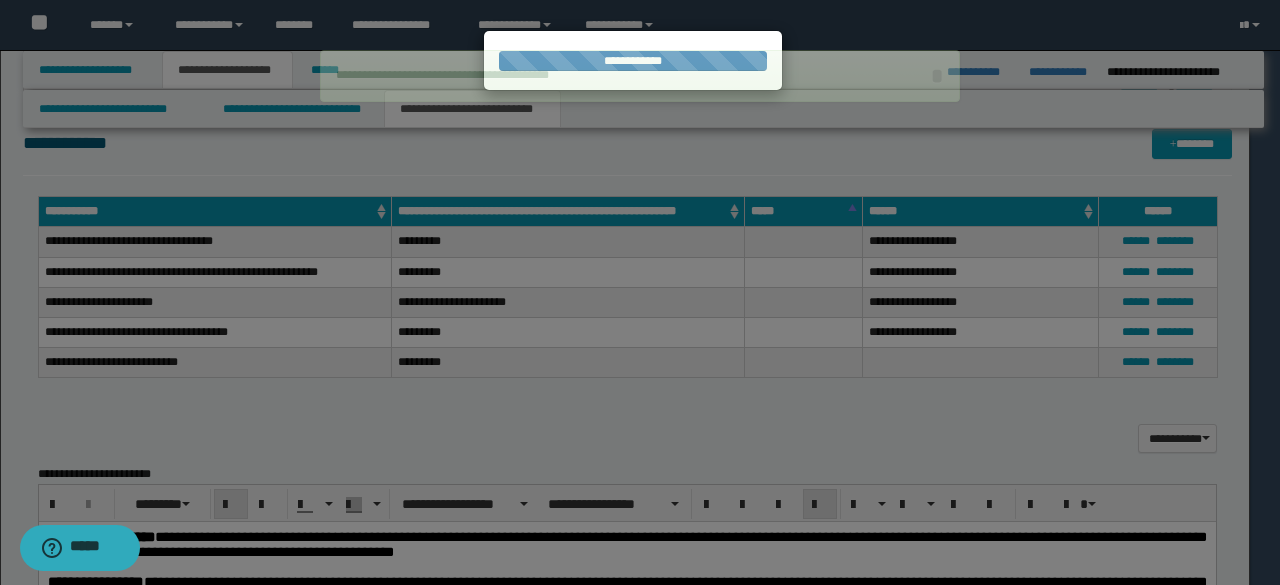 type 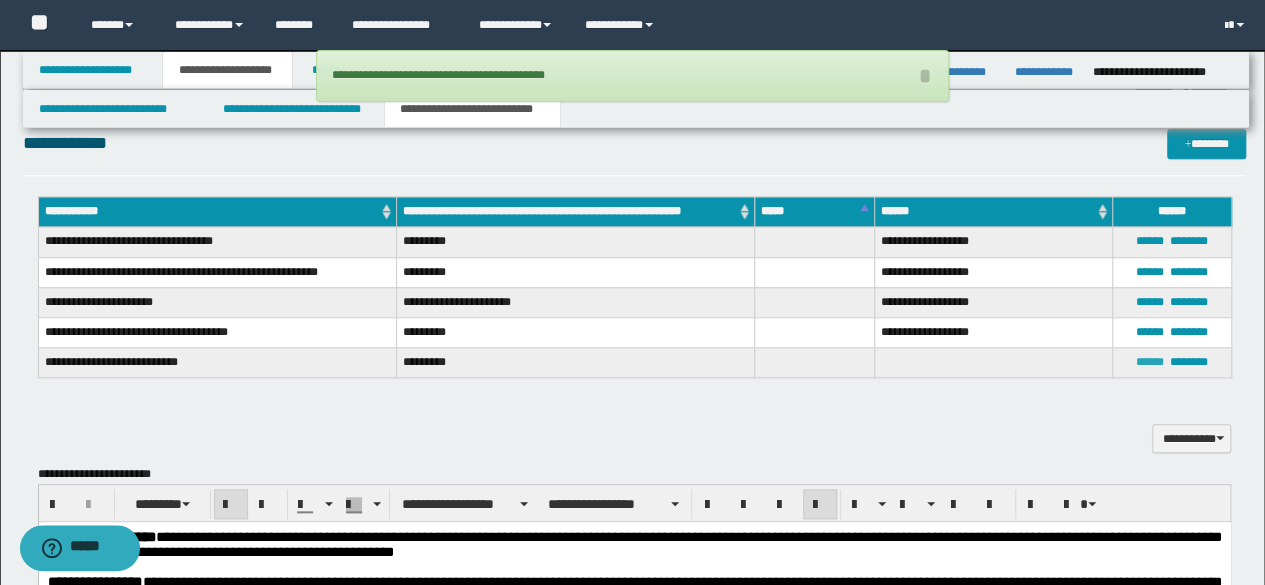 click on "******" at bounding box center [1150, 362] 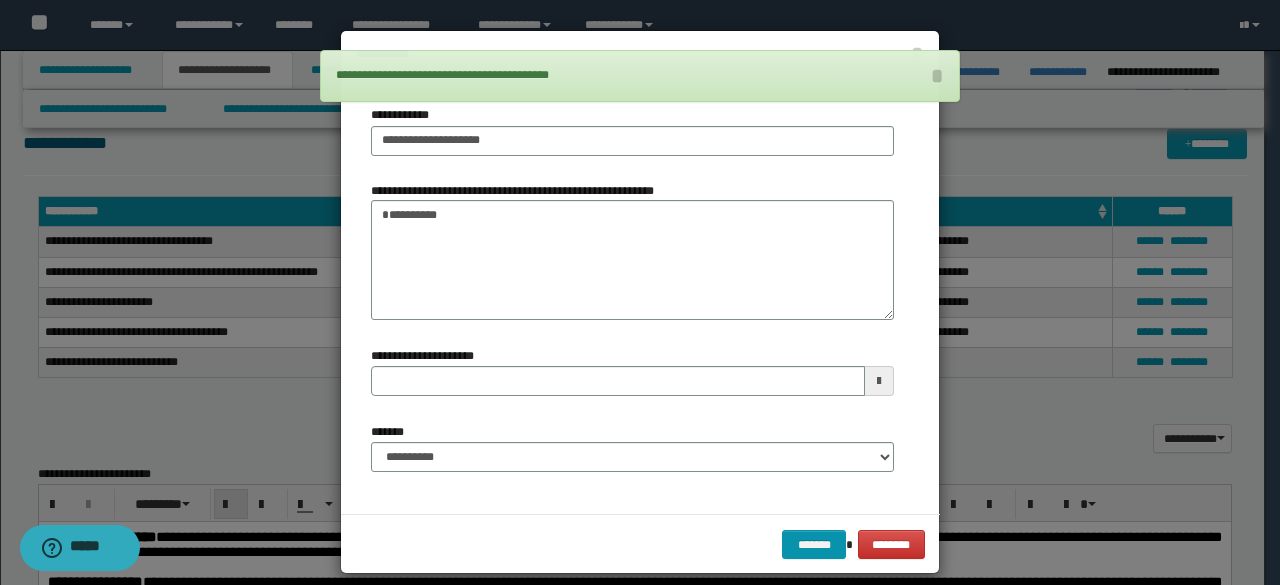 type 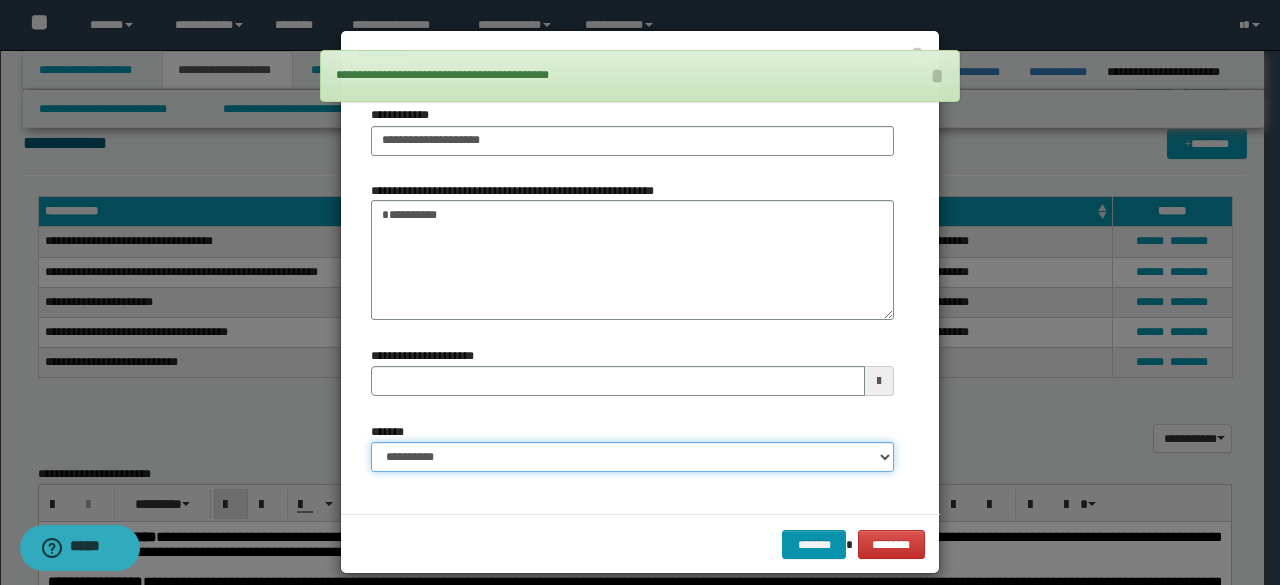 drag, startPoint x: 460, startPoint y: 460, endPoint x: 471, endPoint y: 443, distance: 20.248457 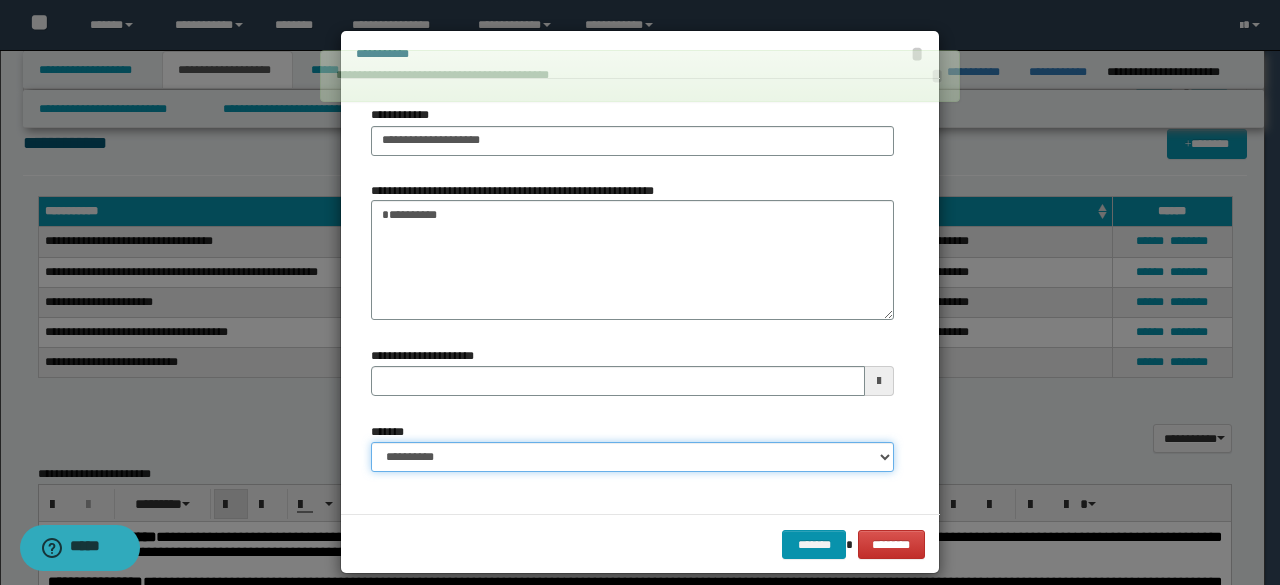 select on "*" 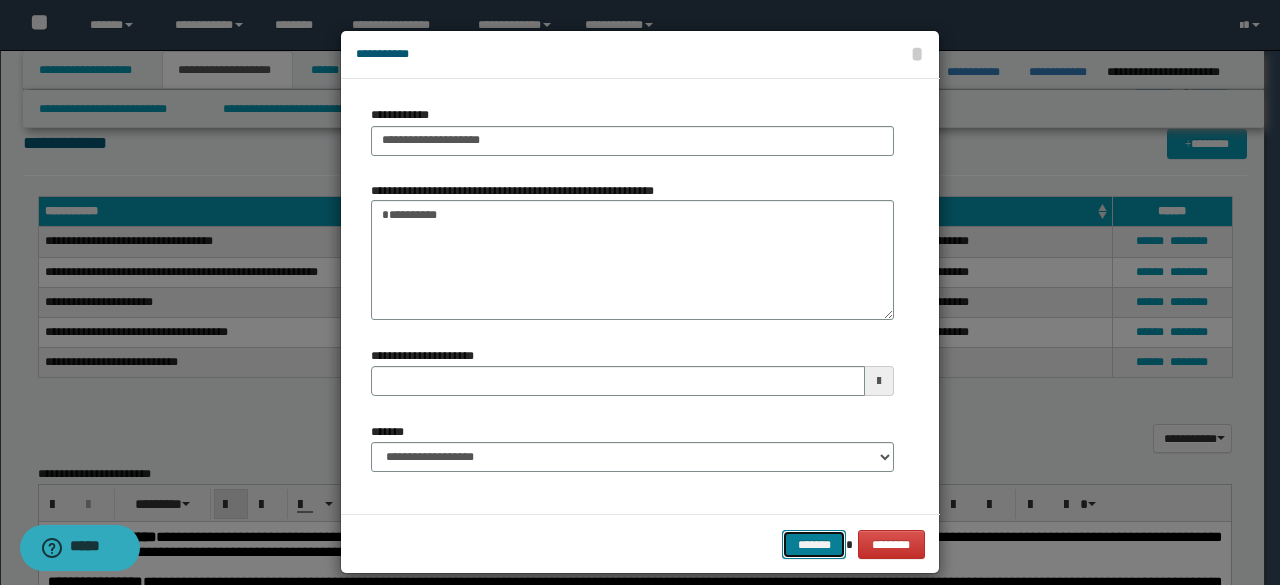 click on "*******" at bounding box center [814, 544] 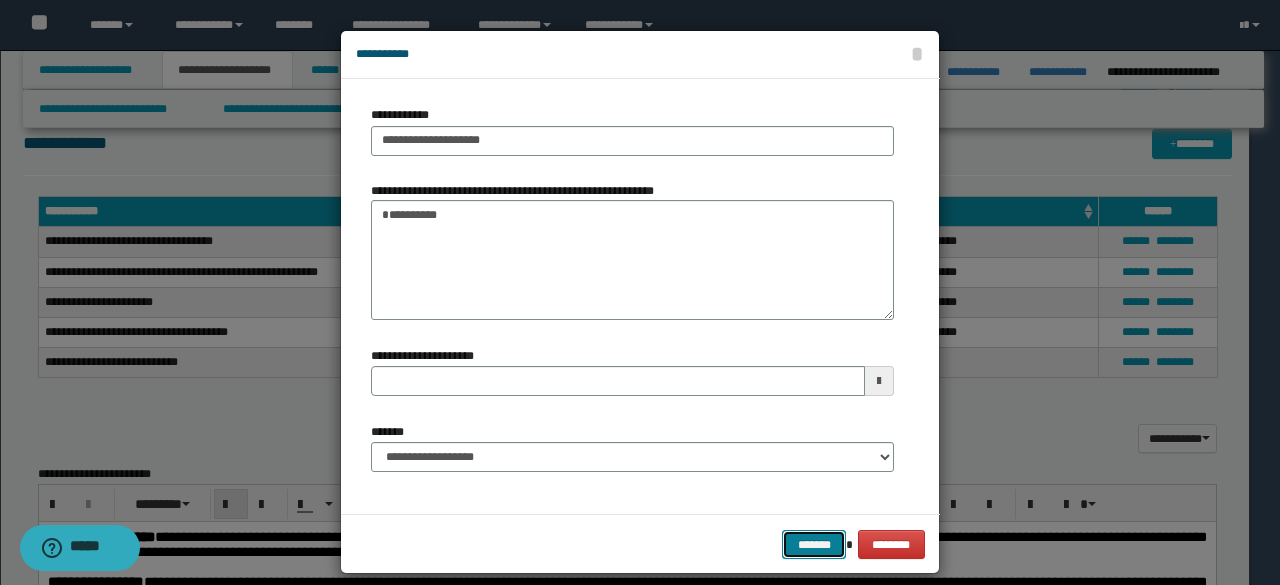 type 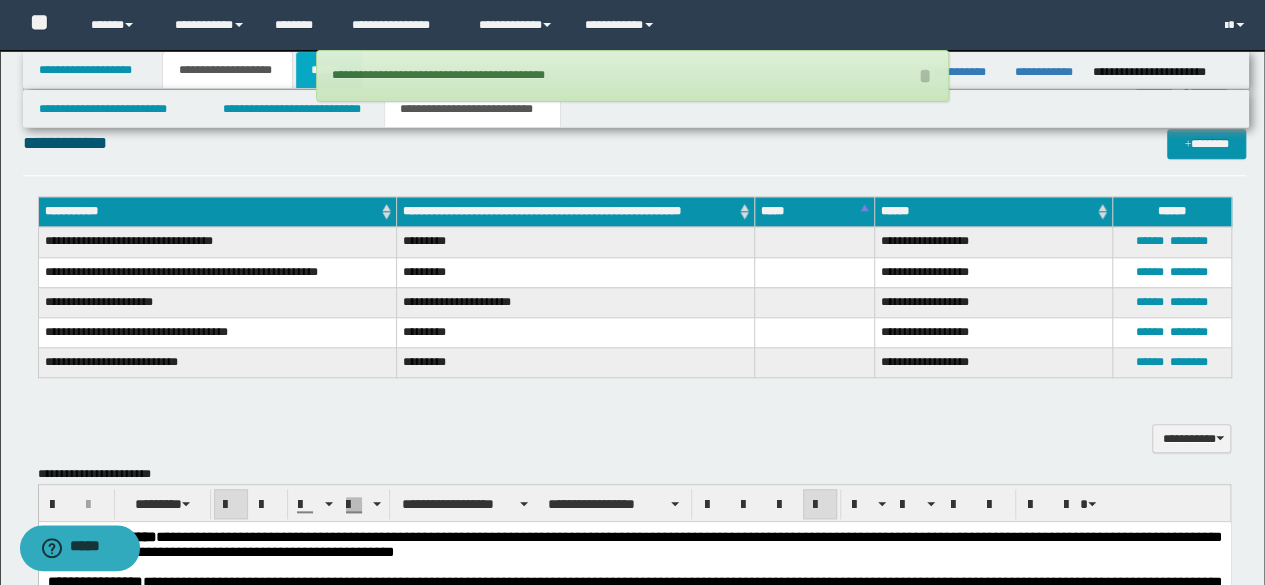 click on "******" at bounding box center (329, 70) 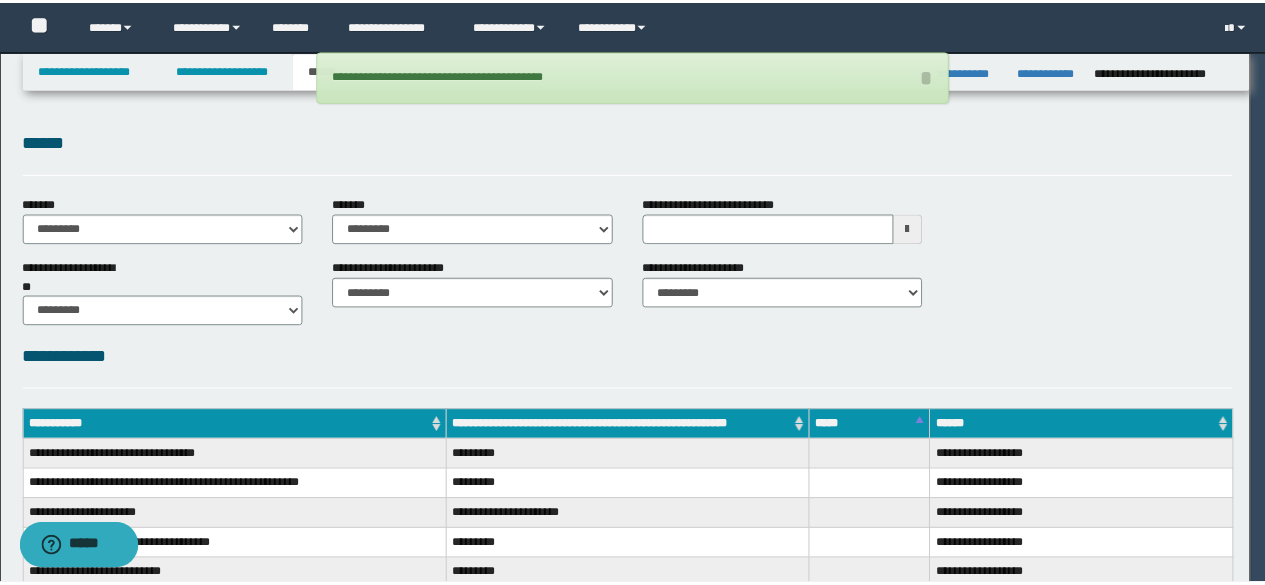 scroll, scrollTop: 0, scrollLeft: 0, axis: both 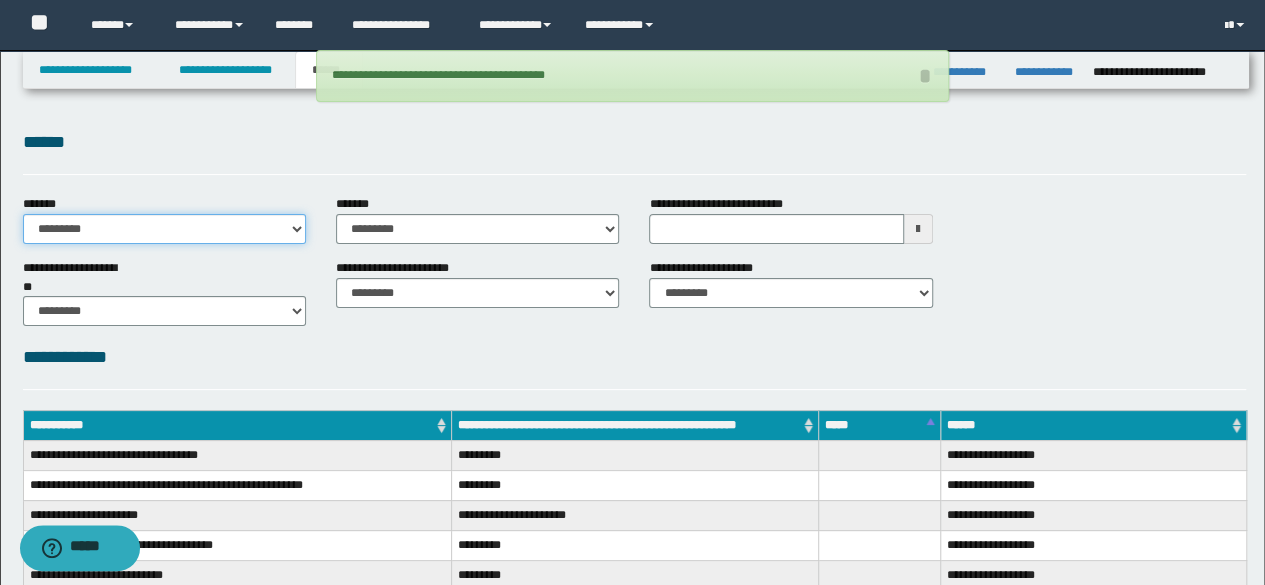 drag, startPoint x: 236, startPoint y: 217, endPoint x: 224, endPoint y: 232, distance: 19.209373 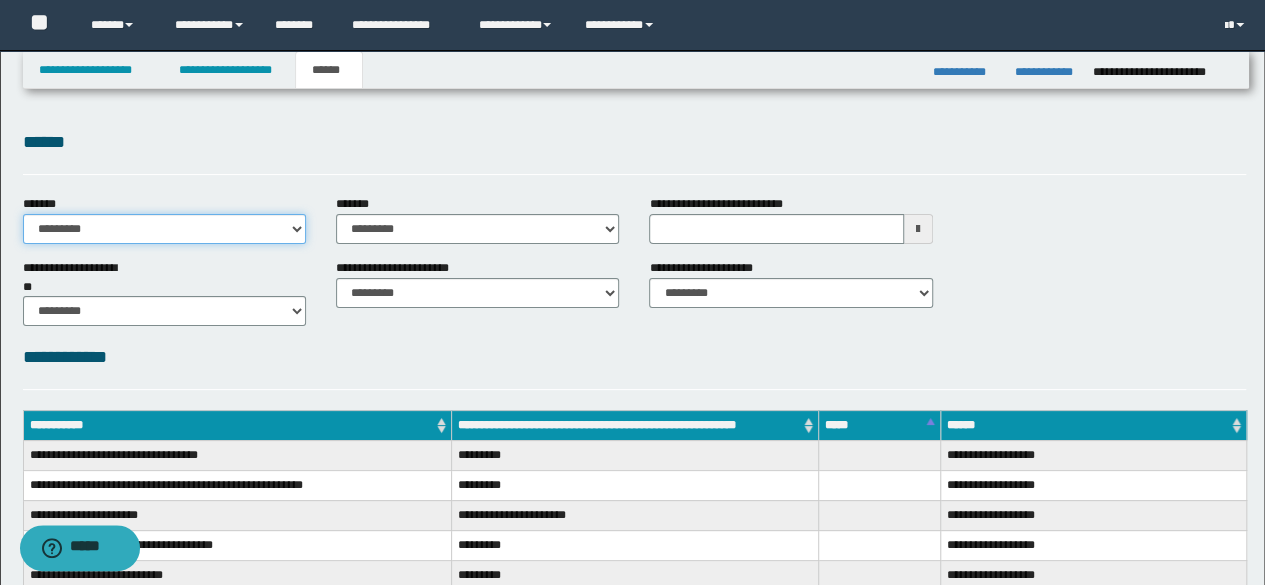 select on "*" 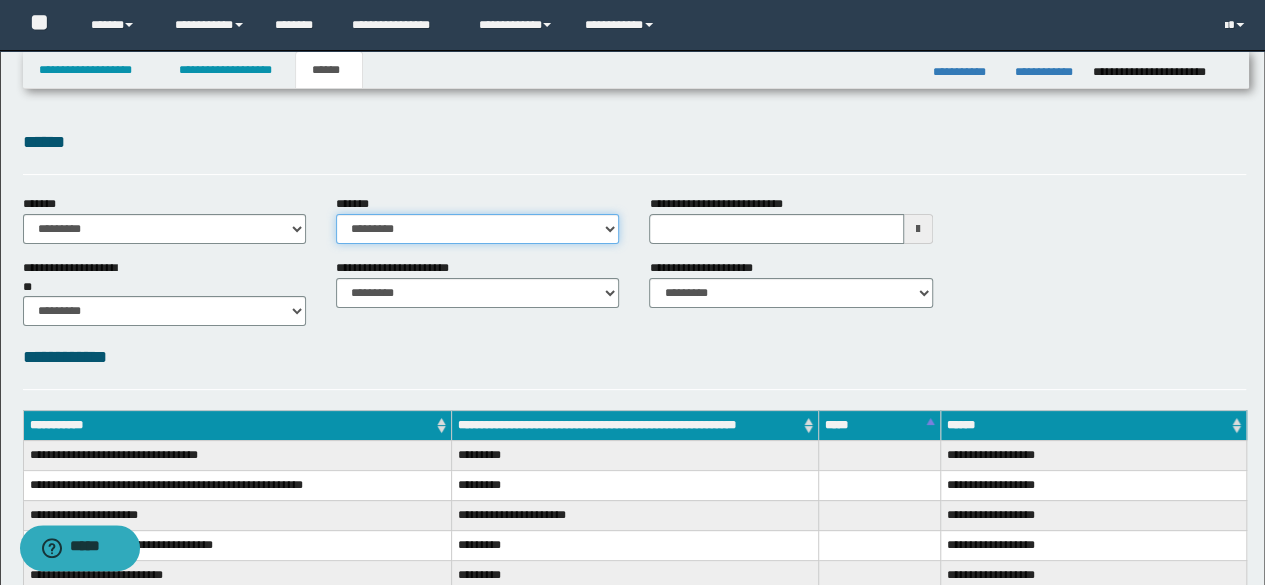 click on "**********" at bounding box center (477, 229) 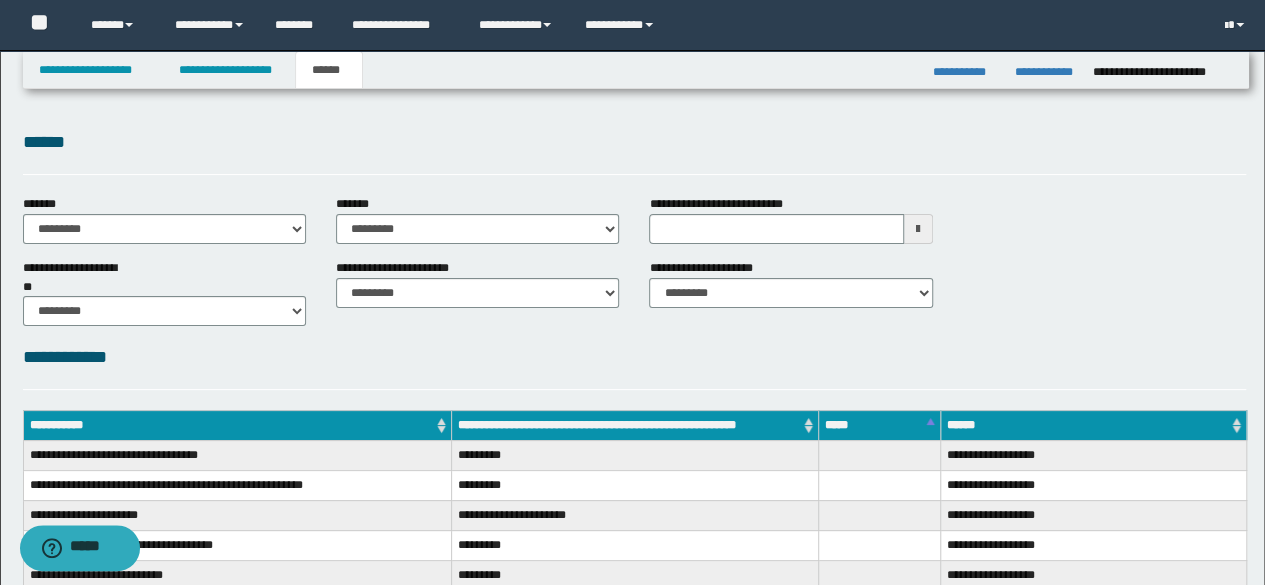 click on "**********" at bounding box center [635, 291] 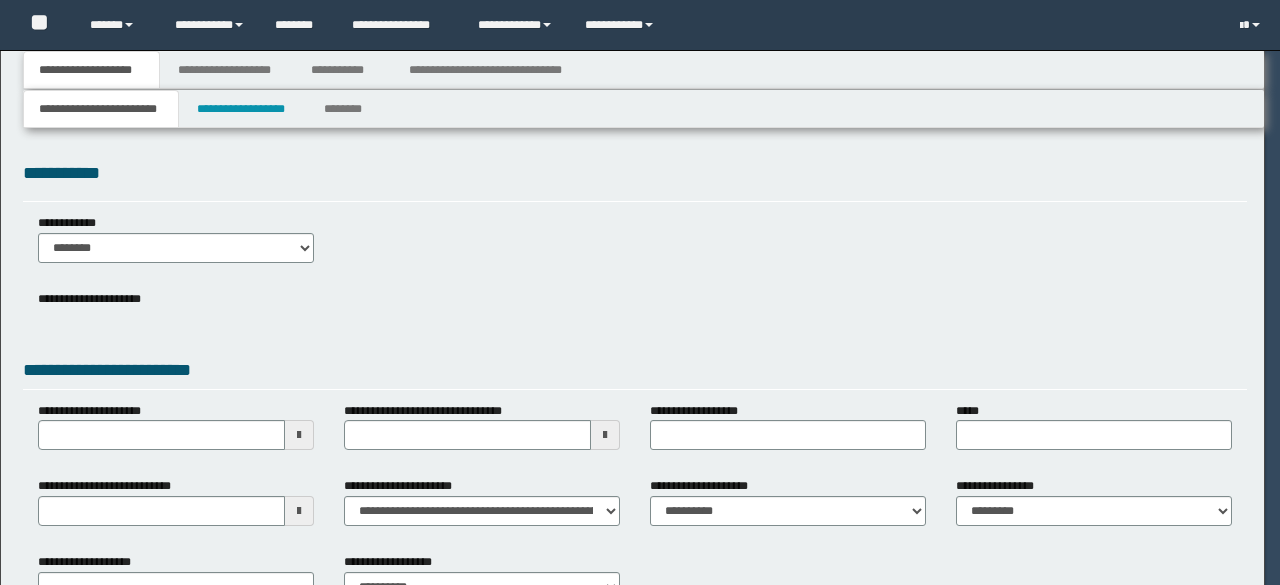 scroll, scrollTop: 0, scrollLeft: 0, axis: both 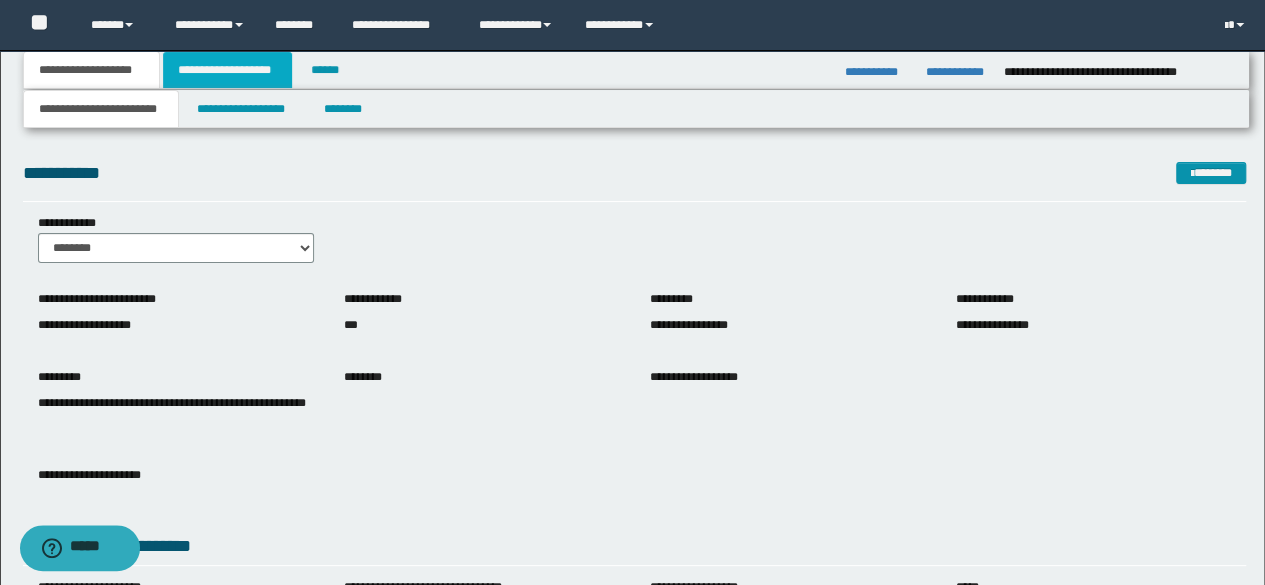 click on "**********" at bounding box center [227, 70] 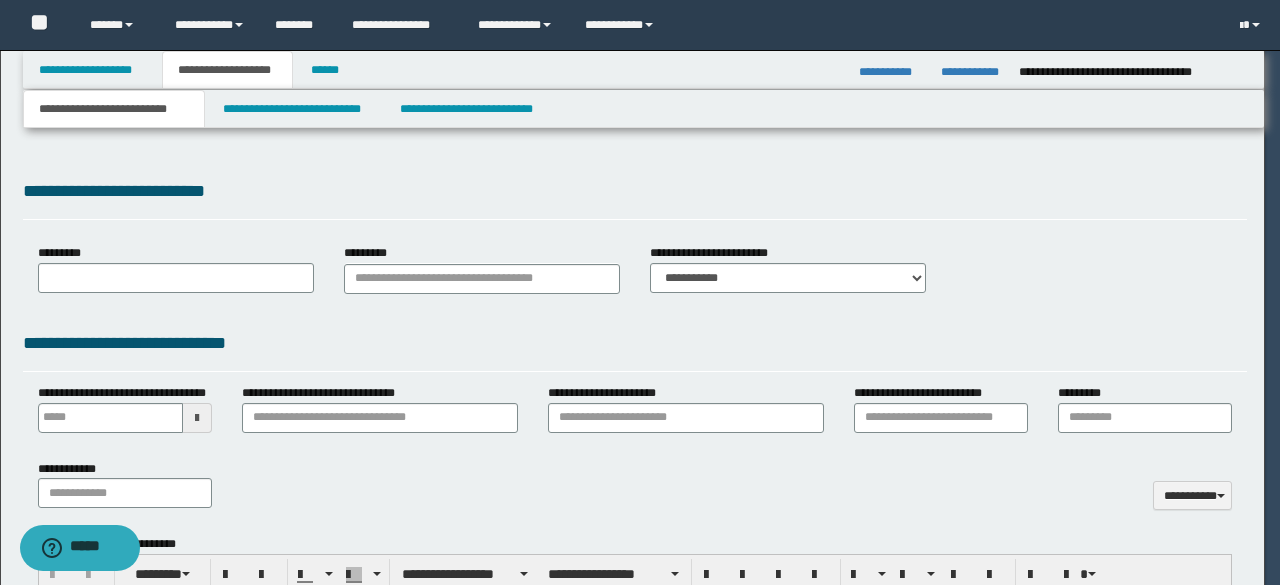 type 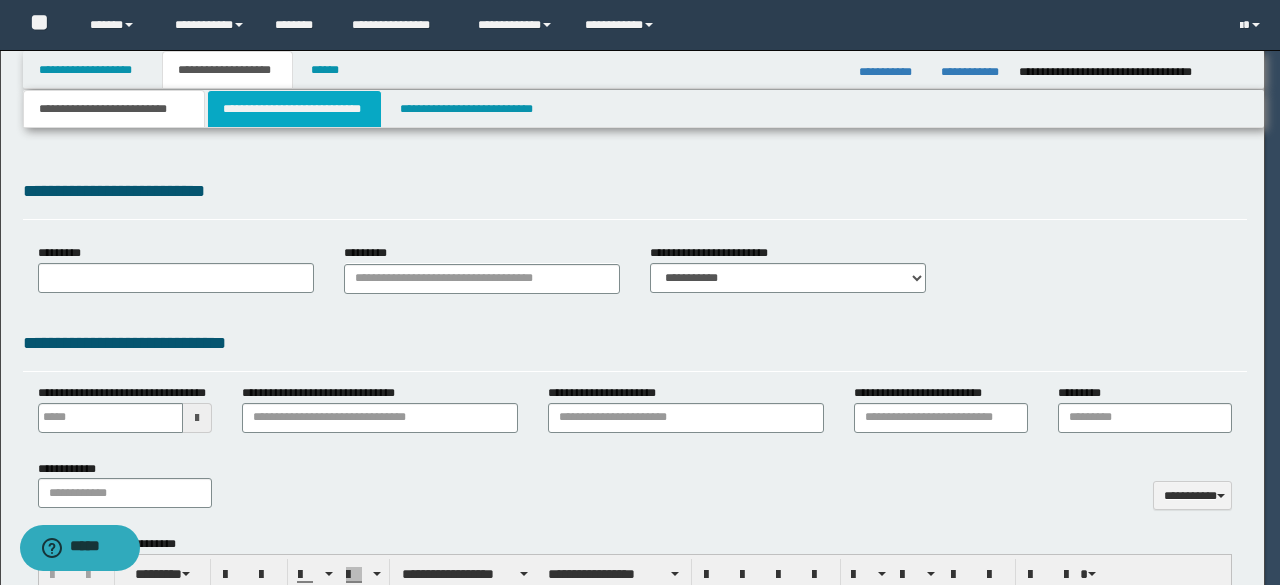 select on "*" 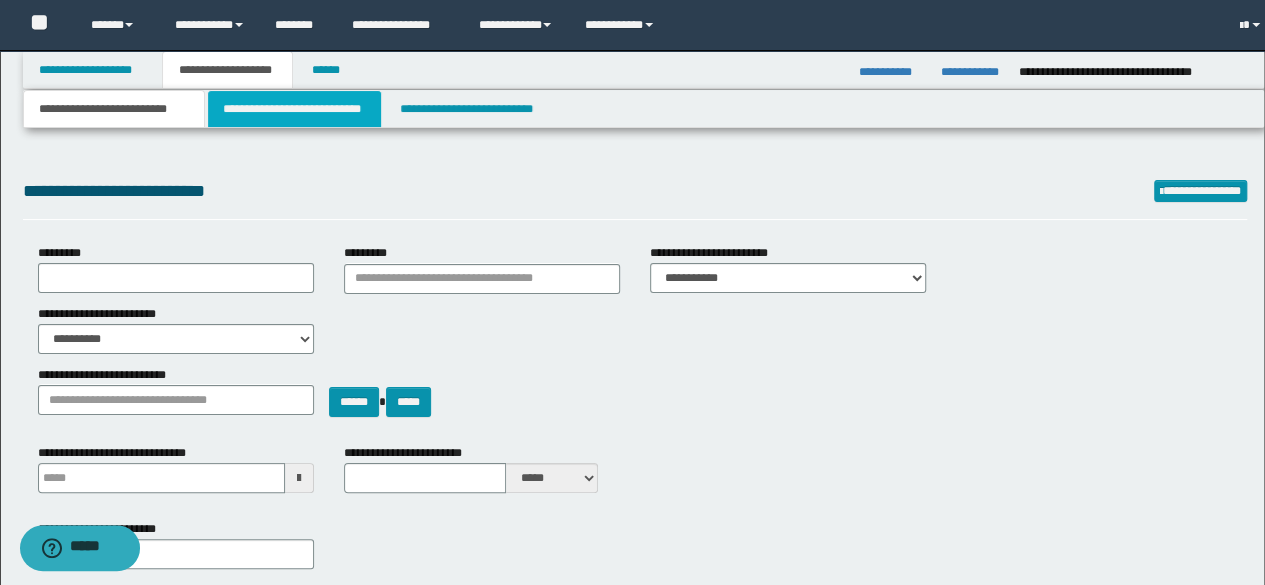 click on "**********" at bounding box center [294, 109] 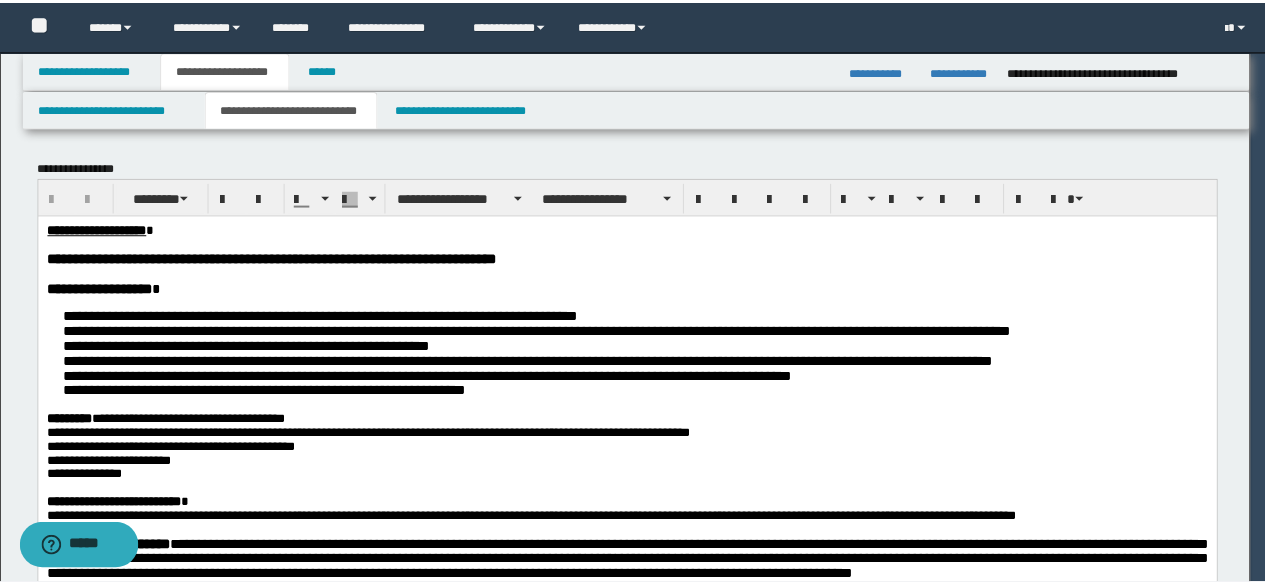 scroll, scrollTop: 0, scrollLeft: 0, axis: both 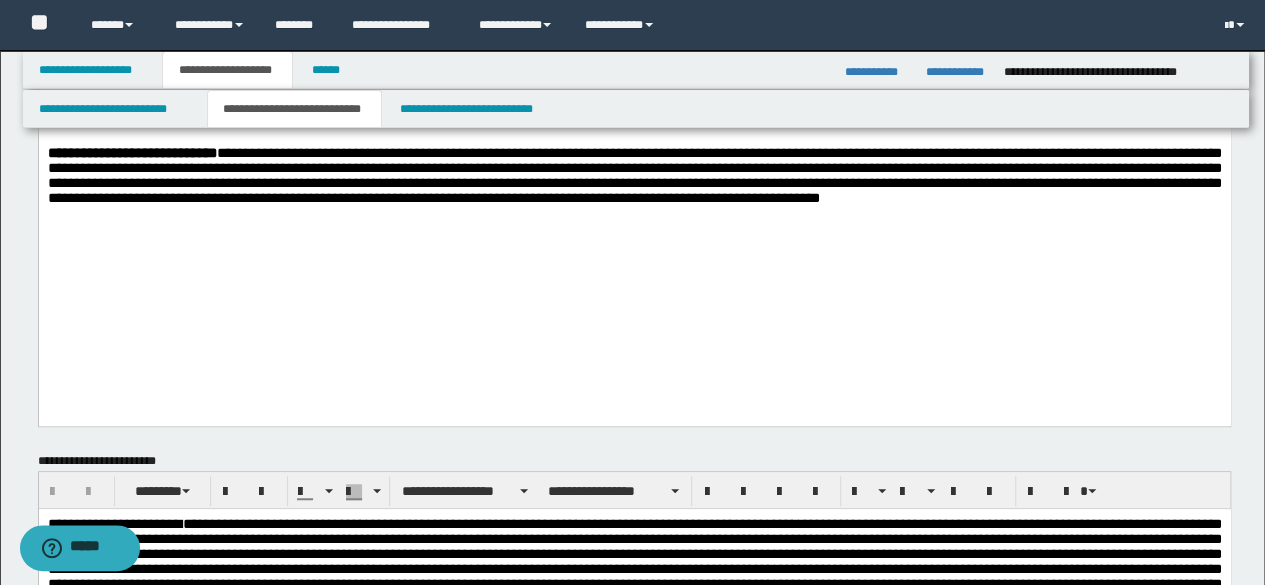click on "**********" at bounding box center (634, -10) 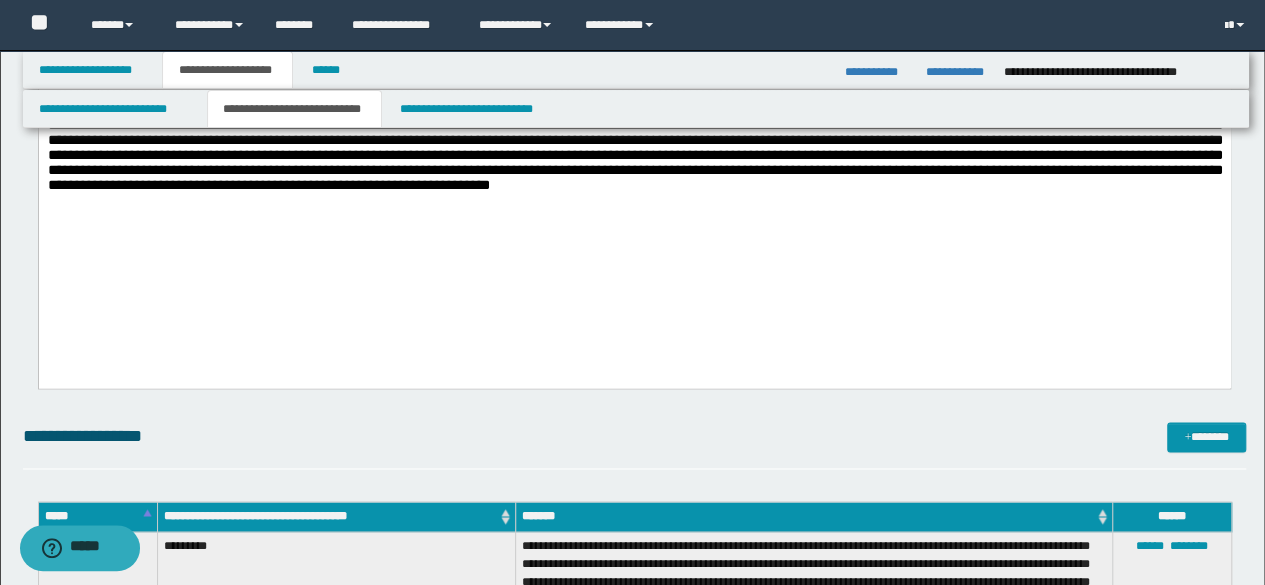 scroll, scrollTop: 1500, scrollLeft: 0, axis: vertical 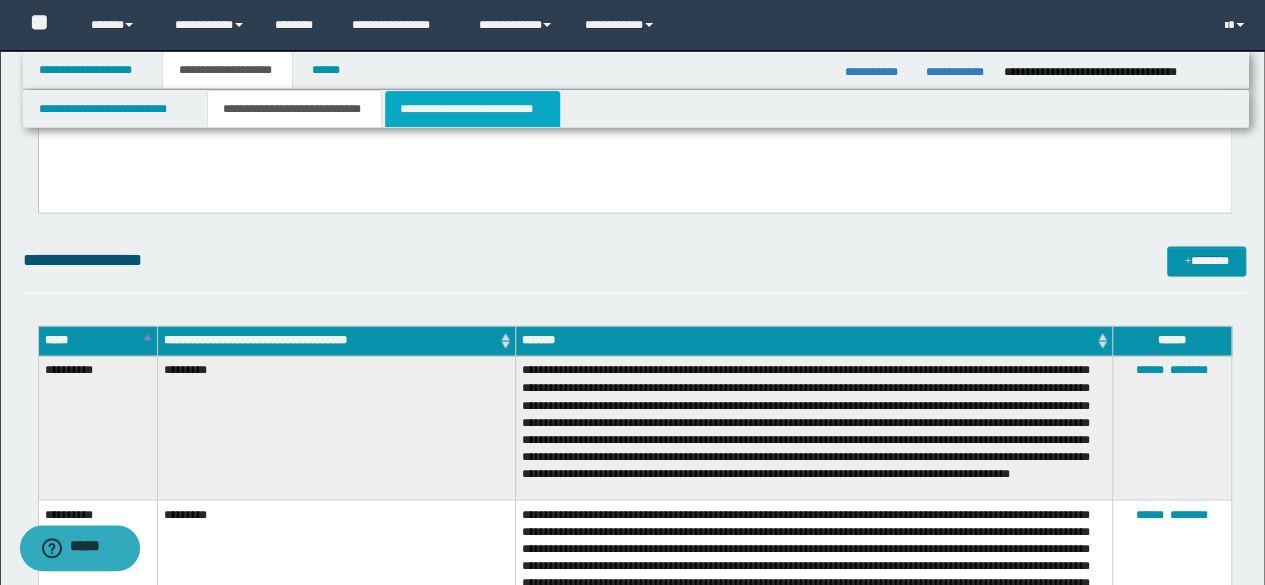 click on "**********" at bounding box center [472, 109] 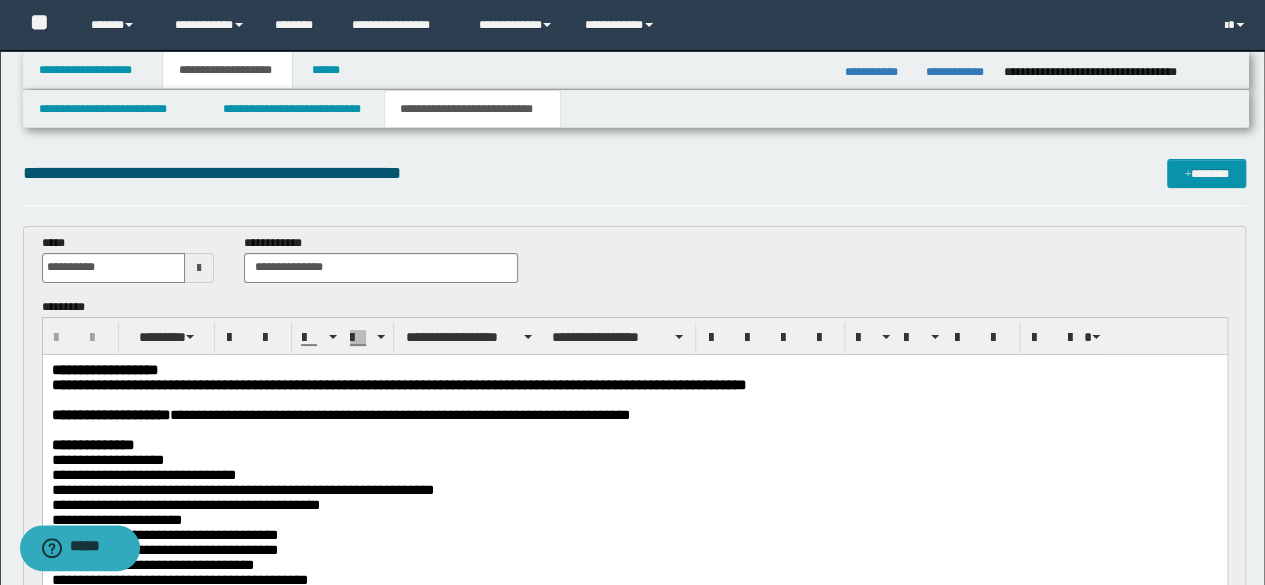 scroll, scrollTop: 0, scrollLeft: 0, axis: both 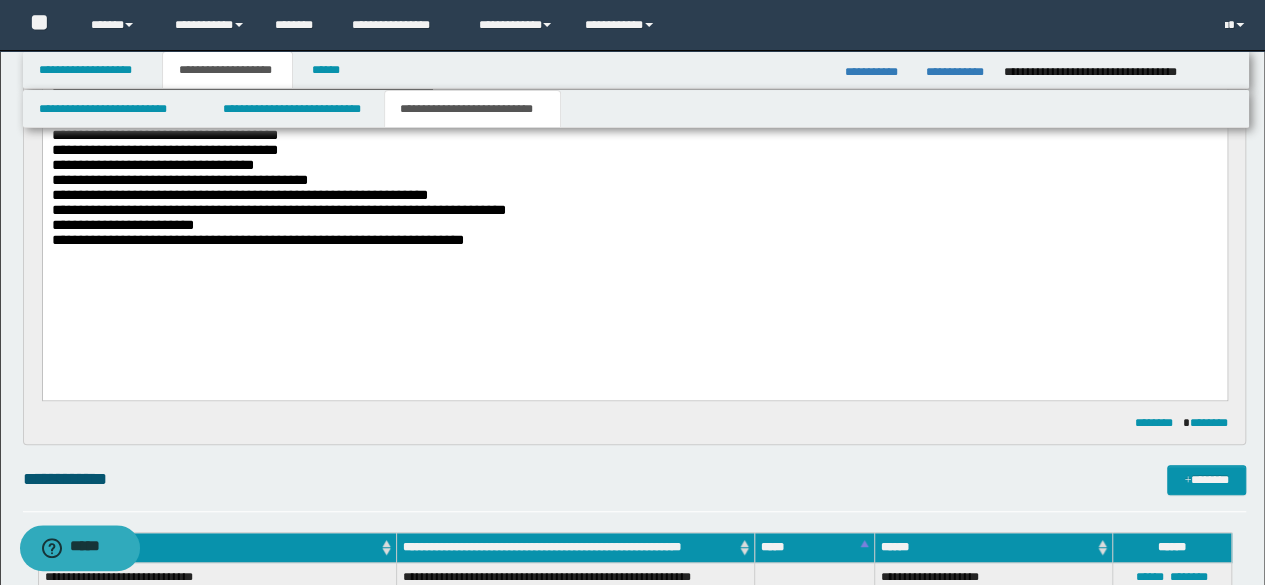 click on "**********" at bounding box center [634, 130] 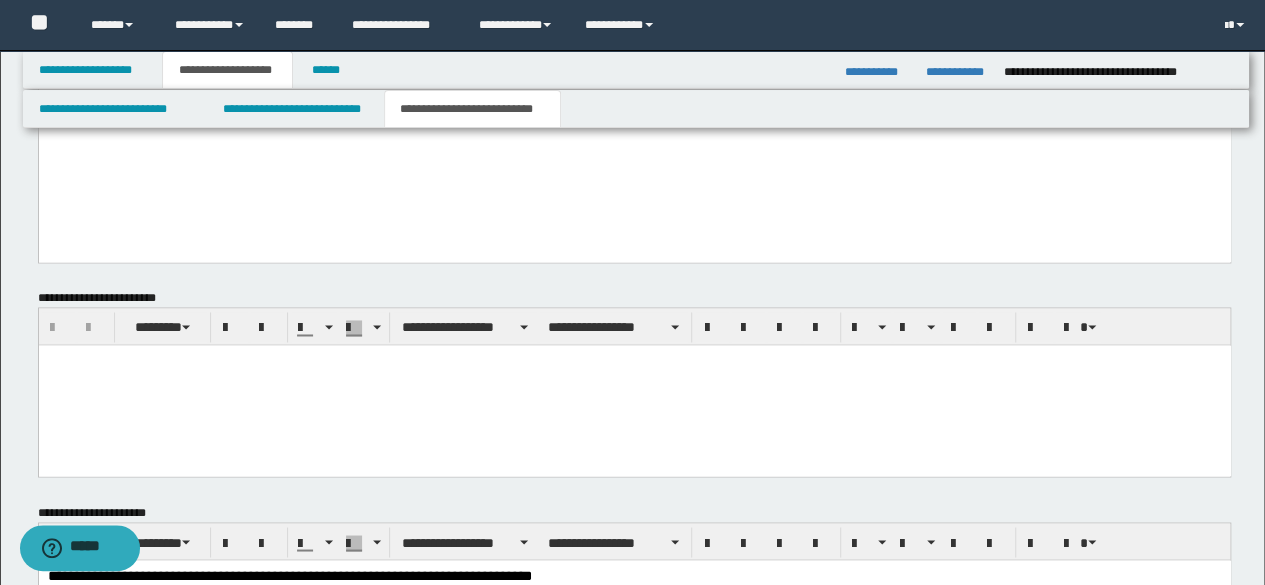 scroll, scrollTop: 1800, scrollLeft: 0, axis: vertical 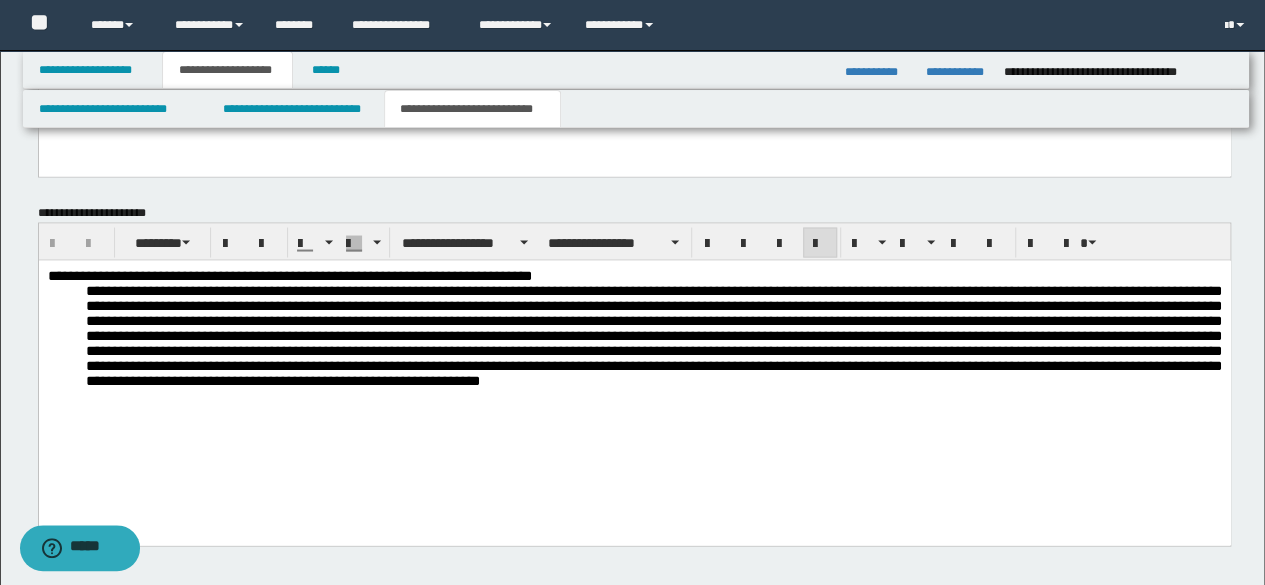 click on "**********" at bounding box center [634, 366] 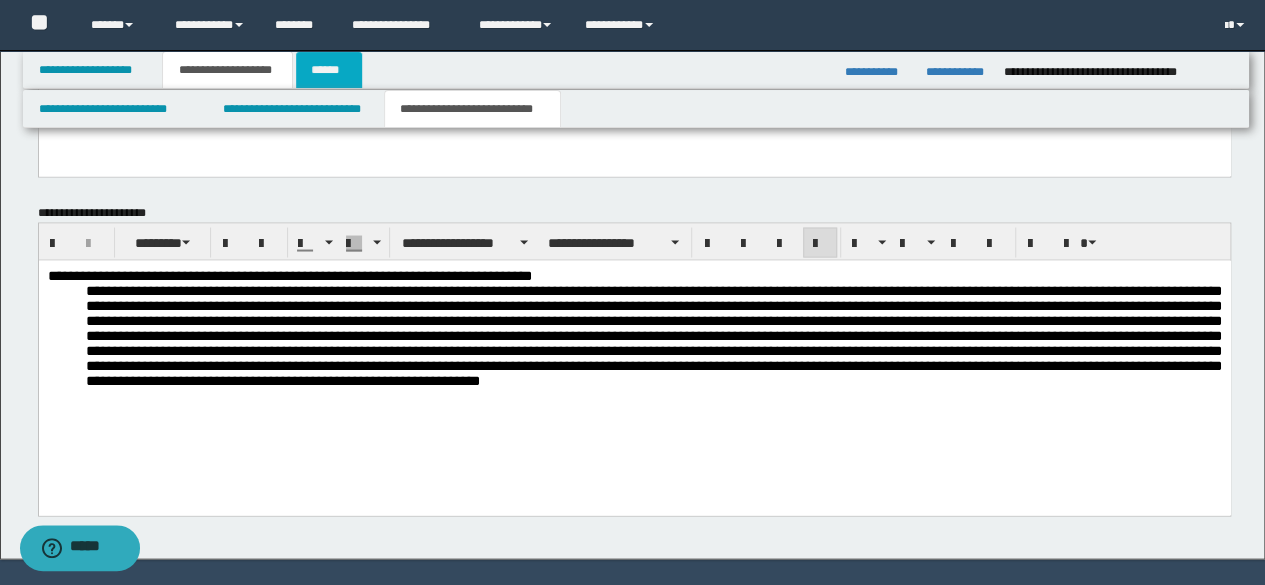 click on "******" at bounding box center (329, 70) 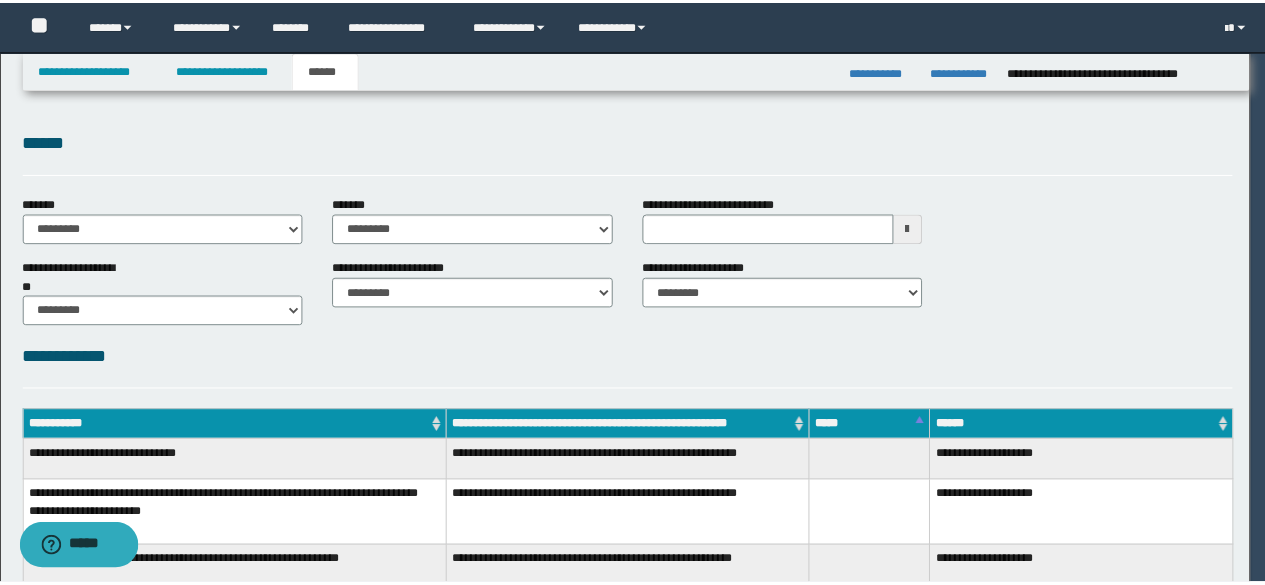 scroll, scrollTop: 0, scrollLeft: 0, axis: both 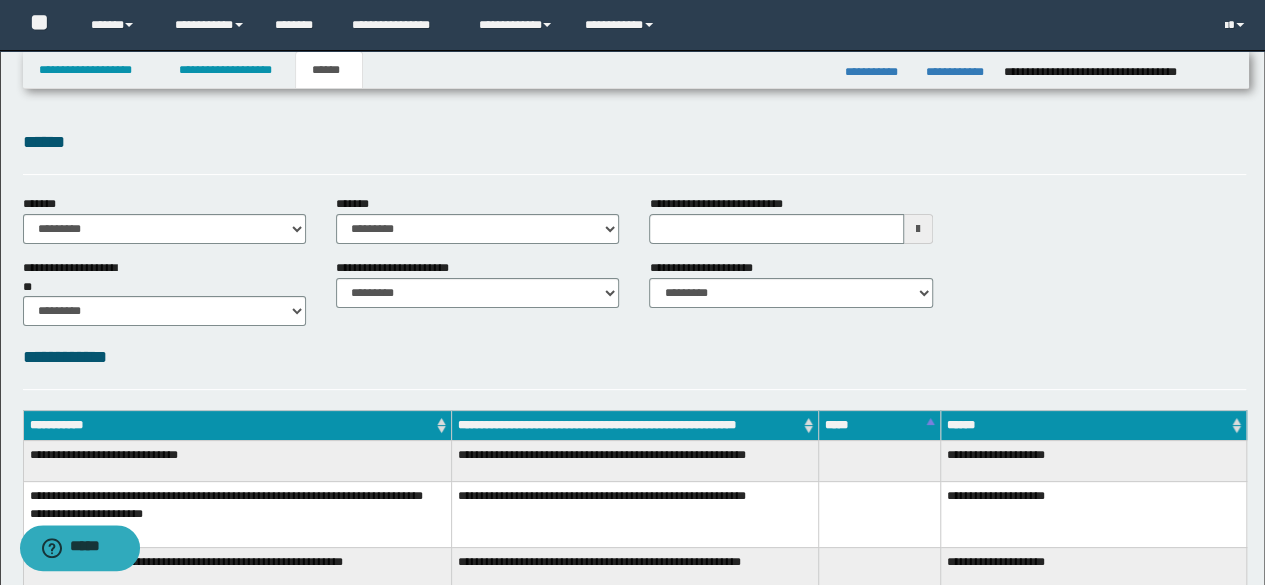 click on "**********" at bounding box center (635, 291) 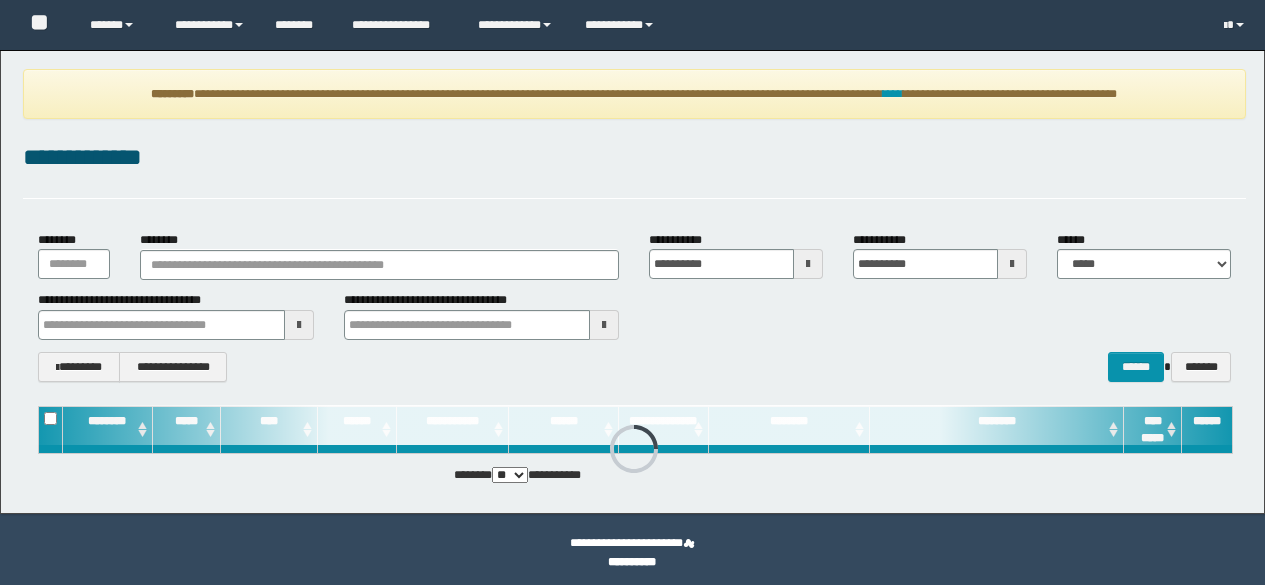 scroll, scrollTop: 0, scrollLeft: 0, axis: both 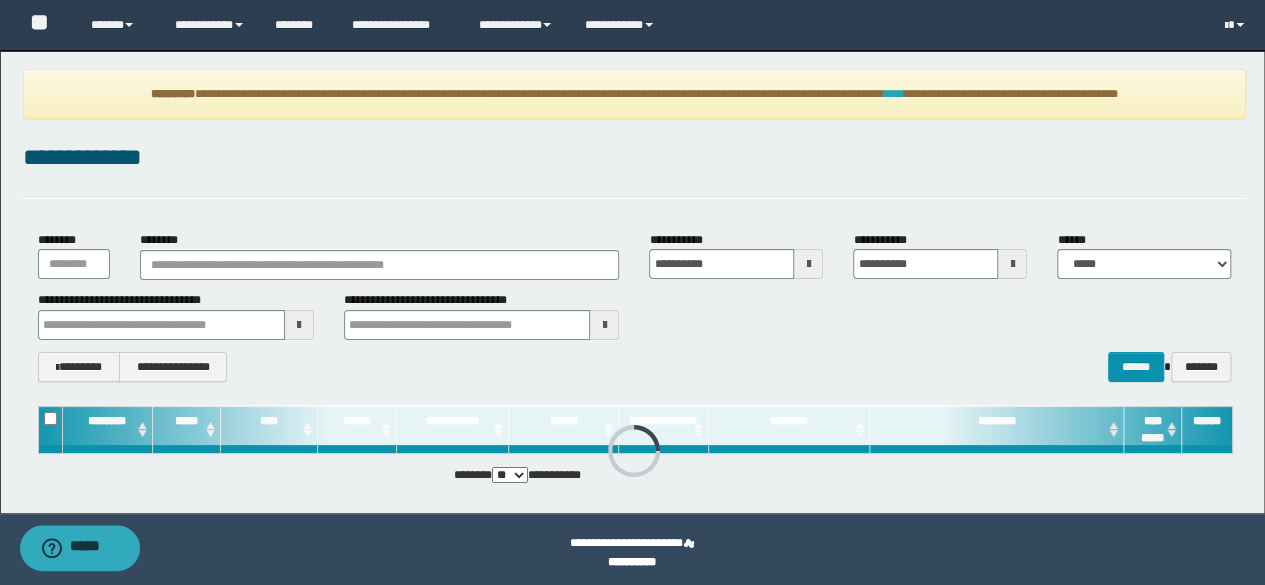 click on "****" at bounding box center [893, 94] 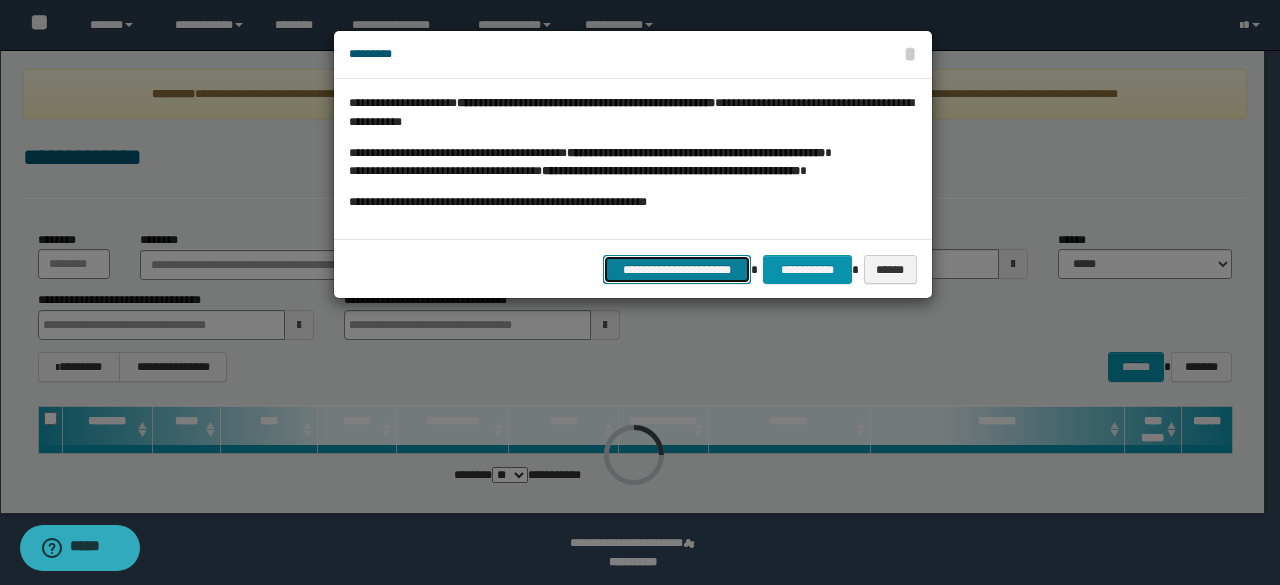 click on "**********" at bounding box center [677, 269] 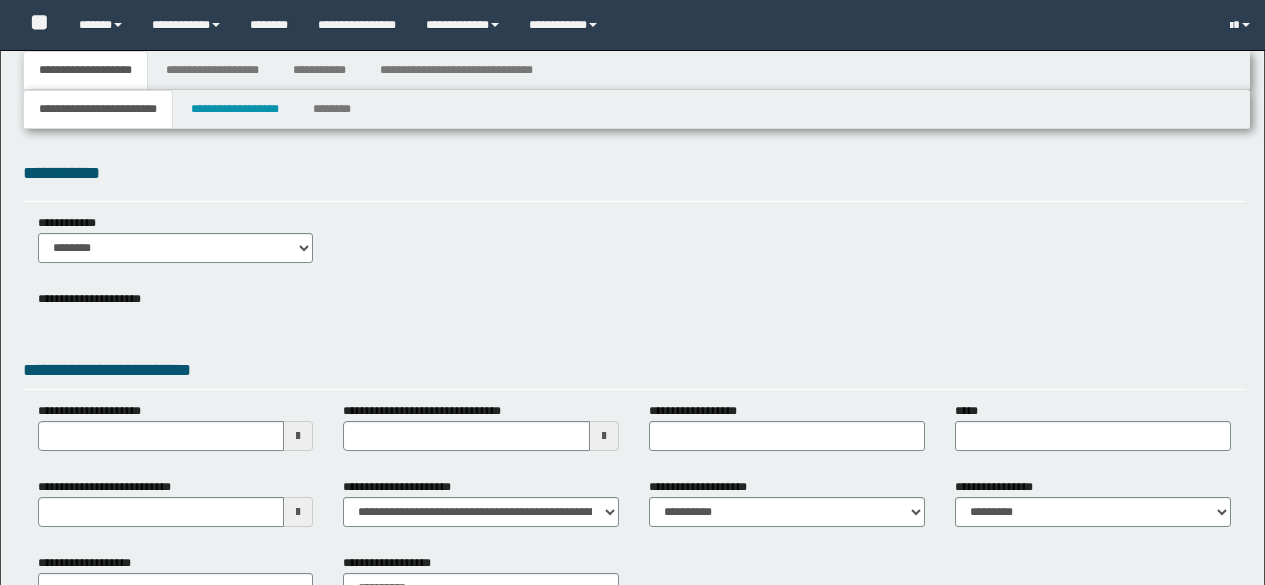 type 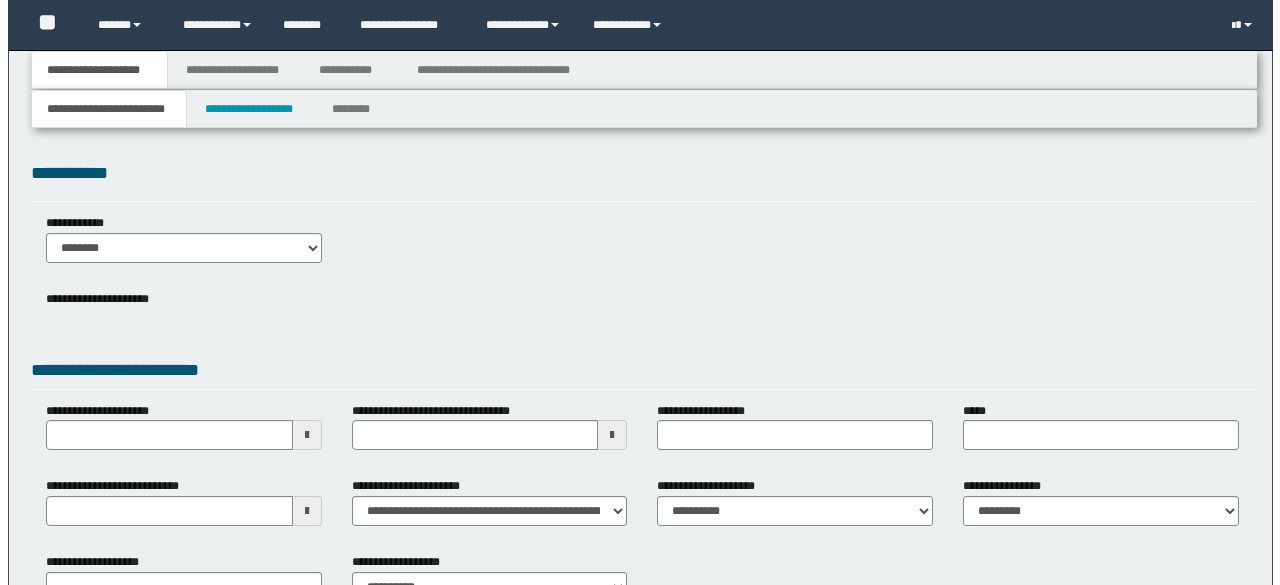 scroll, scrollTop: 0, scrollLeft: 0, axis: both 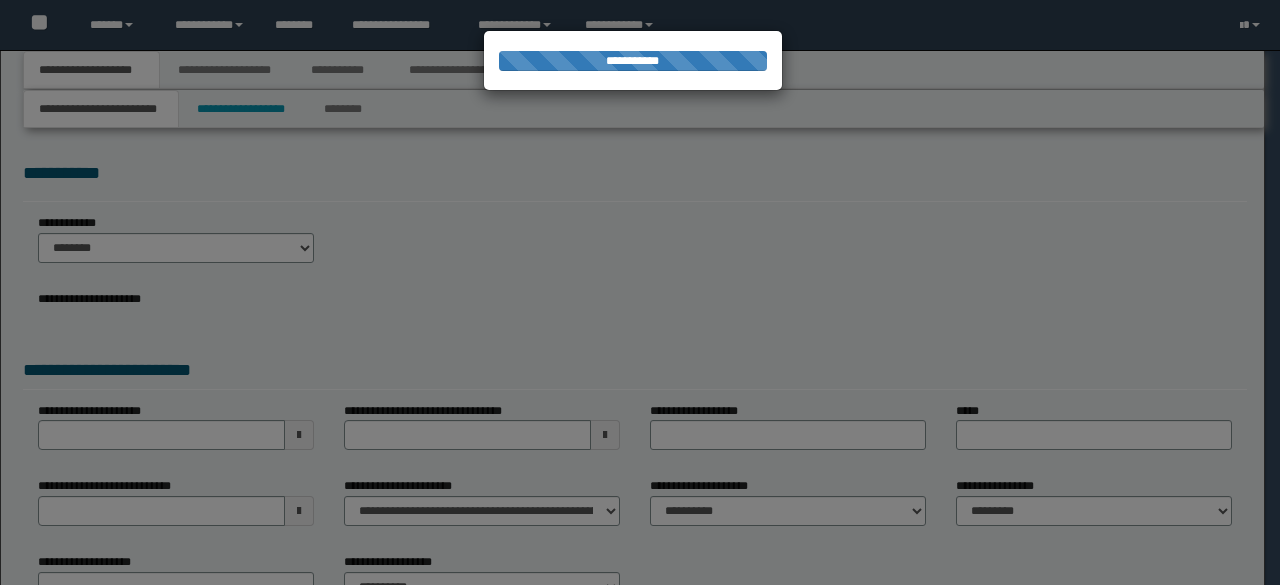 type on "**********" 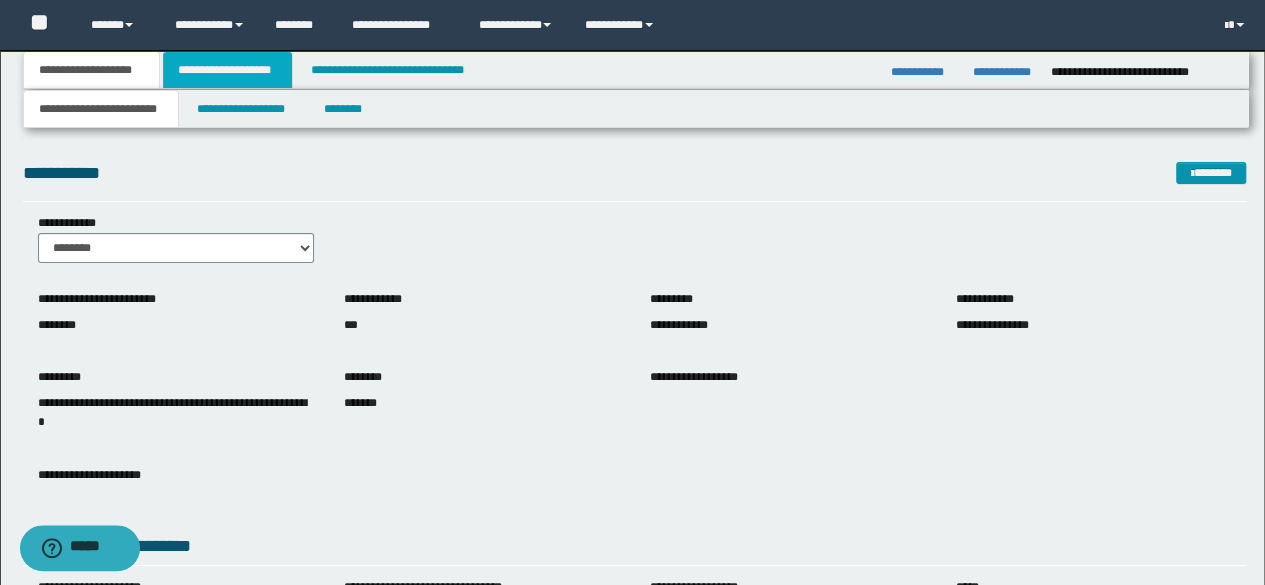 click on "**********" at bounding box center [227, 70] 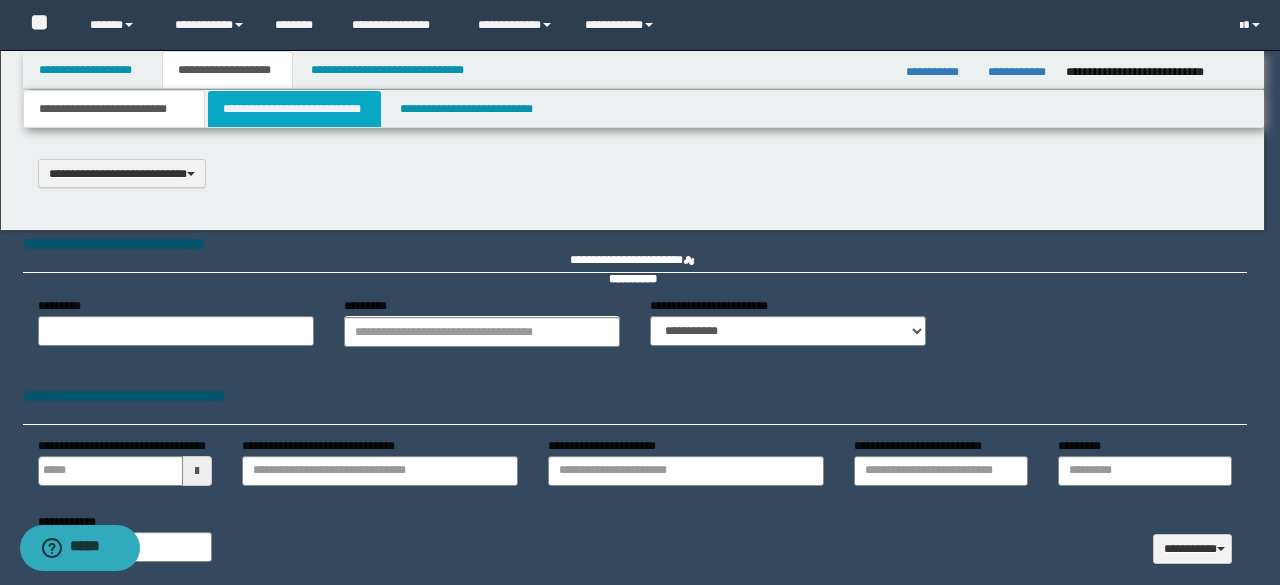 scroll, scrollTop: 0, scrollLeft: 0, axis: both 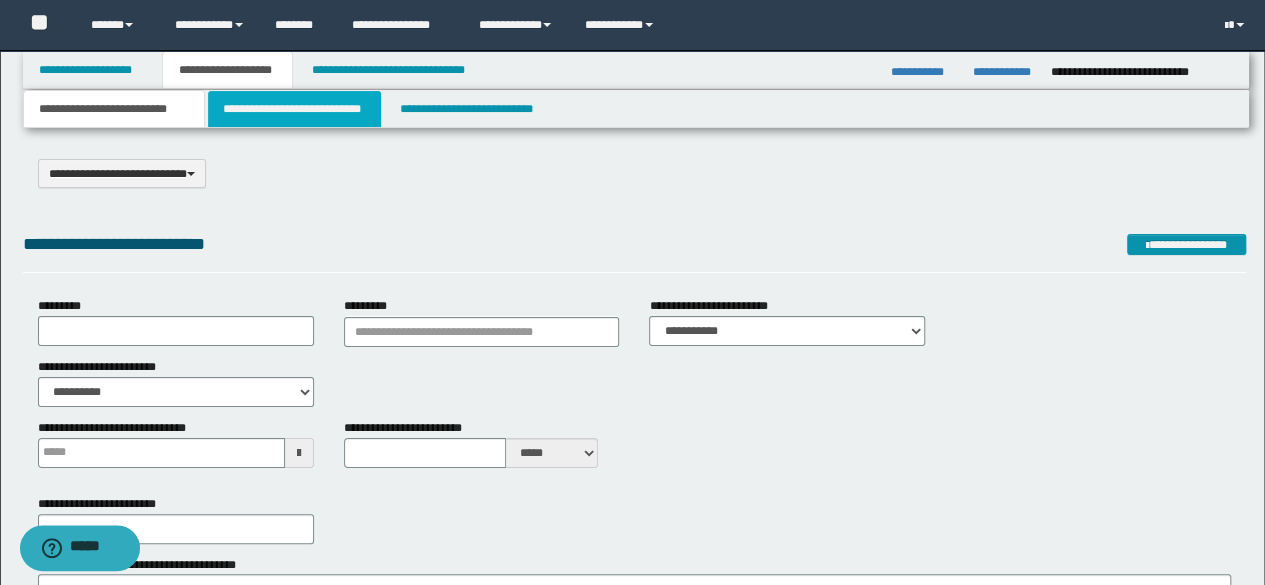 click on "**********" at bounding box center [294, 109] 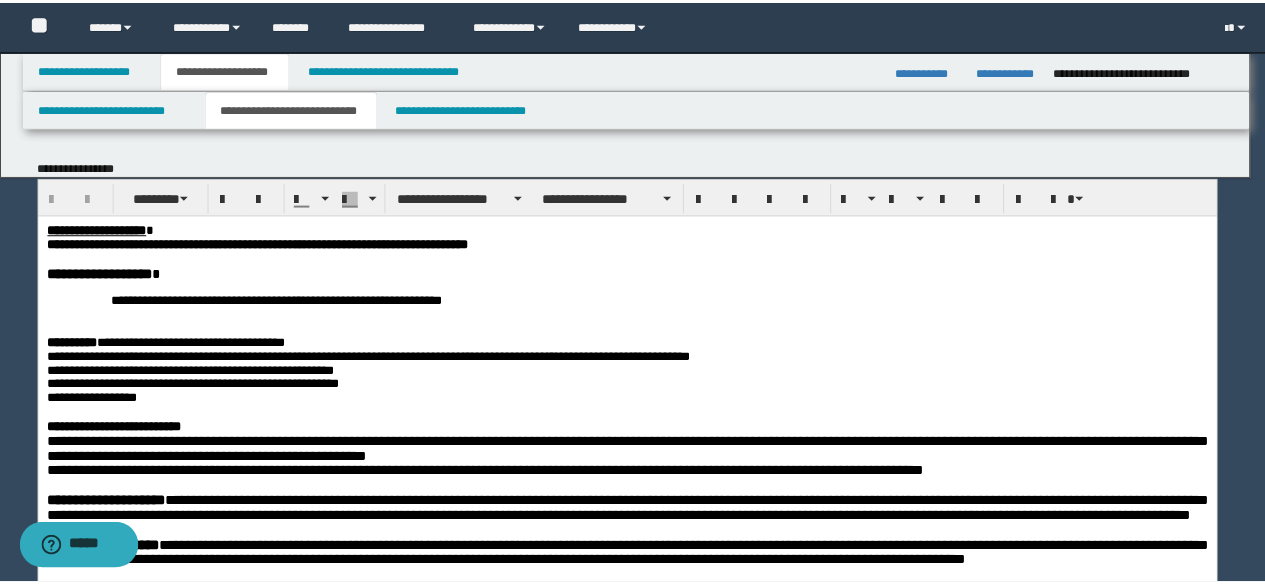 scroll, scrollTop: 0, scrollLeft: 0, axis: both 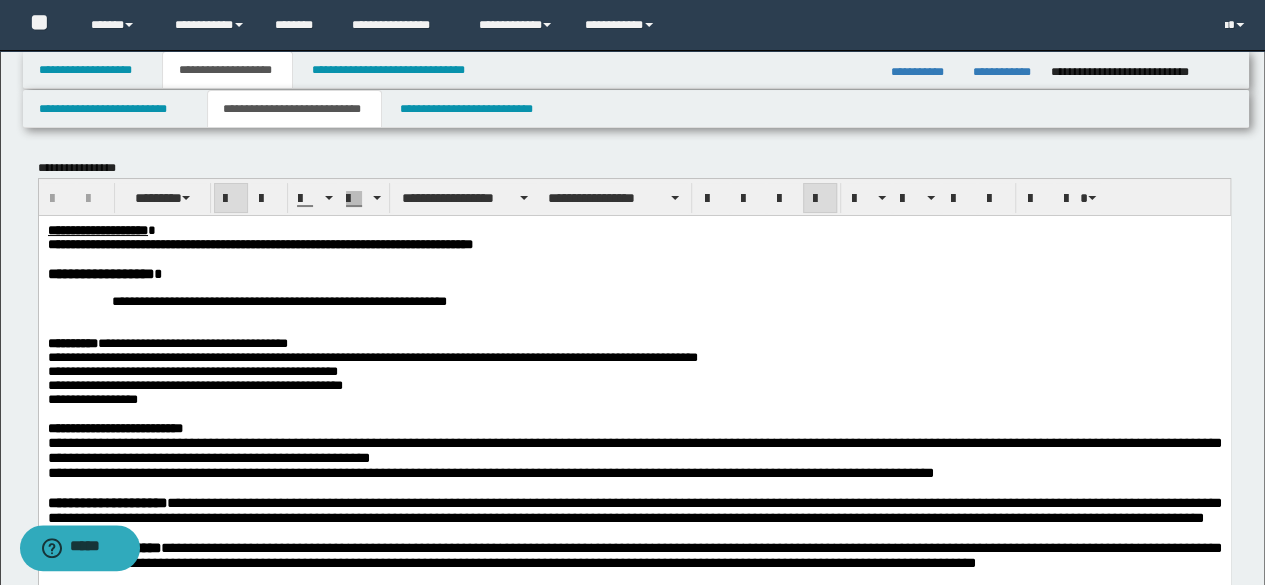 click on "**********" at bounding box center [634, 459] 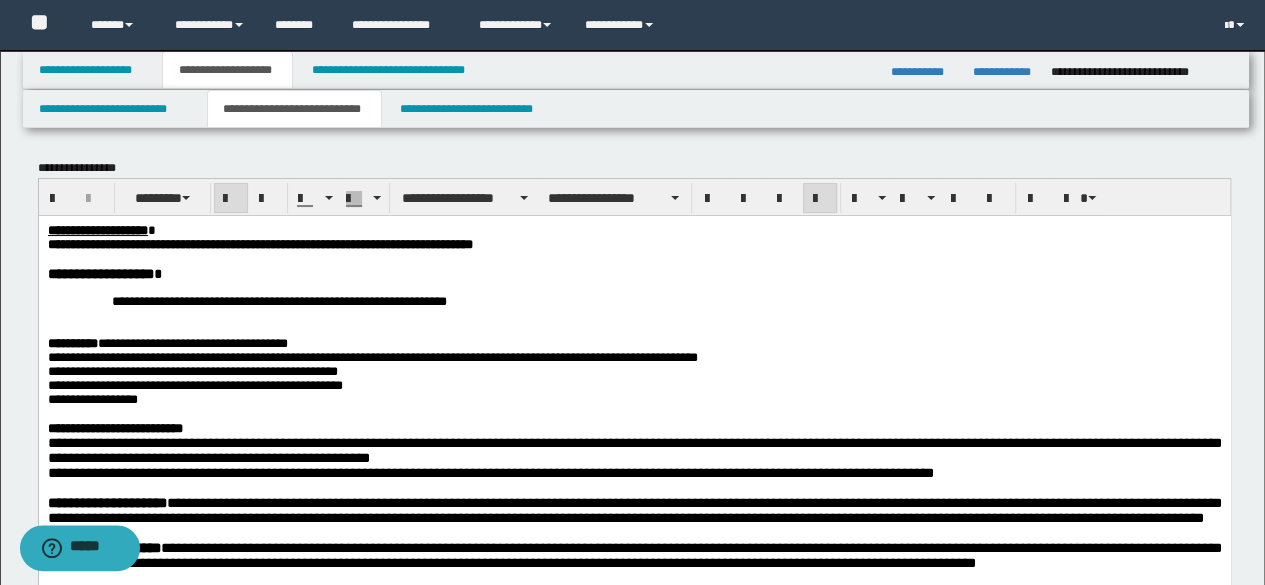 type 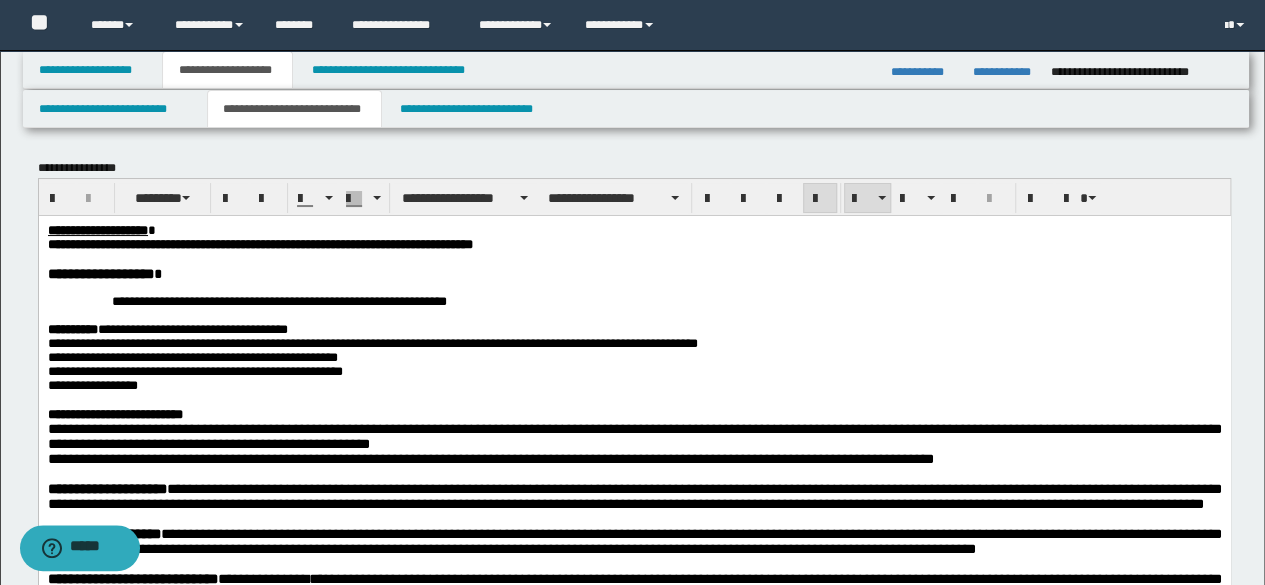 click on "**********" at bounding box center [634, 230] 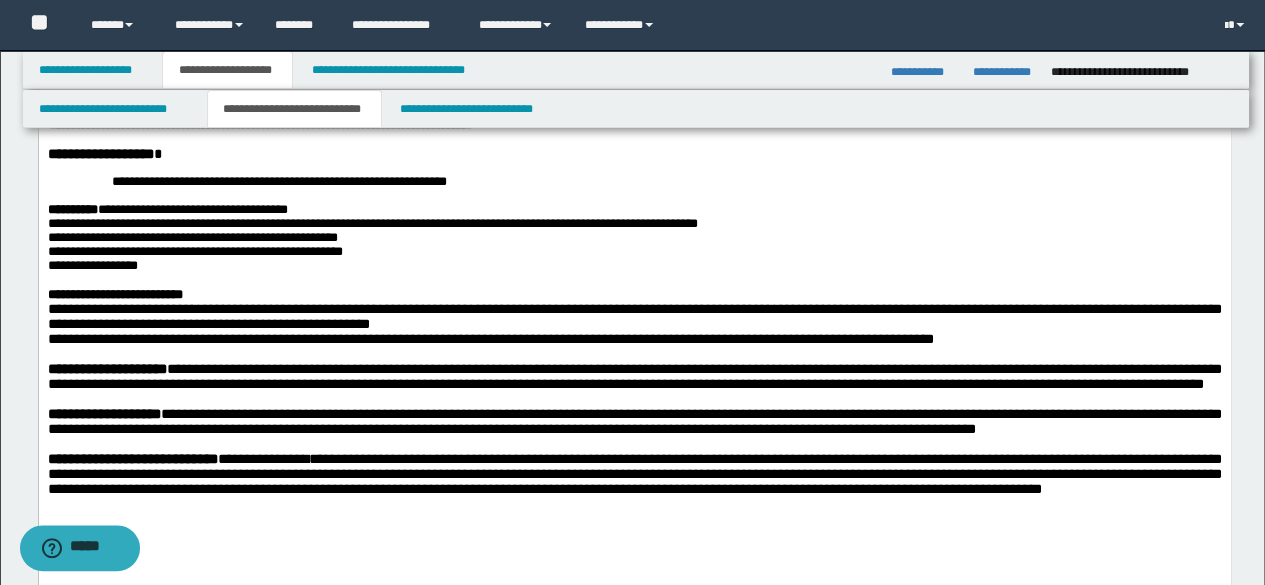 scroll, scrollTop: 200, scrollLeft: 0, axis: vertical 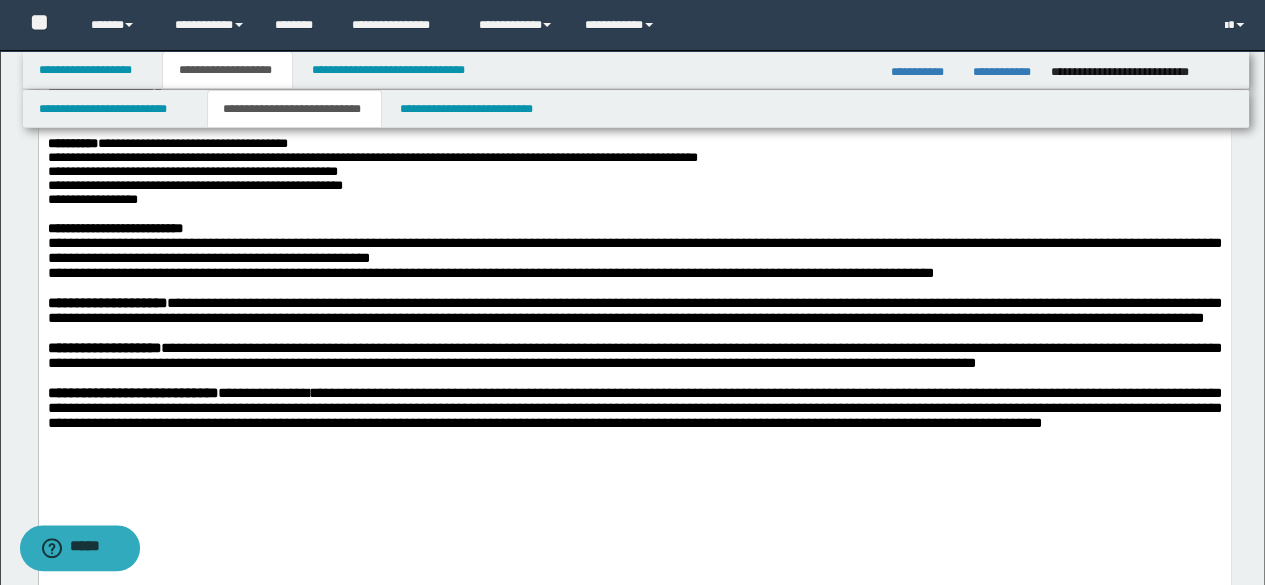 click on "**********" at bounding box center [634, 249] 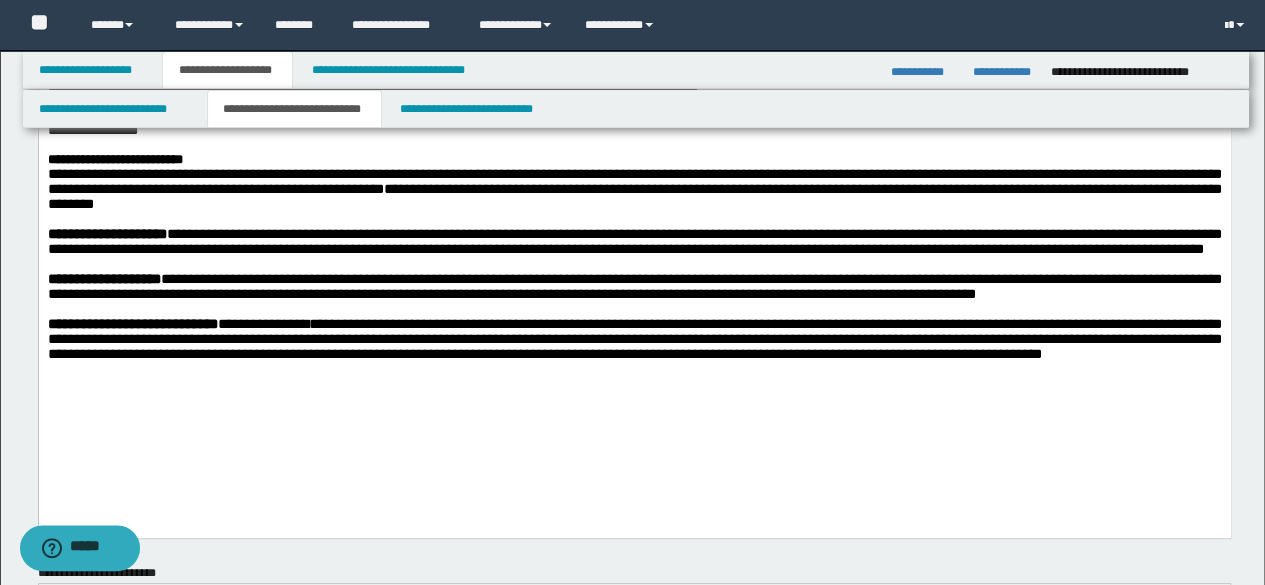 scroll, scrollTop: 300, scrollLeft: 0, axis: vertical 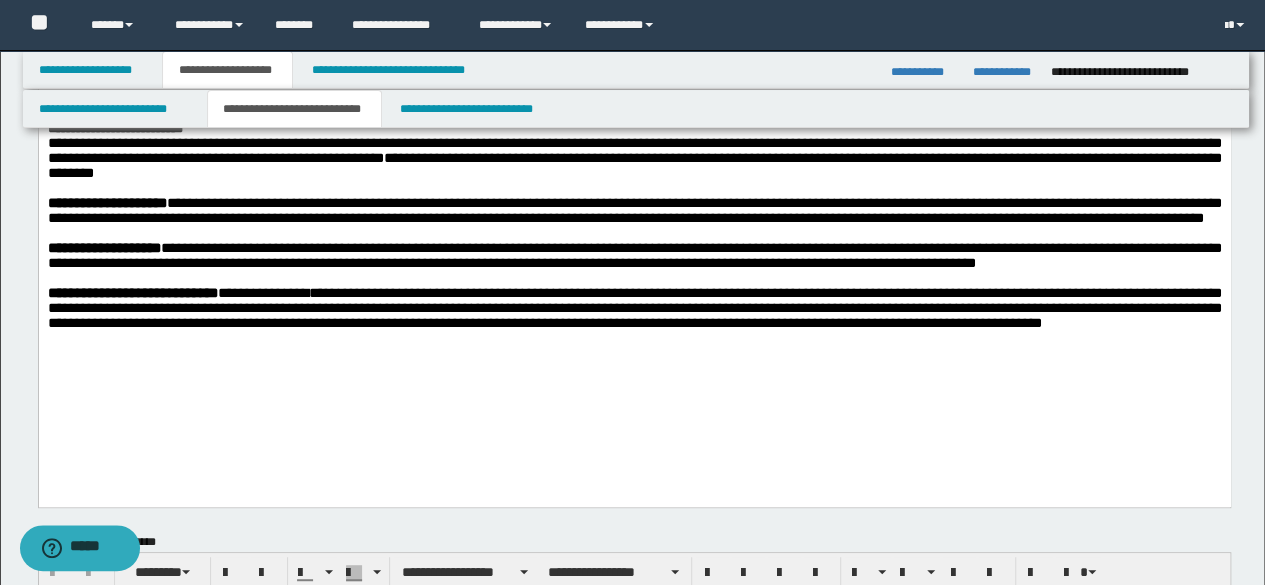 click at bounding box center (634, 338) 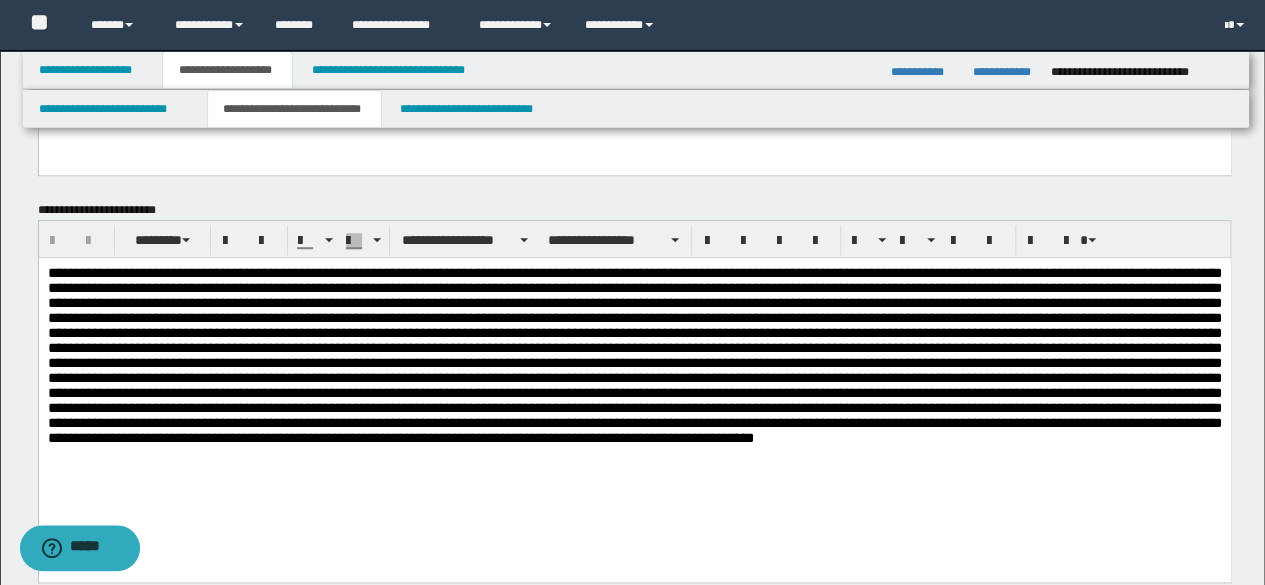 scroll, scrollTop: 700, scrollLeft: 0, axis: vertical 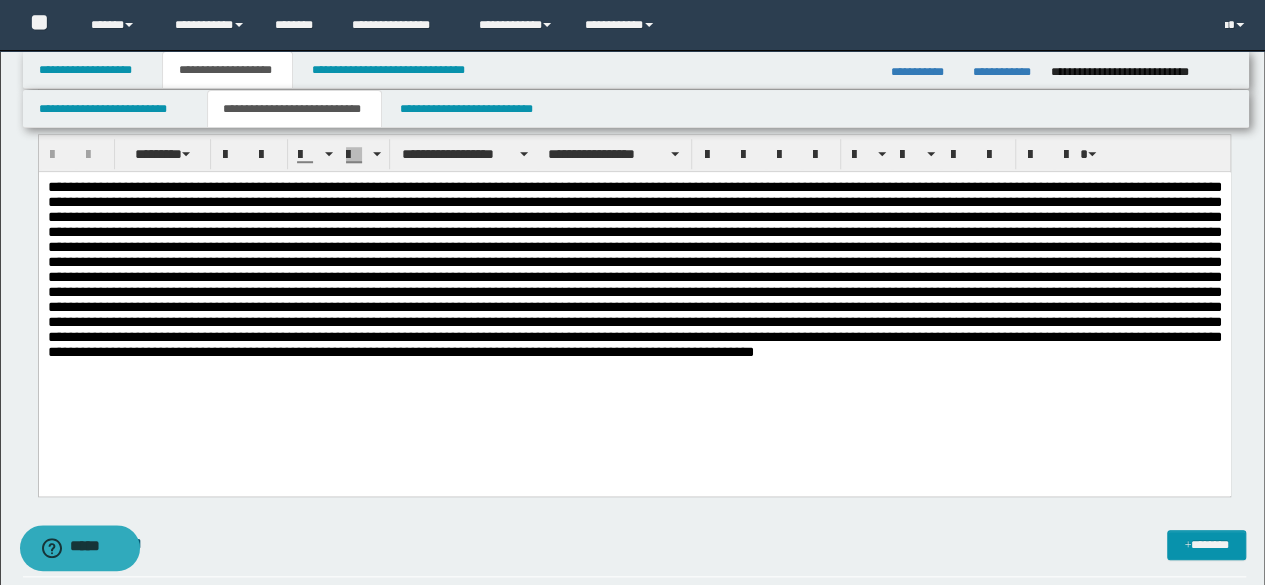 click at bounding box center (634, 295) 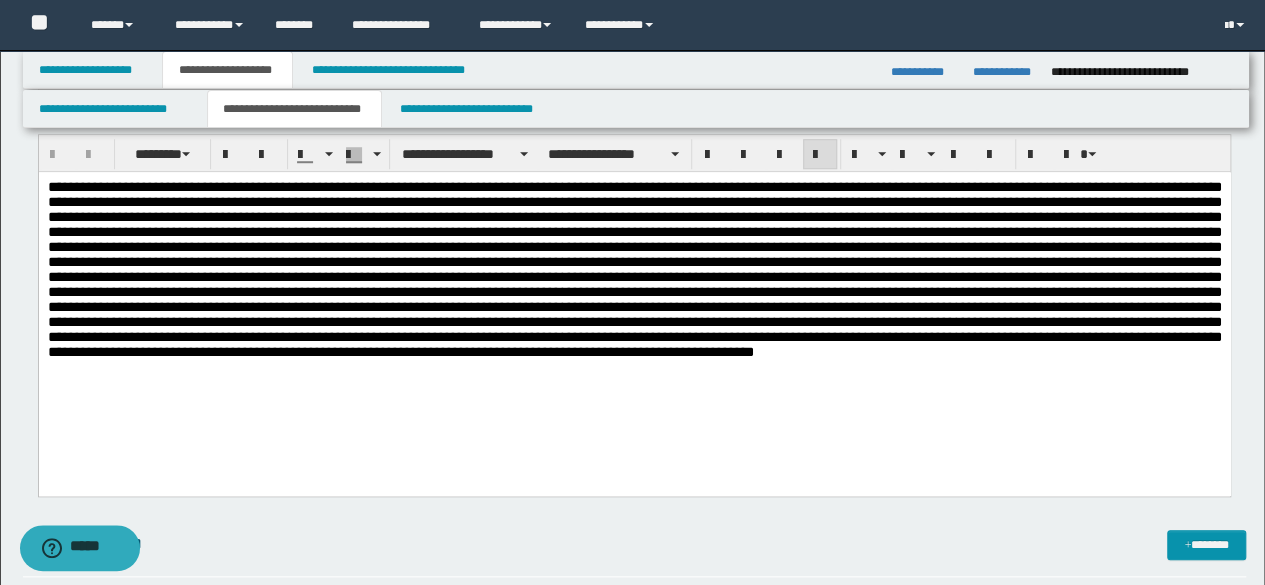 type 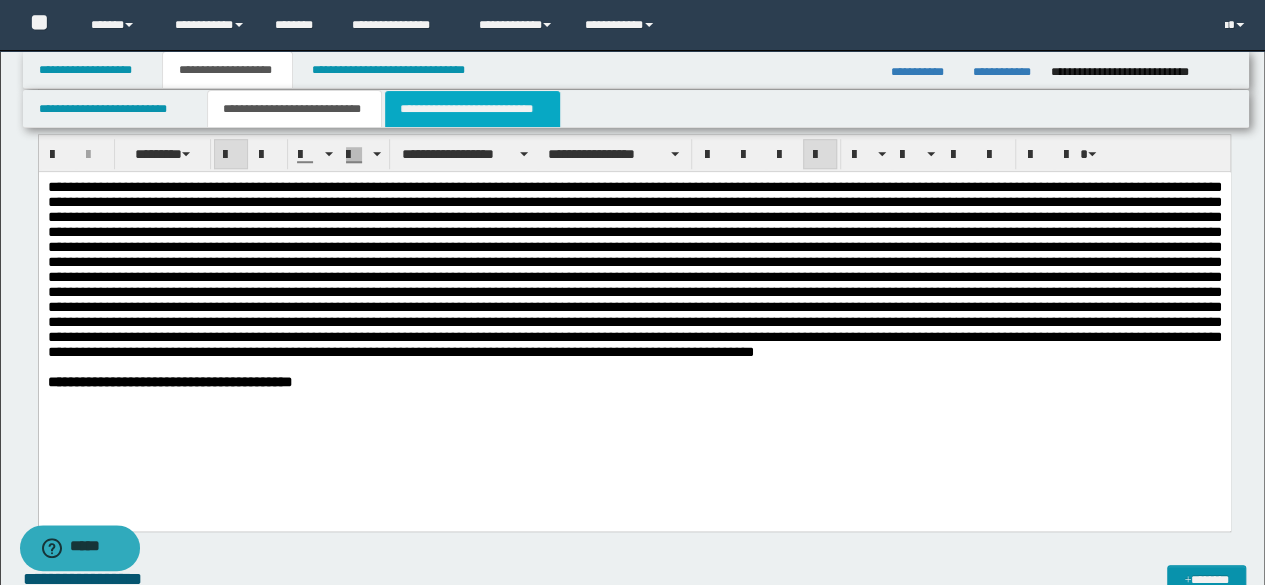 click on "**********" at bounding box center [472, 109] 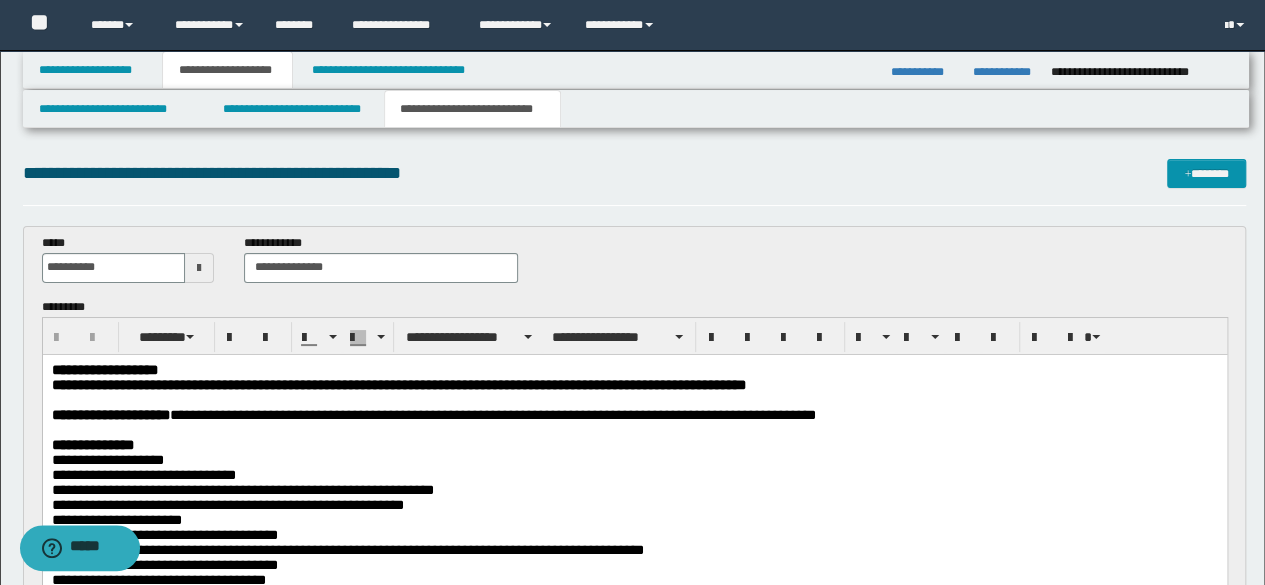 scroll, scrollTop: 100, scrollLeft: 0, axis: vertical 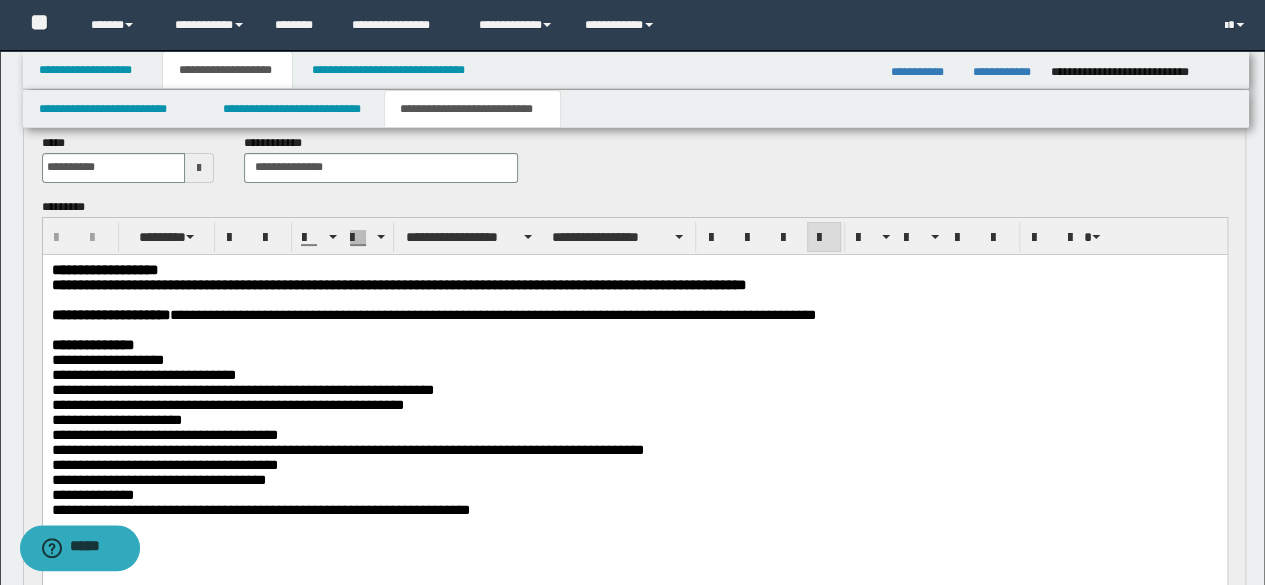 click on "**********" at bounding box center [634, 314] 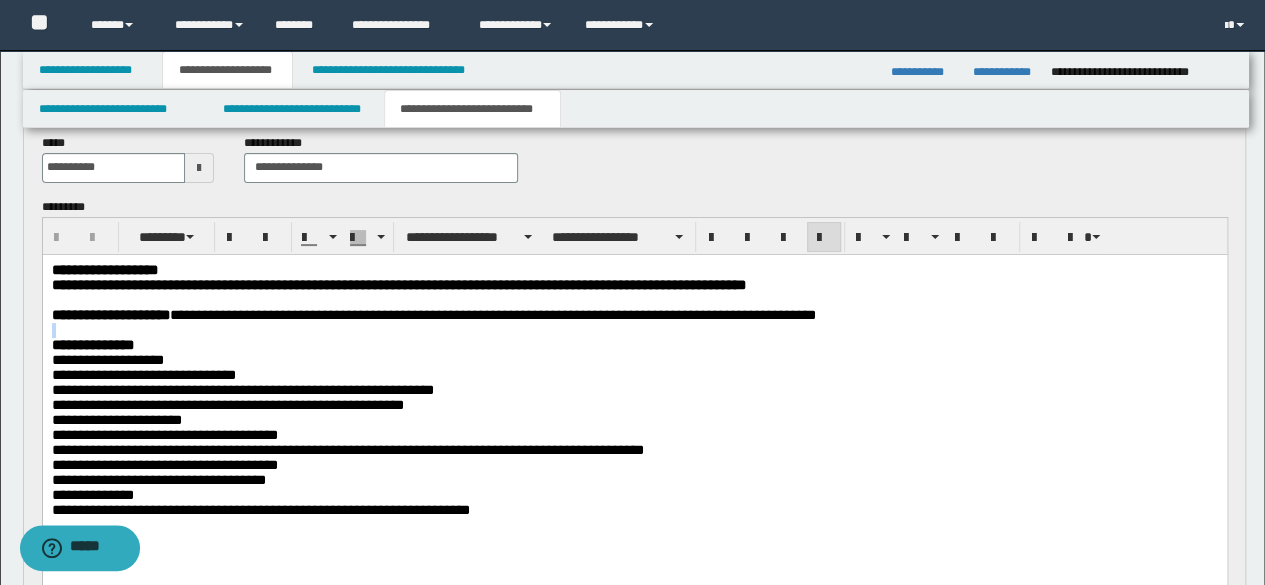 click on "**********" at bounding box center (634, 314) 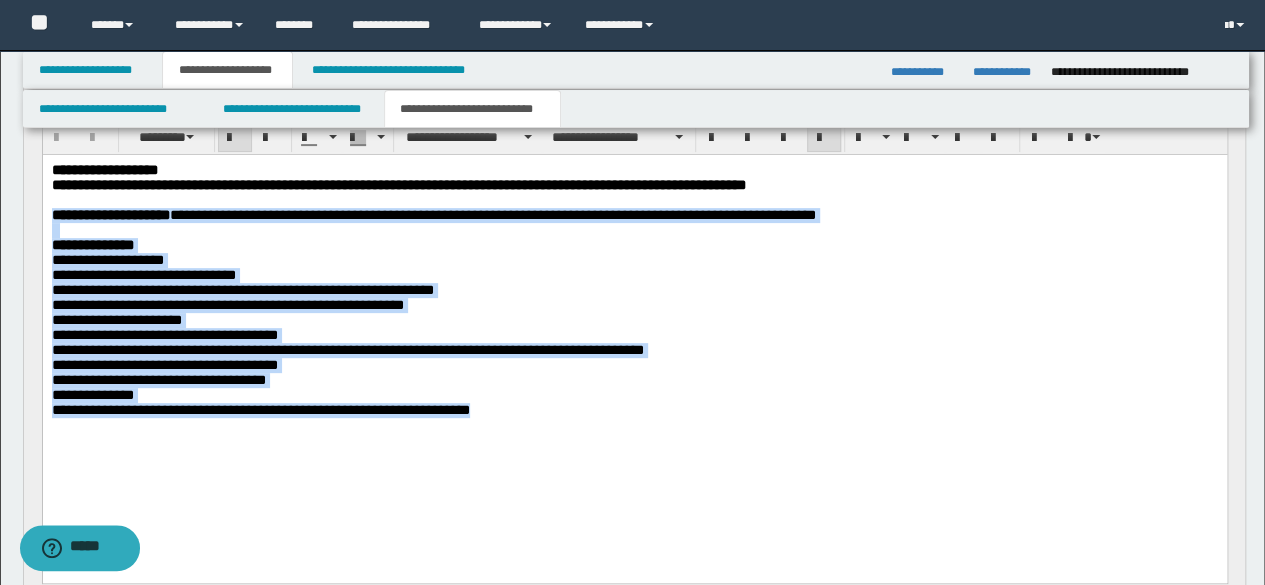 drag, startPoint x: 496, startPoint y: 446, endPoint x: 42, endPoint y: 226, distance: 504.4958 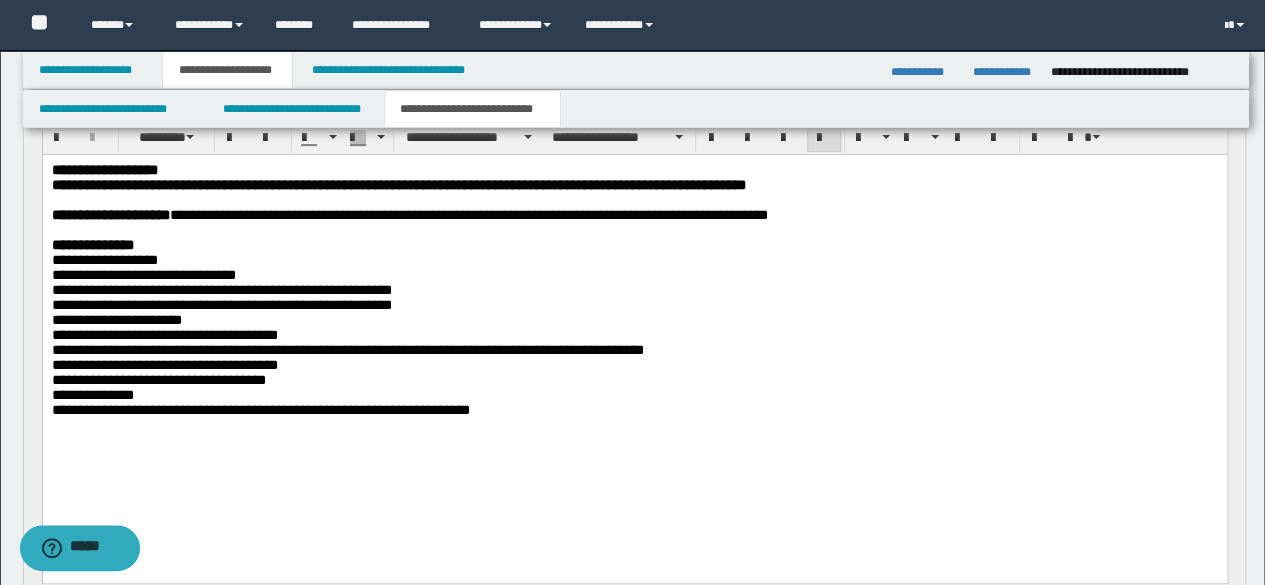 click at bounding box center [634, 424] 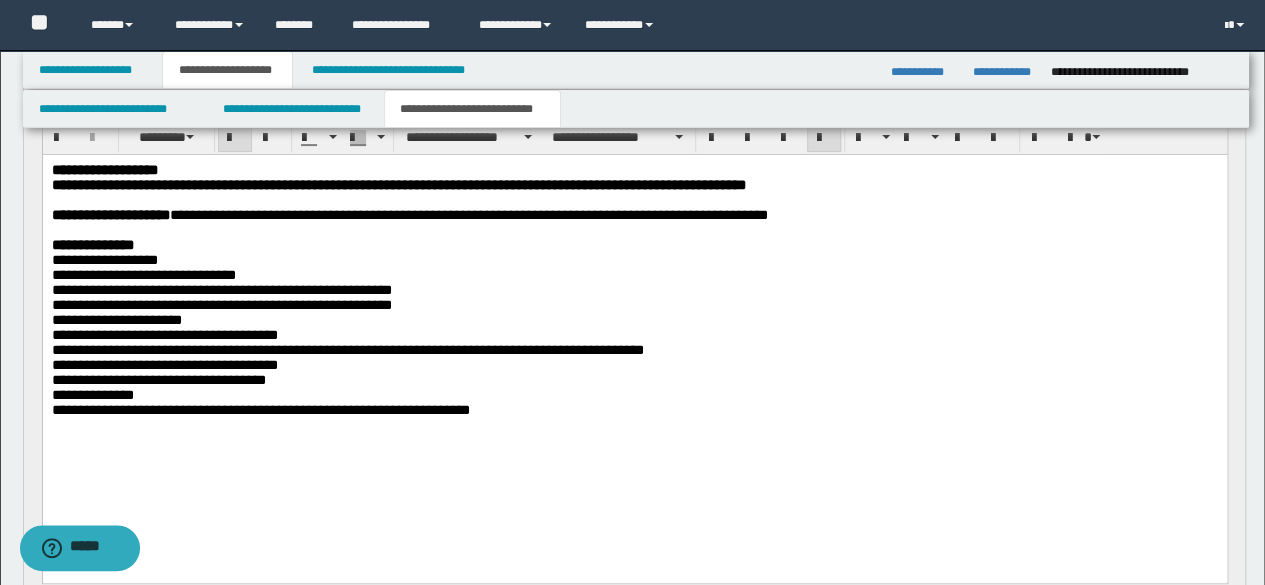 click on "**********" at bounding box center [634, 409] 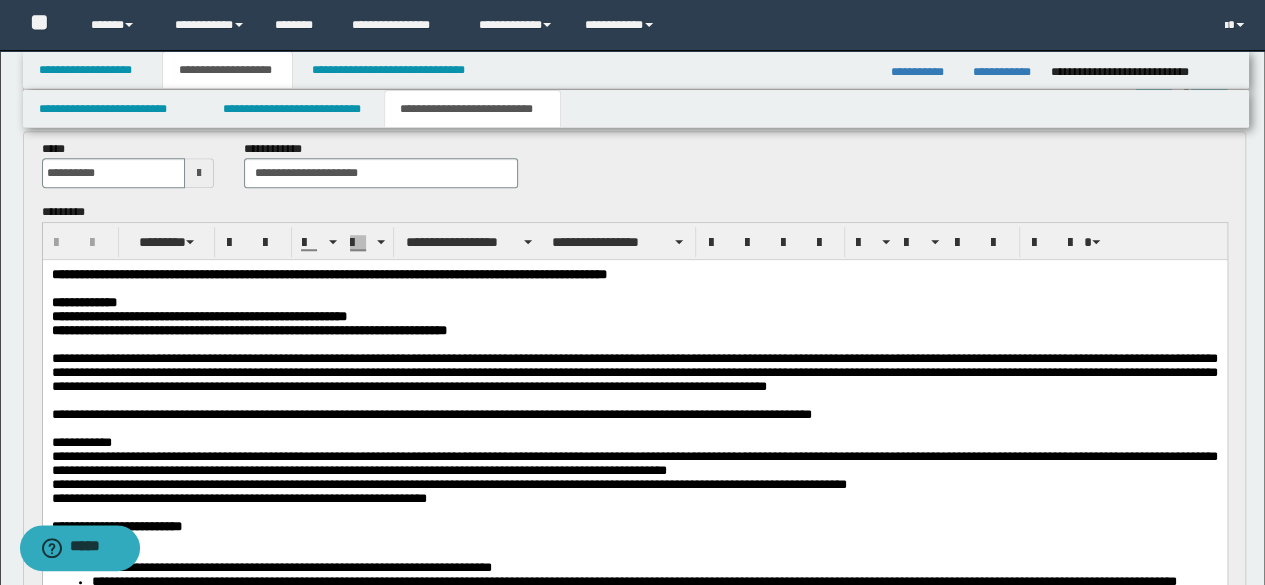 scroll, scrollTop: 900, scrollLeft: 0, axis: vertical 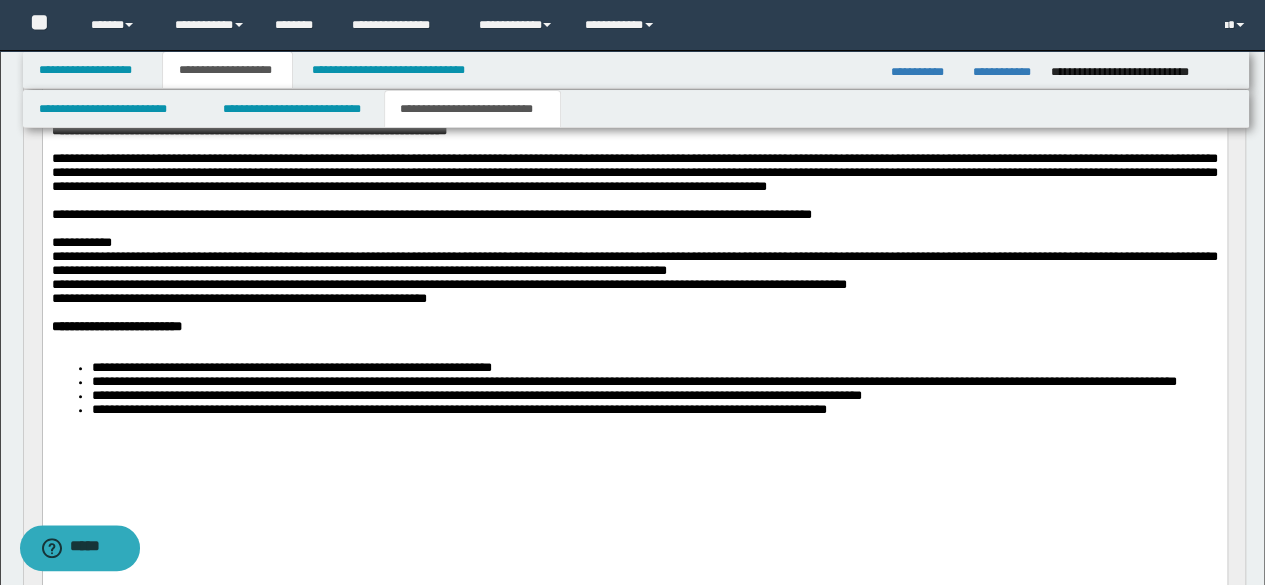 click at bounding box center [634, 341] 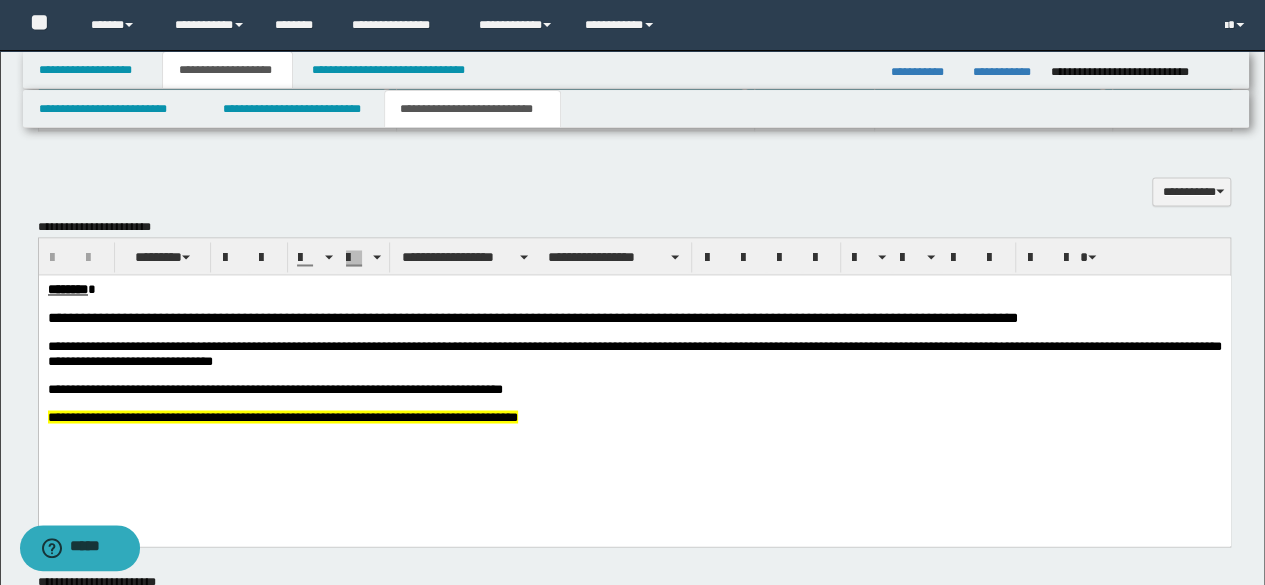 scroll, scrollTop: 1700, scrollLeft: 0, axis: vertical 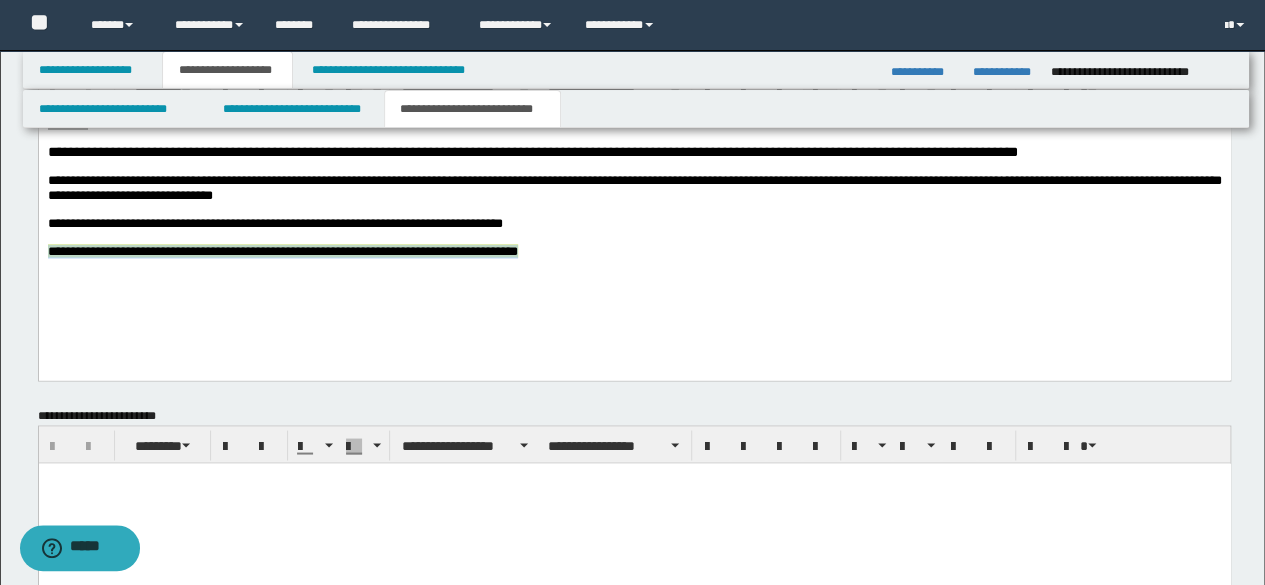 drag, startPoint x: 599, startPoint y: 266, endPoint x: 38, endPoint y: 370, distance: 570.5585 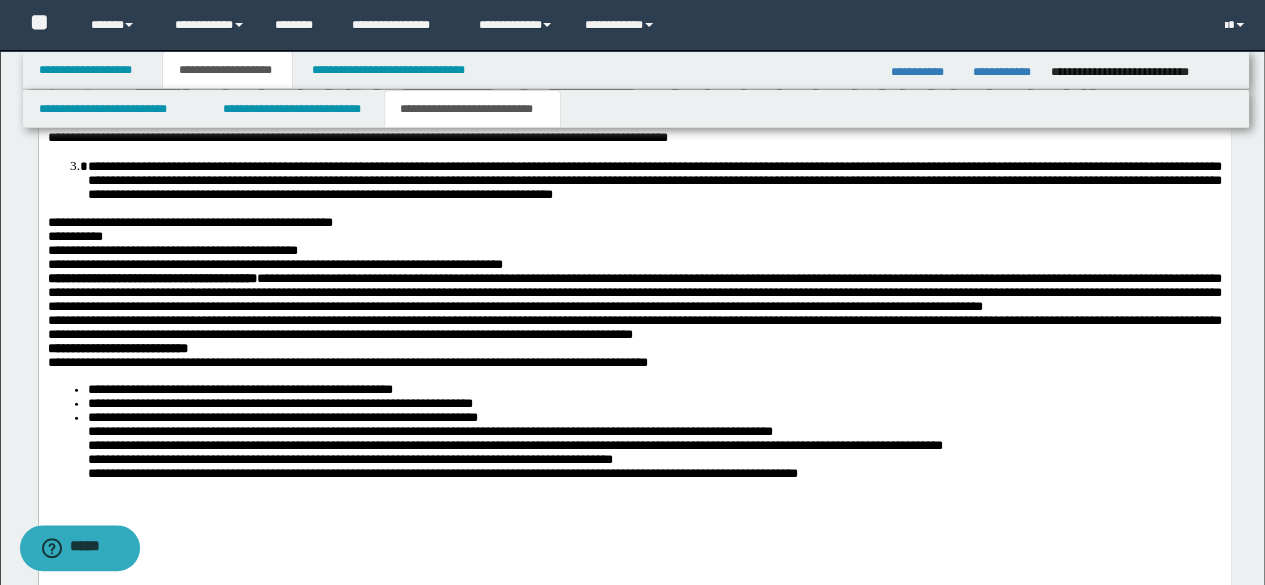 click on "**********" at bounding box center (634, 338) 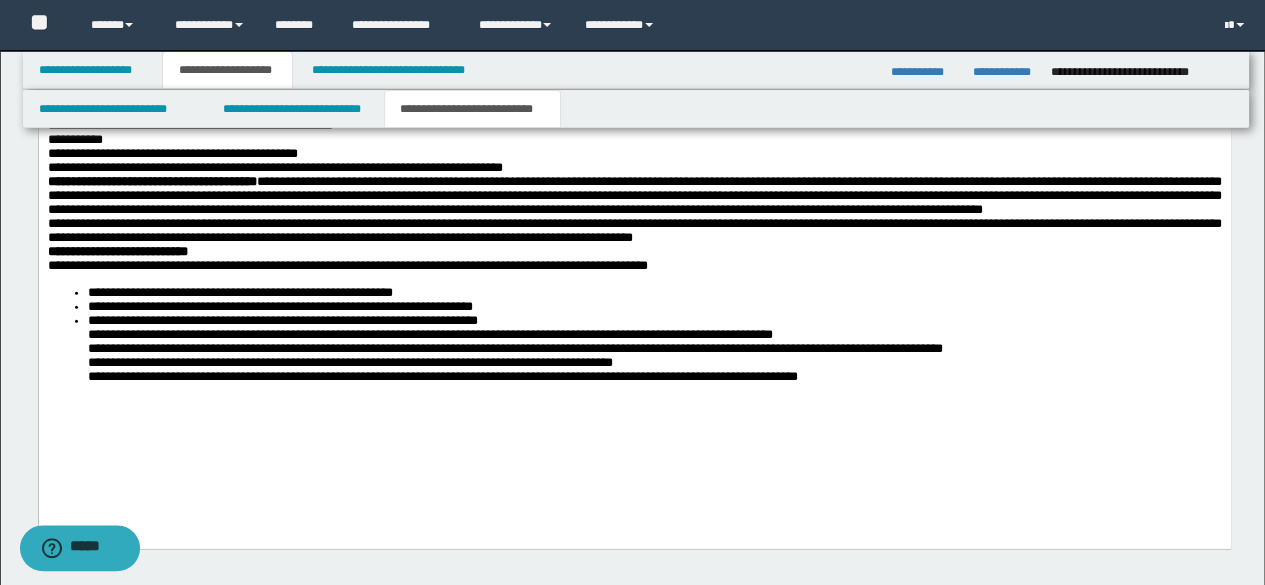scroll, scrollTop: 2428, scrollLeft: 0, axis: vertical 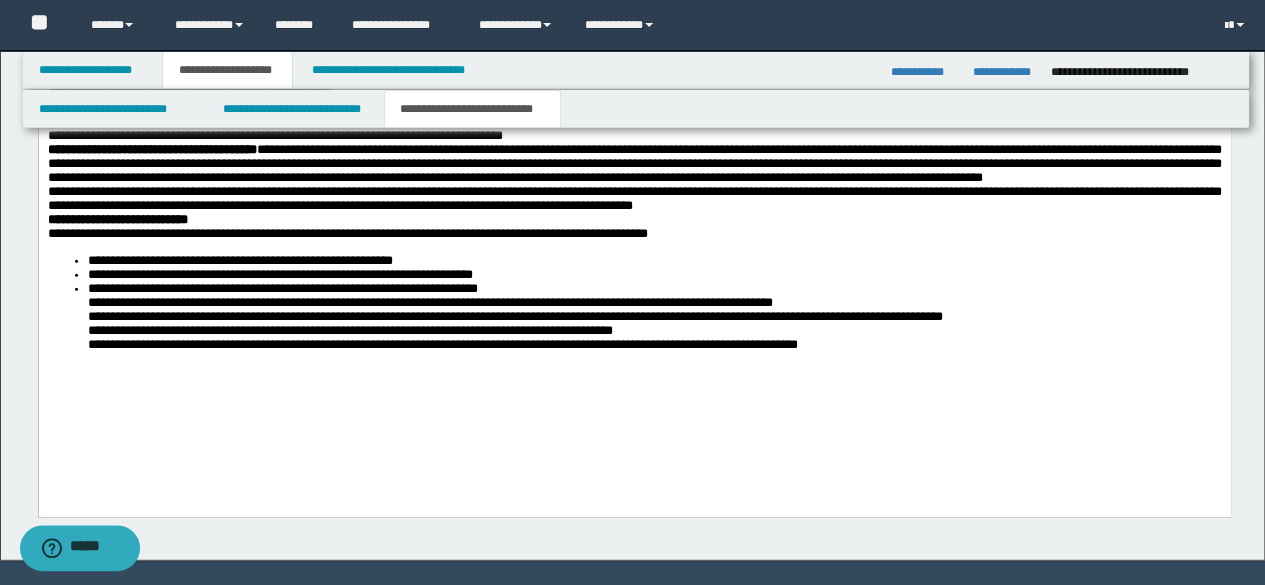 click on "**********" at bounding box center (634, 210) 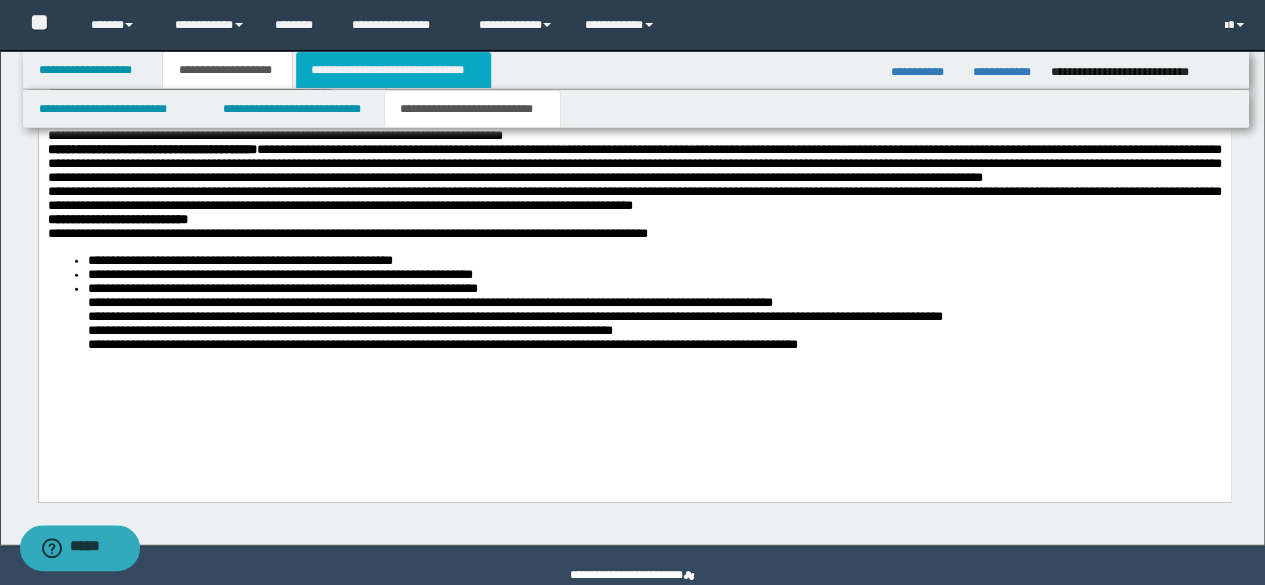 click on "**********" at bounding box center [393, 70] 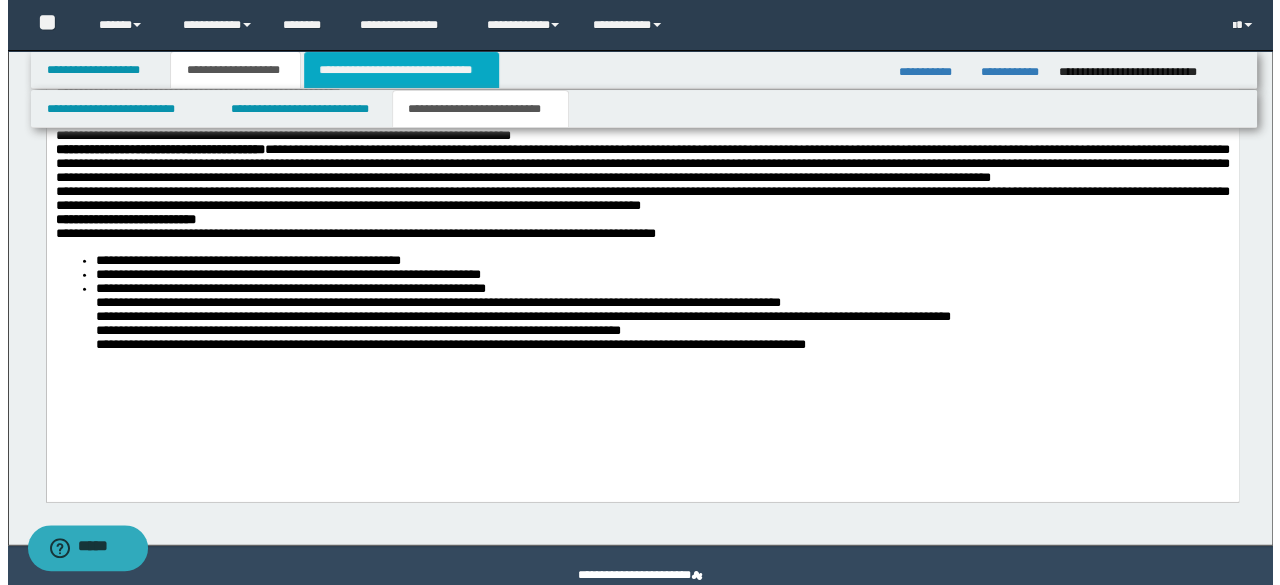 scroll, scrollTop: 0, scrollLeft: 0, axis: both 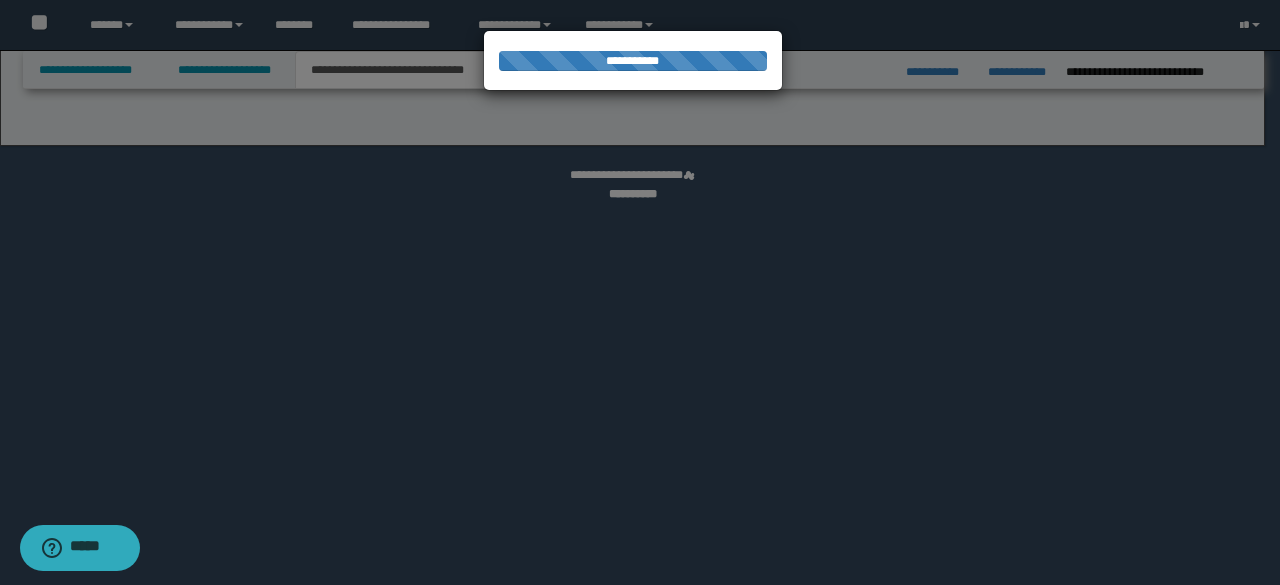 select on "*" 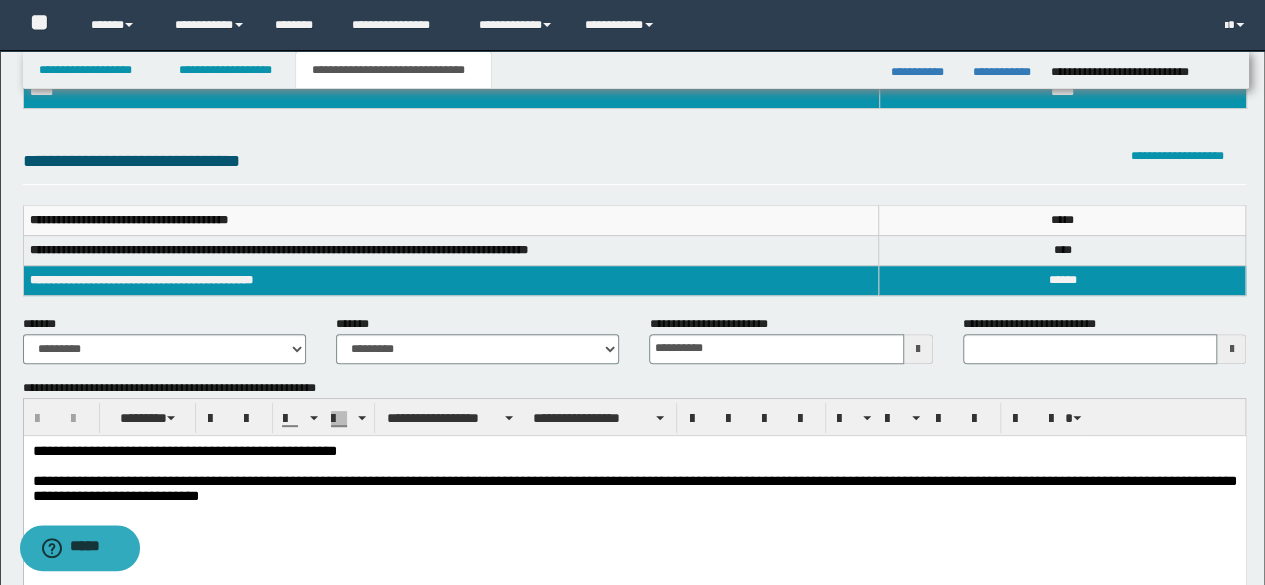 scroll, scrollTop: 300, scrollLeft: 0, axis: vertical 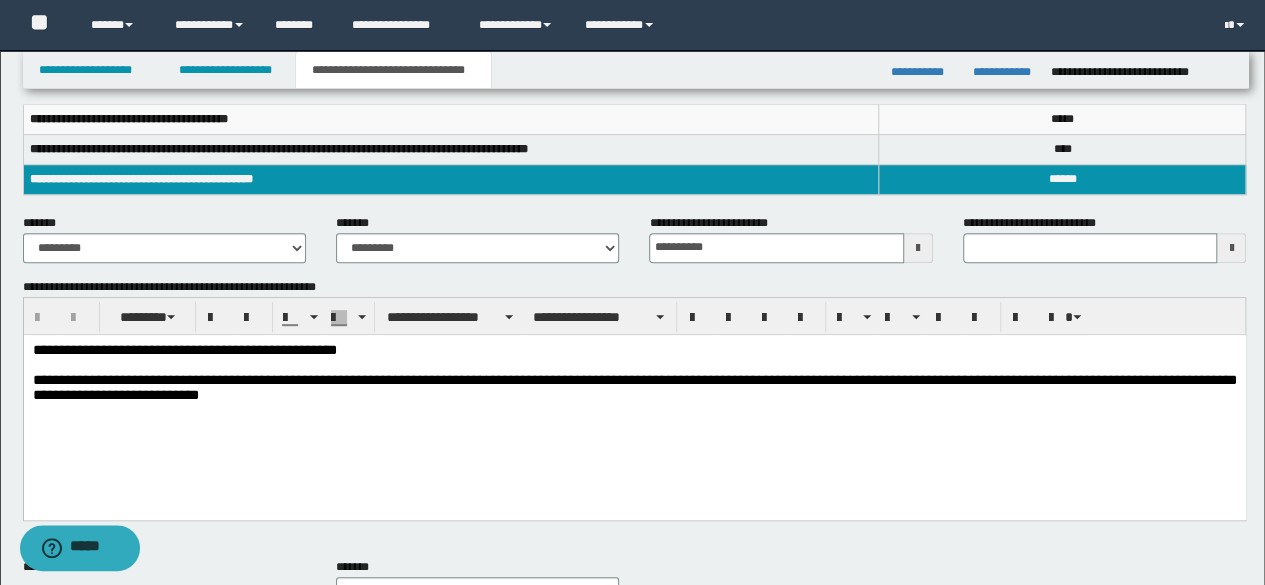click on "**********" at bounding box center (634, 397) 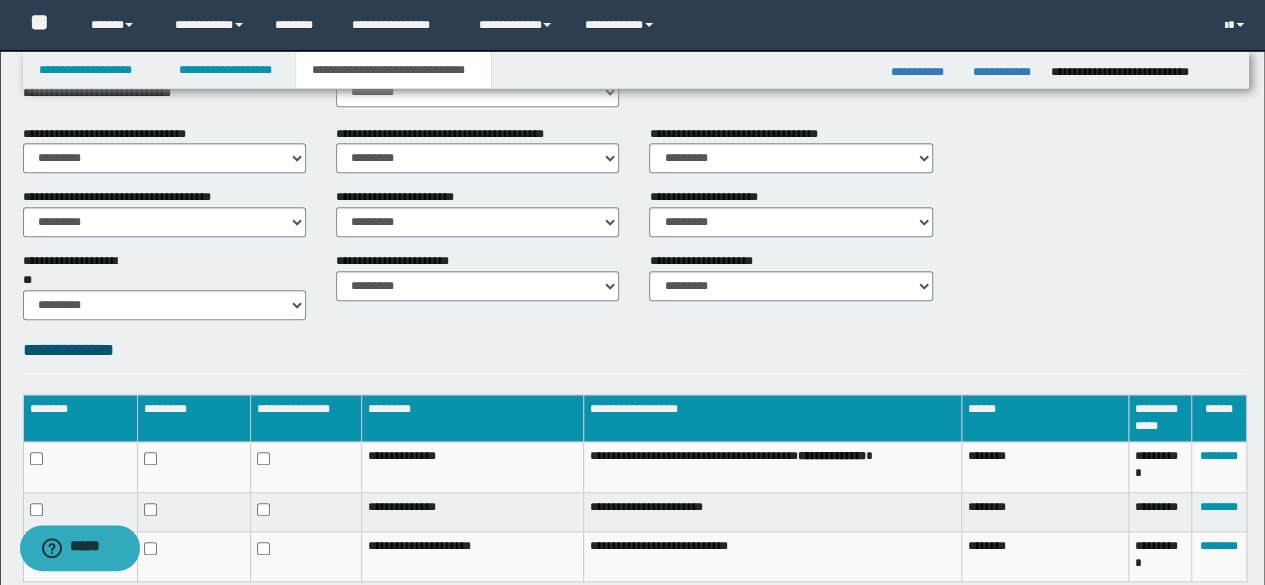 scroll, scrollTop: 900, scrollLeft: 0, axis: vertical 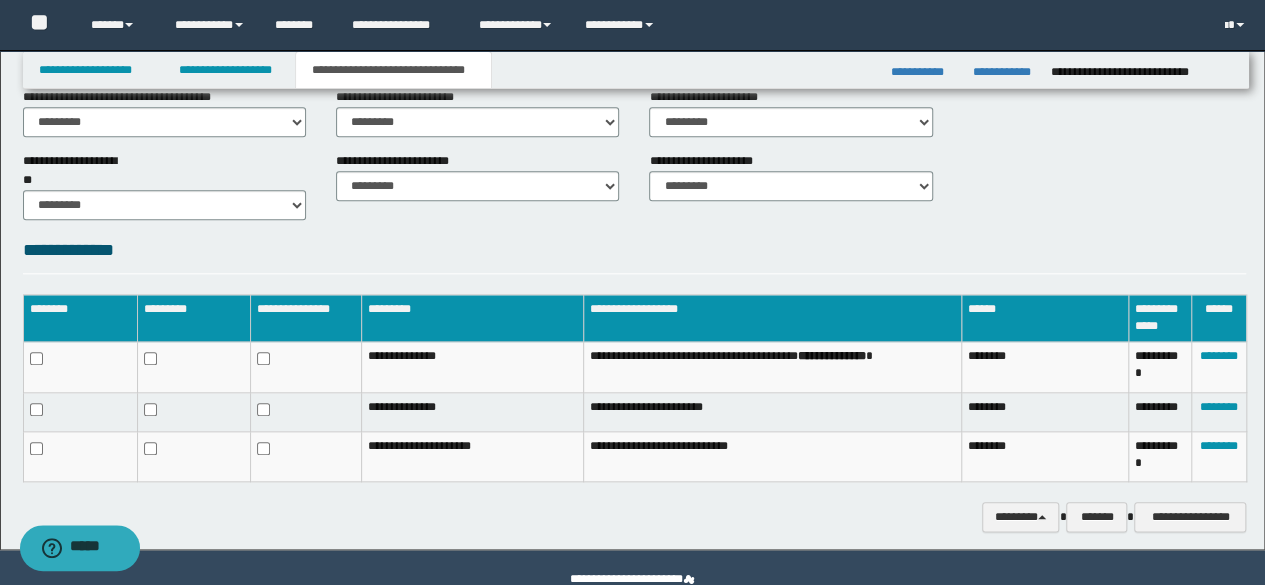 click on "**********" at bounding box center [635, 184] 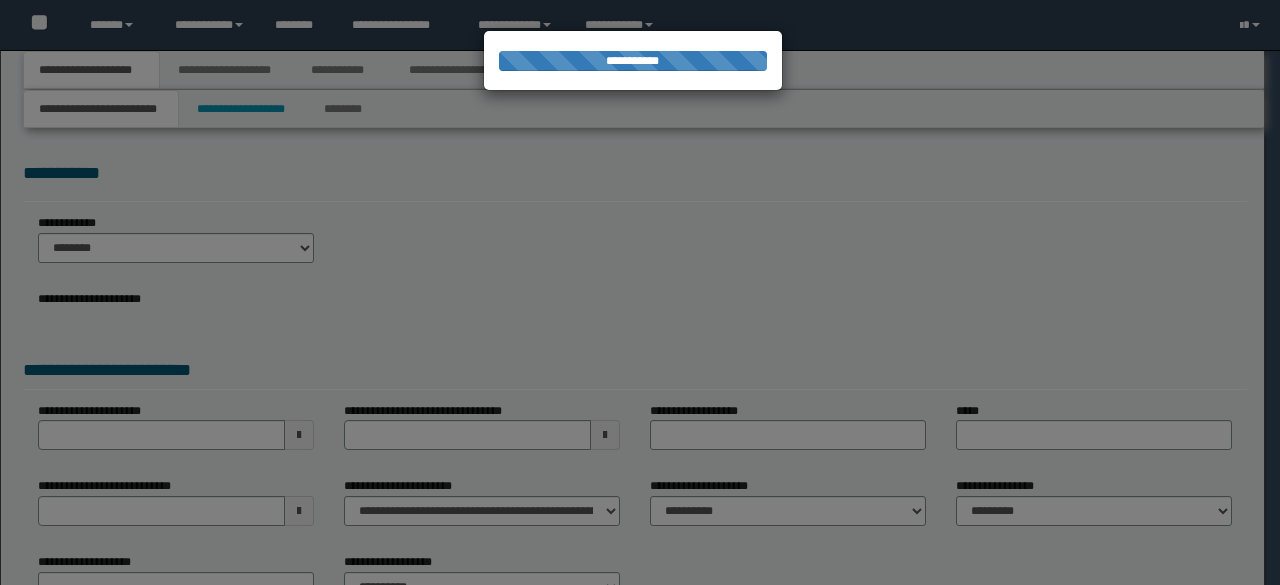 scroll, scrollTop: 0, scrollLeft: 0, axis: both 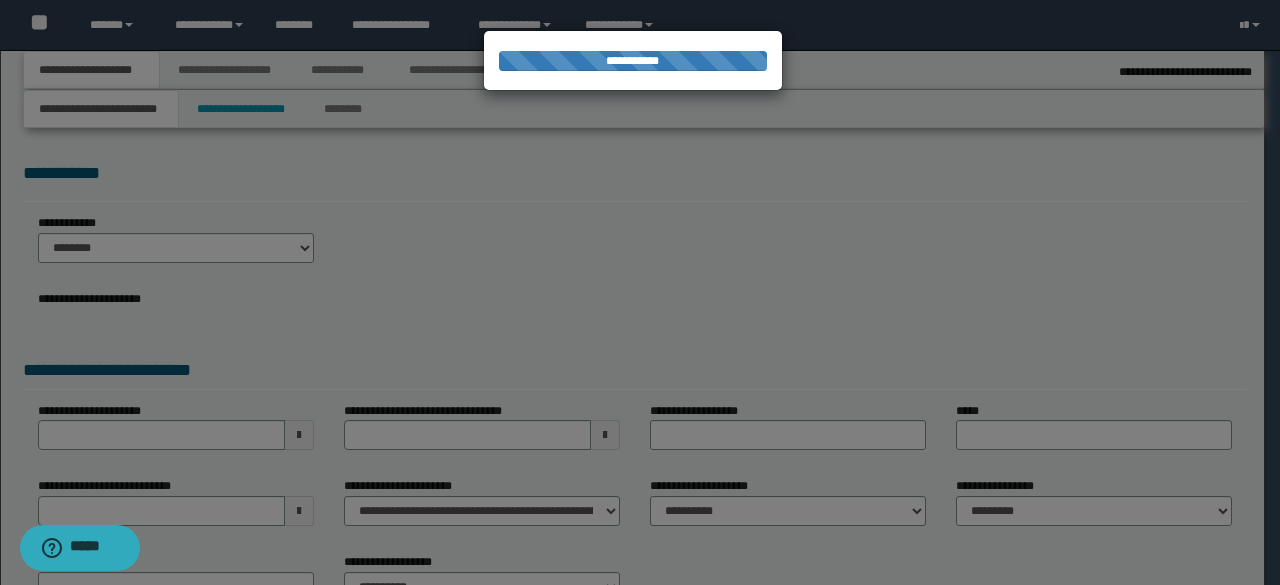 select on "*" 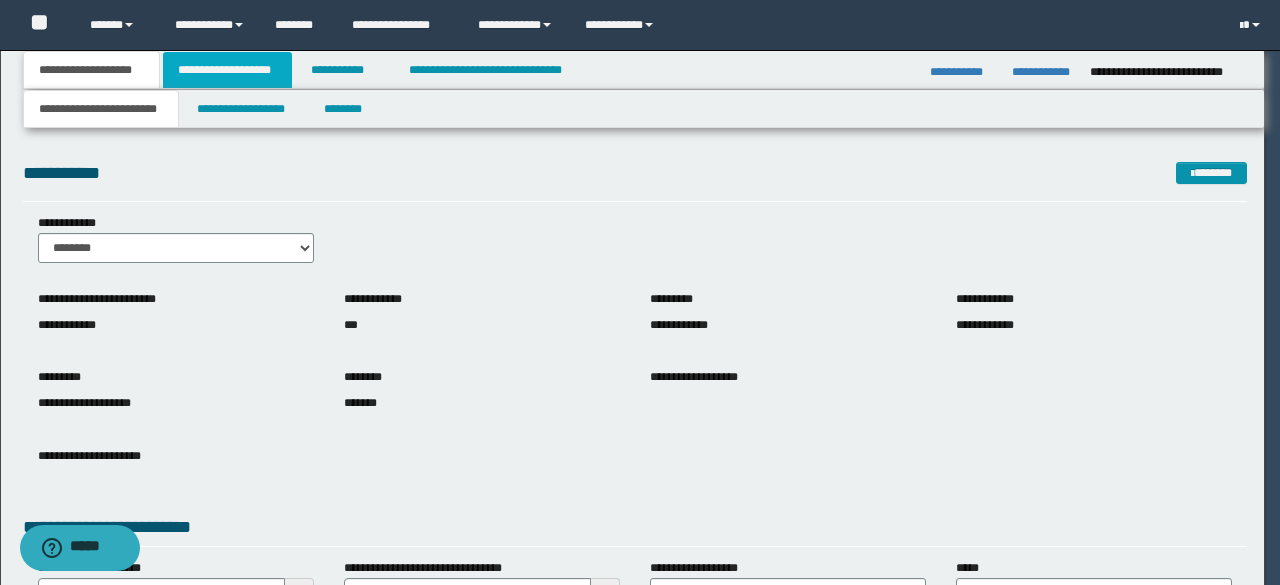 click on "**********" at bounding box center [227, 70] 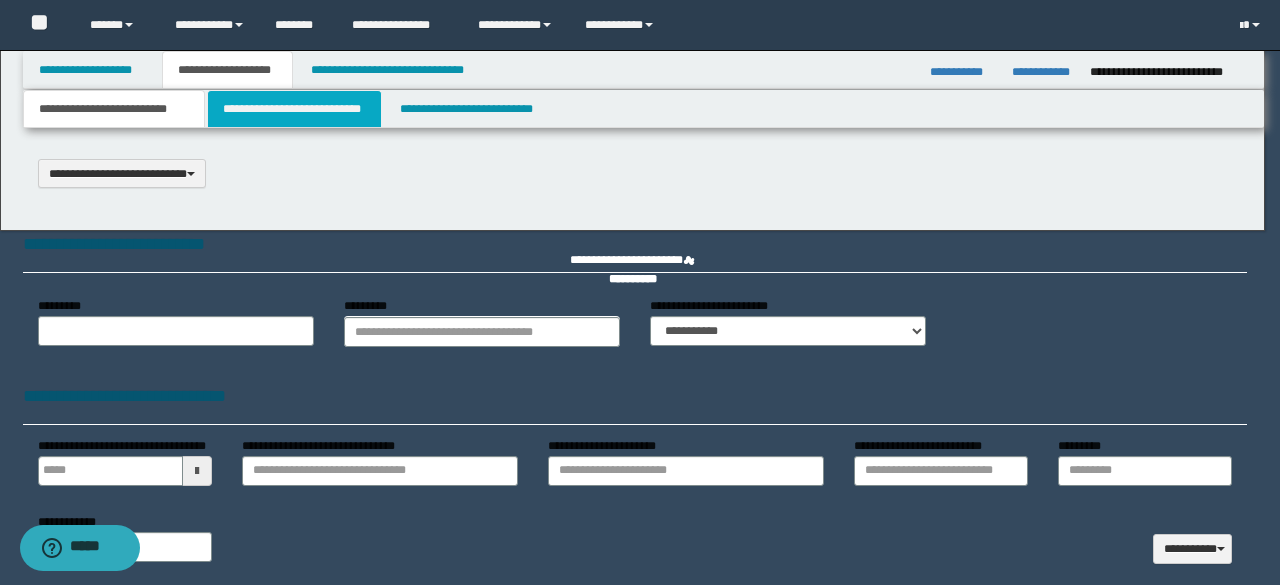 scroll, scrollTop: 0, scrollLeft: 0, axis: both 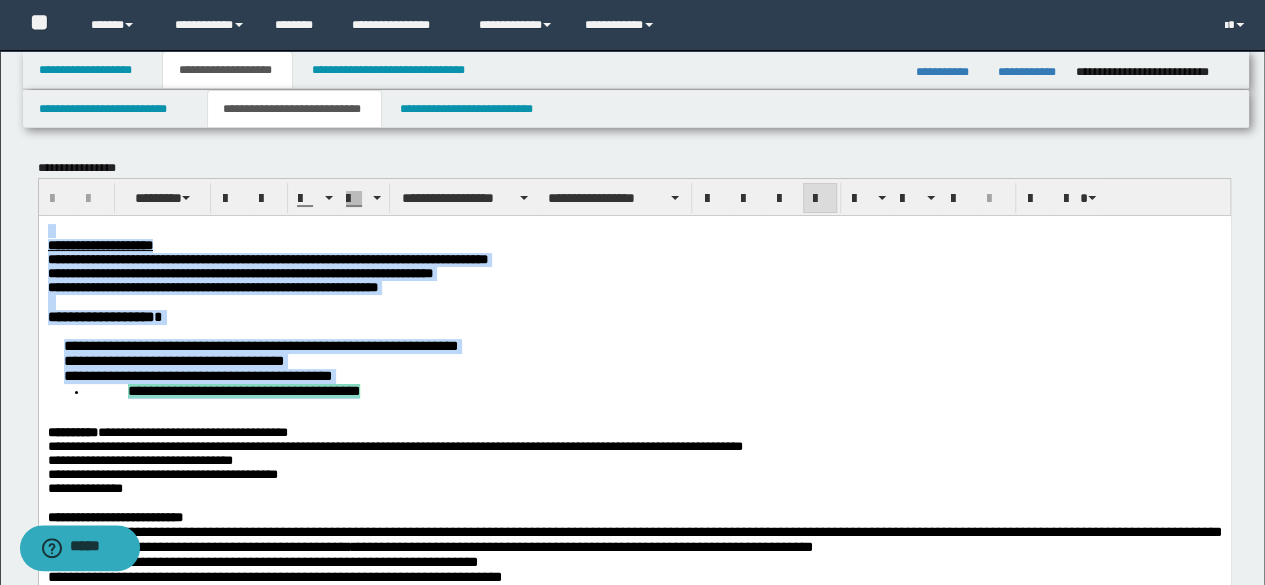 paste 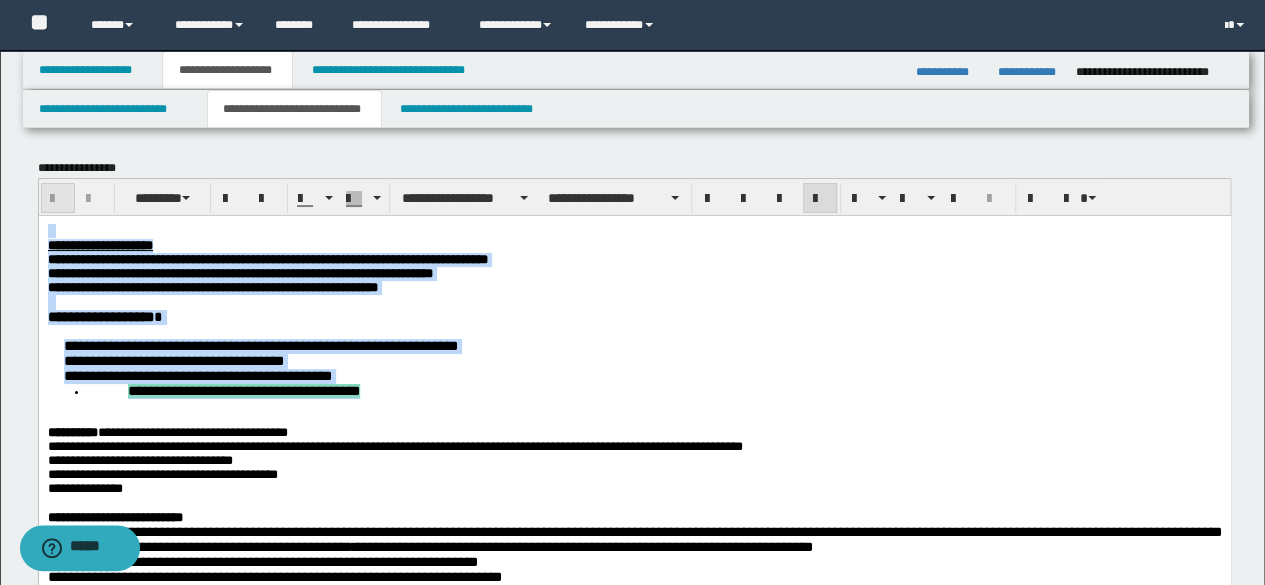type 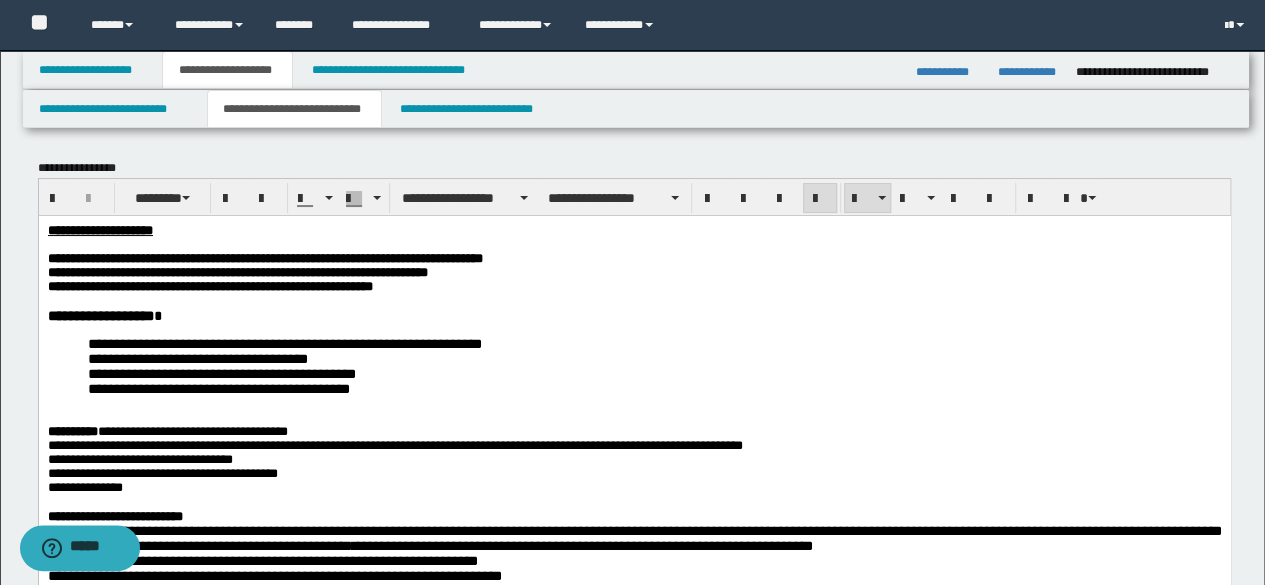 click at bounding box center (634, 417) 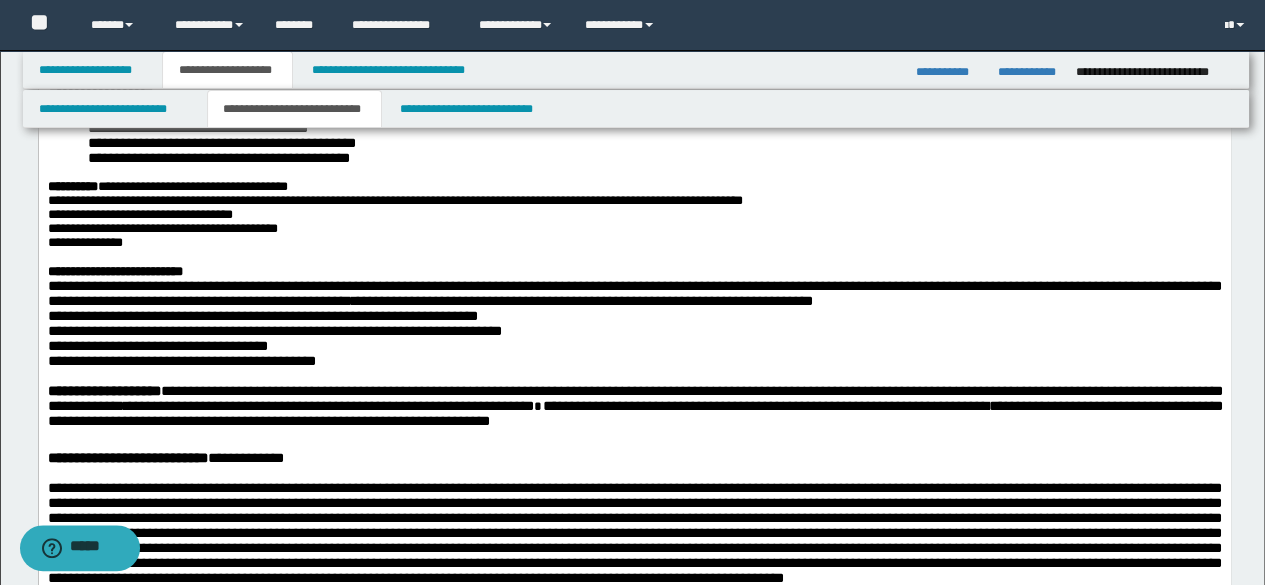 scroll, scrollTop: 200, scrollLeft: 0, axis: vertical 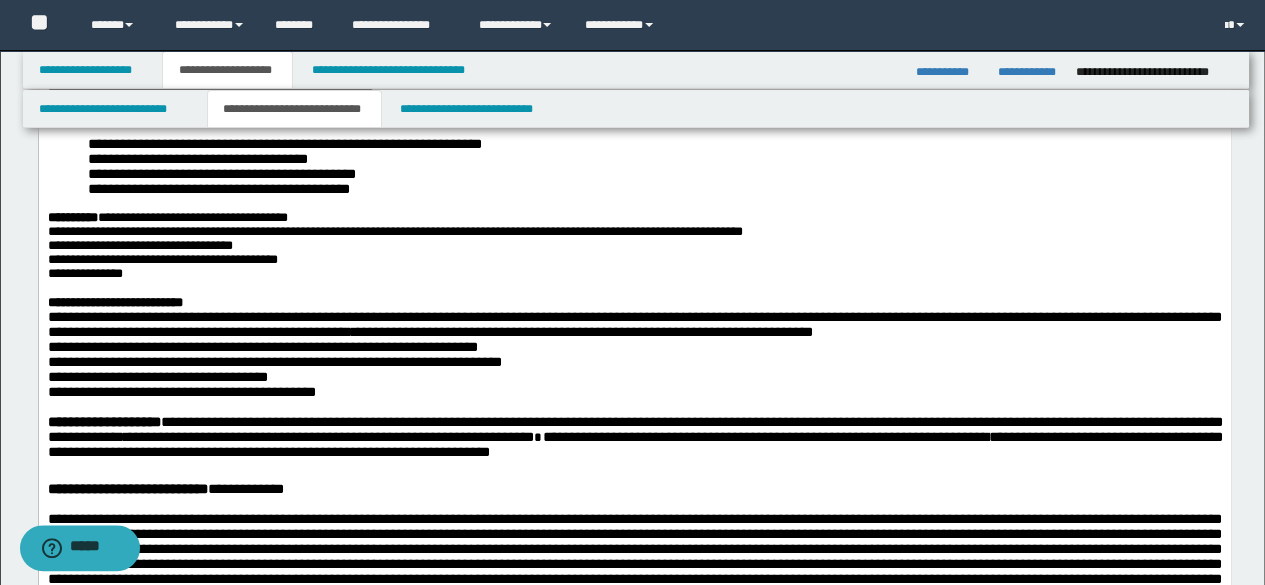 click on "**********" at bounding box center (634, 324) 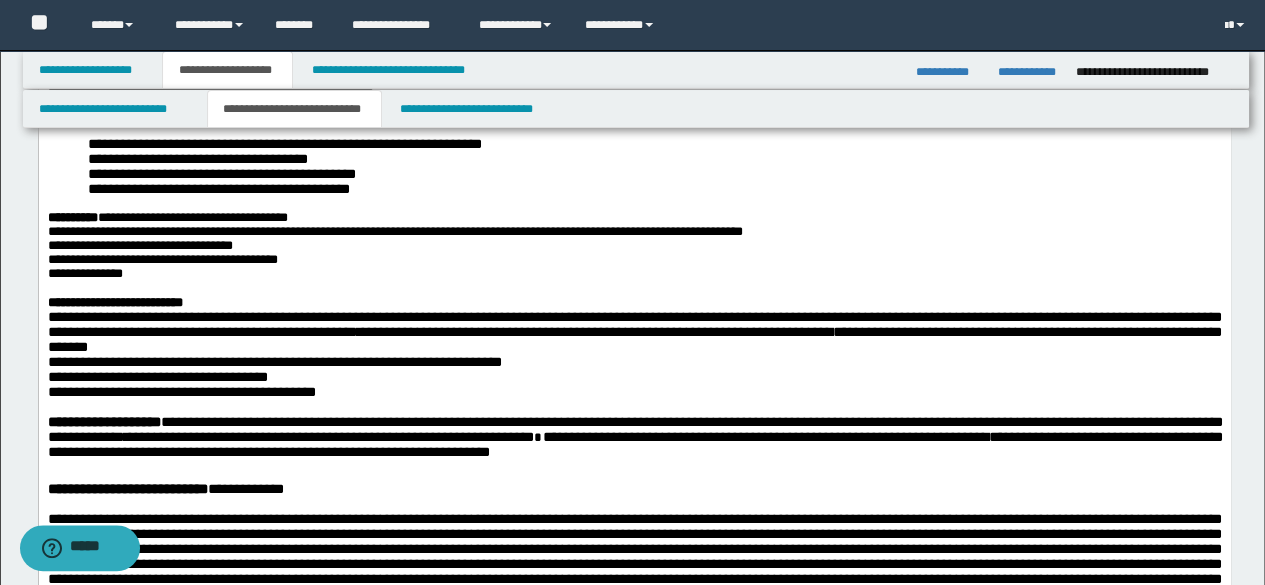click on "**********" at bounding box center (634, 331) 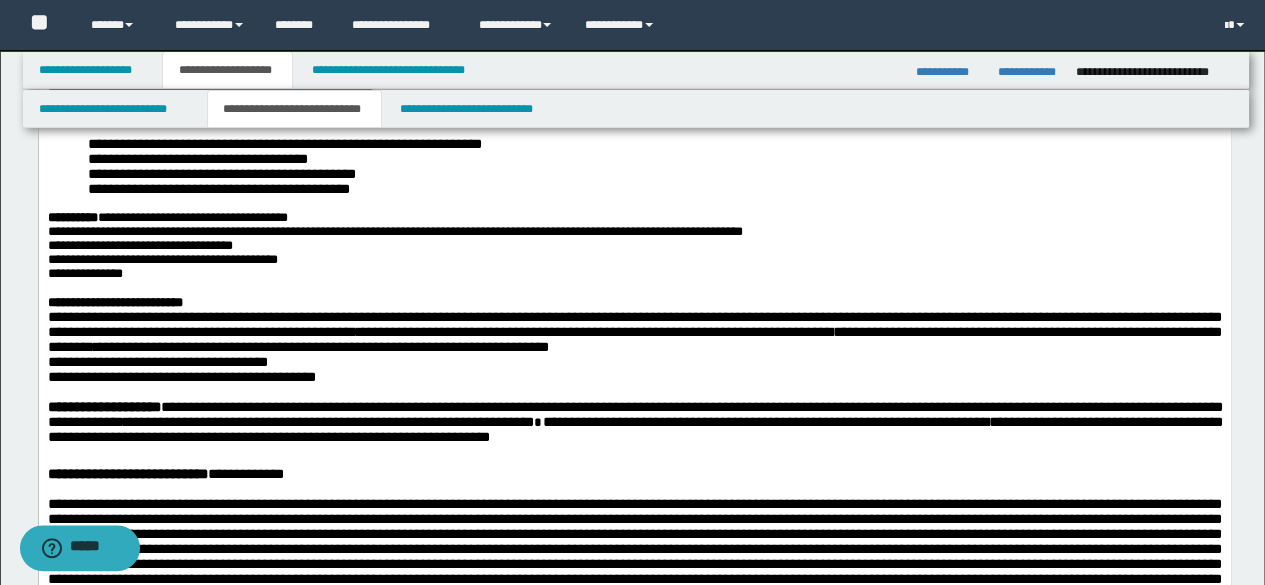 click on "**********" at bounding box center [634, 331] 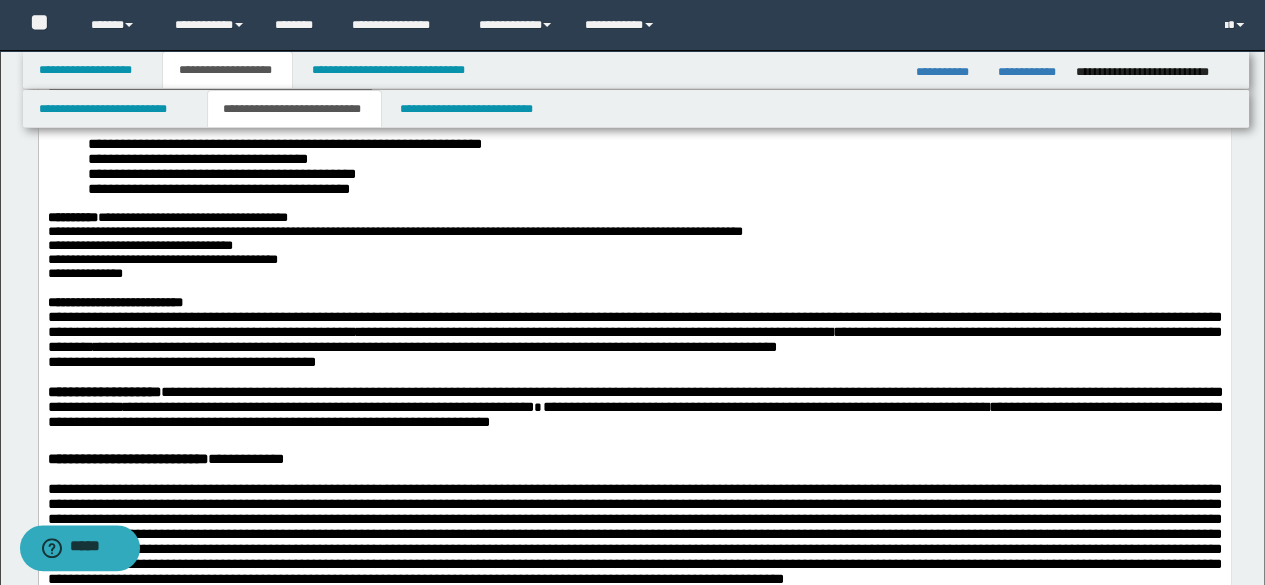click on "**********" at bounding box center [634, 331] 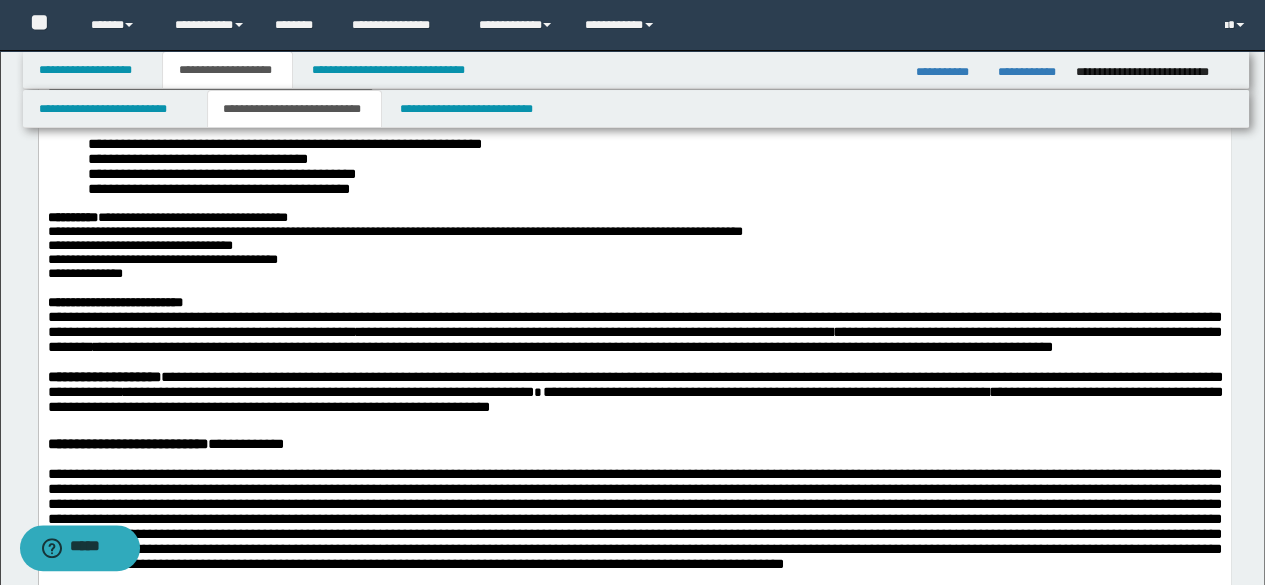click on "**********" at bounding box center [669, 346] 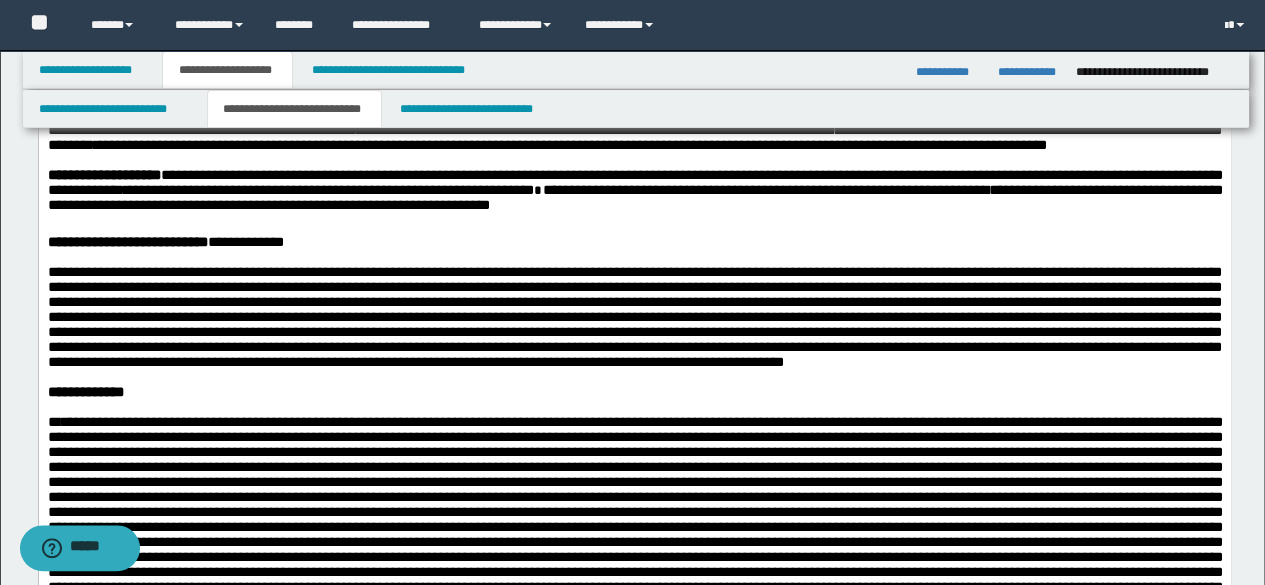 scroll, scrollTop: 300, scrollLeft: 0, axis: vertical 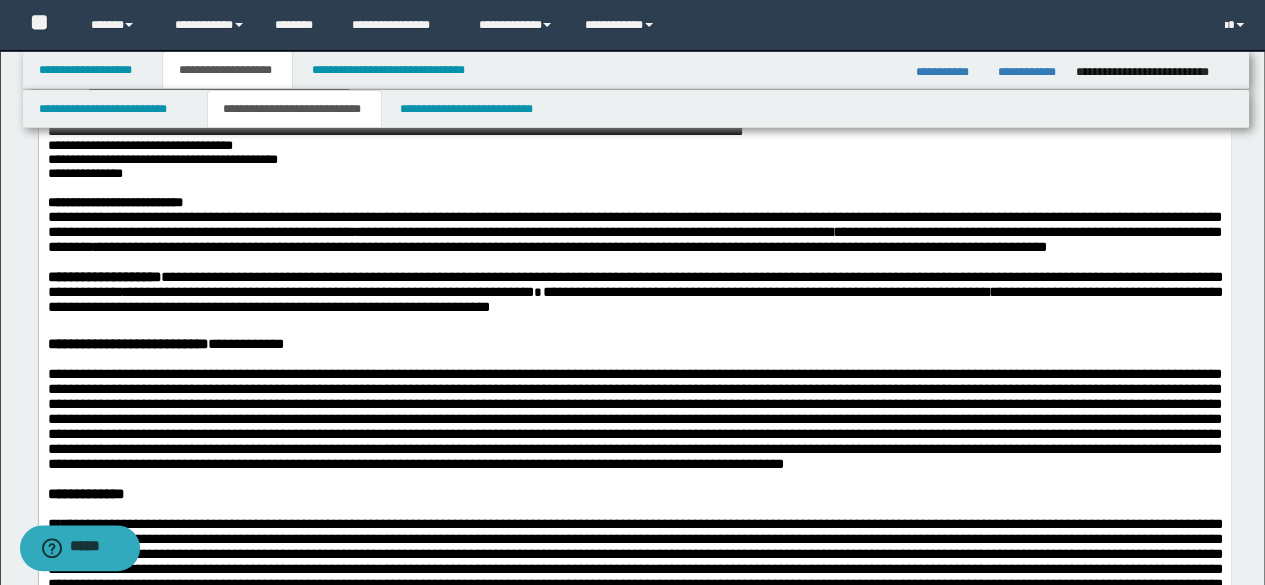 drag, startPoint x: 325, startPoint y: 386, endPoint x: 337, endPoint y: 393, distance: 13.892444 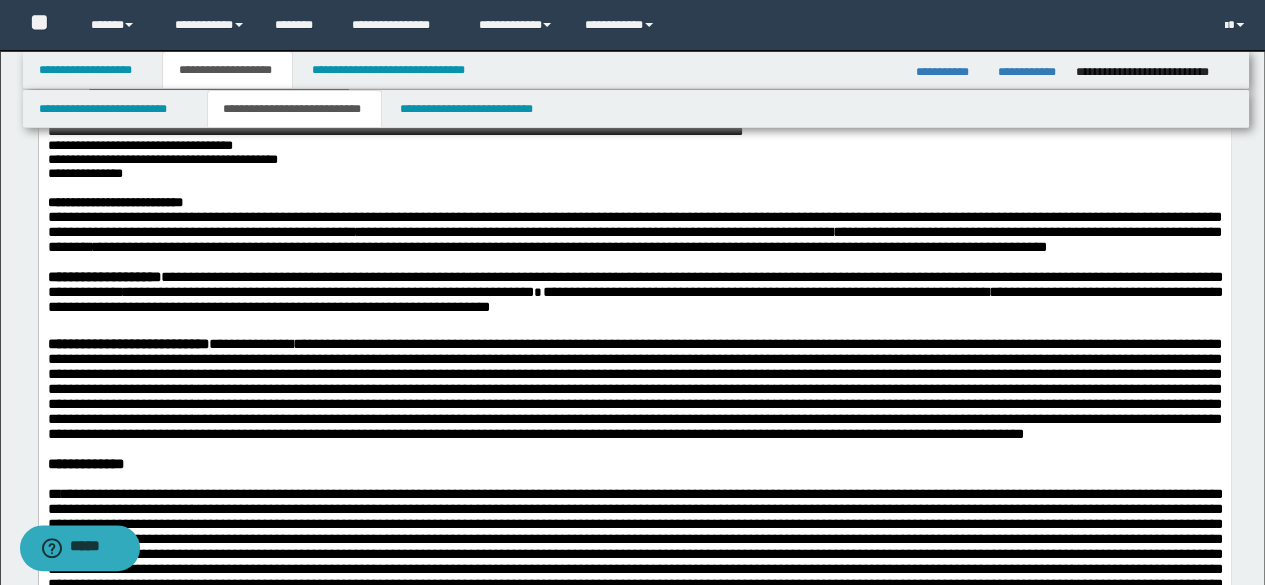 scroll, scrollTop: 500, scrollLeft: 0, axis: vertical 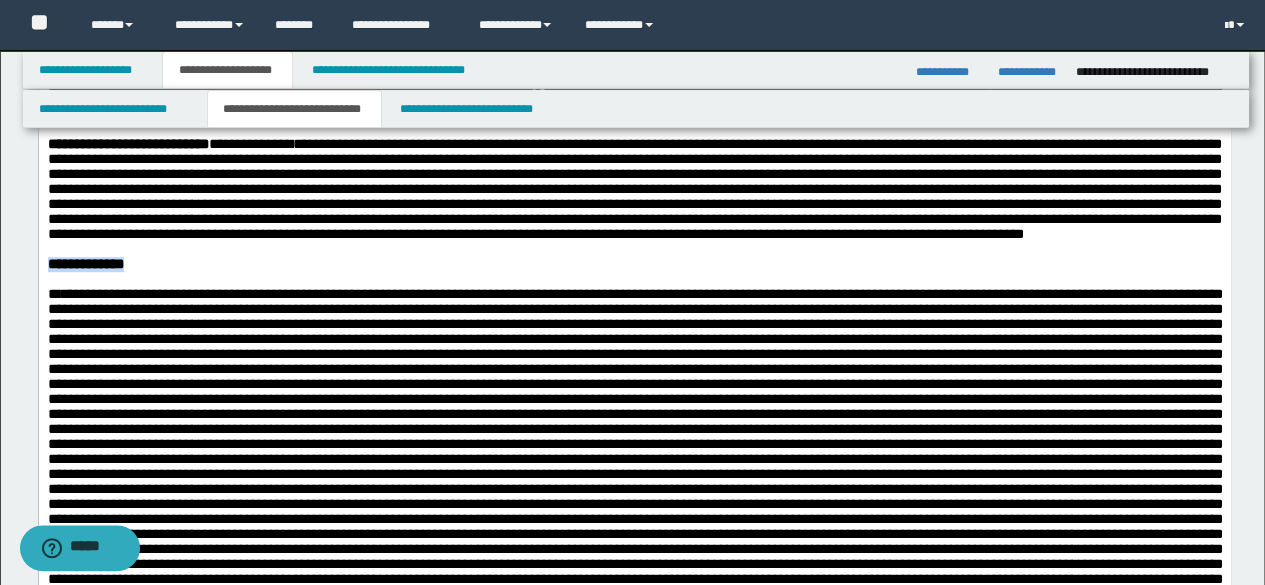 drag, startPoint x: 198, startPoint y: 340, endPoint x: 51, endPoint y: 59, distance: 317.12775 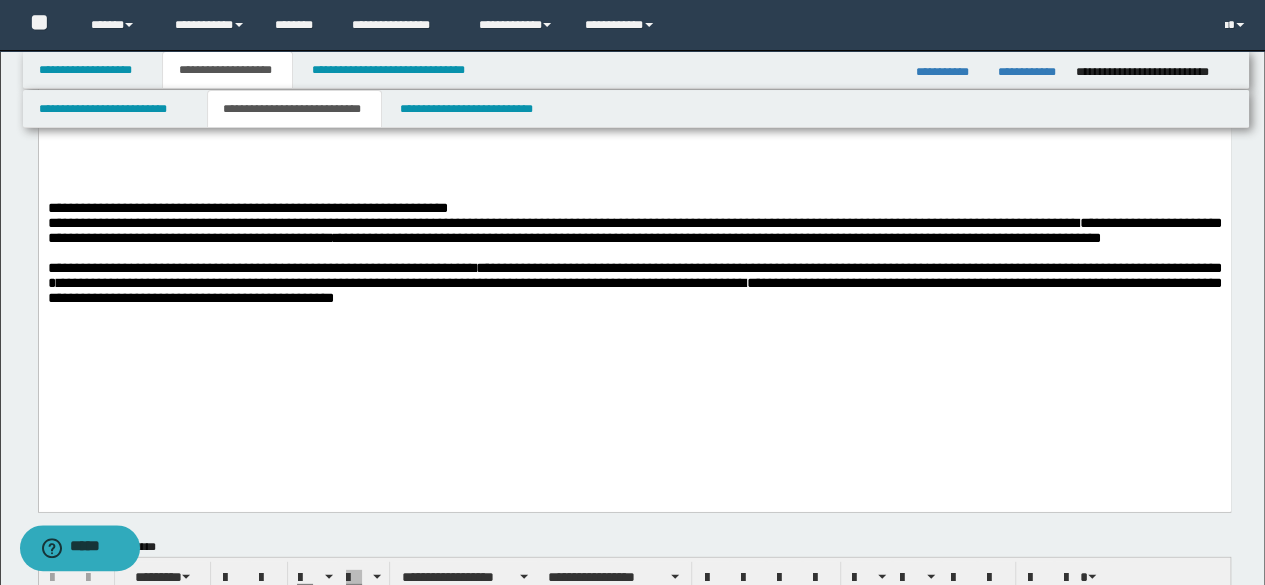 scroll, scrollTop: 2500, scrollLeft: 0, axis: vertical 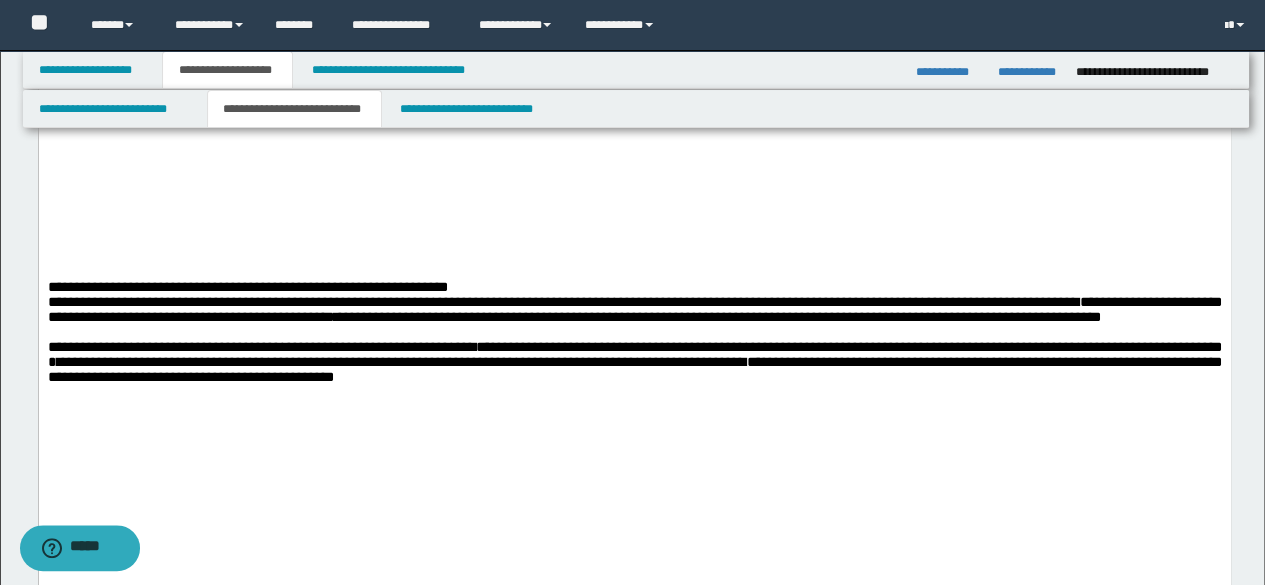 drag, startPoint x: 68, startPoint y: 342, endPoint x: 87, endPoint y: 347, distance: 19.646883 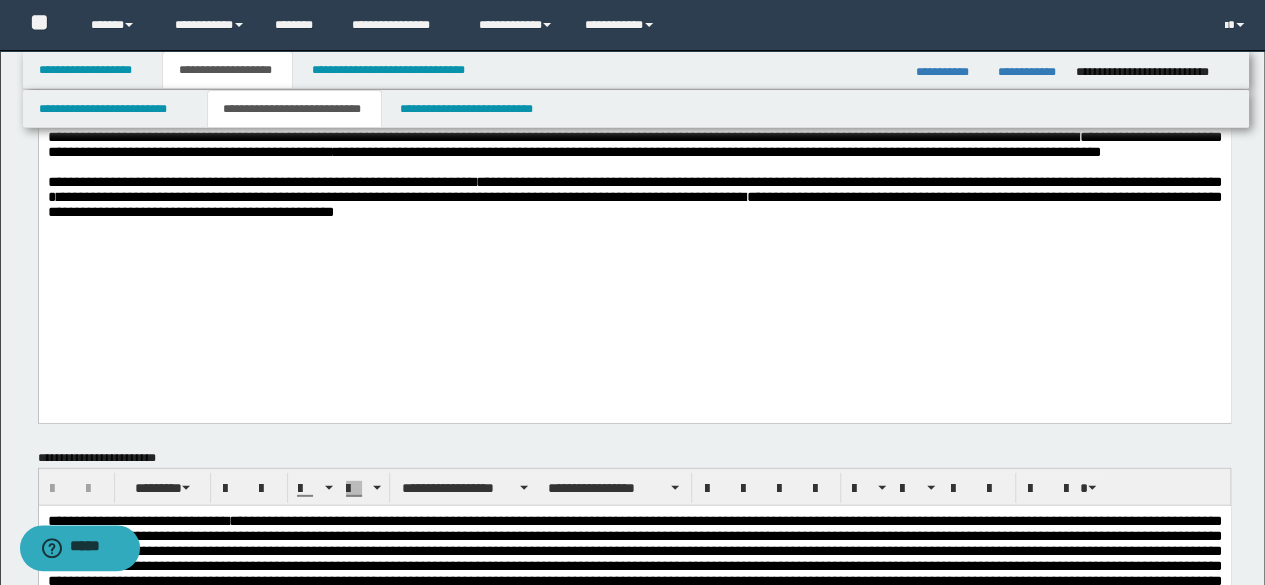 scroll, scrollTop: 2700, scrollLeft: 0, axis: vertical 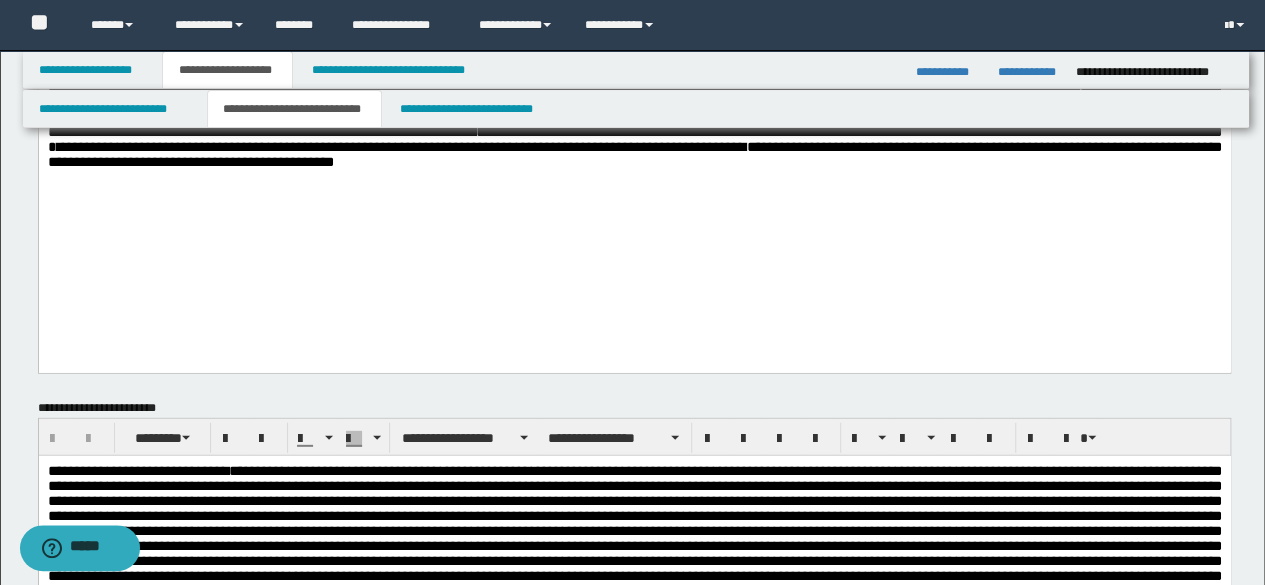 click on "**********" at bounding box center [634, -1128] 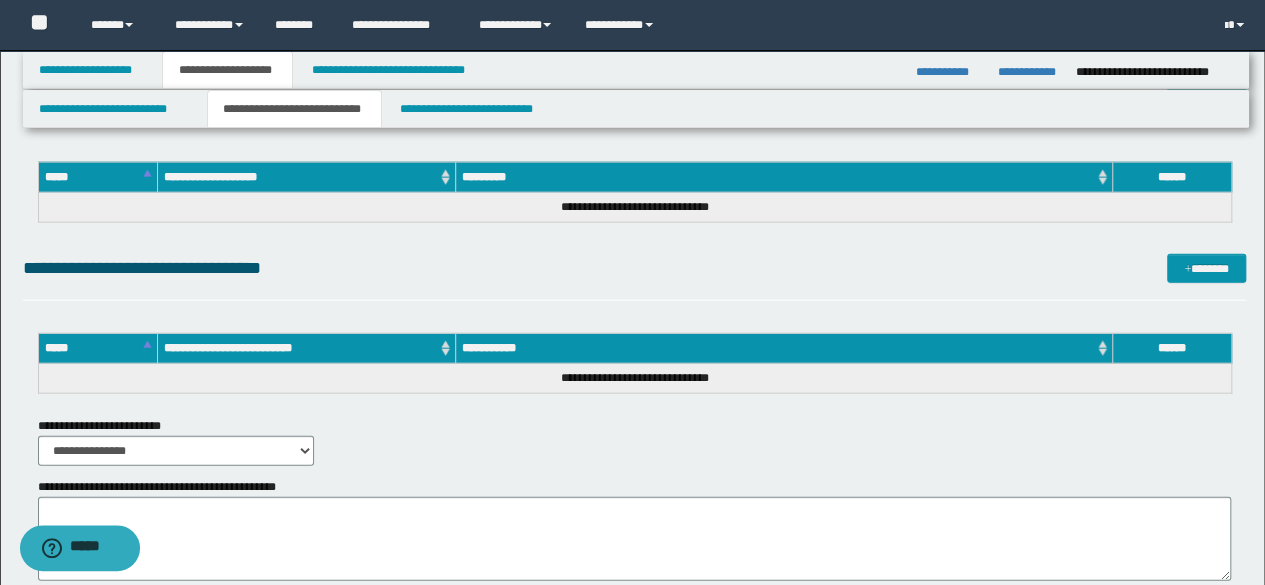scroll, scrollTop: 6000, scrollLeft: 0, axis: vertical 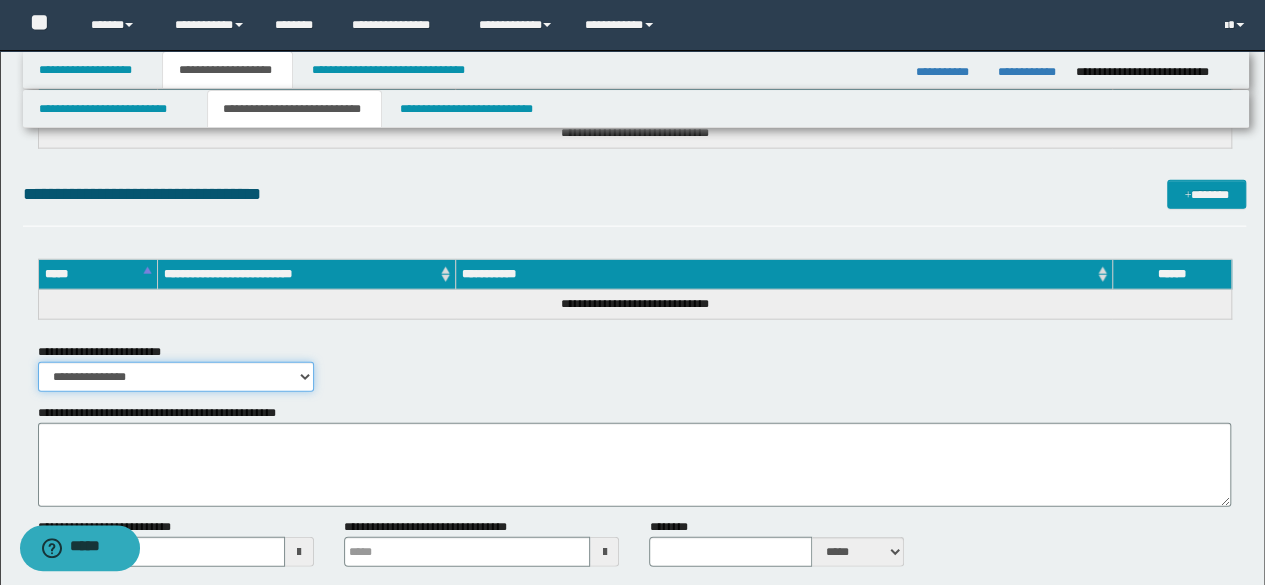 drag, startPoint x: 278, startPoint y: 372, endPoint x: 190, endPoint y: 387, distance: 89.26926 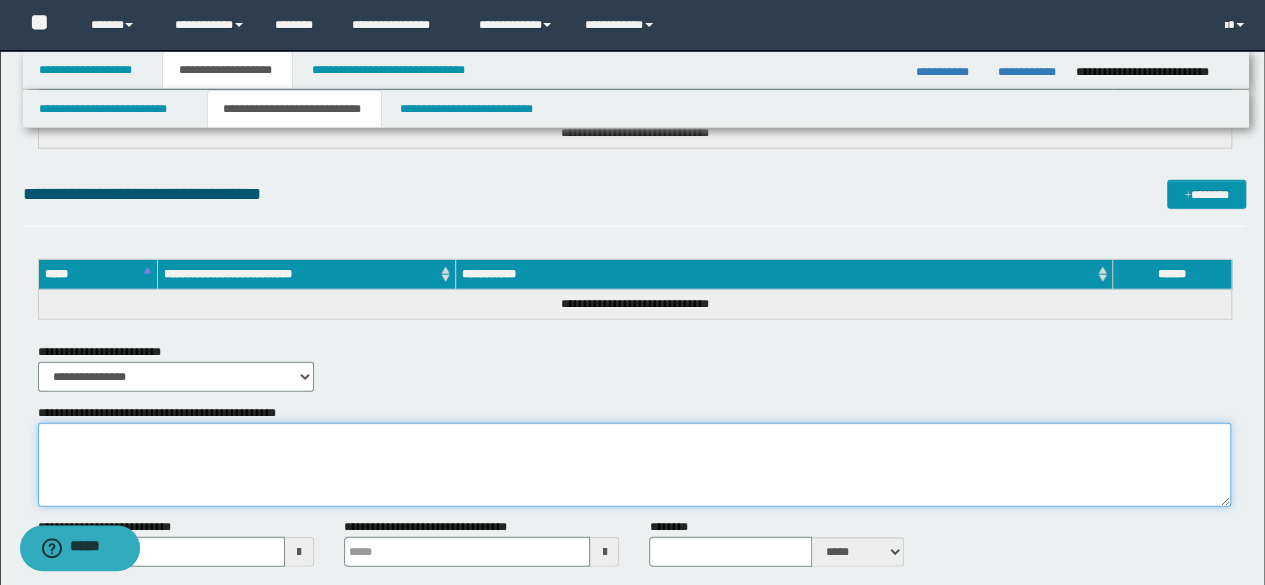 click on "**********" at bounding box center [635, 465] 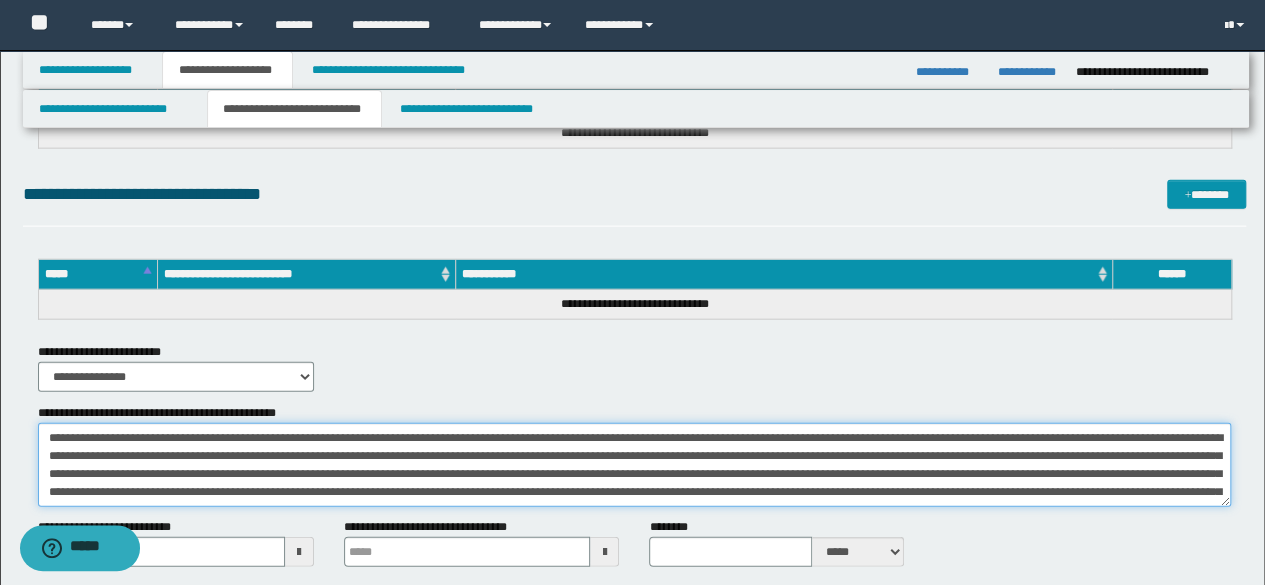 scroll, scrollTop: 30, scrollLeft: 0, axis: vertical 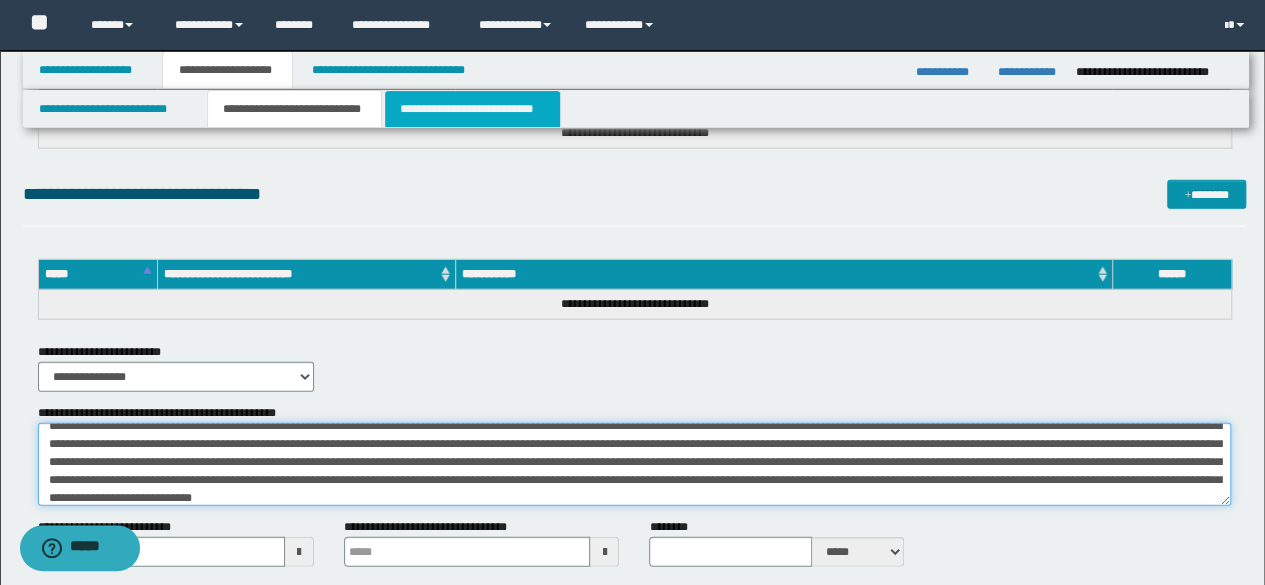 type on "**********" 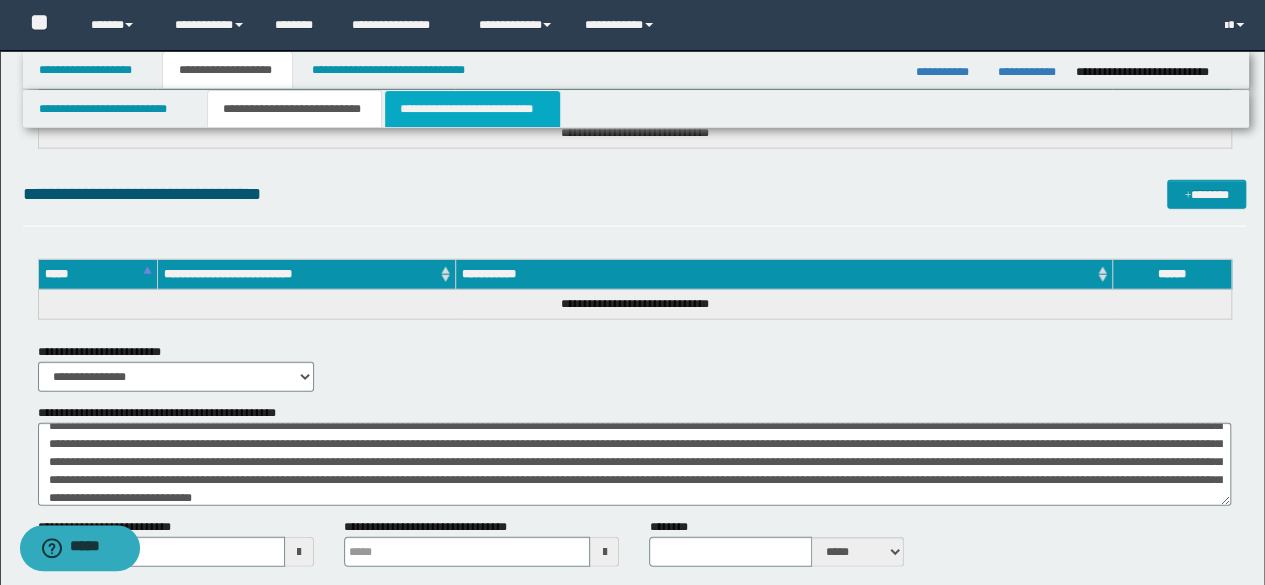 click on "**********" at bounding box center [472, 109] 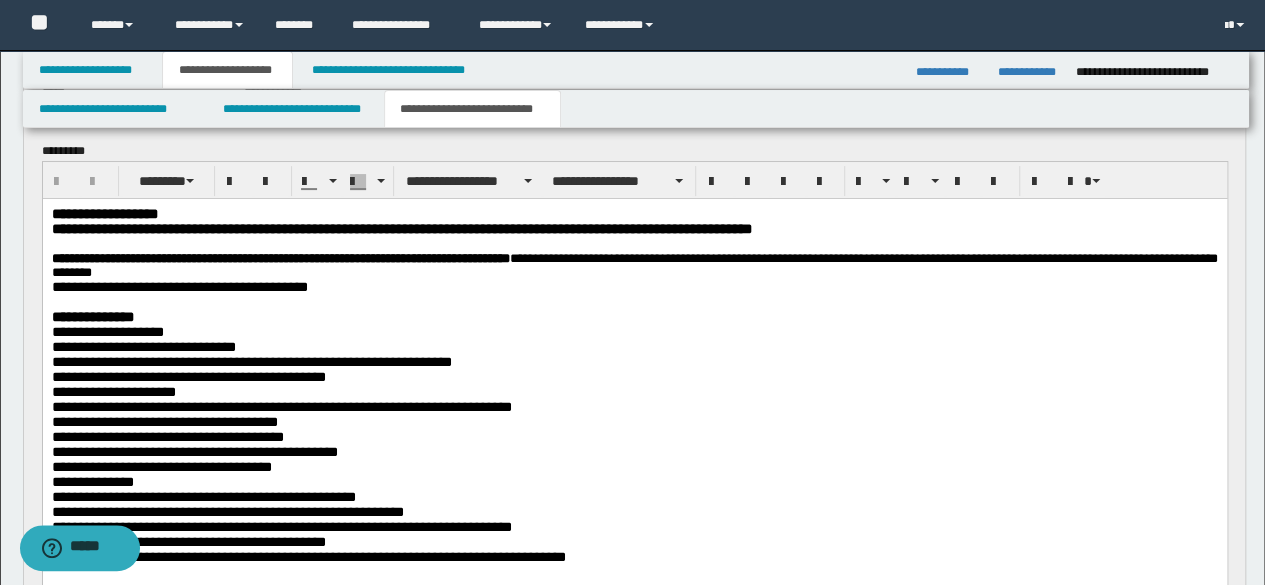 scroll, scrollTop: 300, scrollLeft: 0, axis: vertical 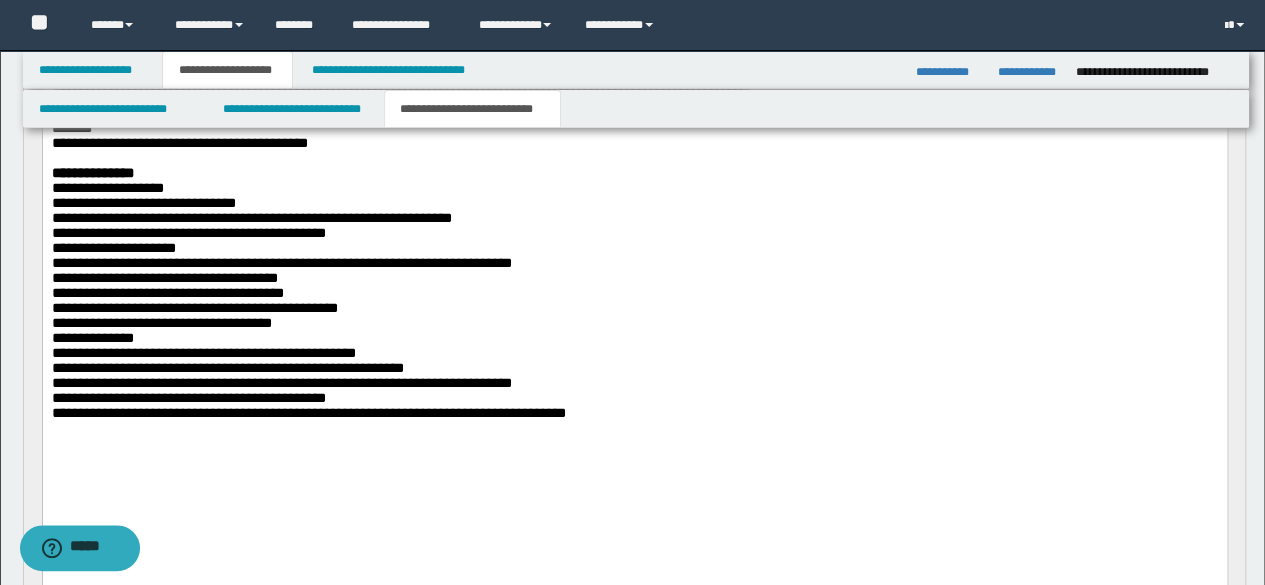 click at bounding box center [634, 427] 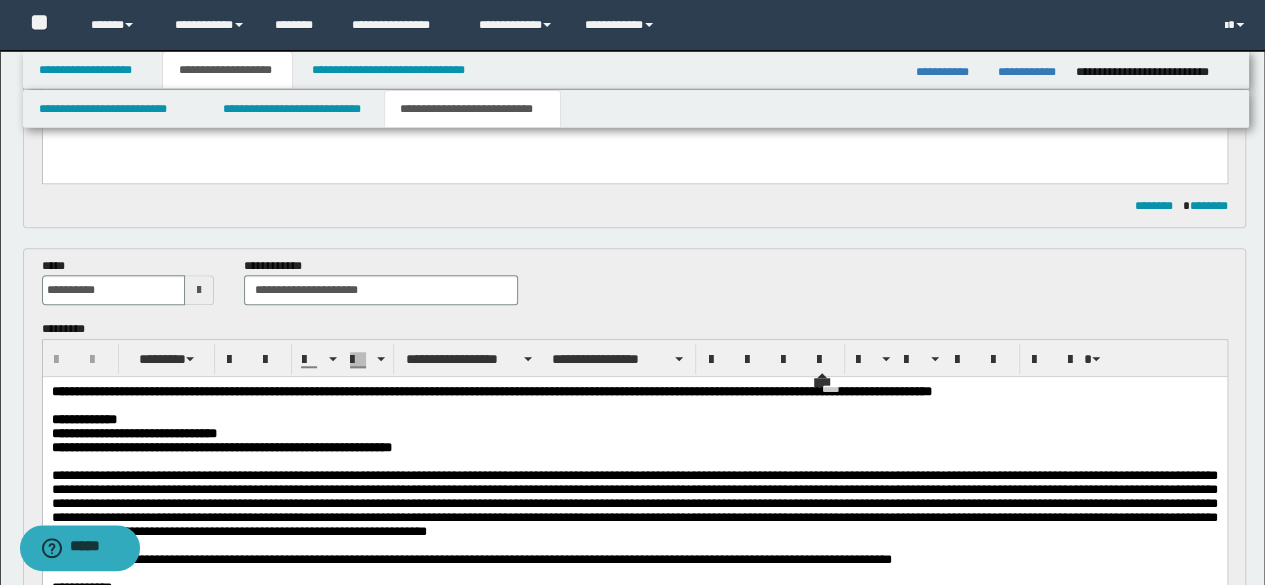 type 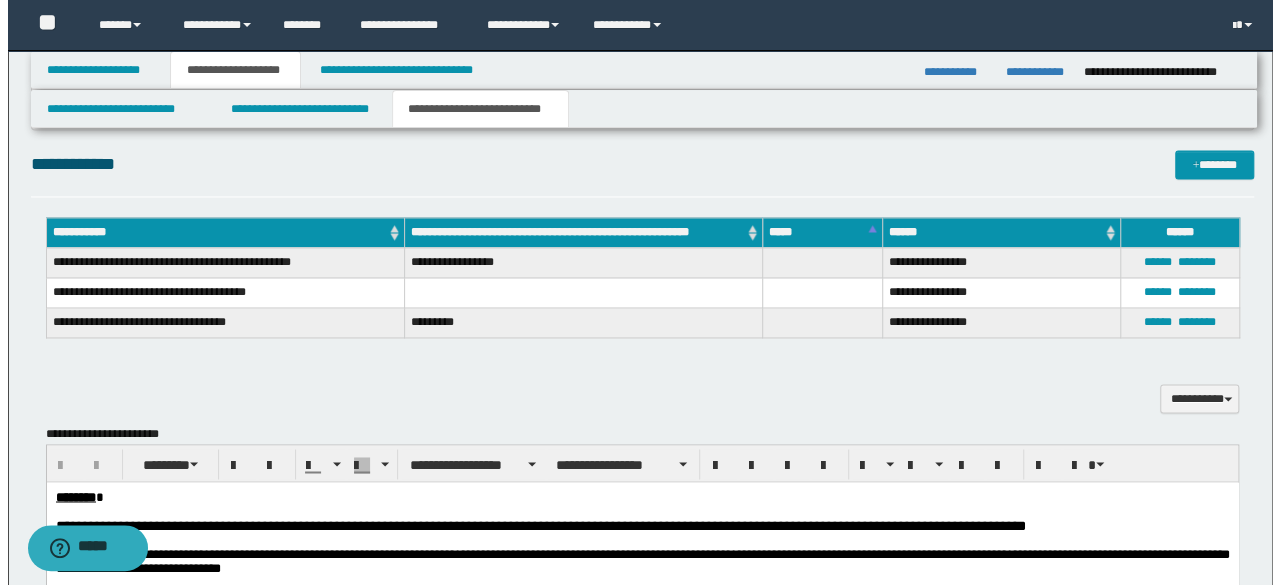scroll, scrollTop: 1400, scrollLeft: 0, axis: vertical 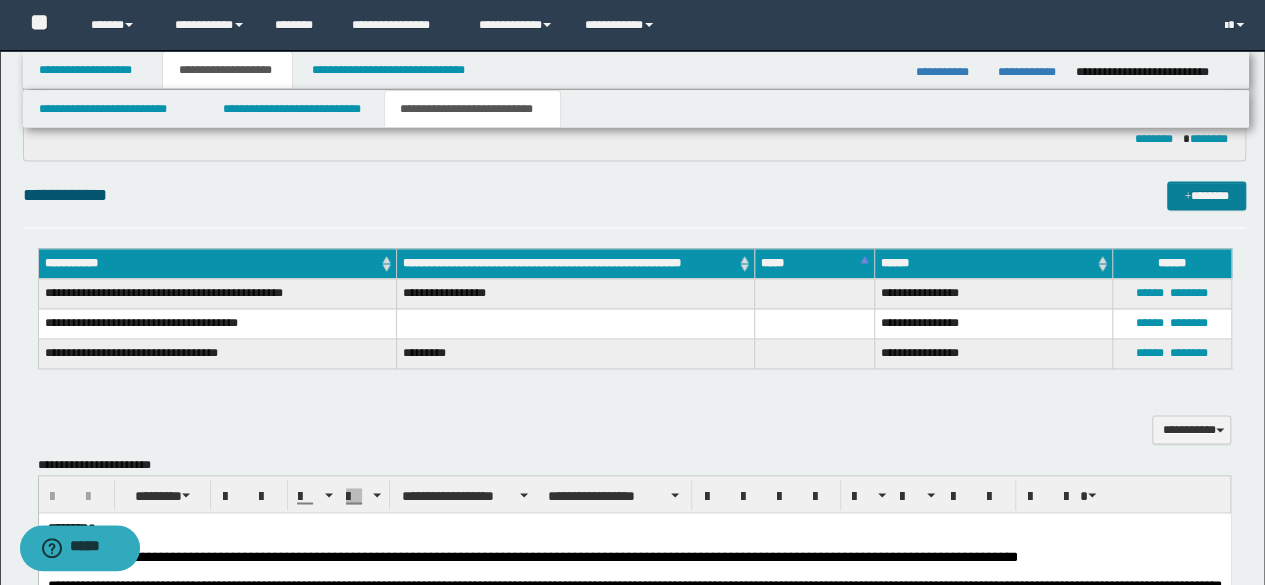 click on "*******" at bounding box center (1206, 195) 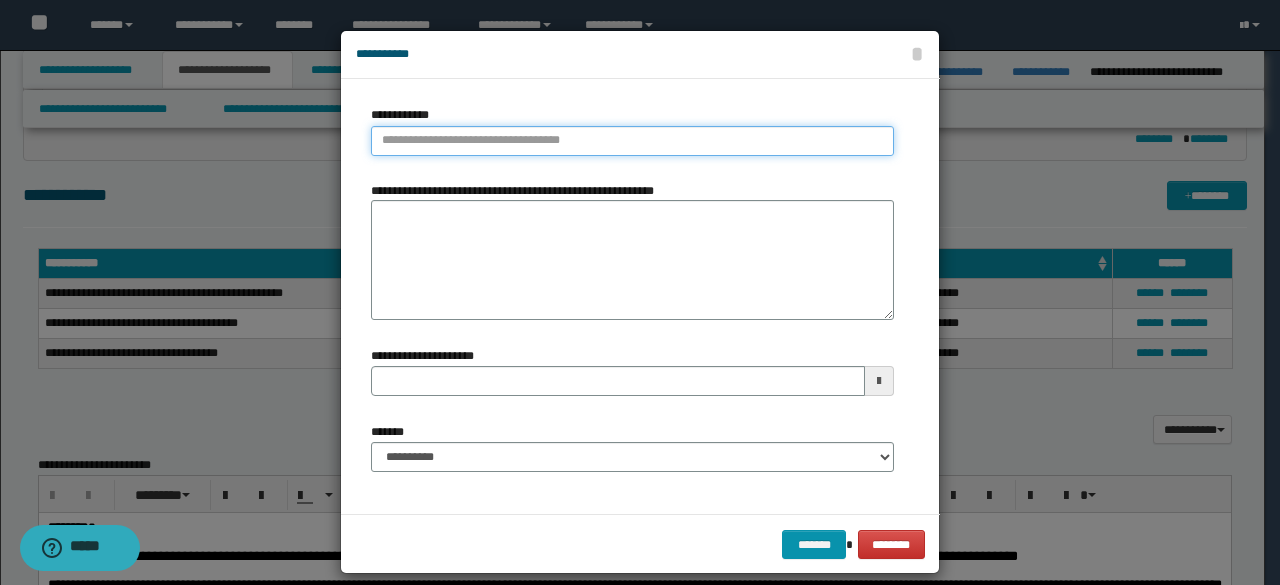 click on "**********" at bounding box center (632, 141) 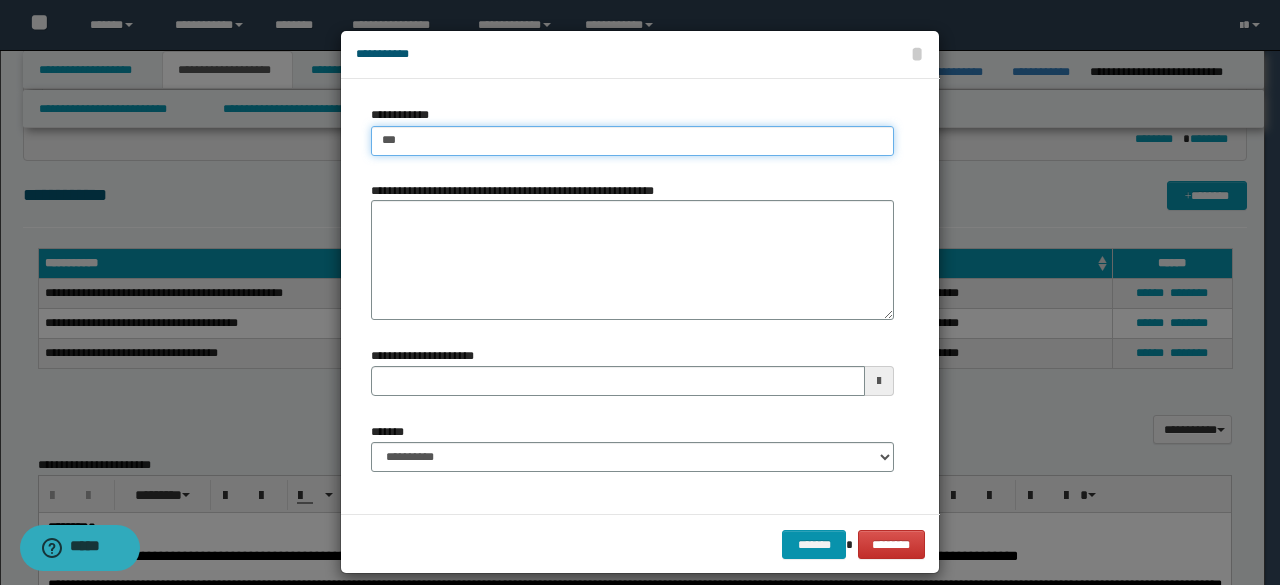 type on "****" 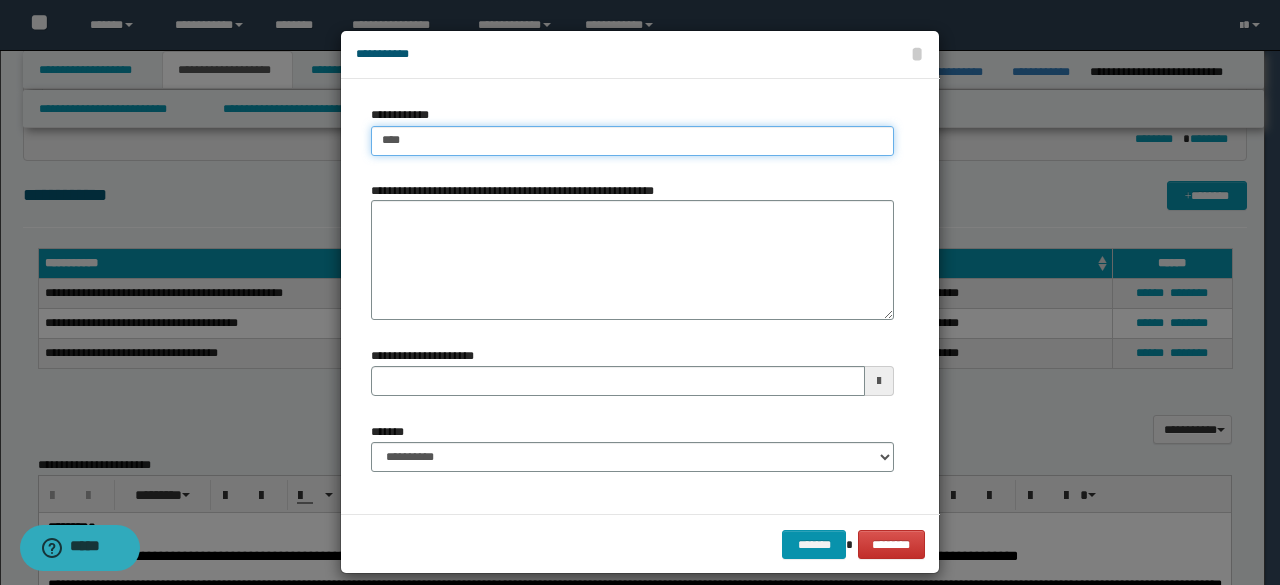 type on "****" 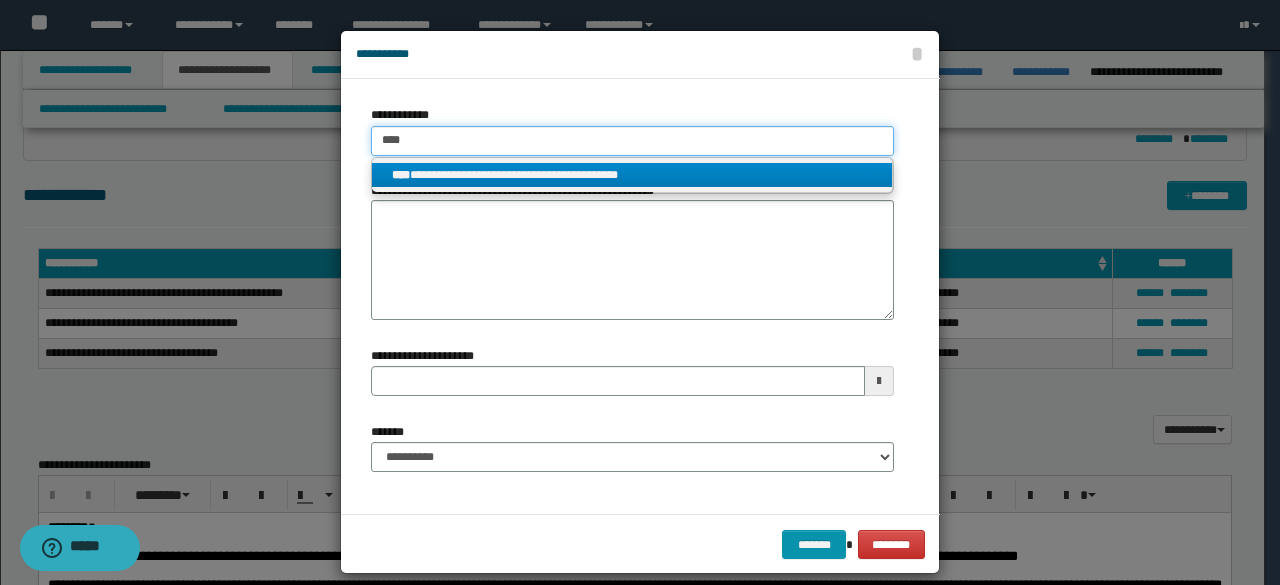 type on "****" 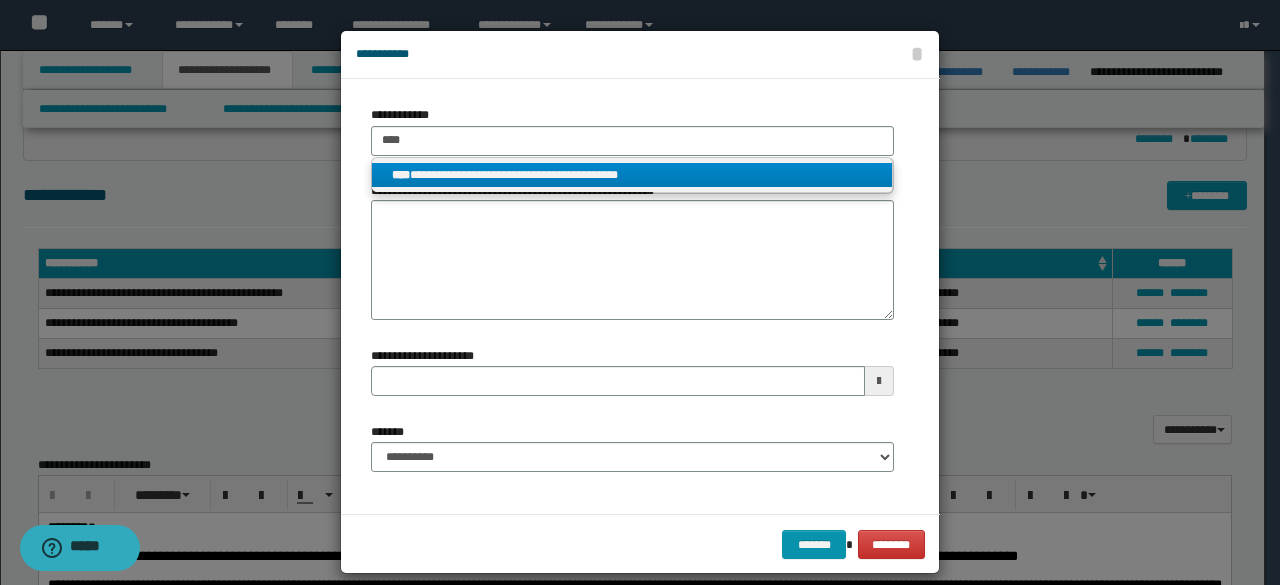 click on "**********" at bounding box center (632, 175) 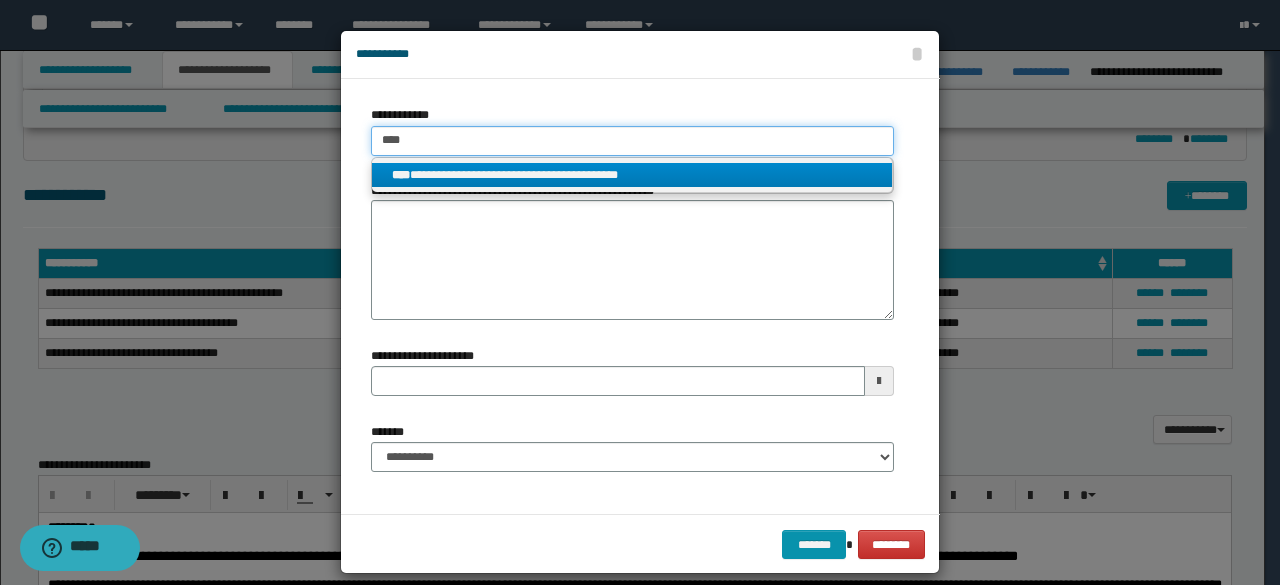 type 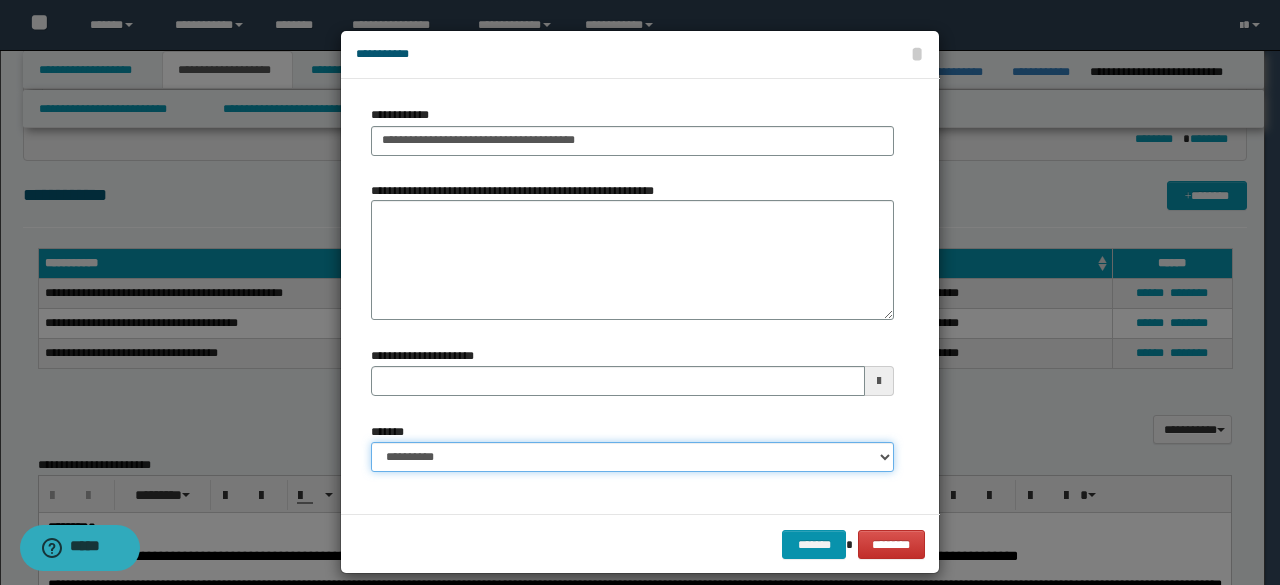 click on "**********" at bounding box center (632, 457) 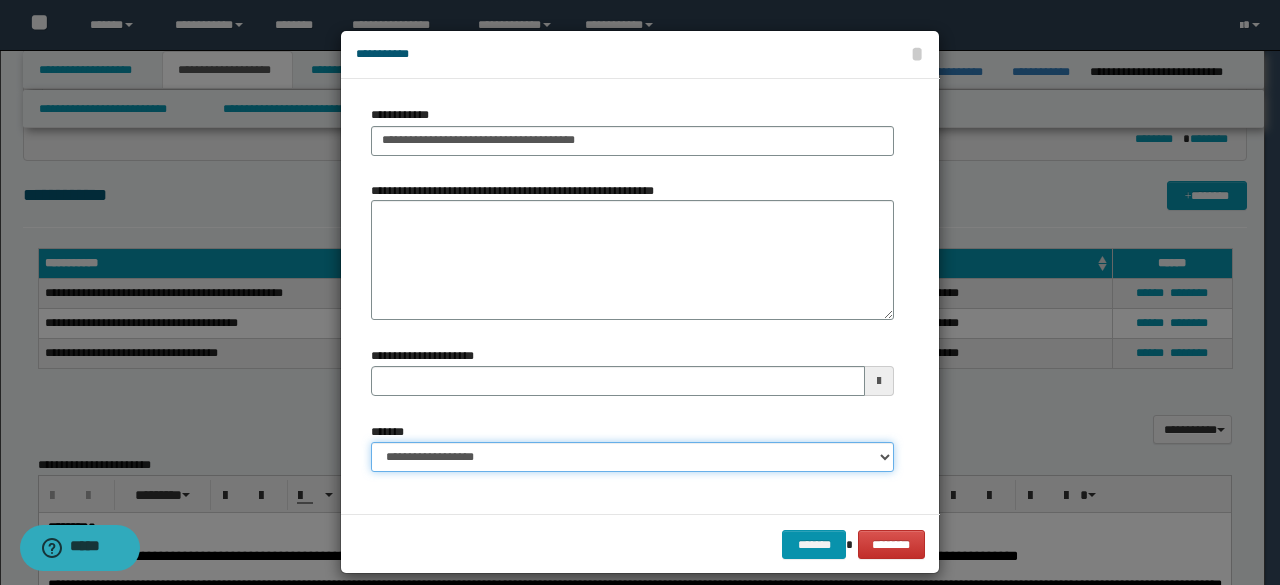 type 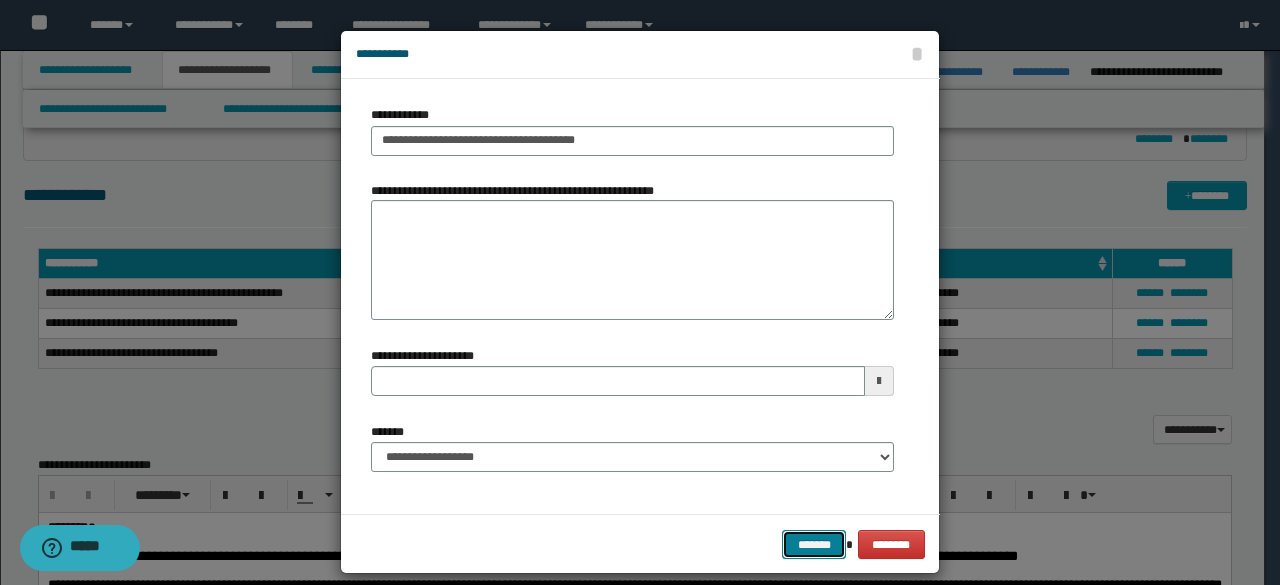 click on "*******" at bounding box center (814, 544) 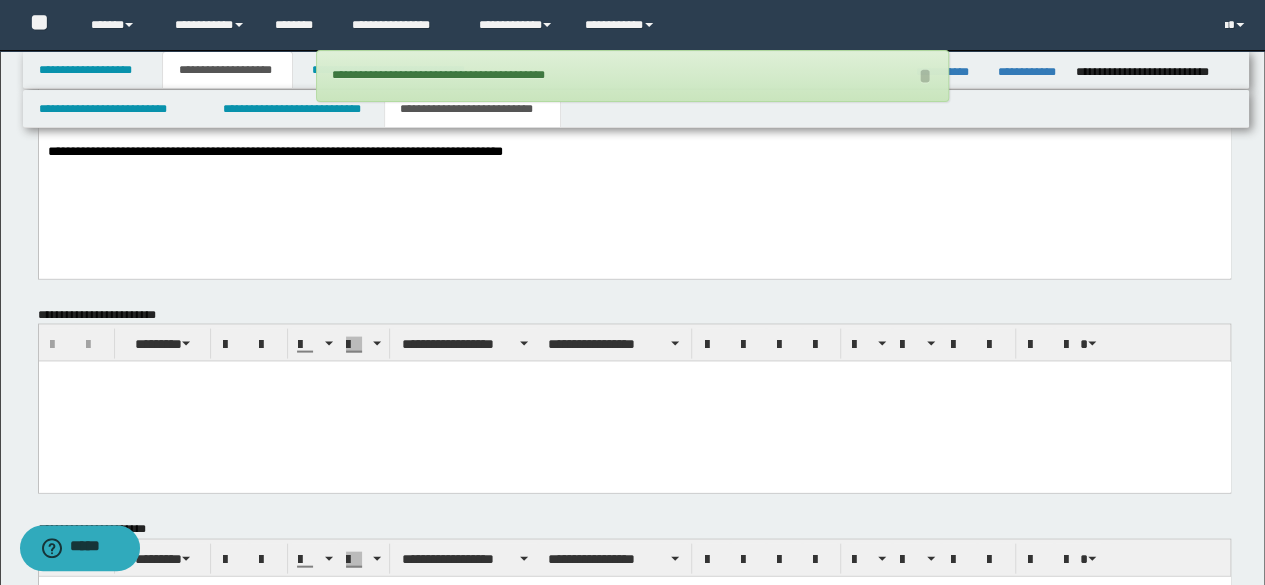scroll, scrollTop: 1800, scrollLeft: 0, axis: vertical 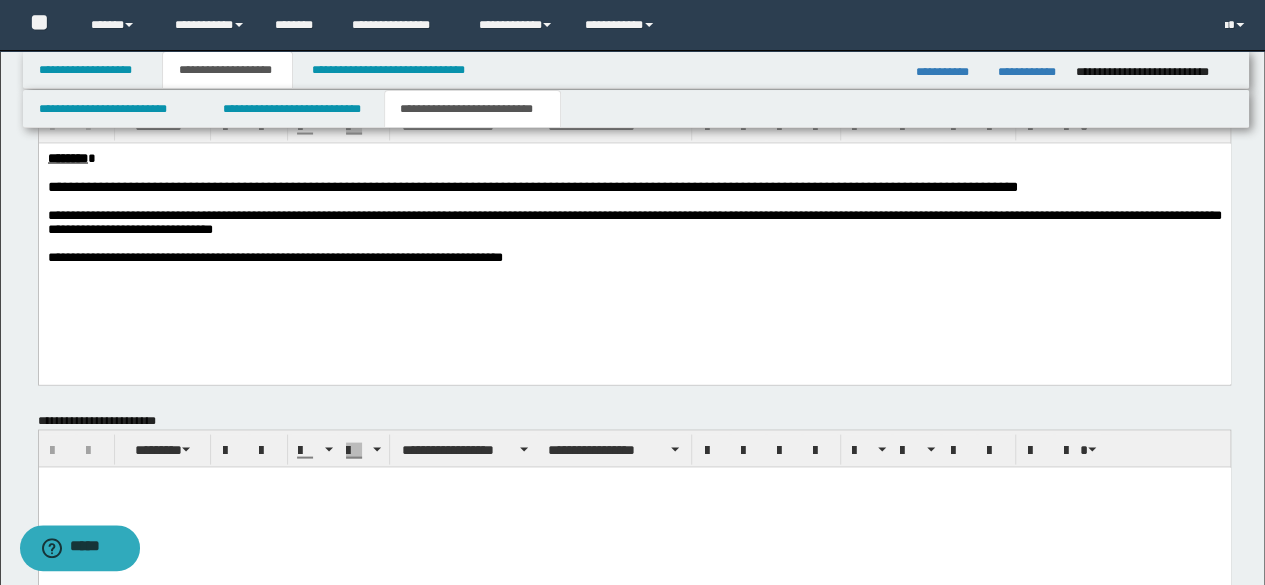 click on "**********" at bounding box center [634, 232] 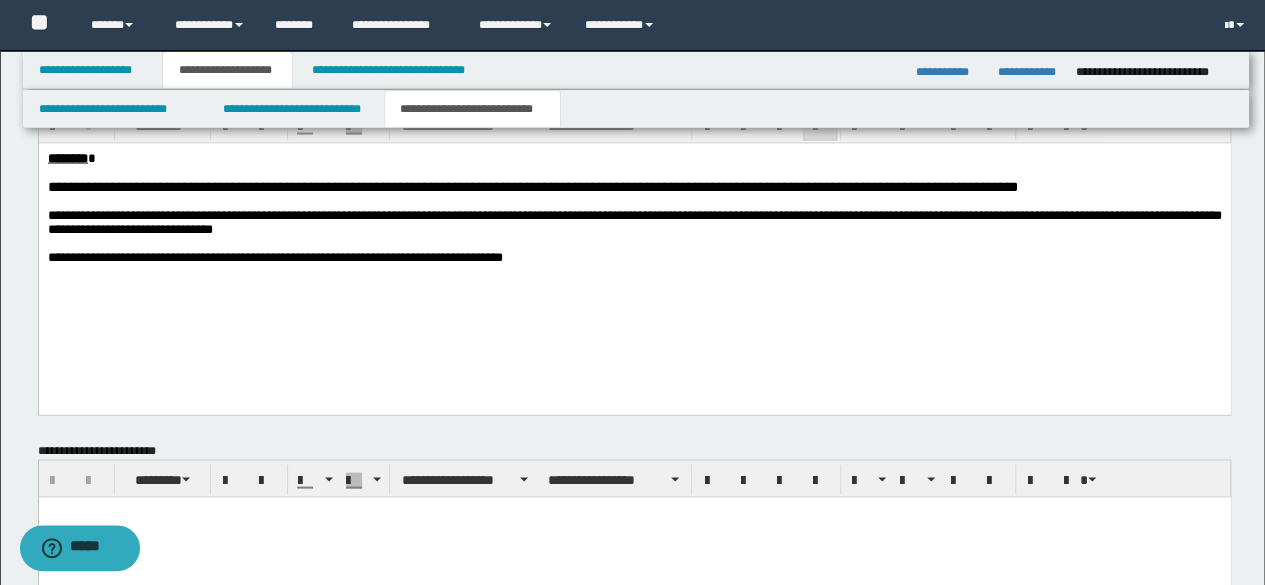 type 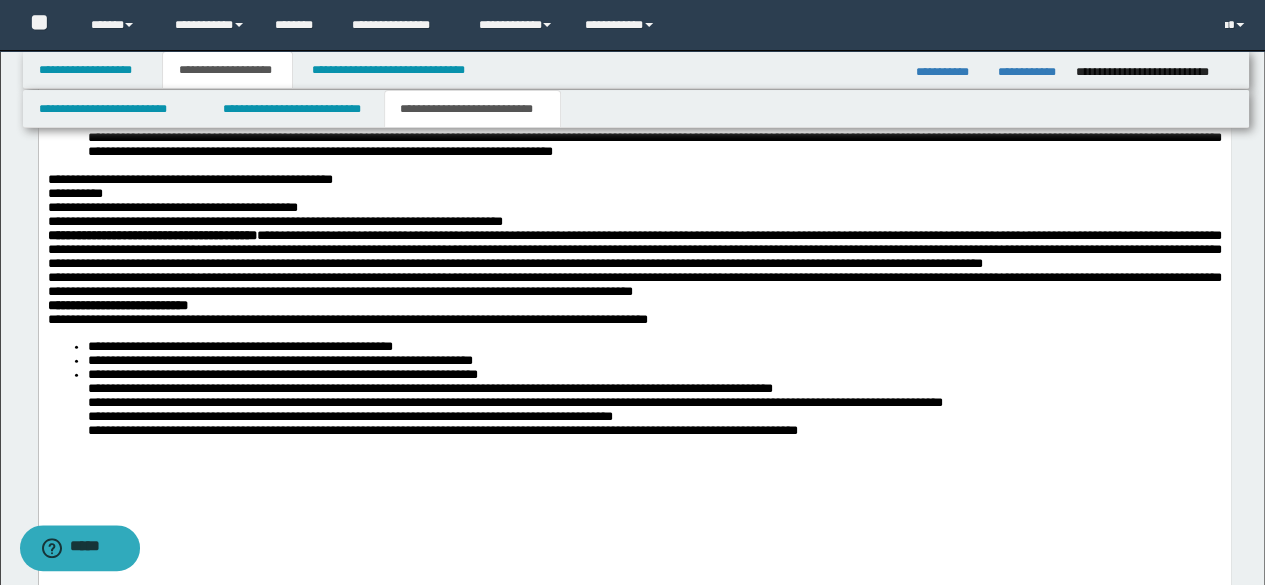 scroll, scrollTop: 2630, scrollLeft: 0, axis: vertical 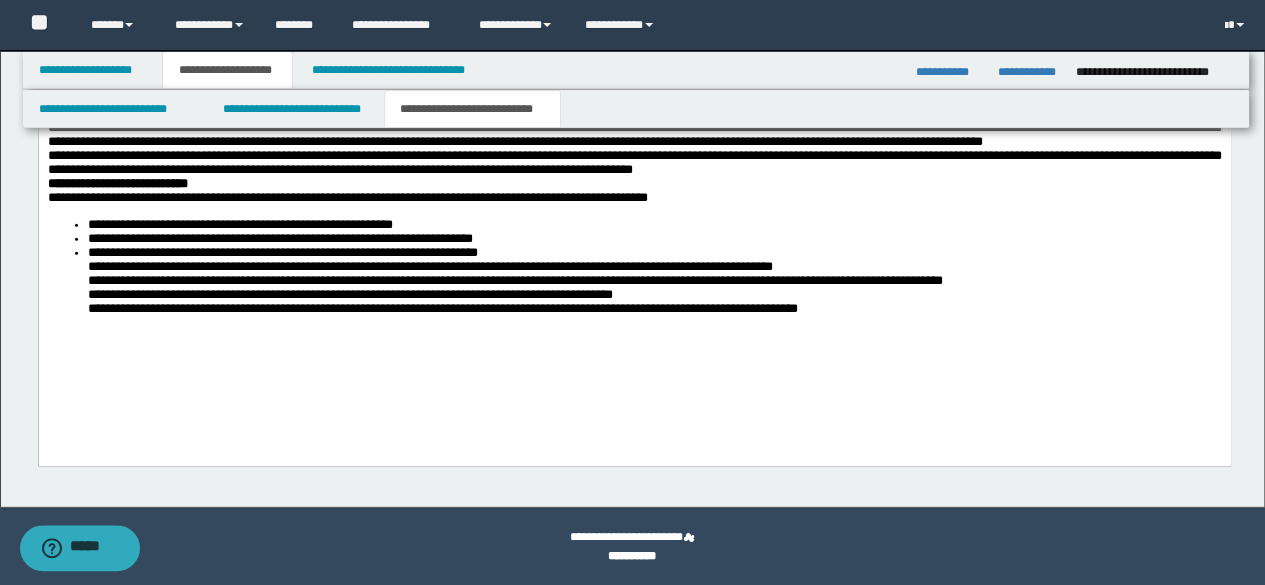 click on "**********" at bounding box center [634, 165] 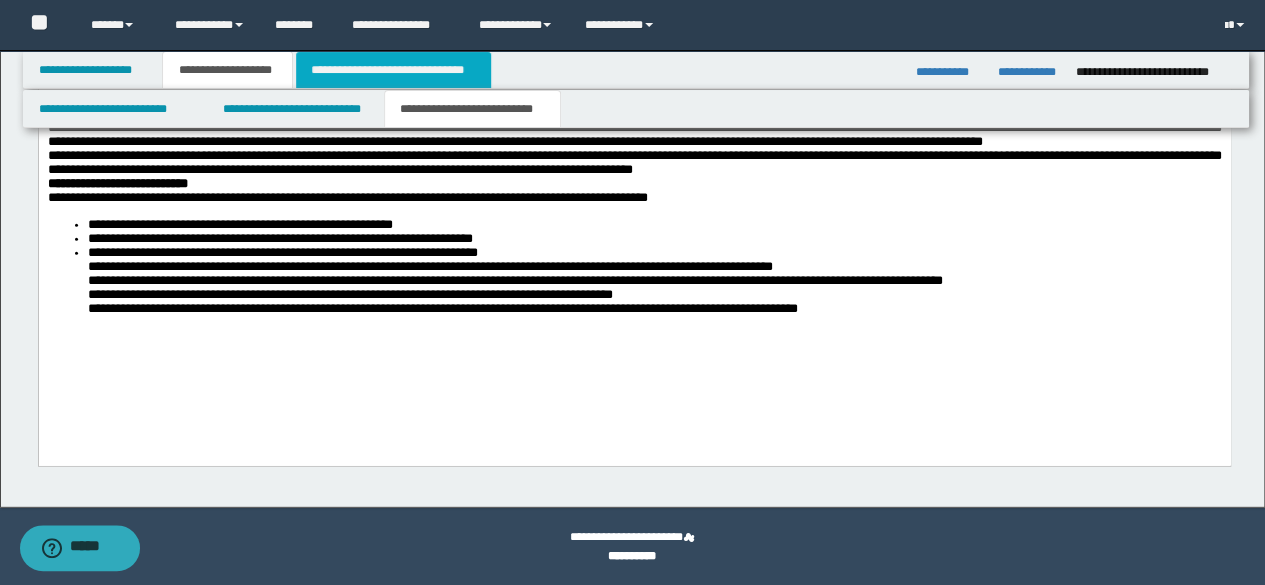 click on "**********" at bounding box center [393, 70] 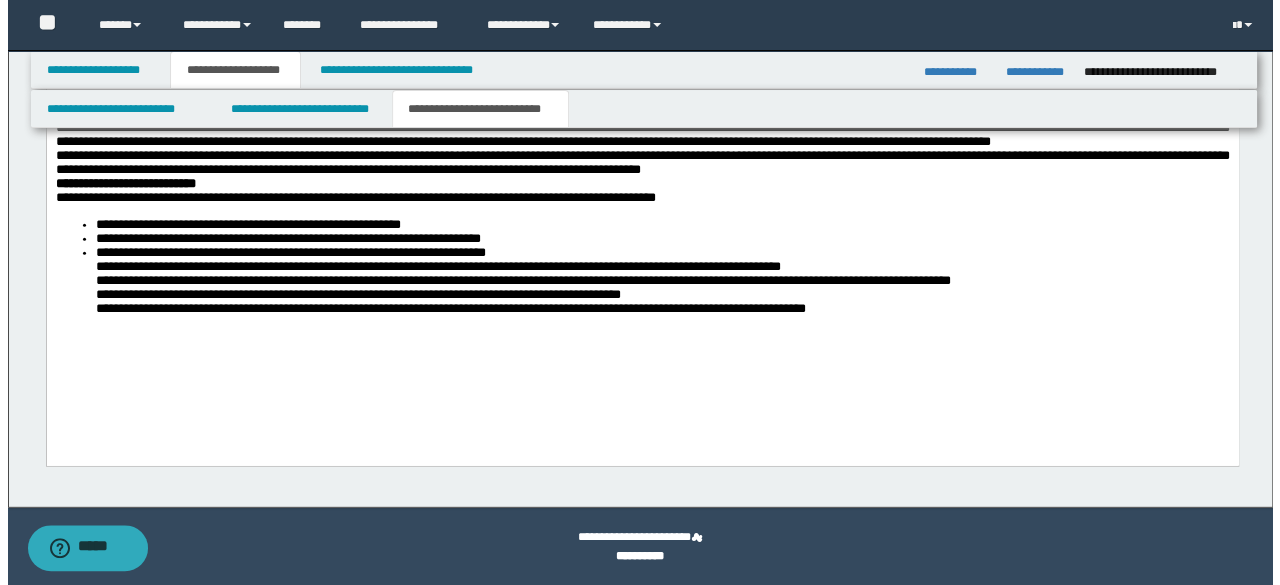 scroll, scrollTop: 0, scrollLeft: 0, axis: both 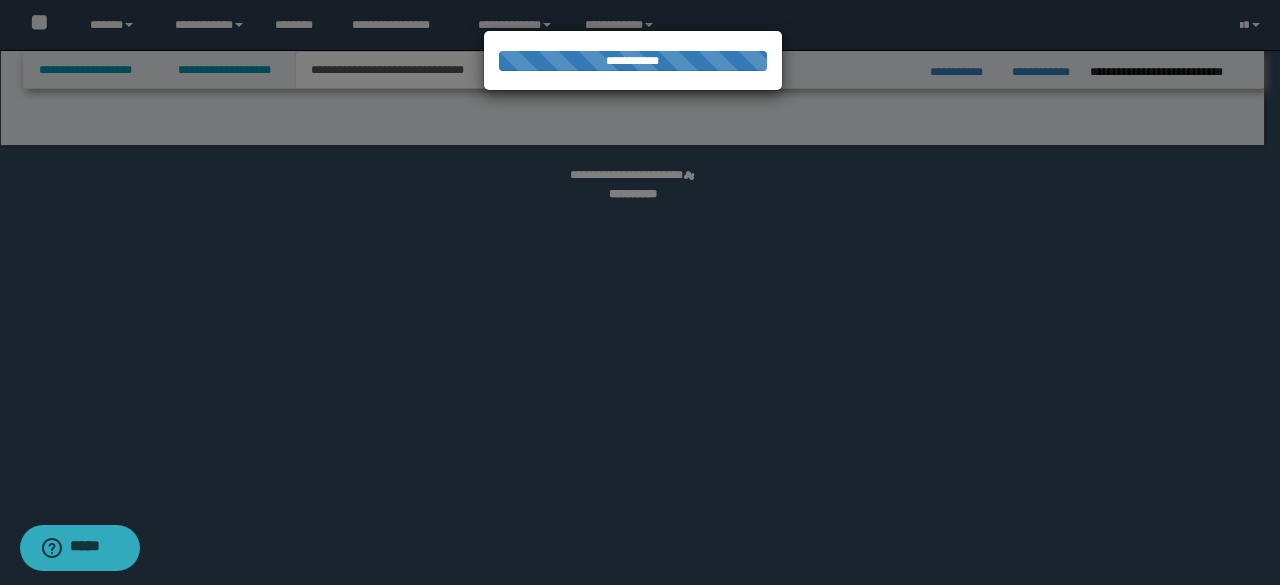 select on "*" 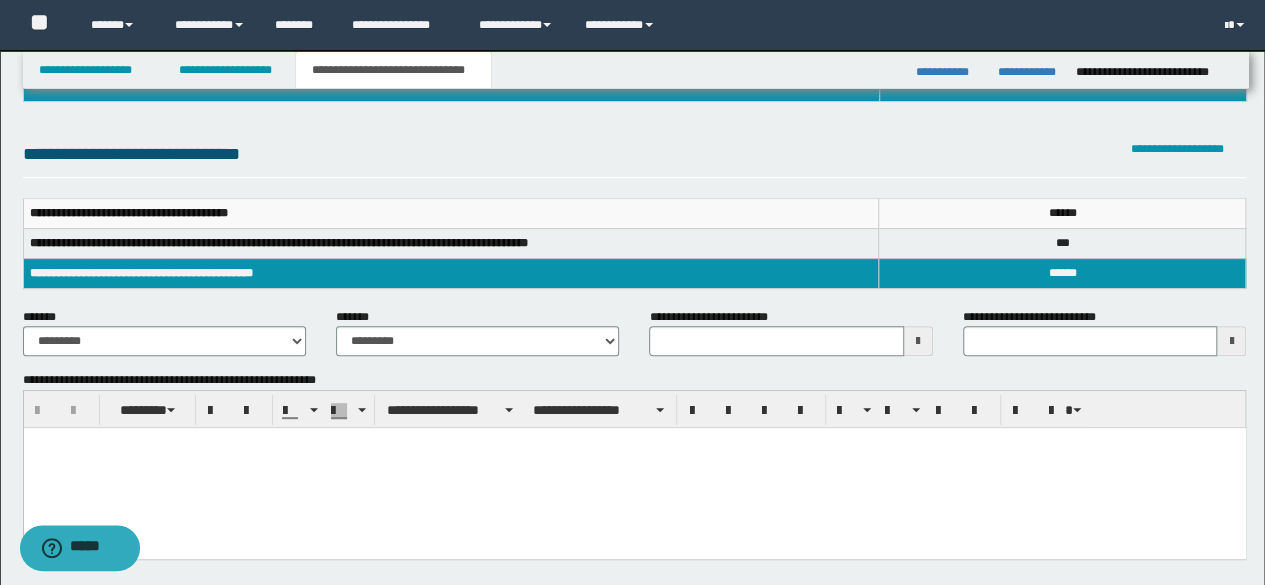 scroll, scrollTop: 400, scrollLeft: 0, axis: vertical 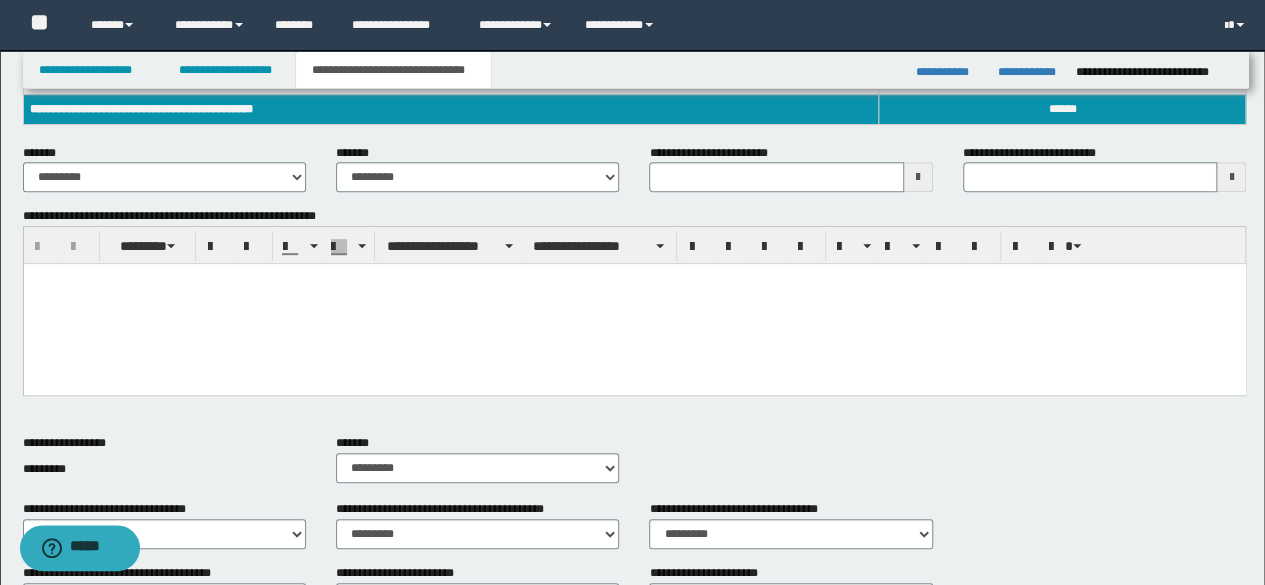 click at bounding box center [634, 304] 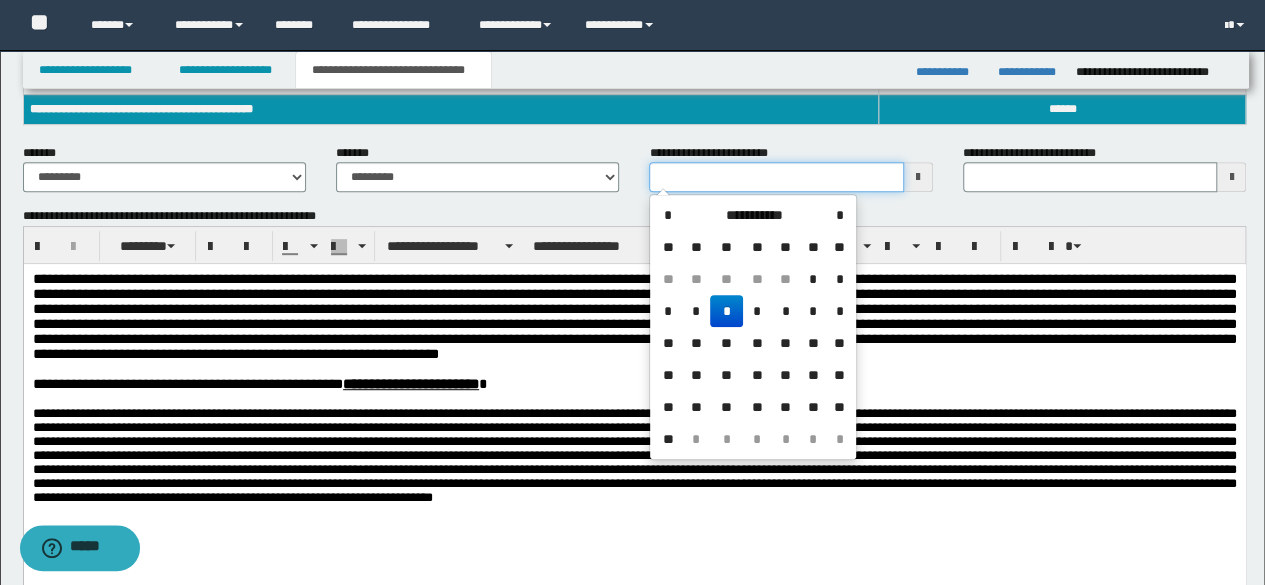 drag, startPoint x: 783, startPoint y: 178, endPoint x: 564, endPoint y: 163, distance: 219.51309 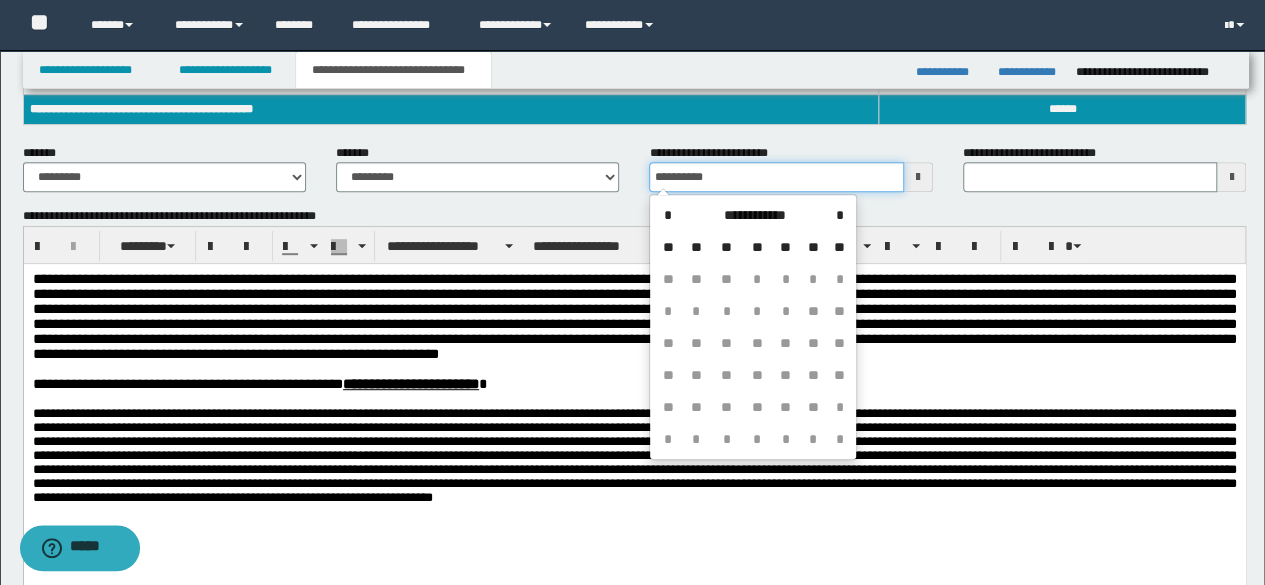 type on "**********" 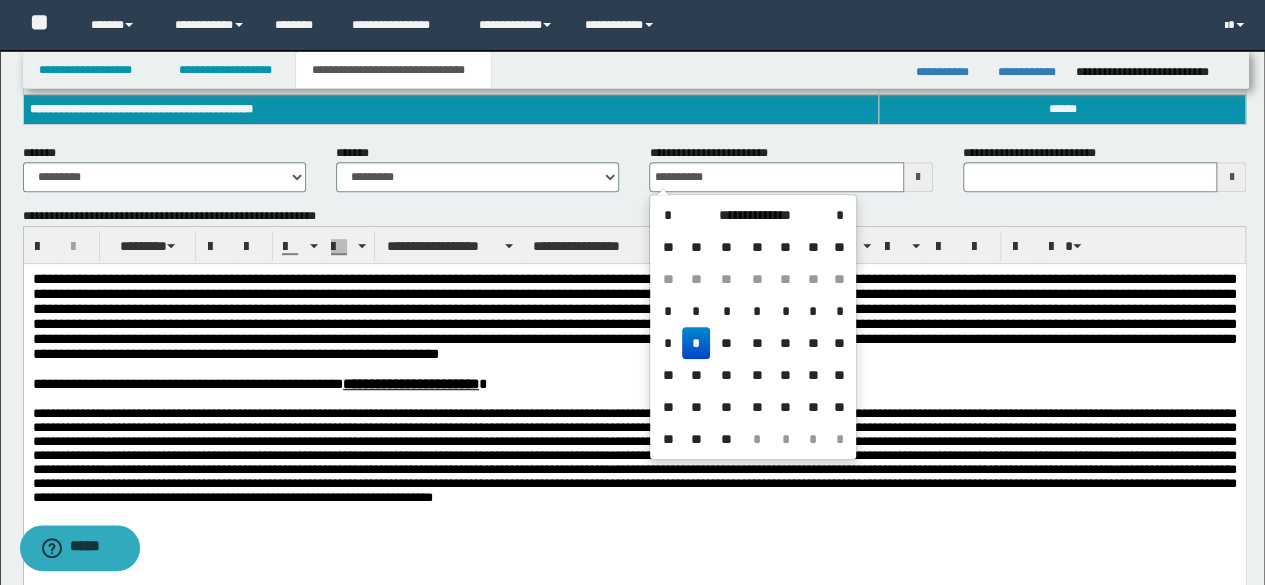 drag, startPoint x: 1119, startPoint y: 385, endPoint x: 1112, endPoint y: 365, distance: 21.189621 